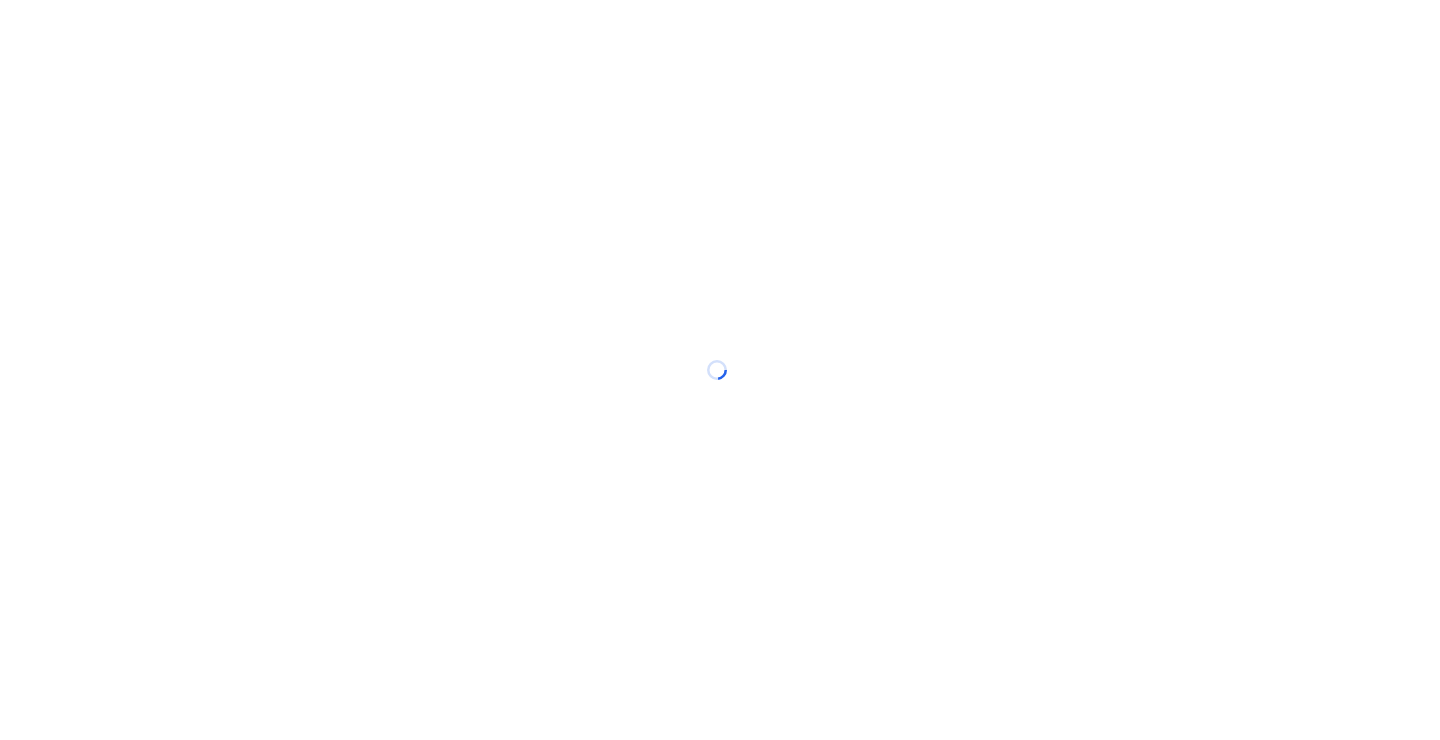 scroll, scrollTop: 0, scrollLeft: 0, axis: both 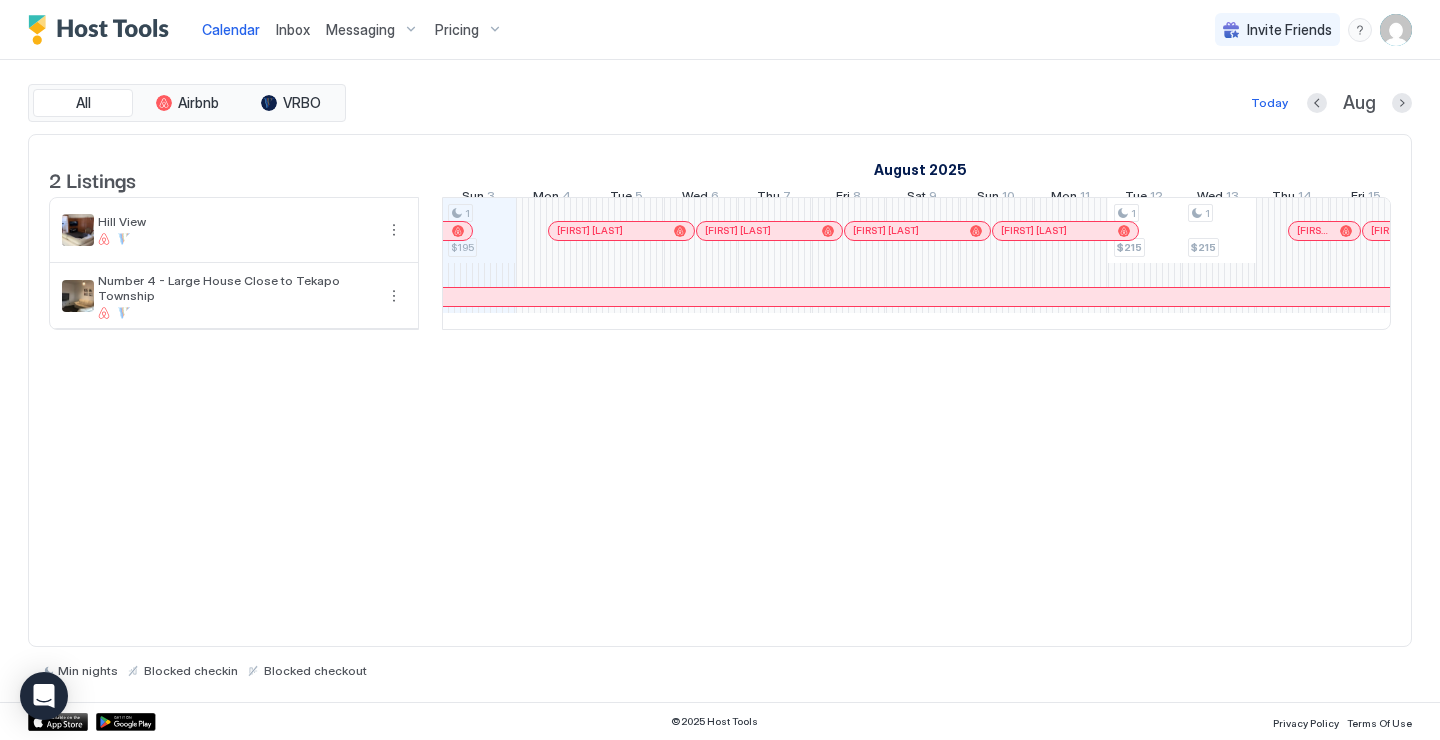 click at bounding box center [103, 30] 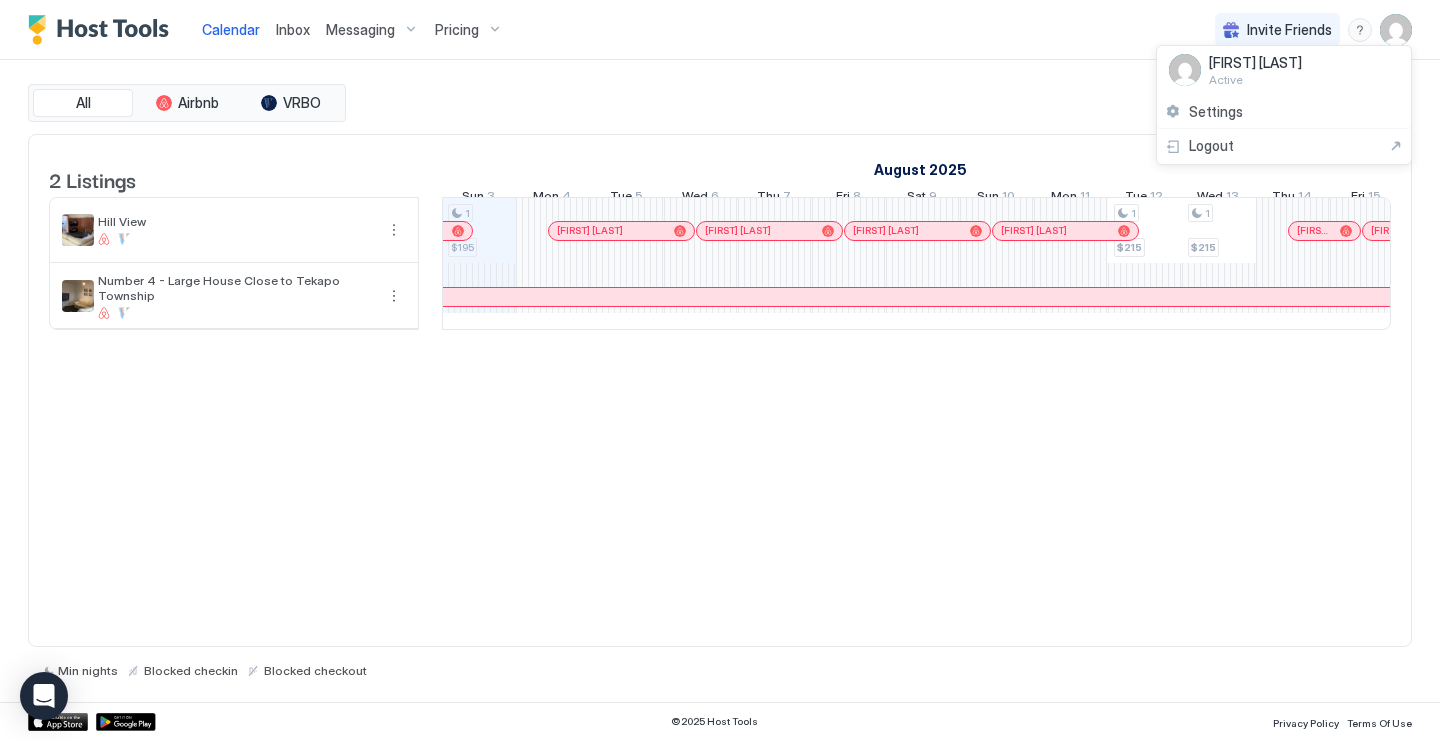 click at bounding box center [720, 370] 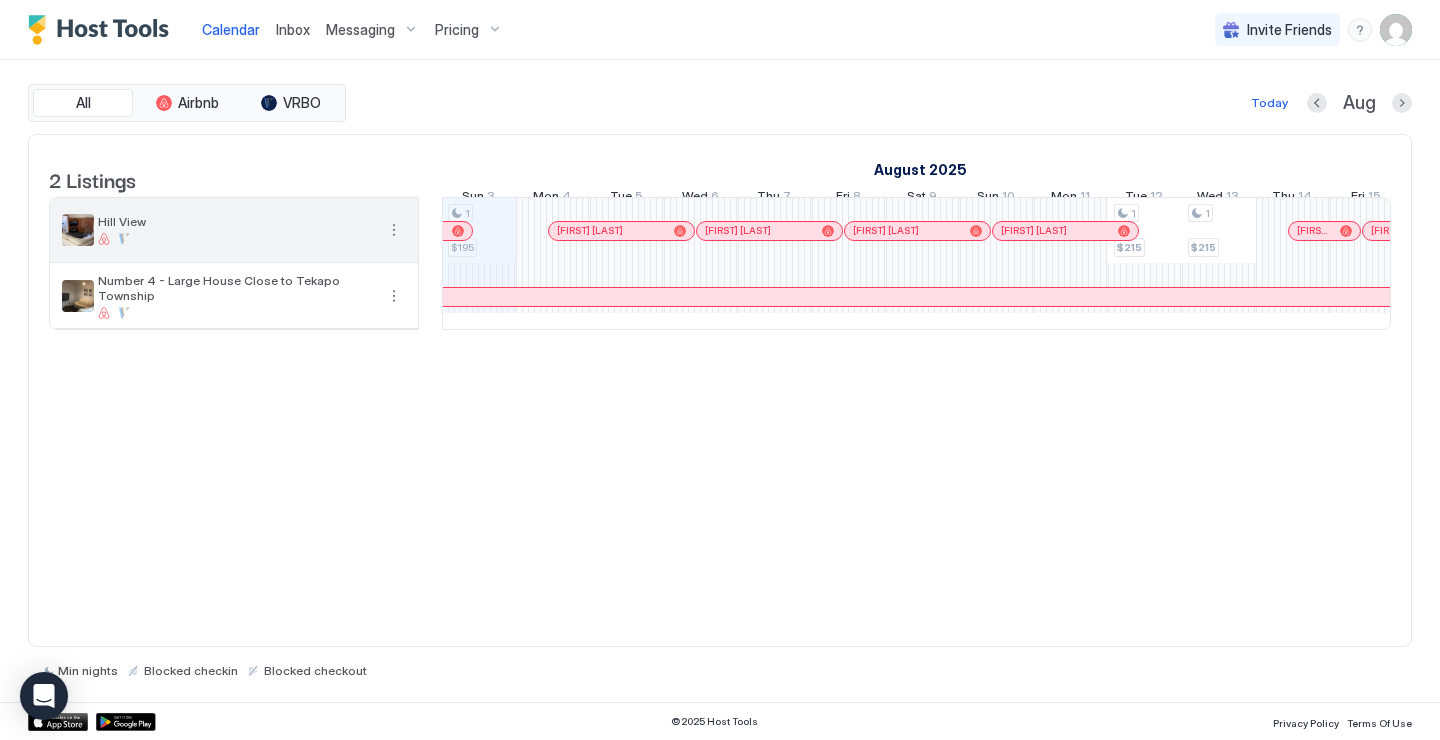 click at bounding box center (394, 230) 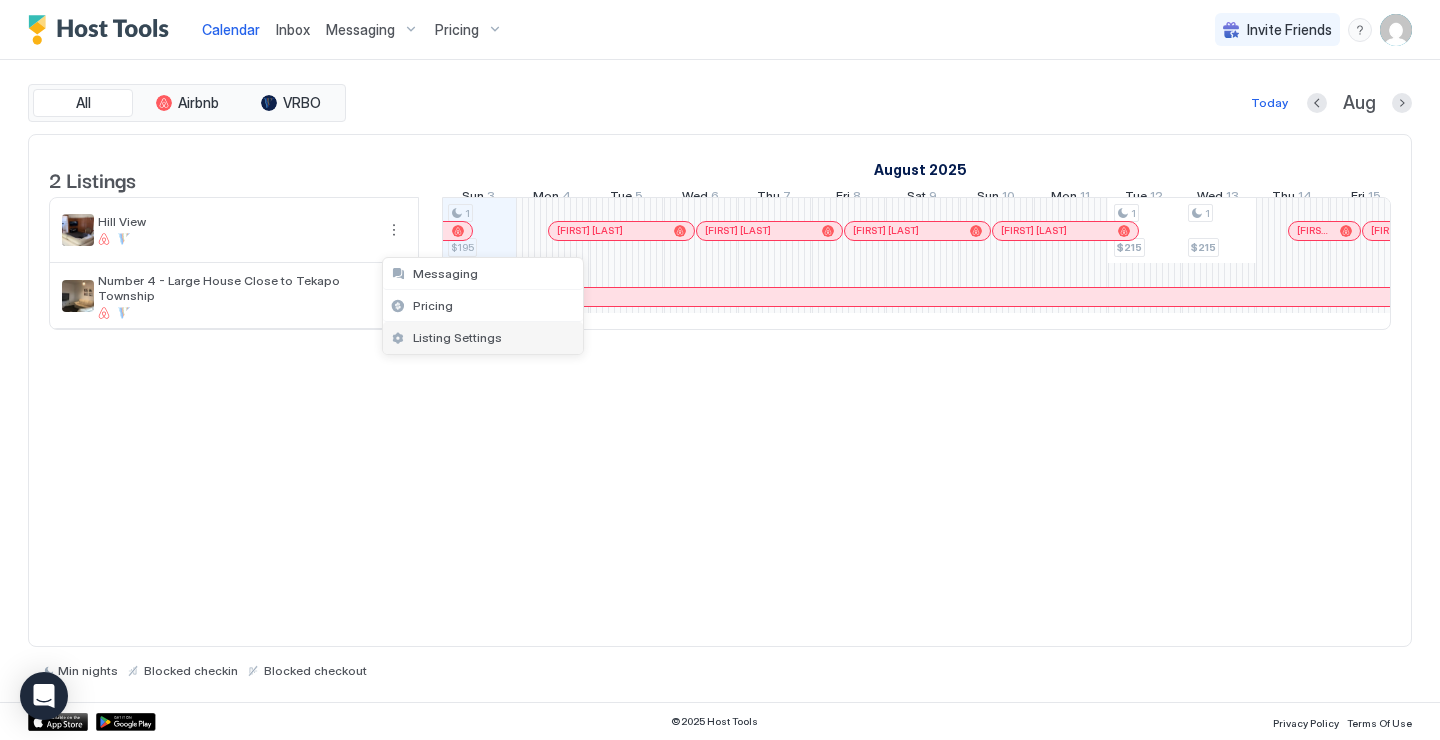 click on "Listing Settings" at bounding box center (457, 337) 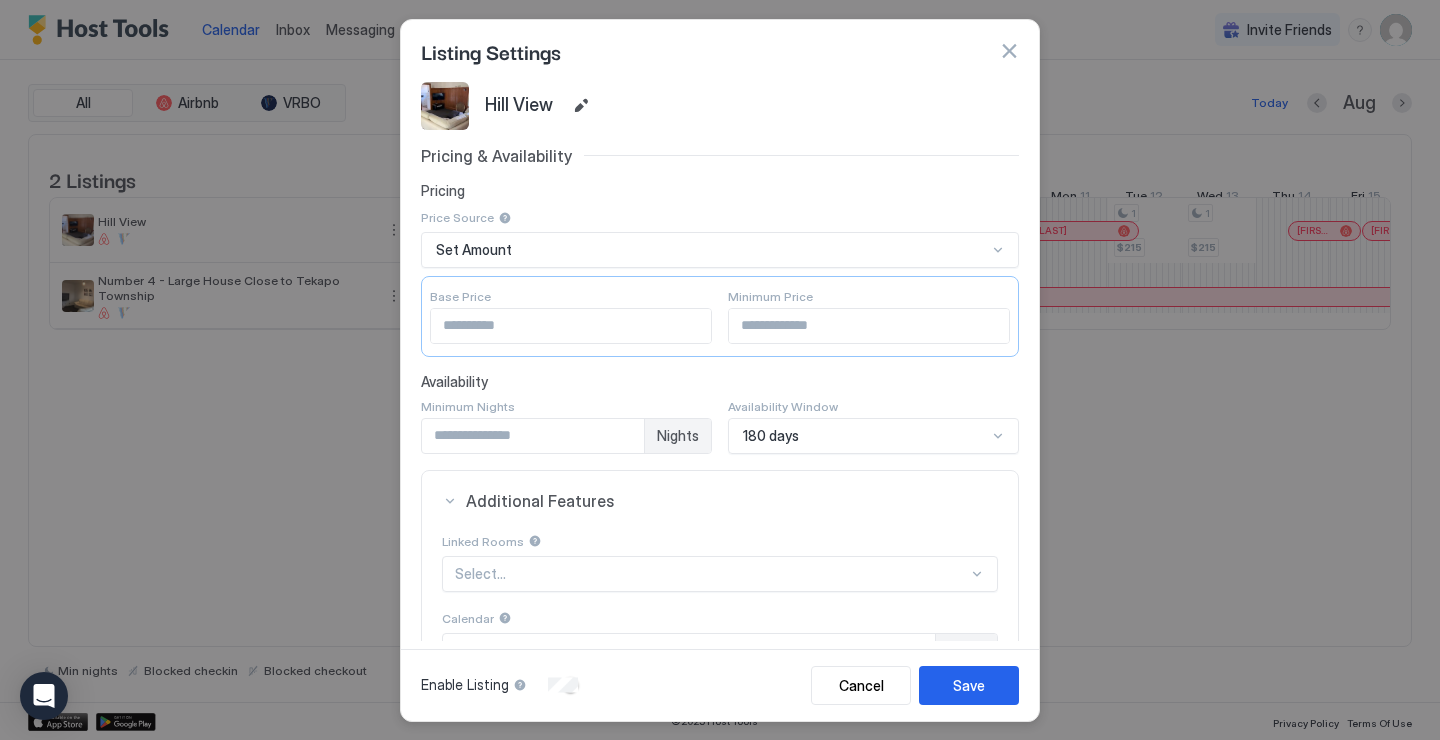 scroll, scrollTop: 0, scrollLeft: 0, axis: both 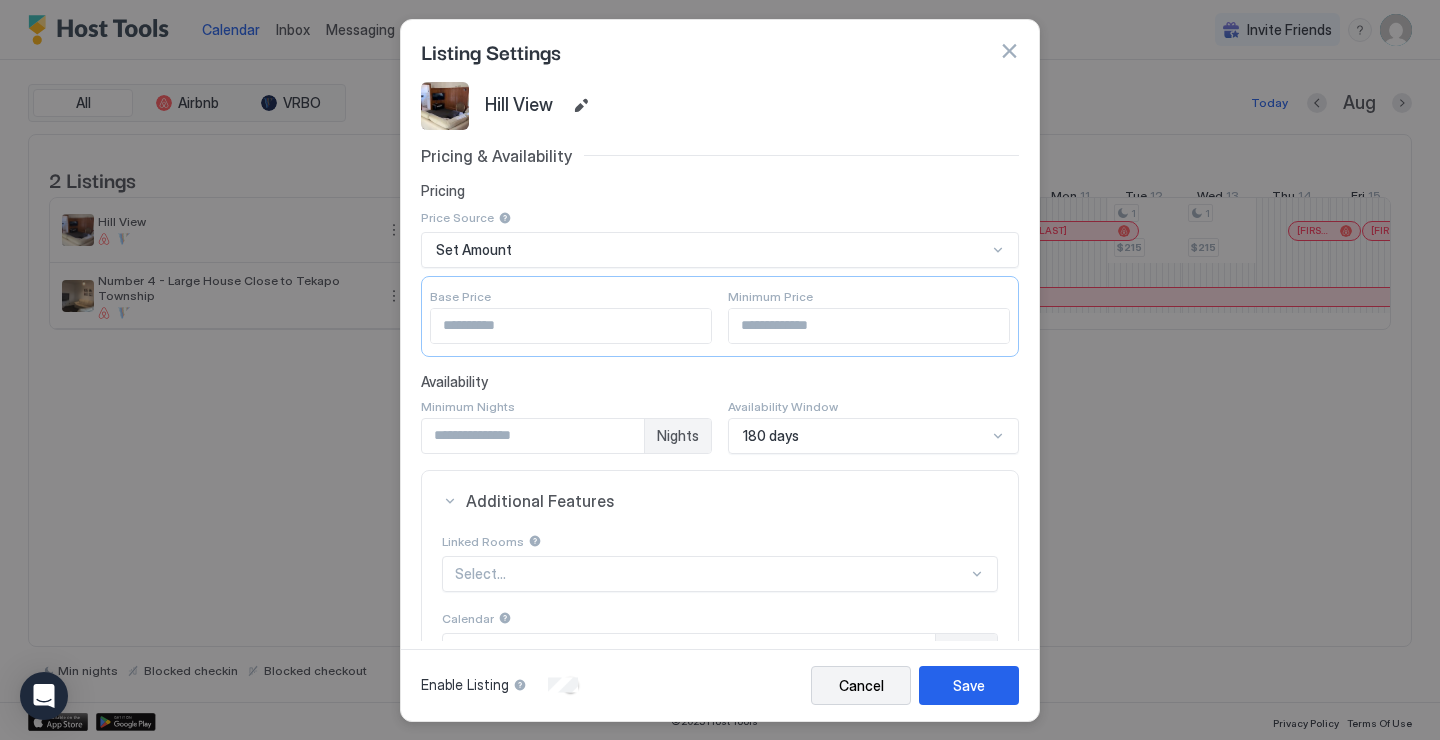 click on "Cancel" at bounding box center (861, 685) 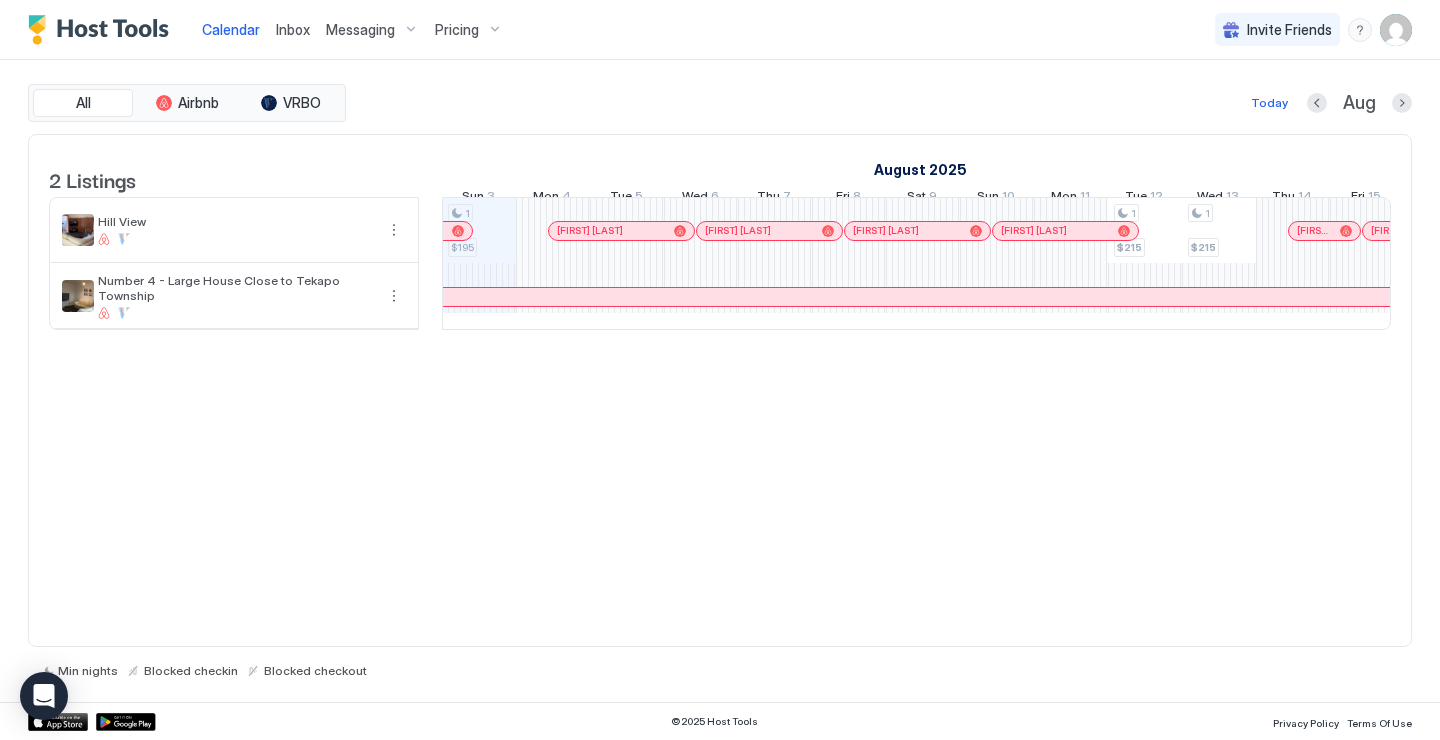 click at bounding box center [1396, 30] 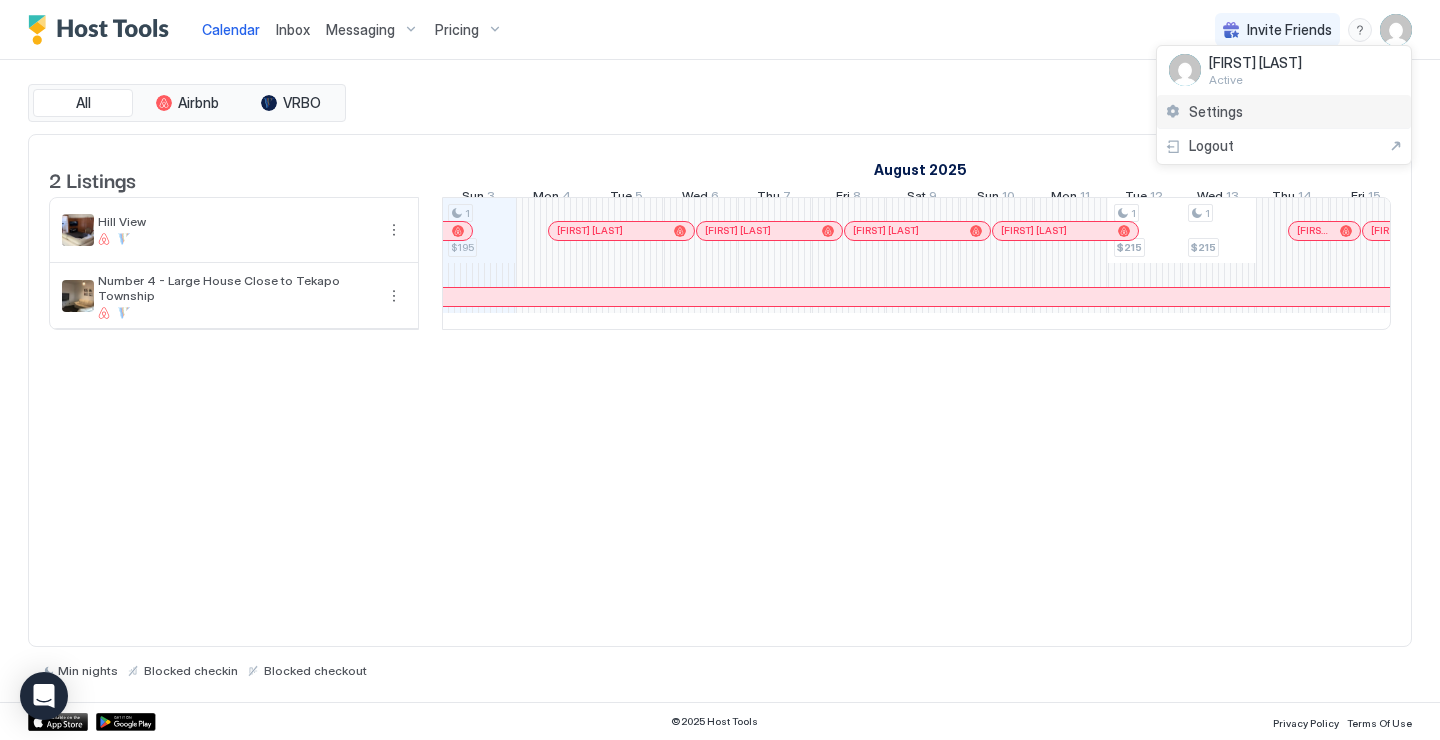 click on "Settings" at bounding box center (1216, 112) 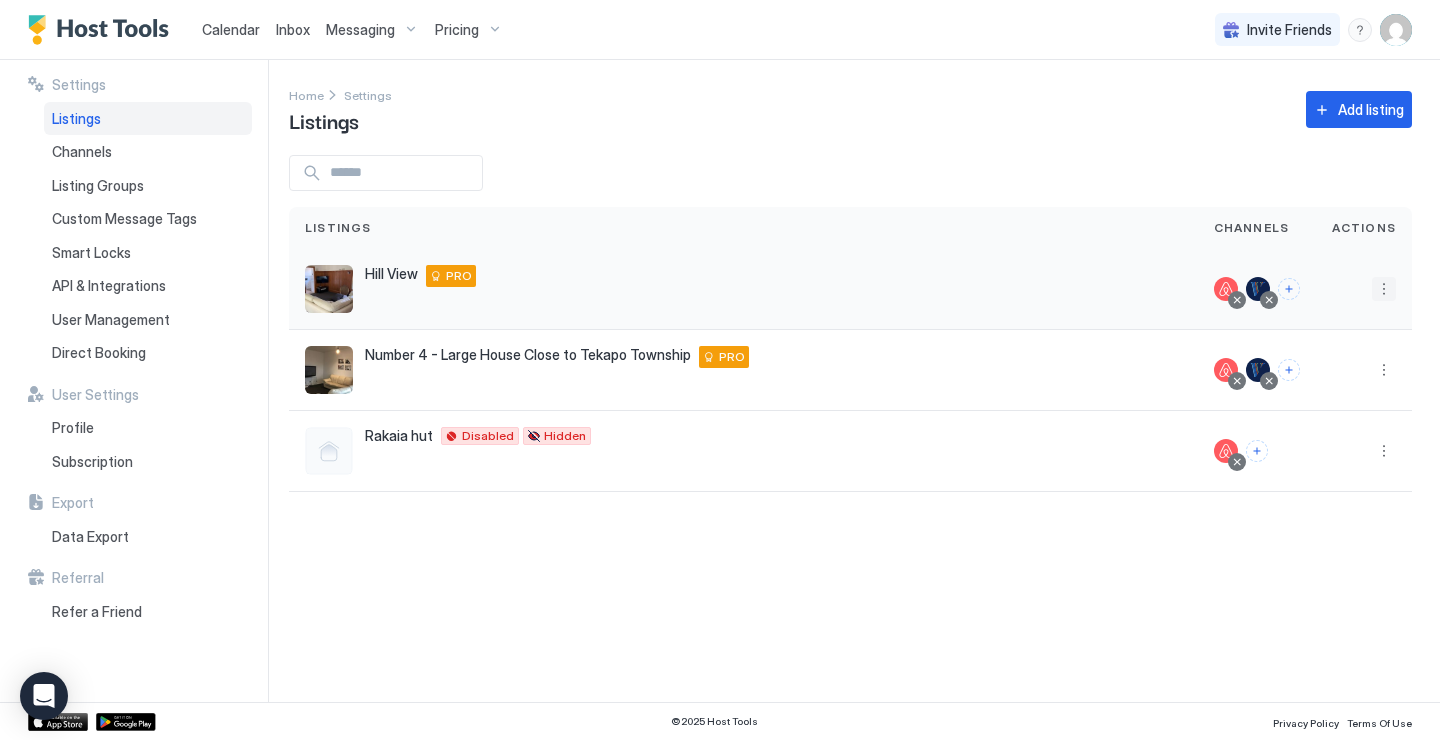 click at bounding box center [1384, 289] 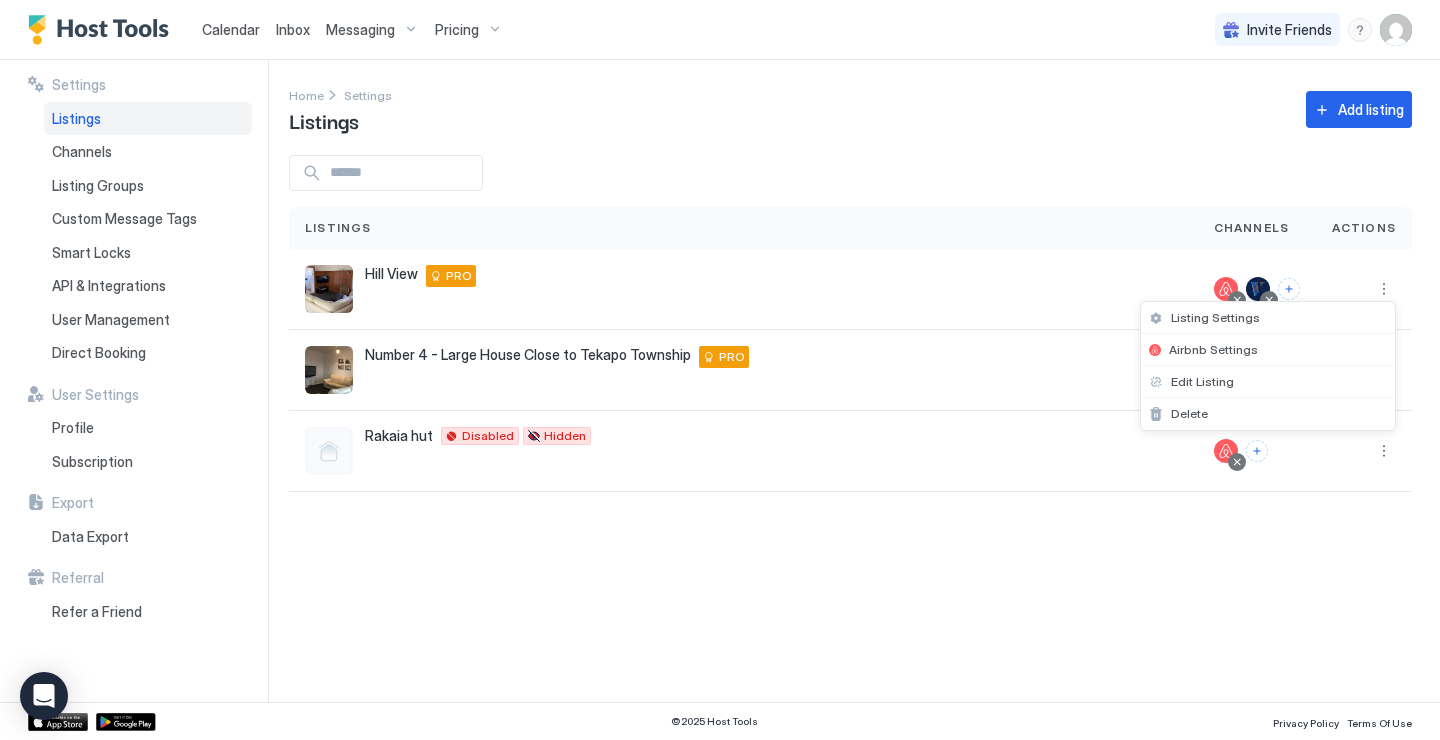click at bounding box center (720, 370) 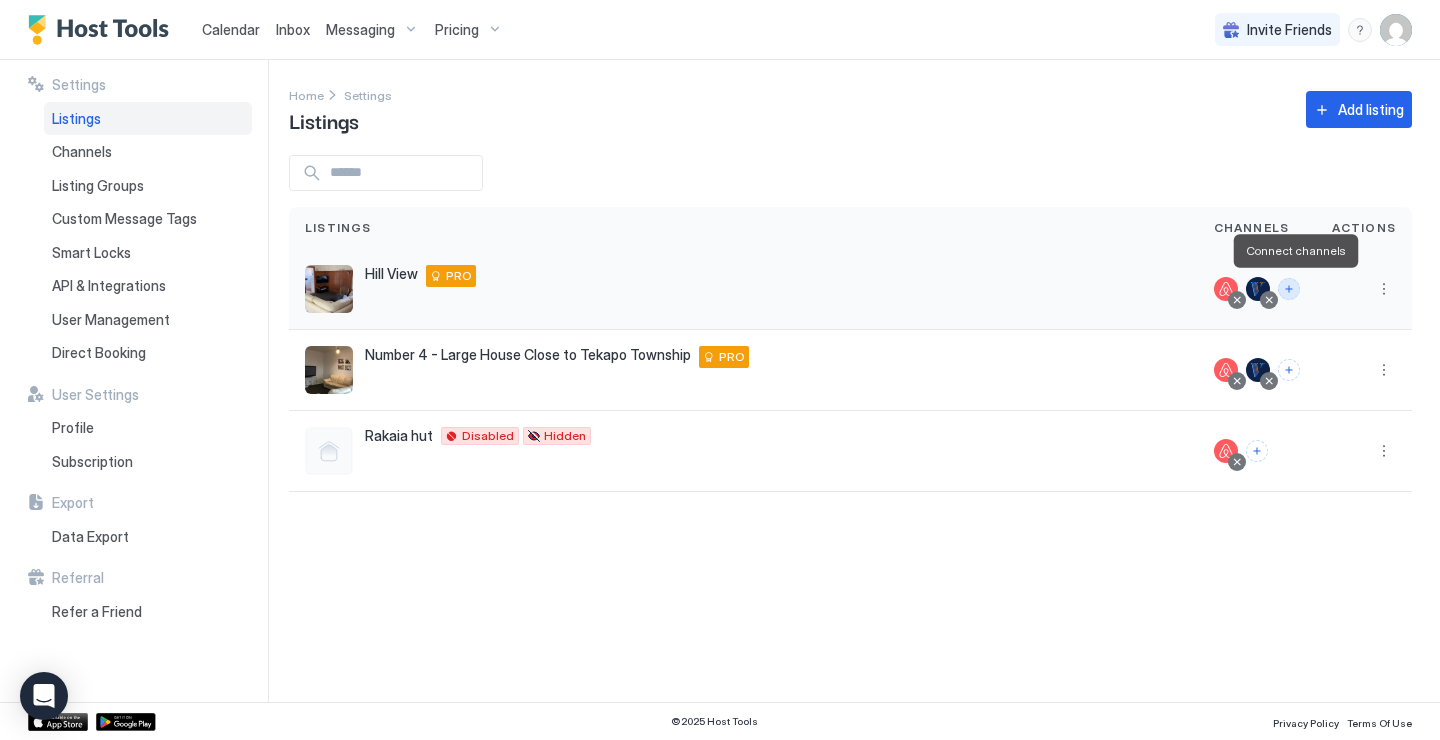 click at bounding box center [1289, 289] 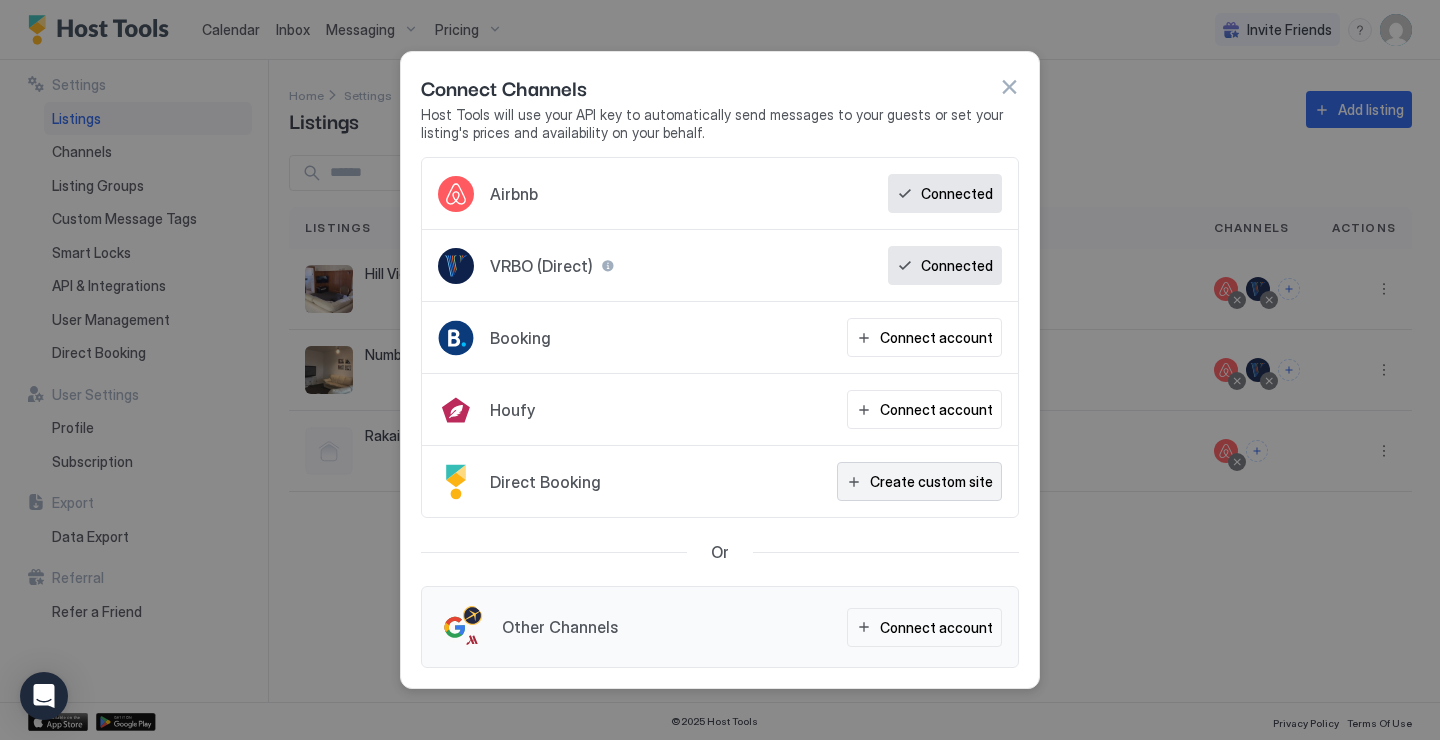 click on "Create custom site" at bounding box center [931, 481] 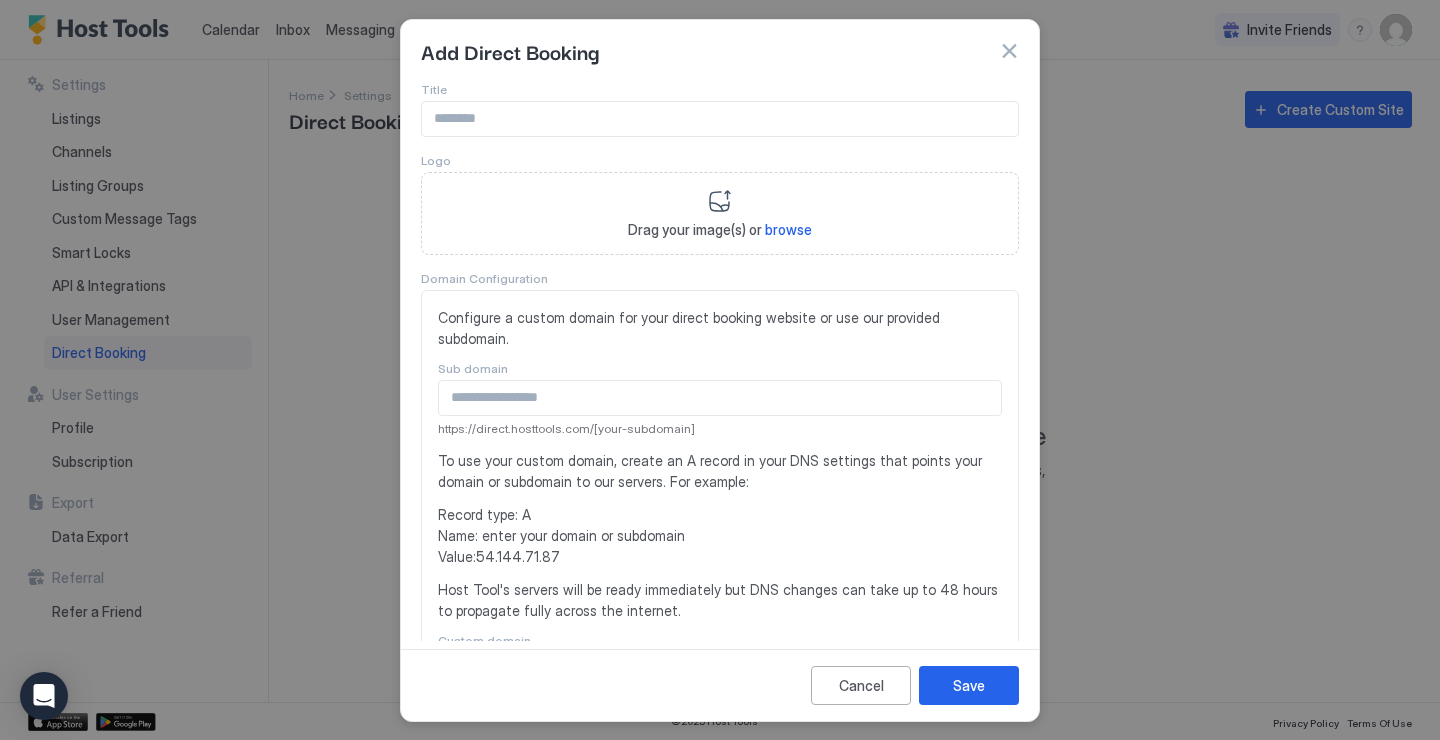 click at bounding box center [720, 119] 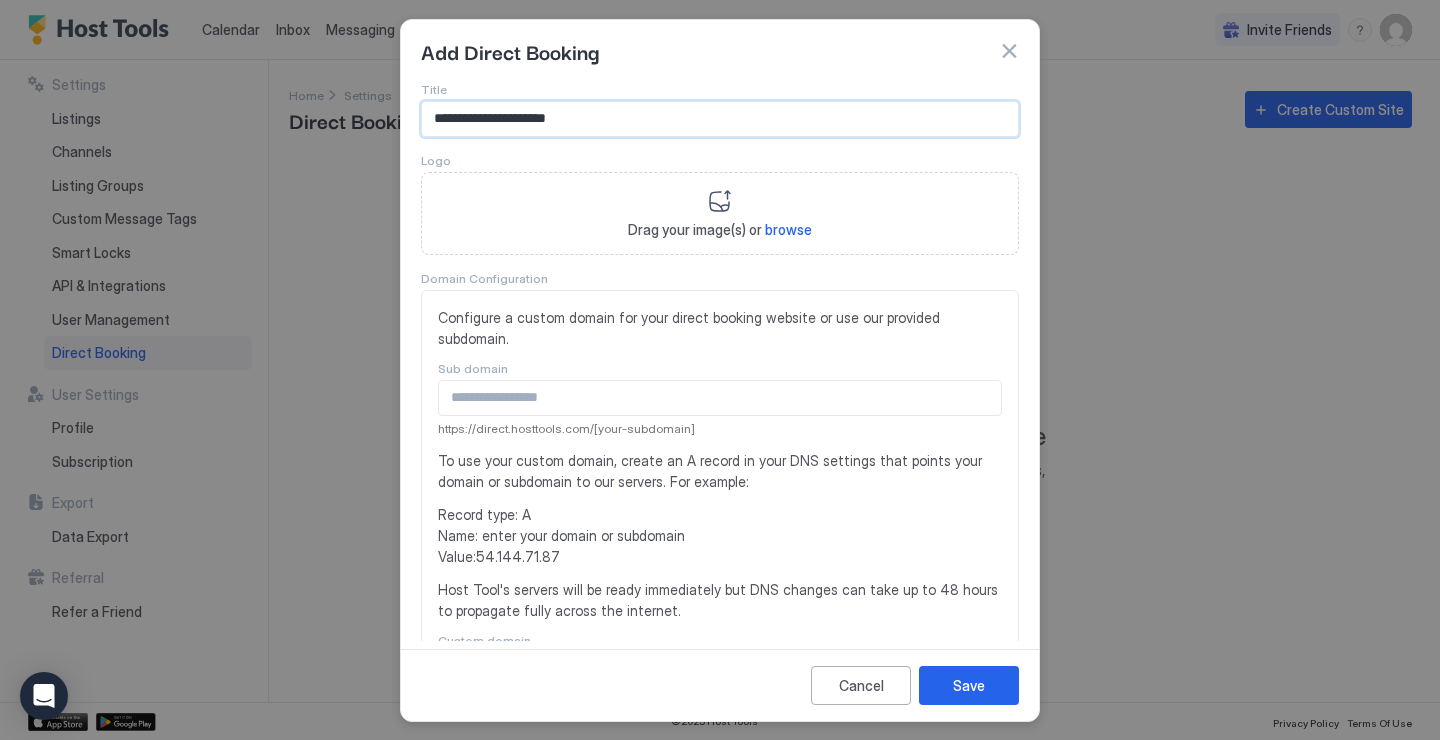 scroll, scrollTop: 0, scrollLeft: 0, axis: both 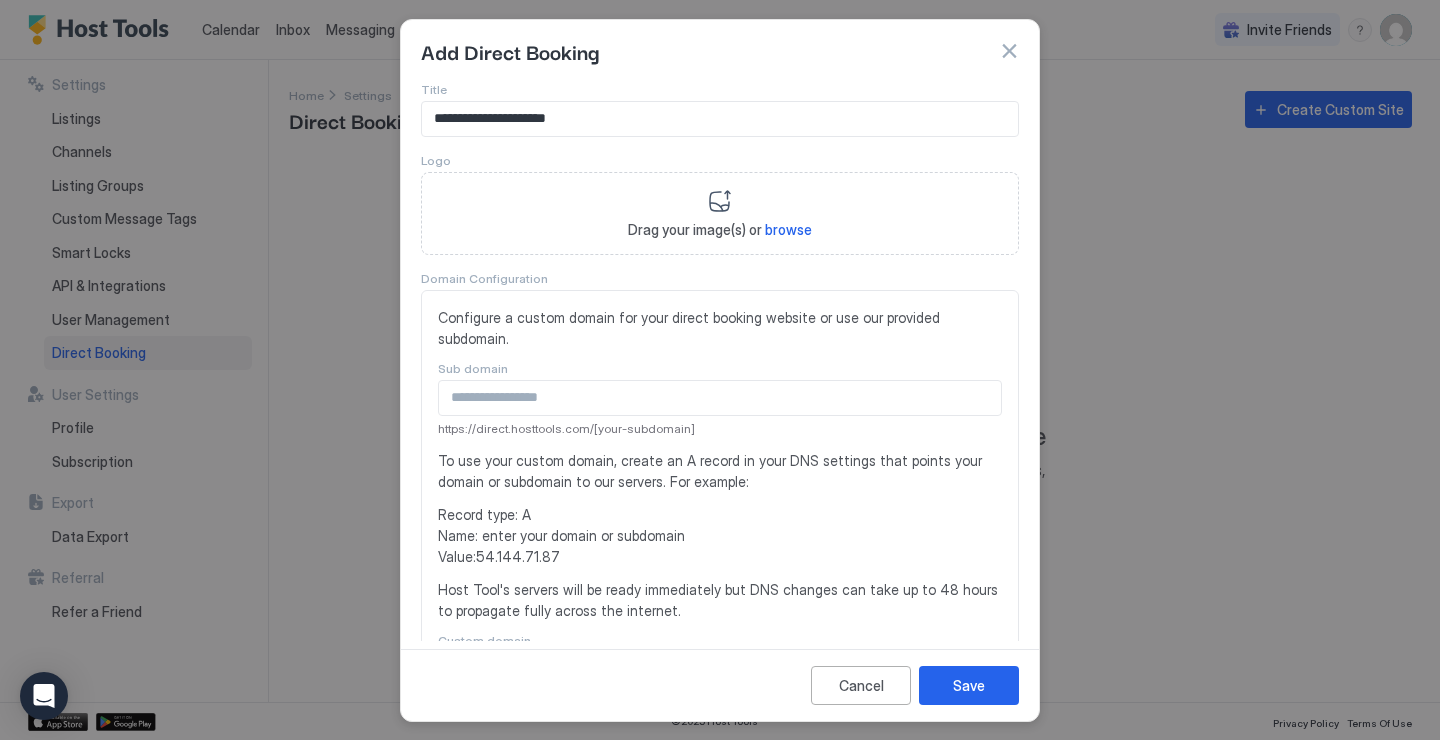 type on "**********" 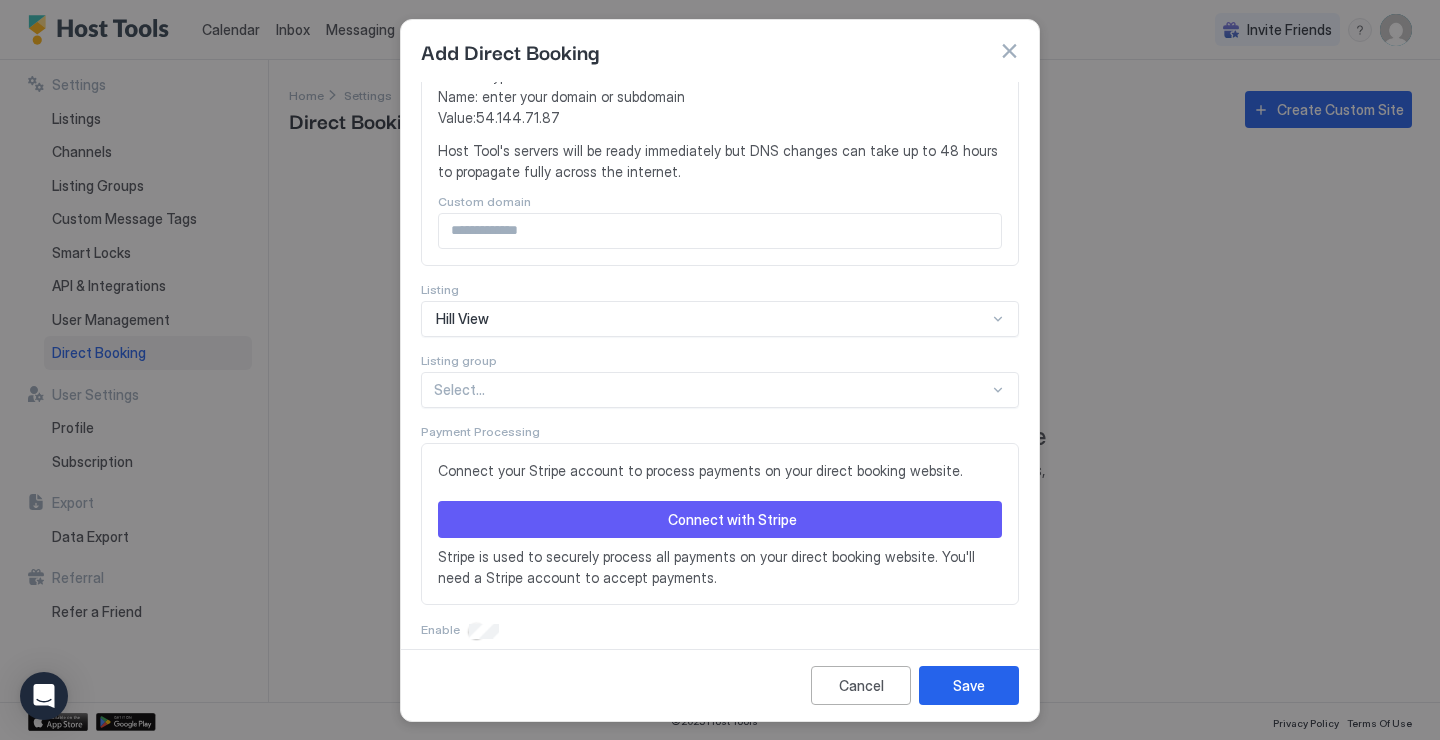 scroll, scrollTop: 535, scrollLeft: 0, axis: vertical 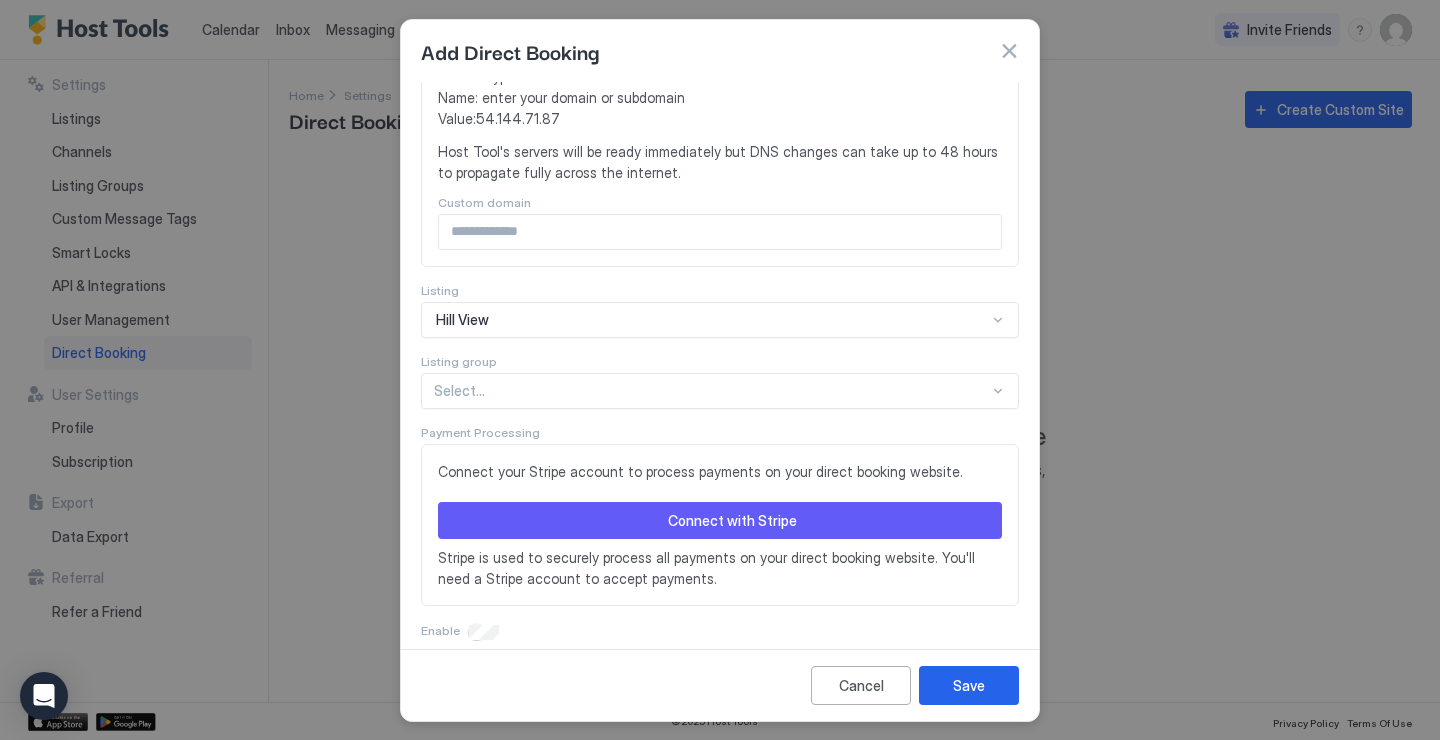 click at bounding box center (711, 391) 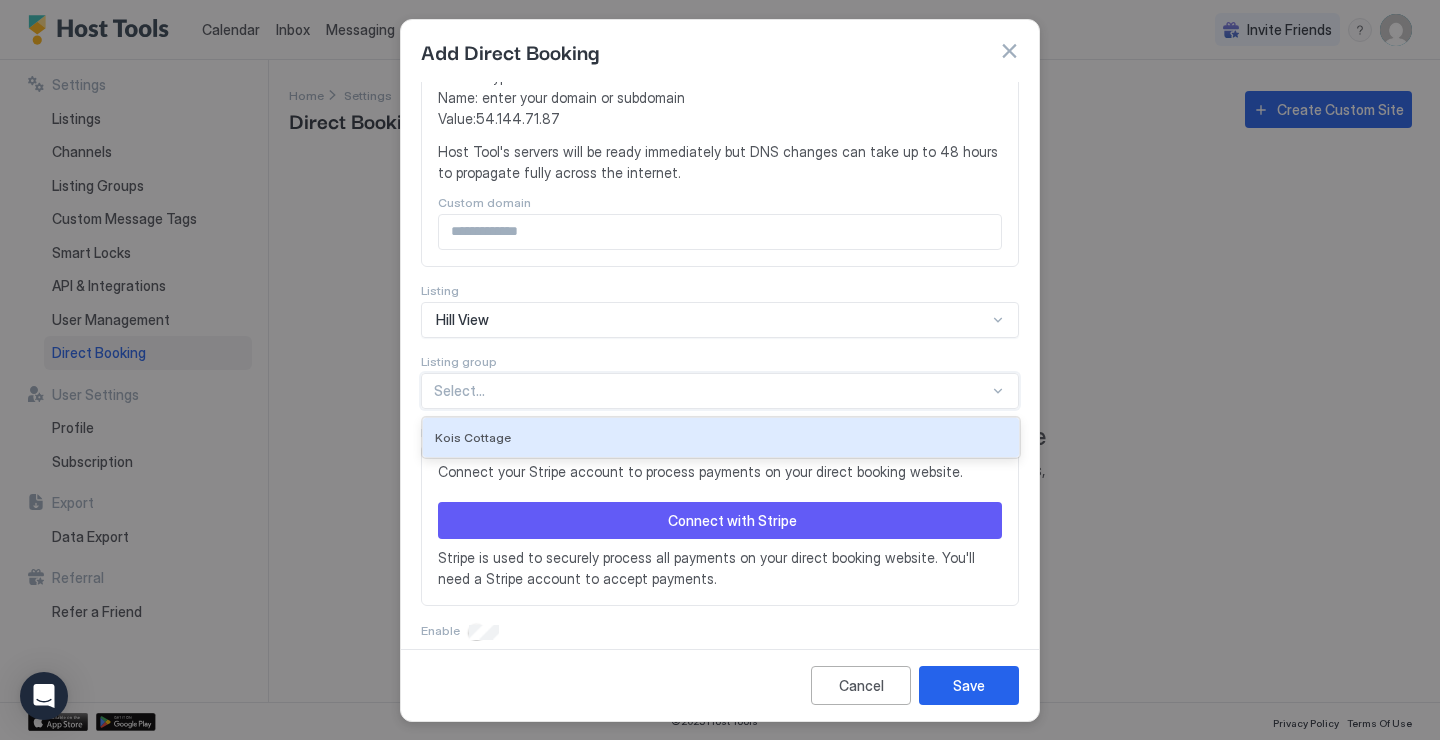 click on "Listing group" at bounding box center [720, -446] 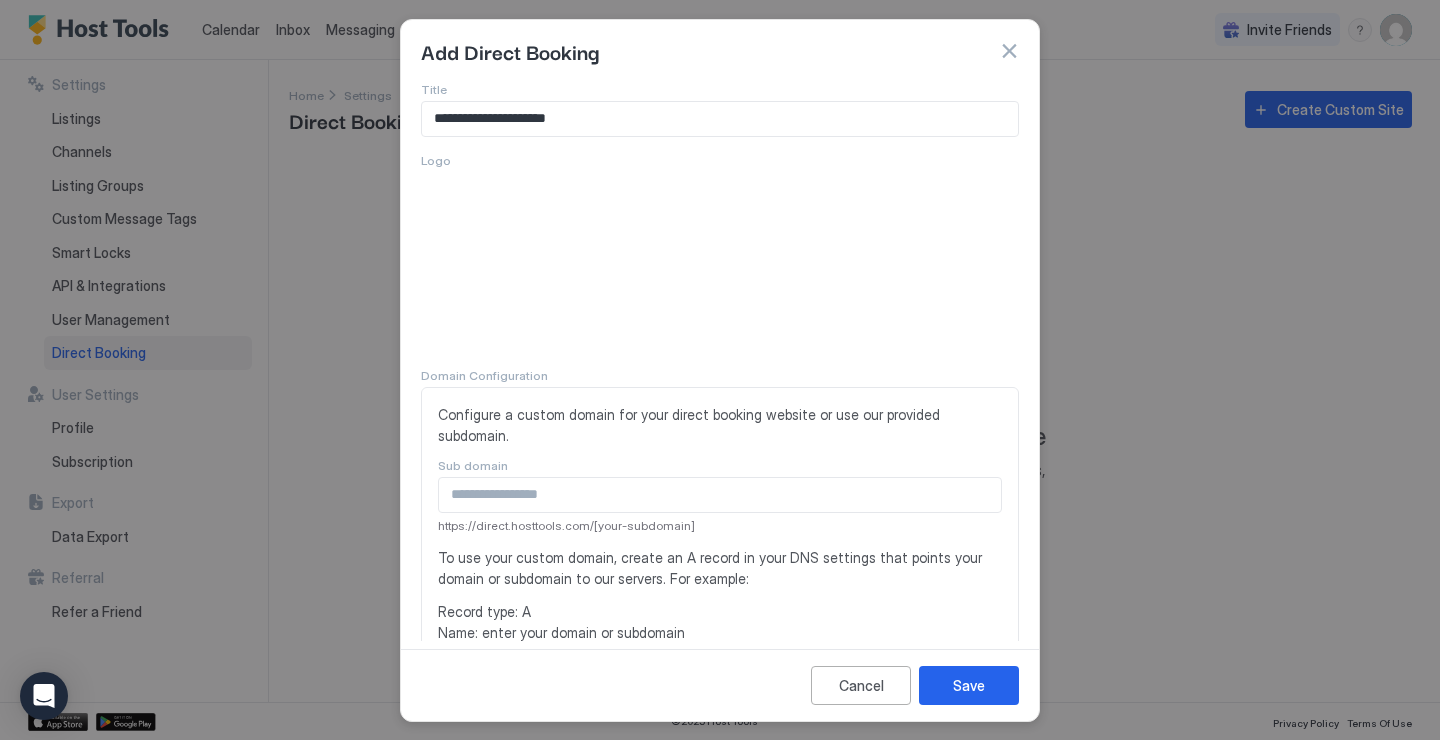scroll, scrollTop: 0, scrollLeft: 0, axis: both 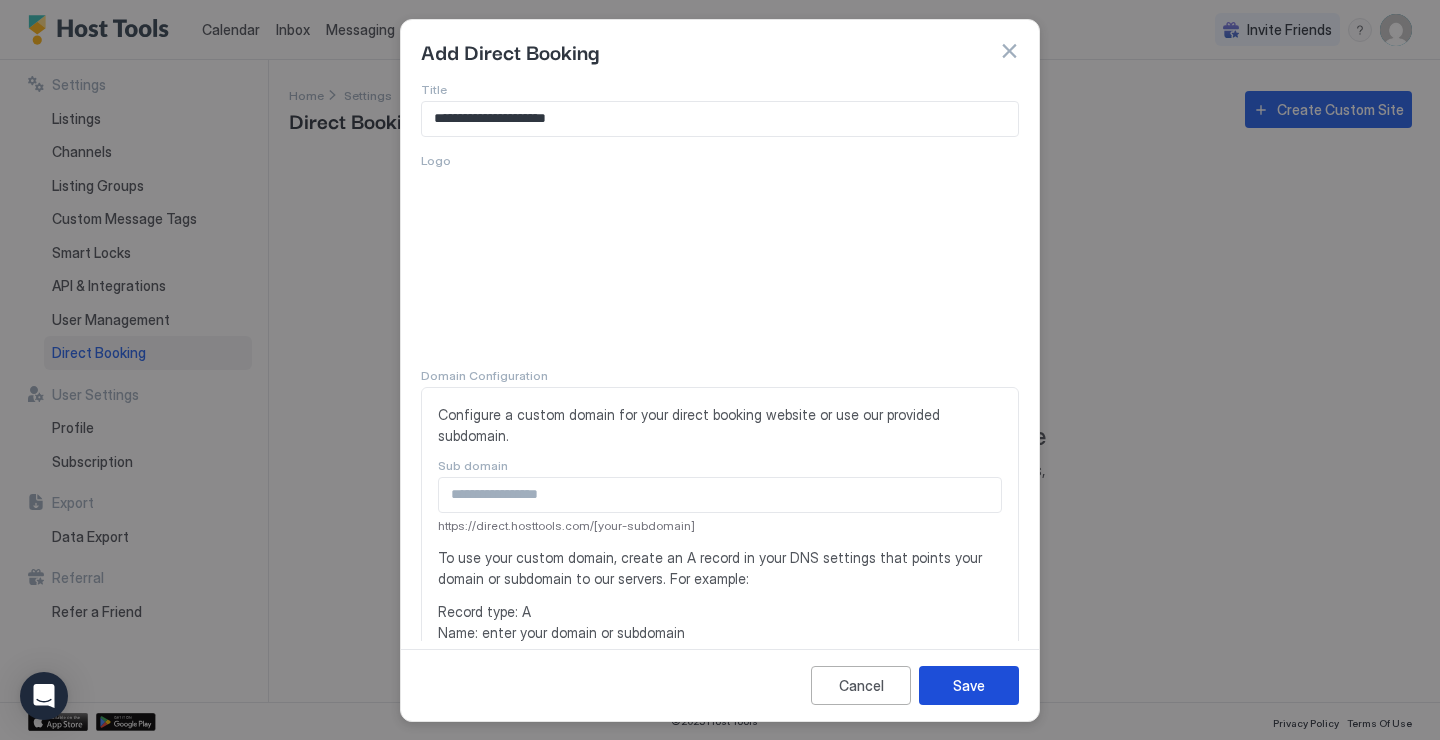 click on "Save" at bounding box center (969, 685) 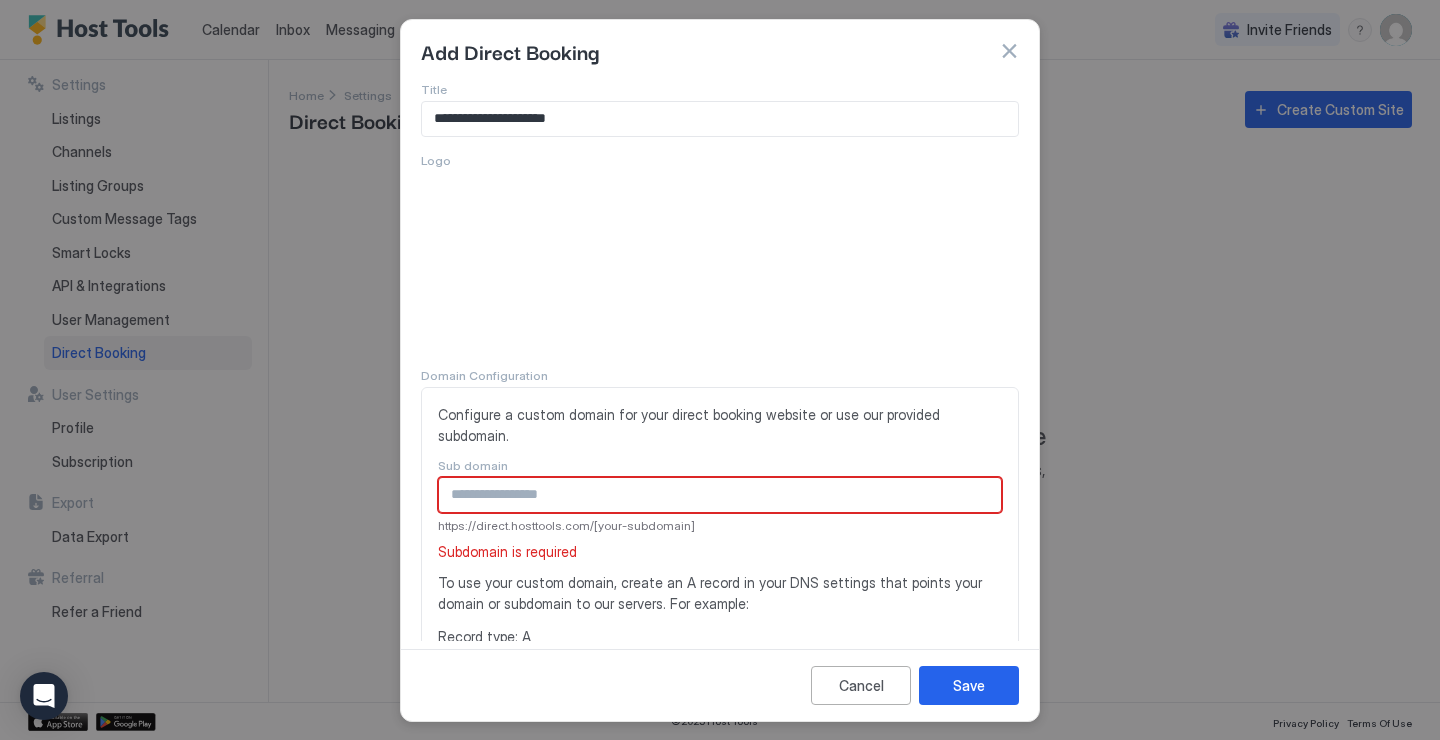 click at bounding box center [720, 495] 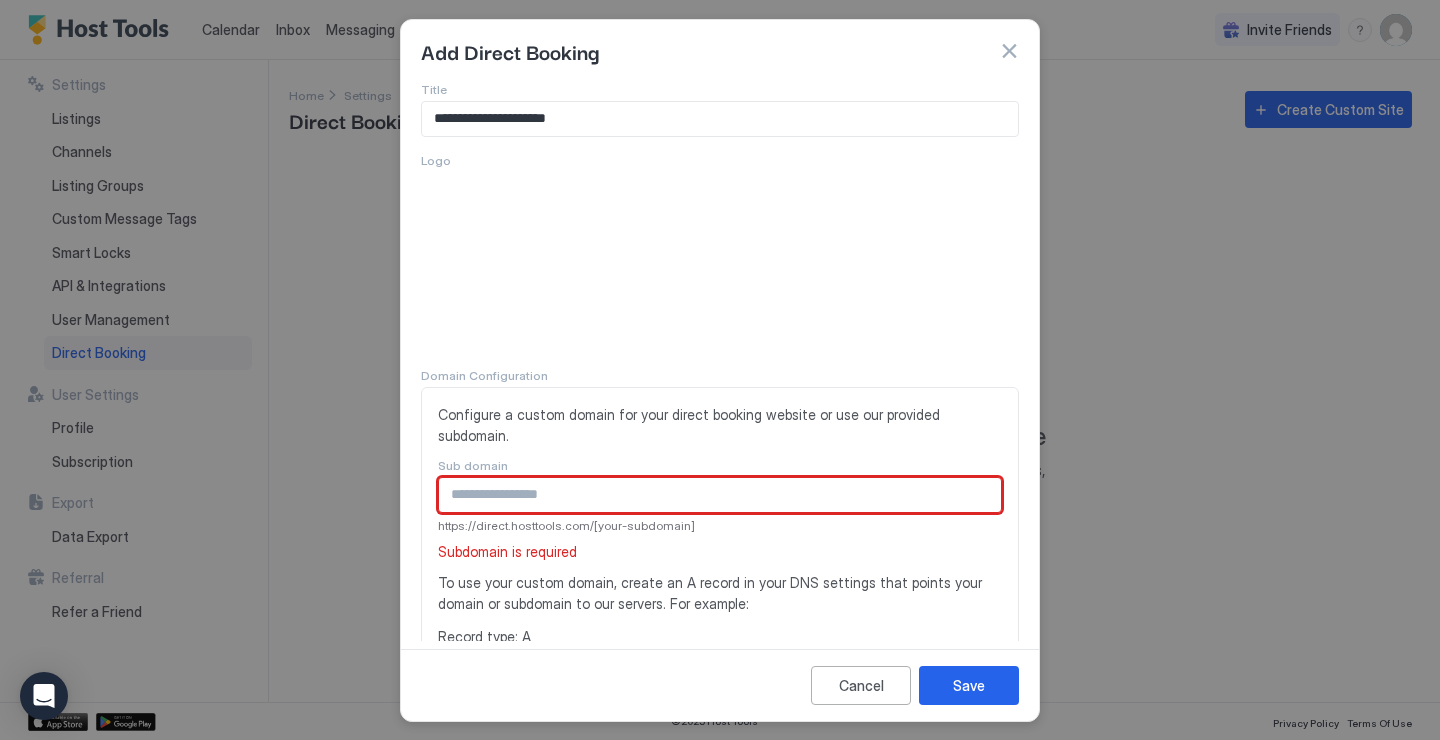 click at bounding box center [720, 495] 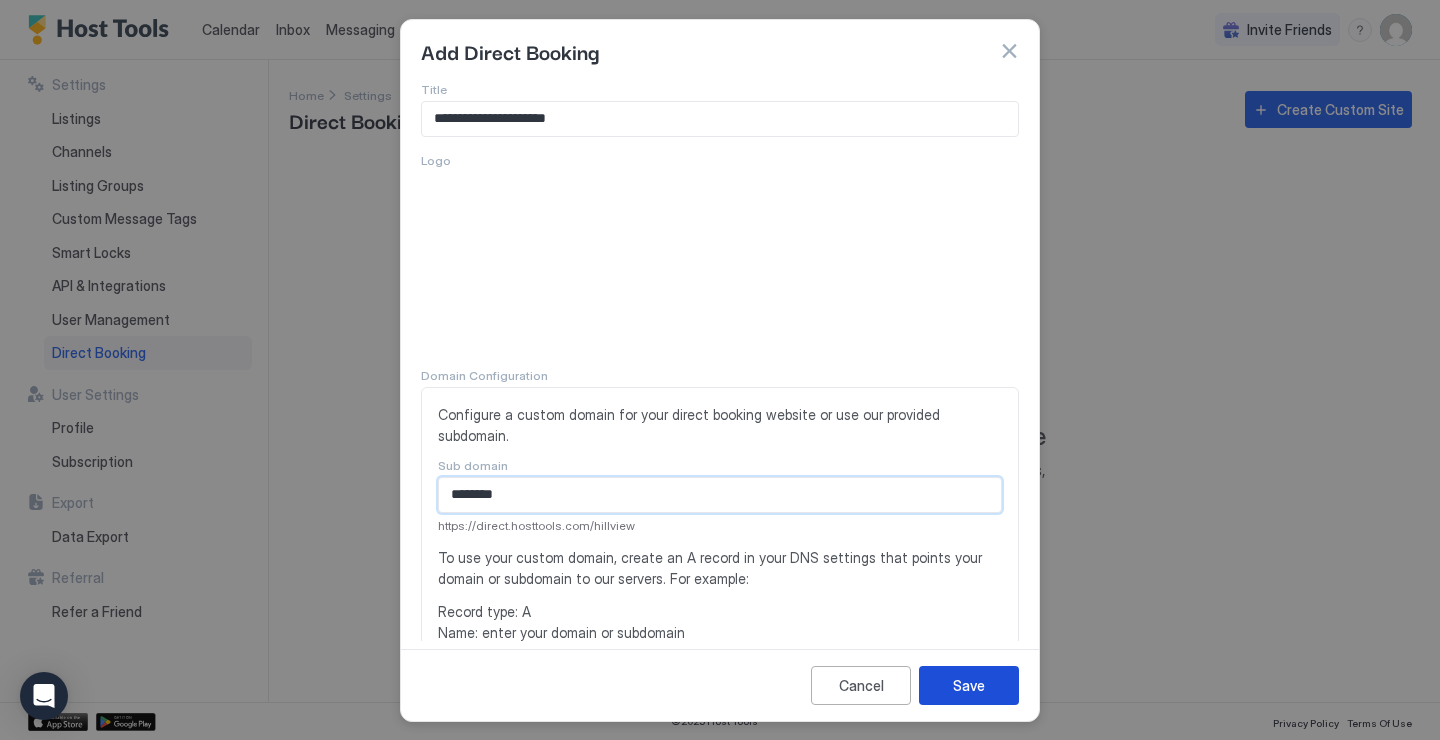 type on "********" 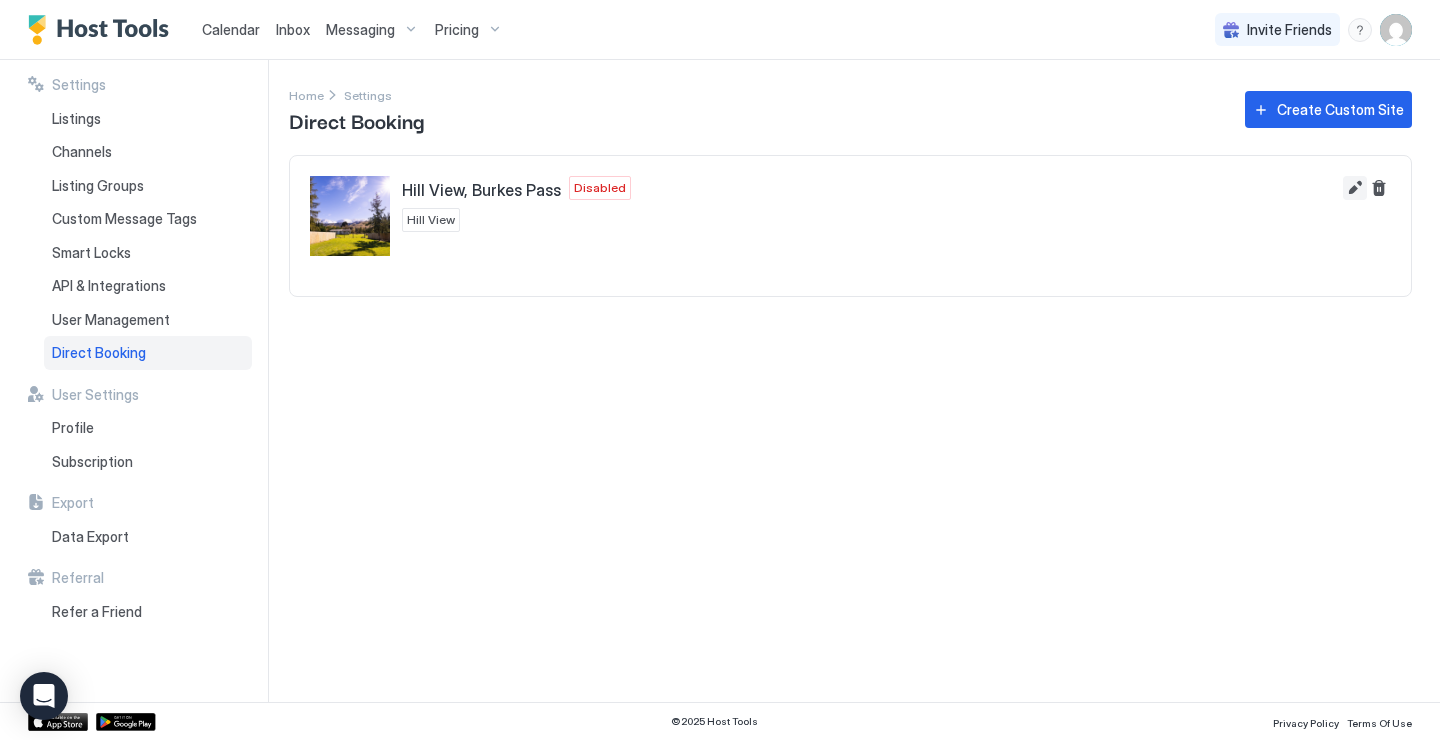 click at bounding box center (1355, 188) 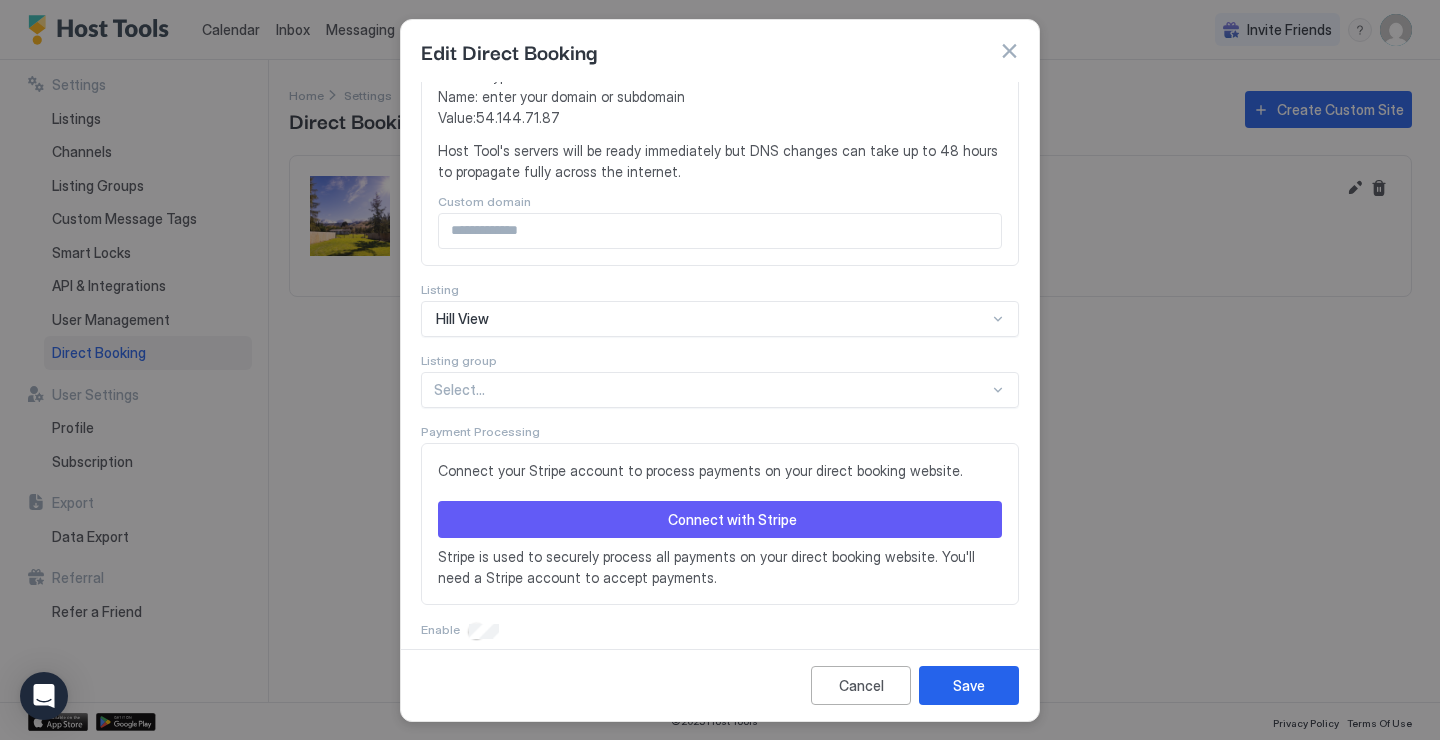 scroll, scrollTop: 535, scrollLeft: 0, axis: vertical 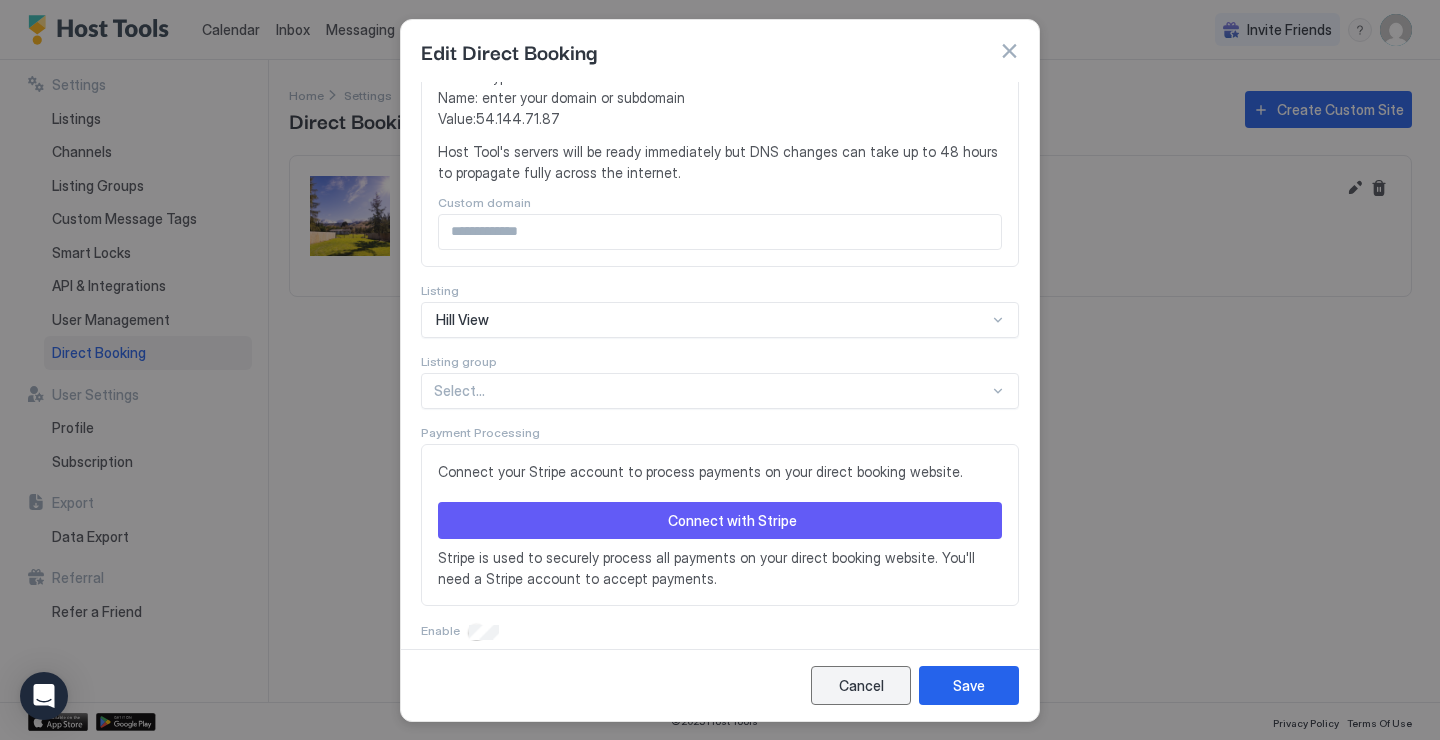 click on "Cancel" at bounding box center (861, 685) 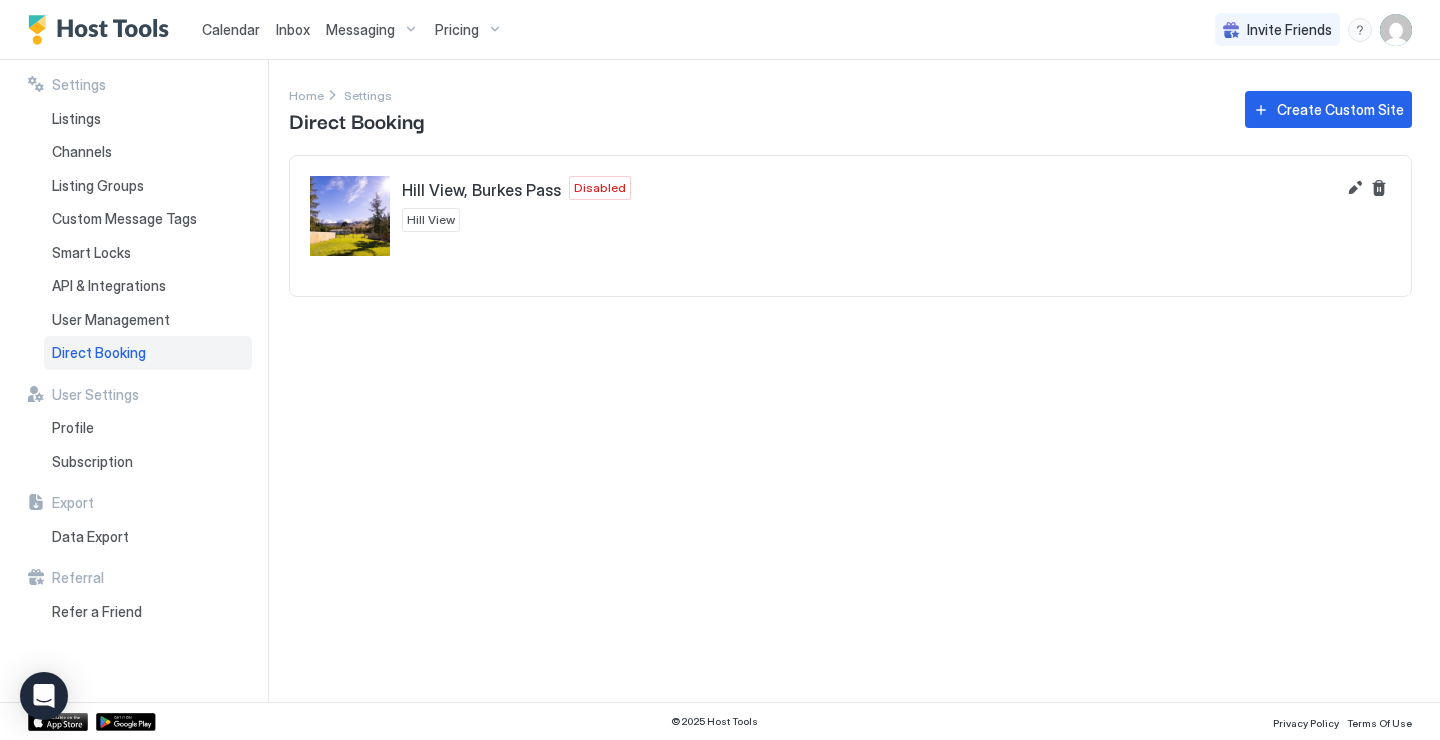 click at bounding box center (350, 216) 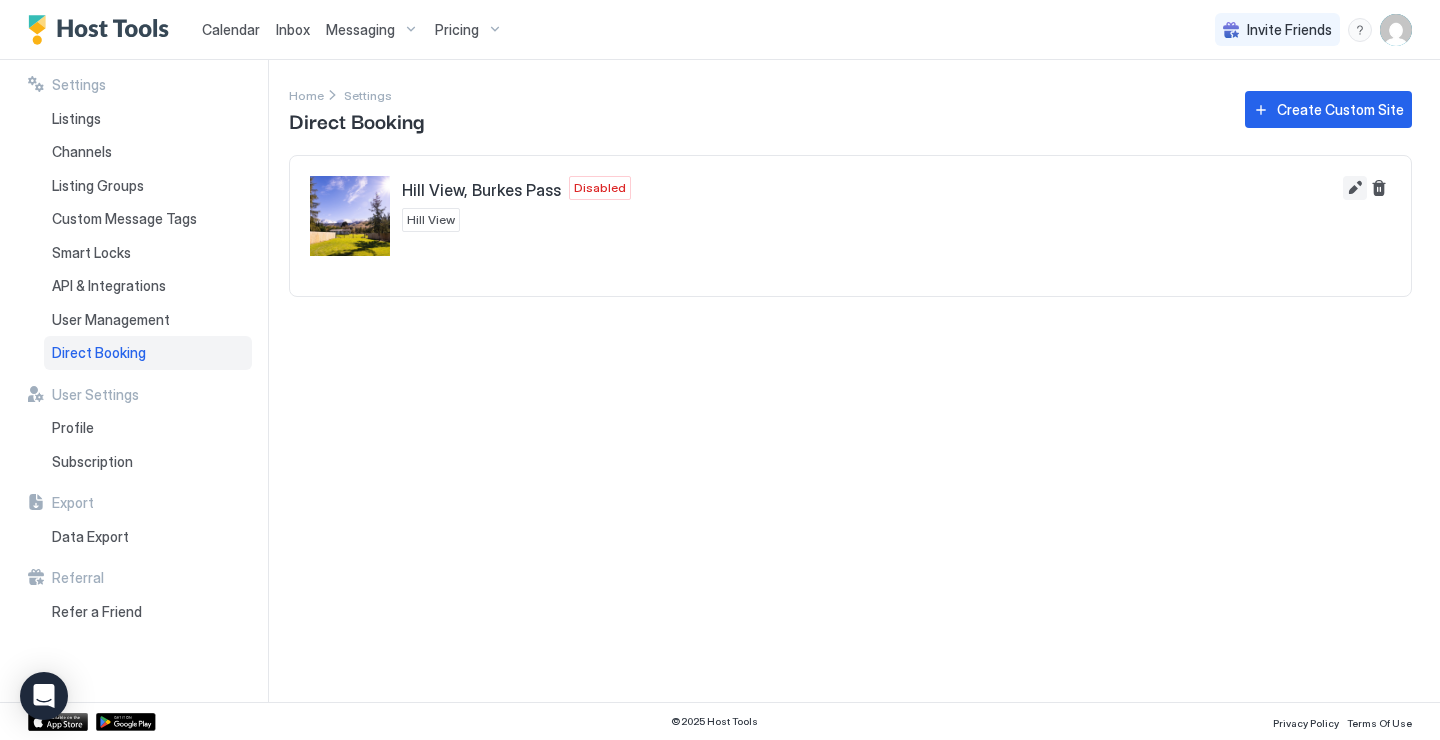click at bounding box center [1355, 188] 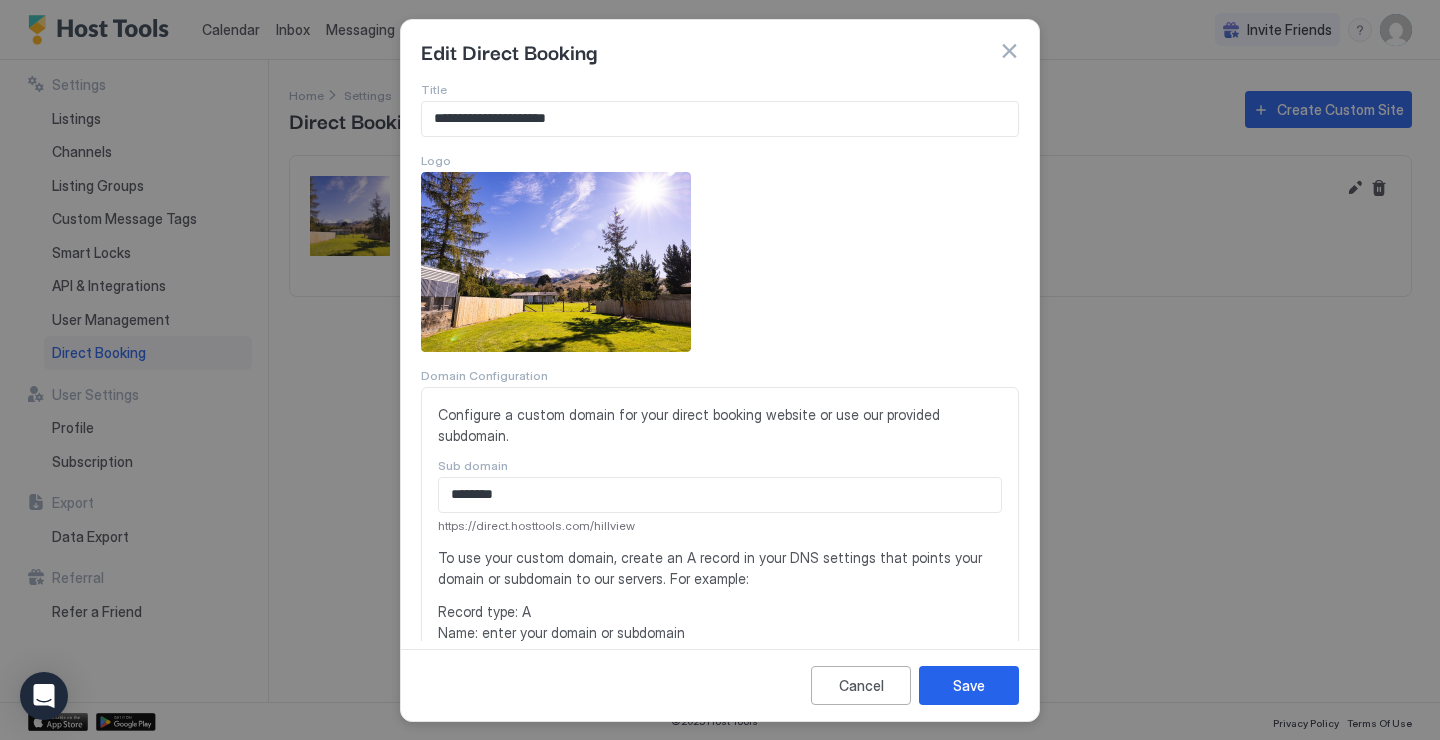 scroll, scrollTop: 12, scrollLeft: 0, axis: vertical 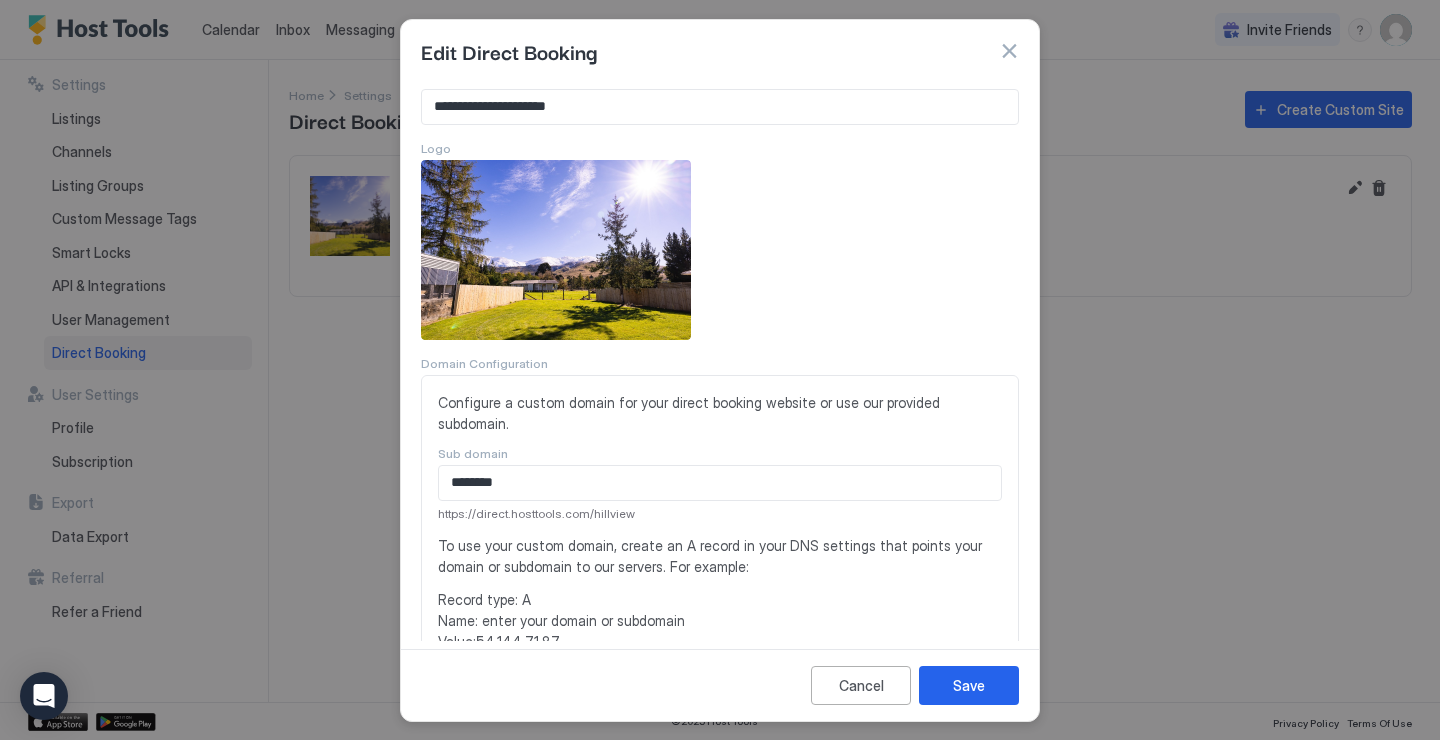 click on "https://direct.hosttools.com/hillview" at bounding box center (720, 514) 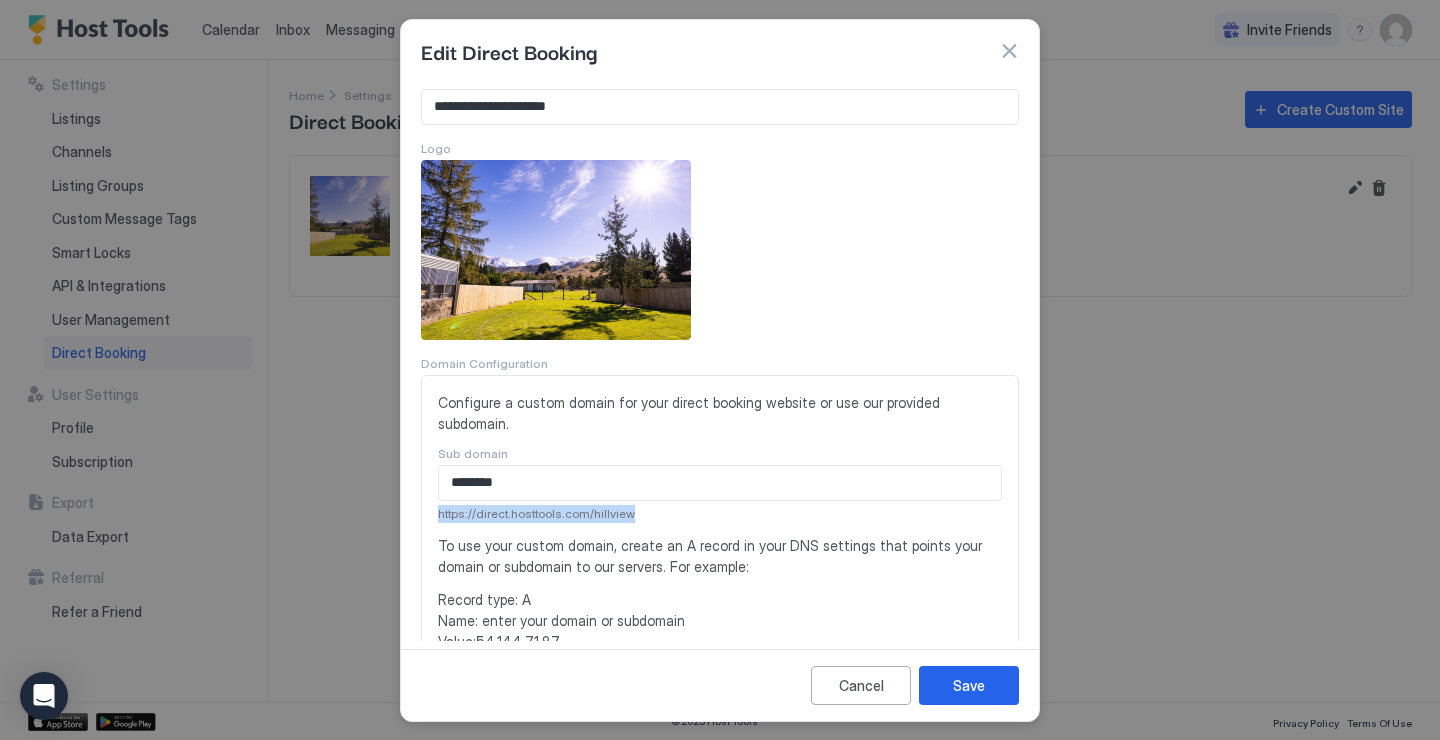 drag, startPoint x: 626, startPoint y: 493, endPoint x: 431, endPoint y: 494, distance: 195.00256 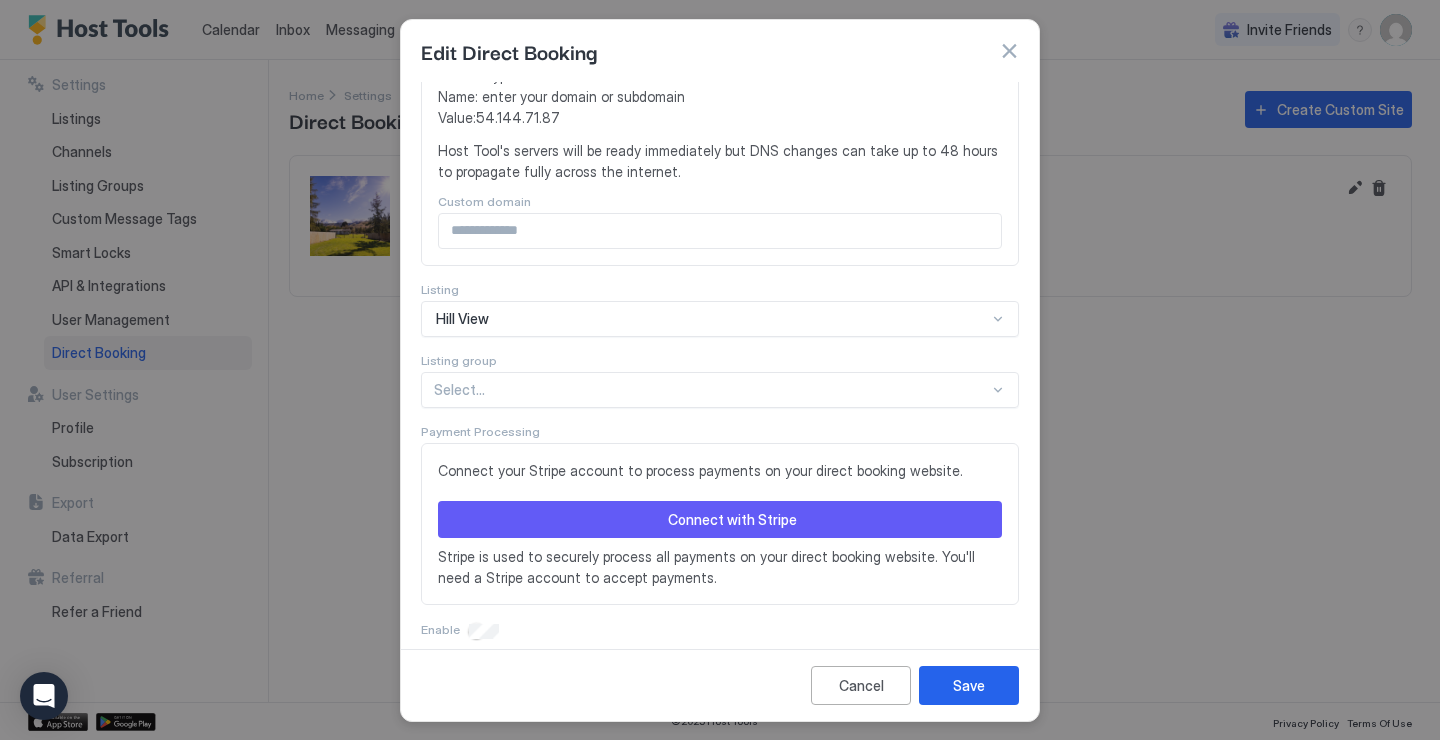 scroll, scrollTop: 535, scrollLeft: 0, axis: vertical 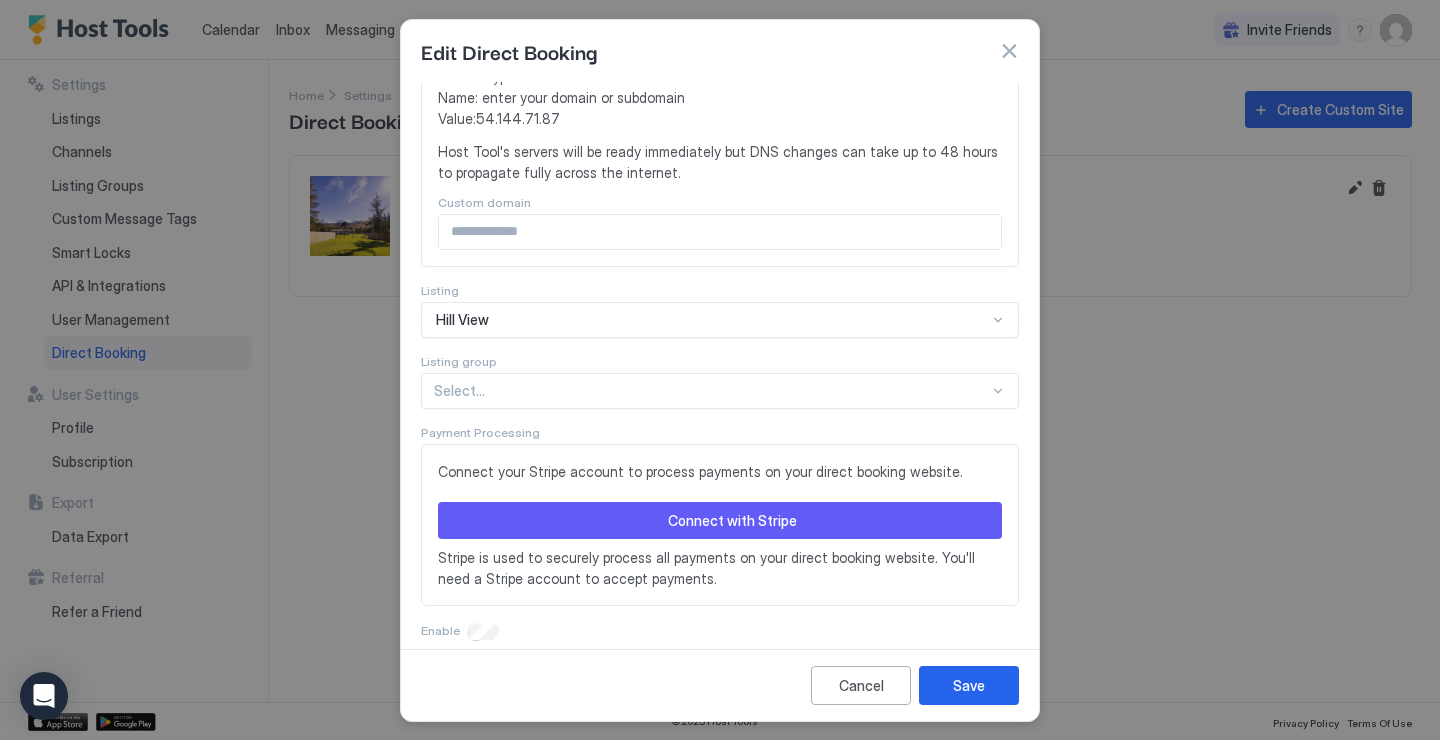 click on "Connect your Stripe account to process payments on your direct booking website. Connect with Stripe Stripe is used to securely process all payments on your direct booking website. You'll need a Stripe account to accept payments." at bounding box center (720, 525) 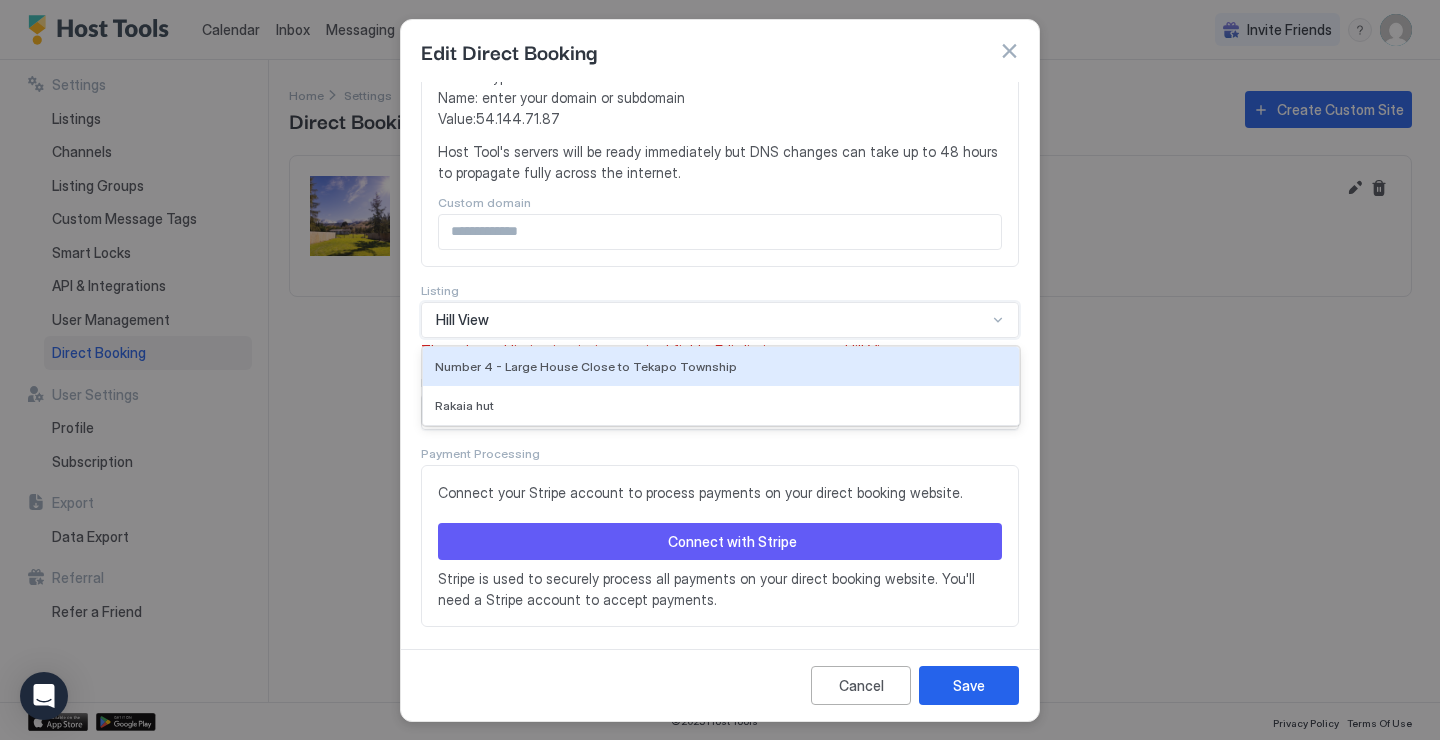 click on "Hill View" at bounding box center [711, 320] 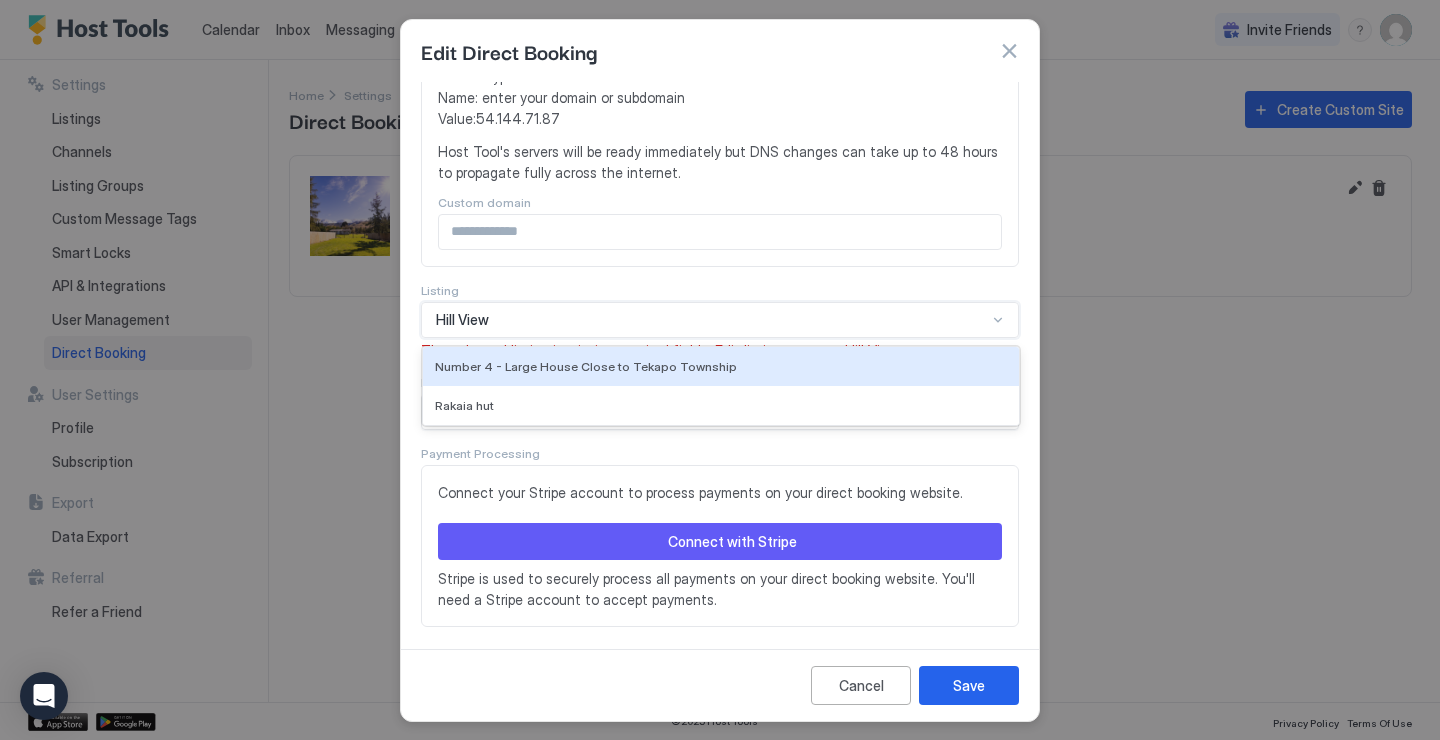 click at bounding box center [720, 370] 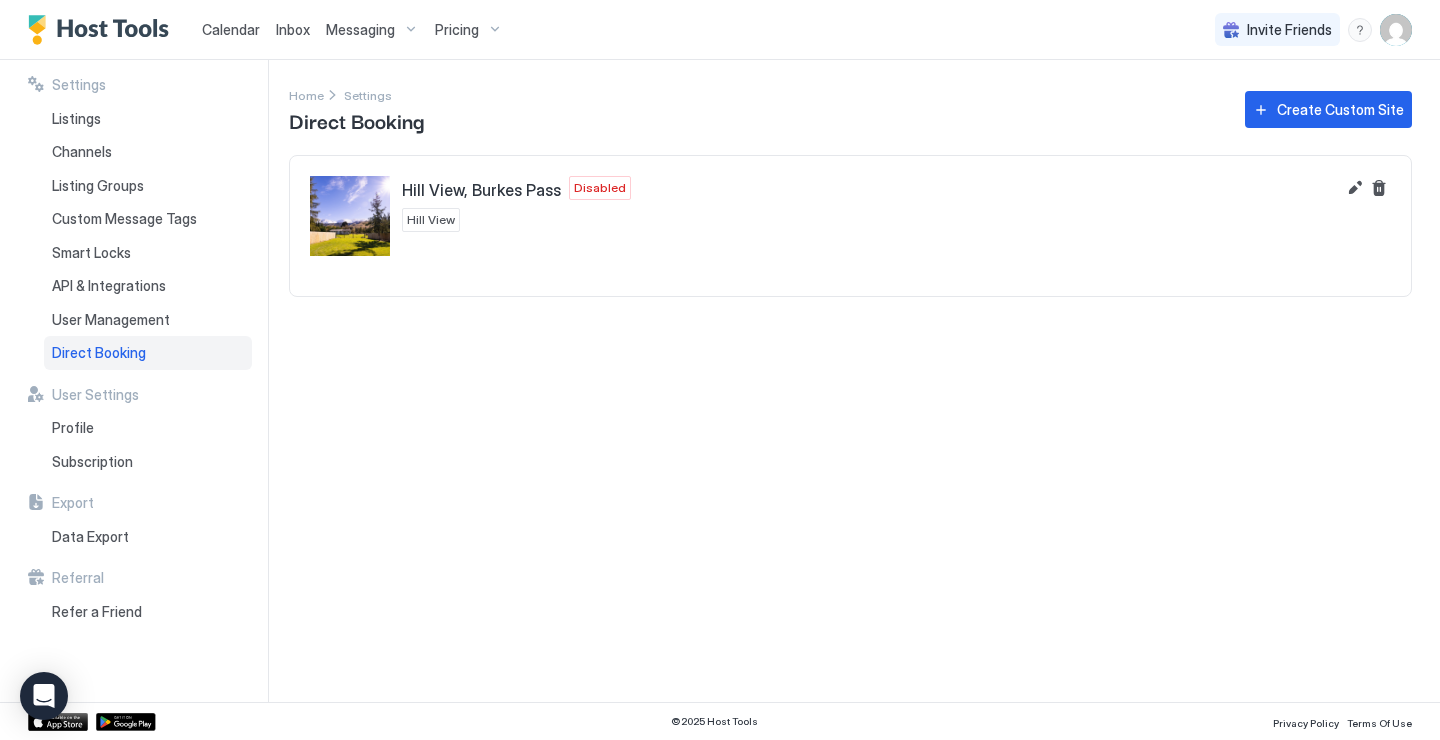 click on "[LOCATION], [LOCATION] [LOCATION]" at bounding box center [516, 216] 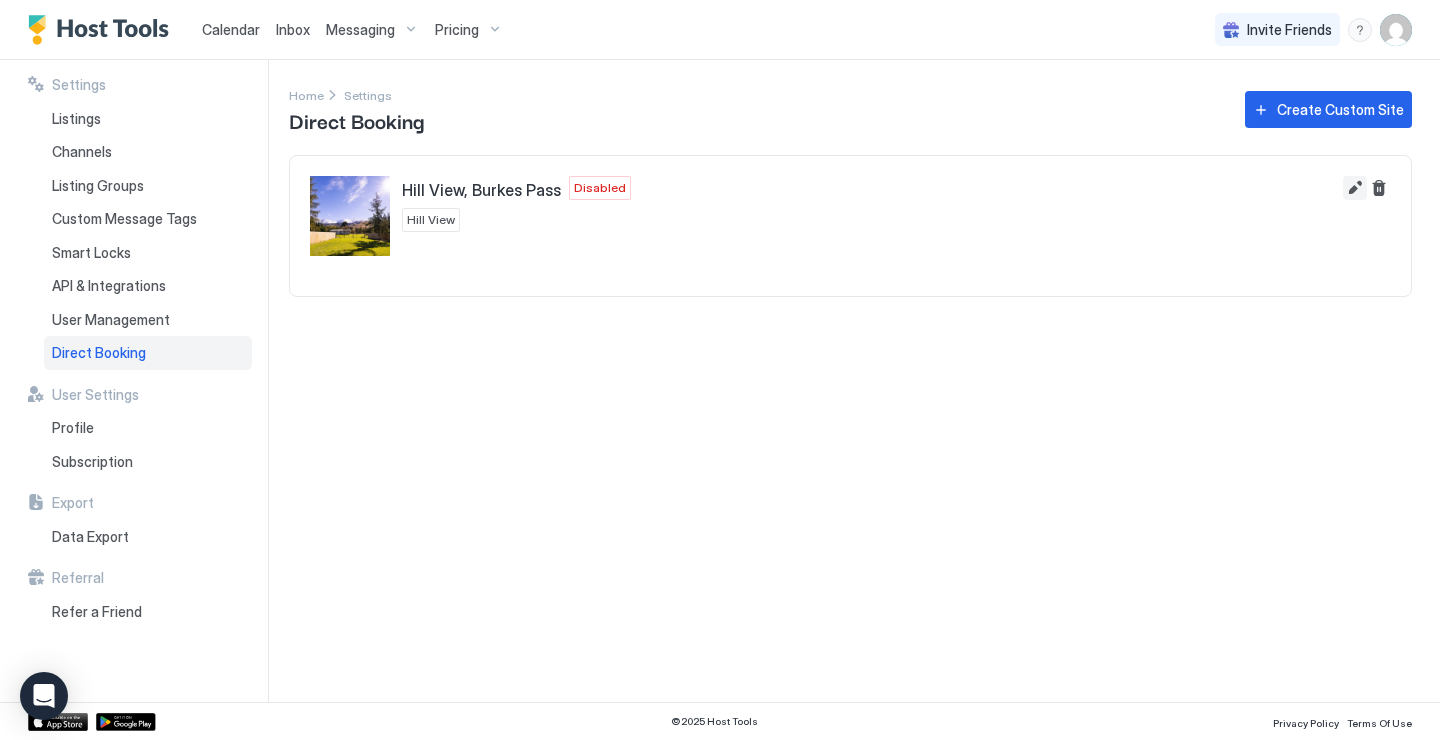 click at bounding box center (1355, 188) 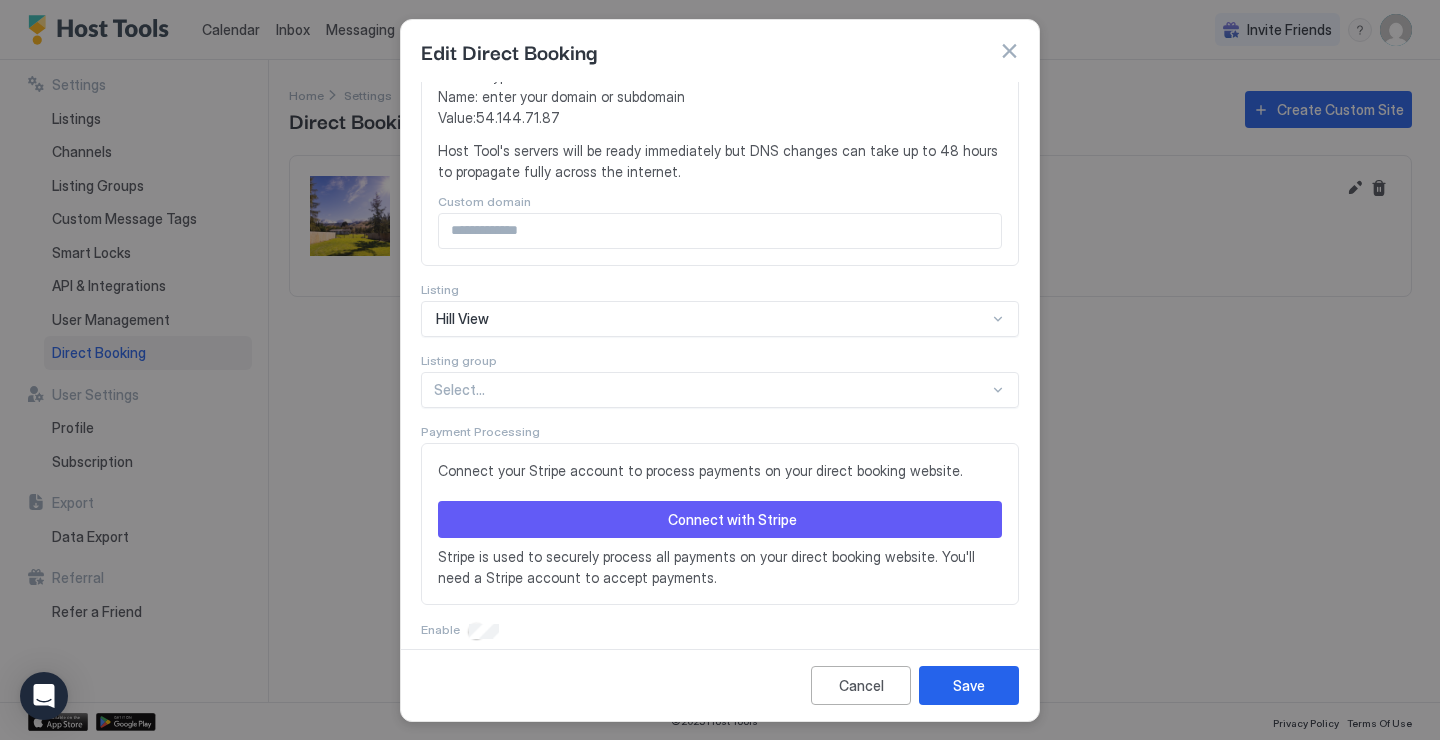 scroll, scrollTop: 535, scrollLeft: 0, axis: vertical 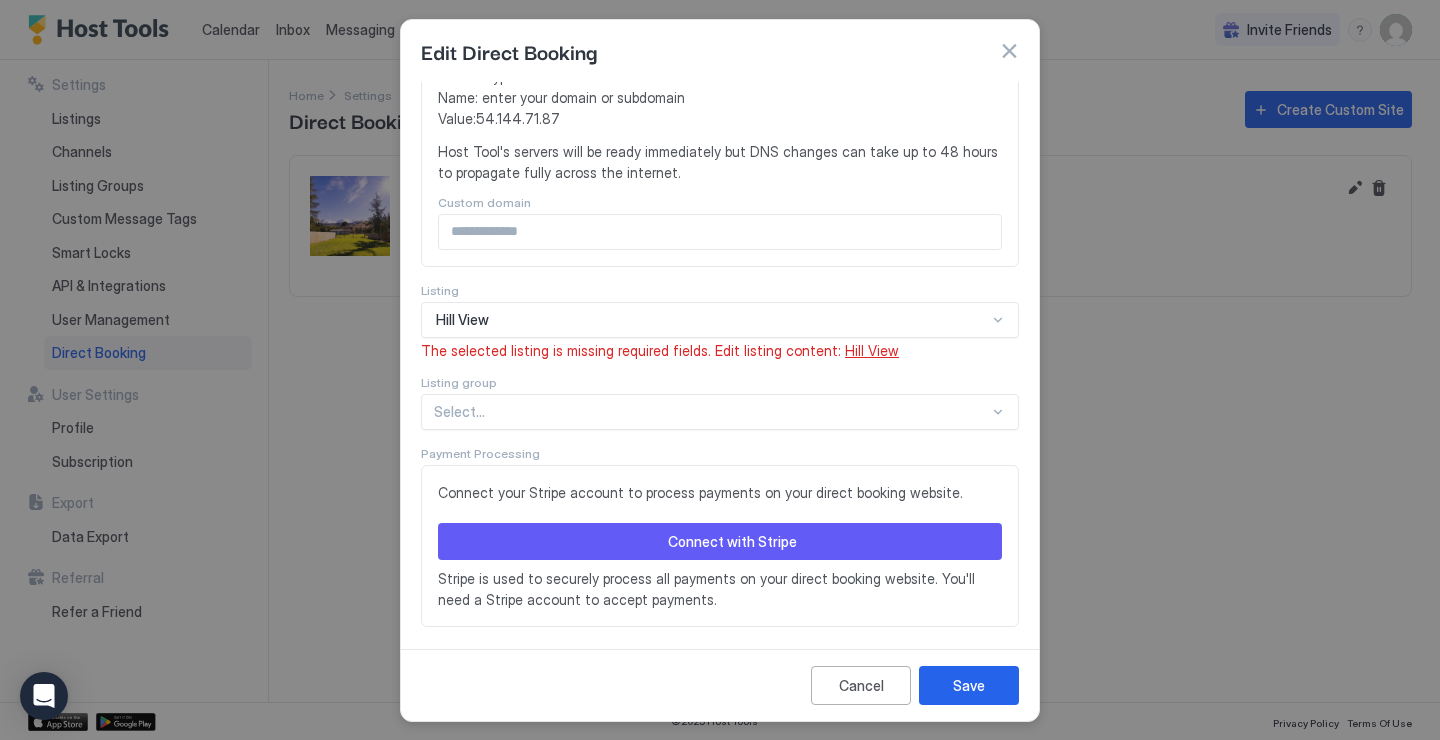 click on "Hill View" at bounding box center [872, 350] 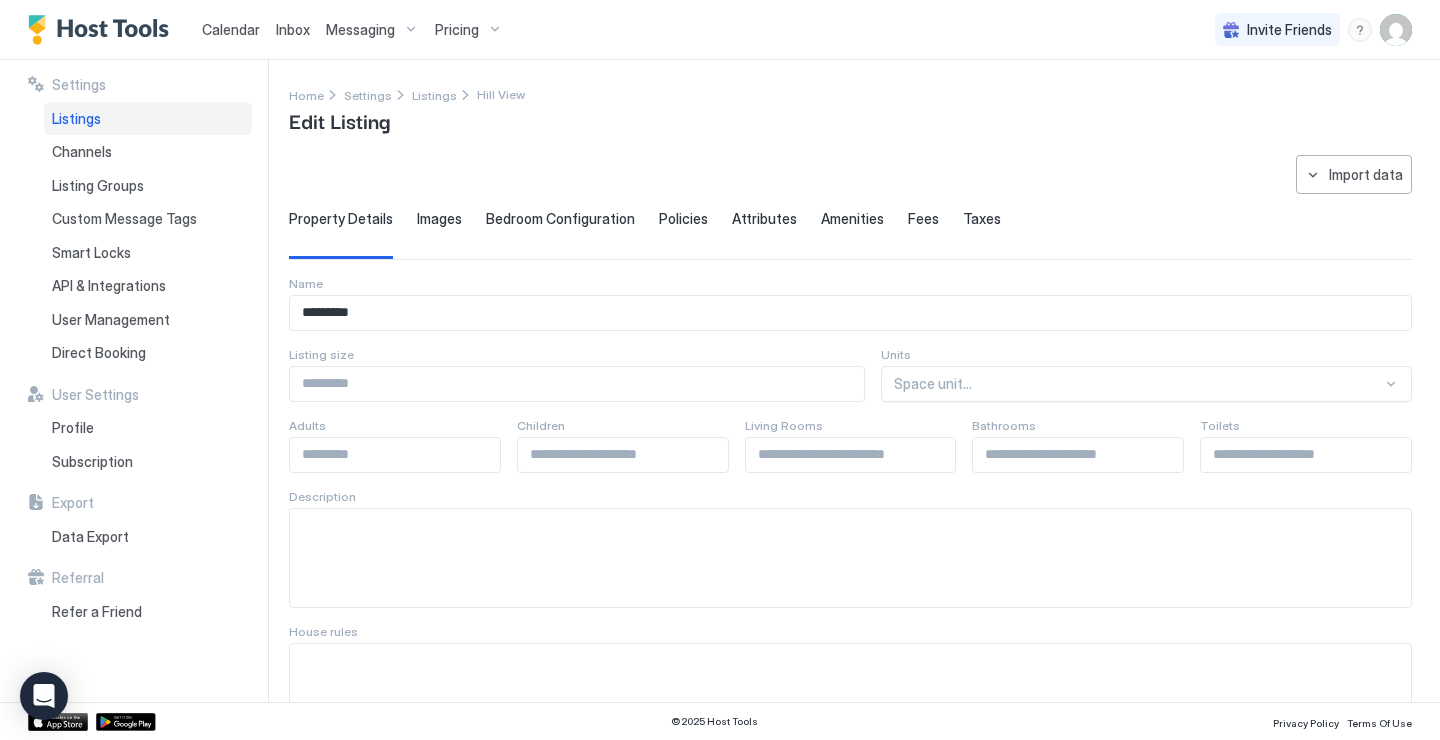 scroll, scrollTop: 0, scrollLeft: 0, axis: both 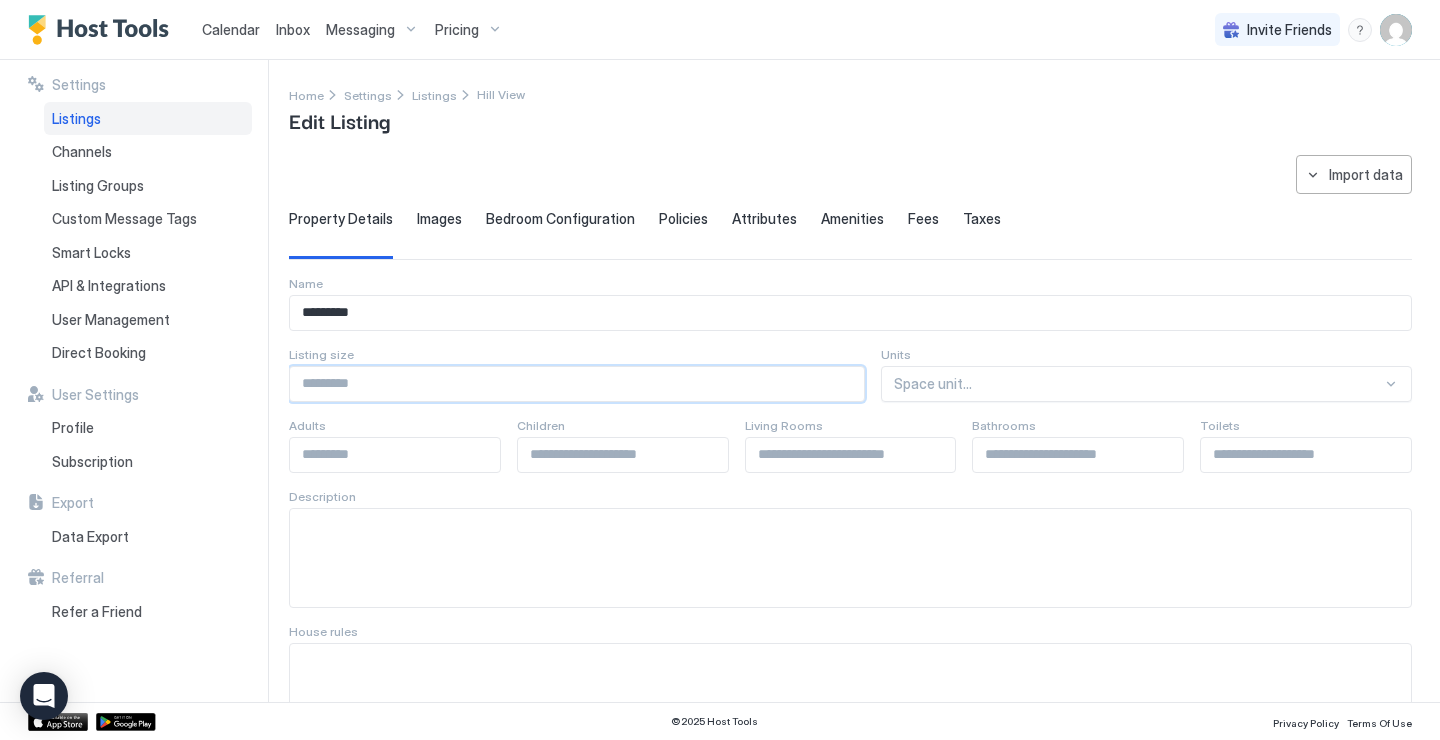 click on "**" at bounding box center [577, 384] 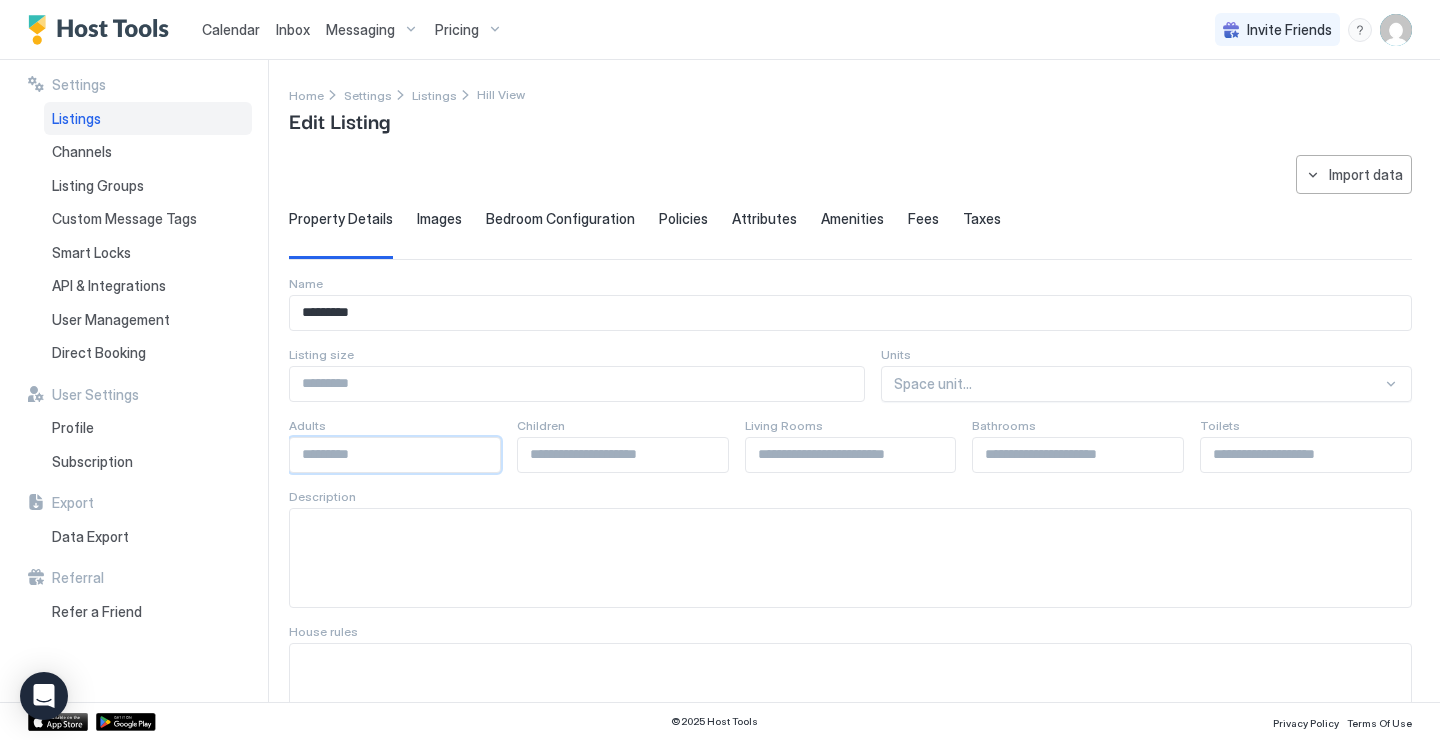 click at bounding box center (395, 455) 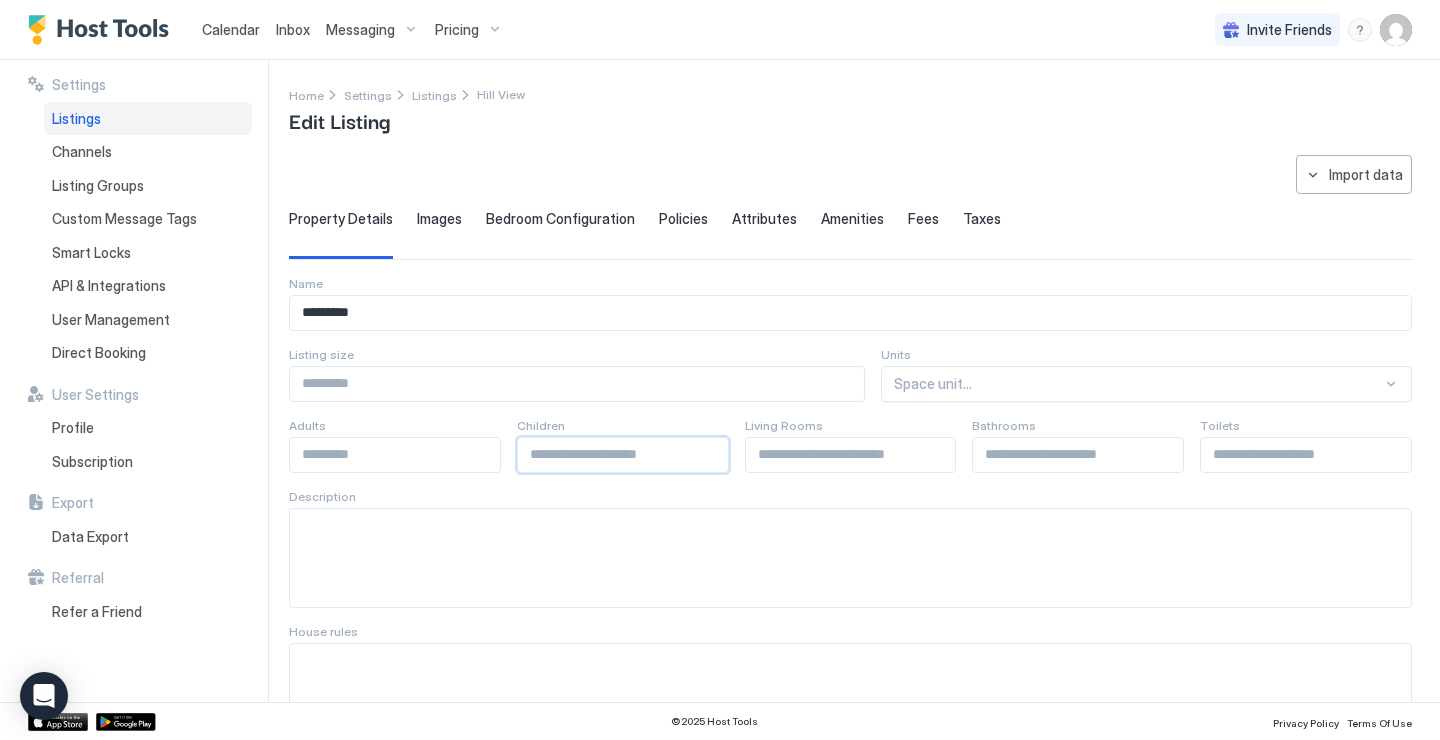 click at bounding box center (1306, 455) 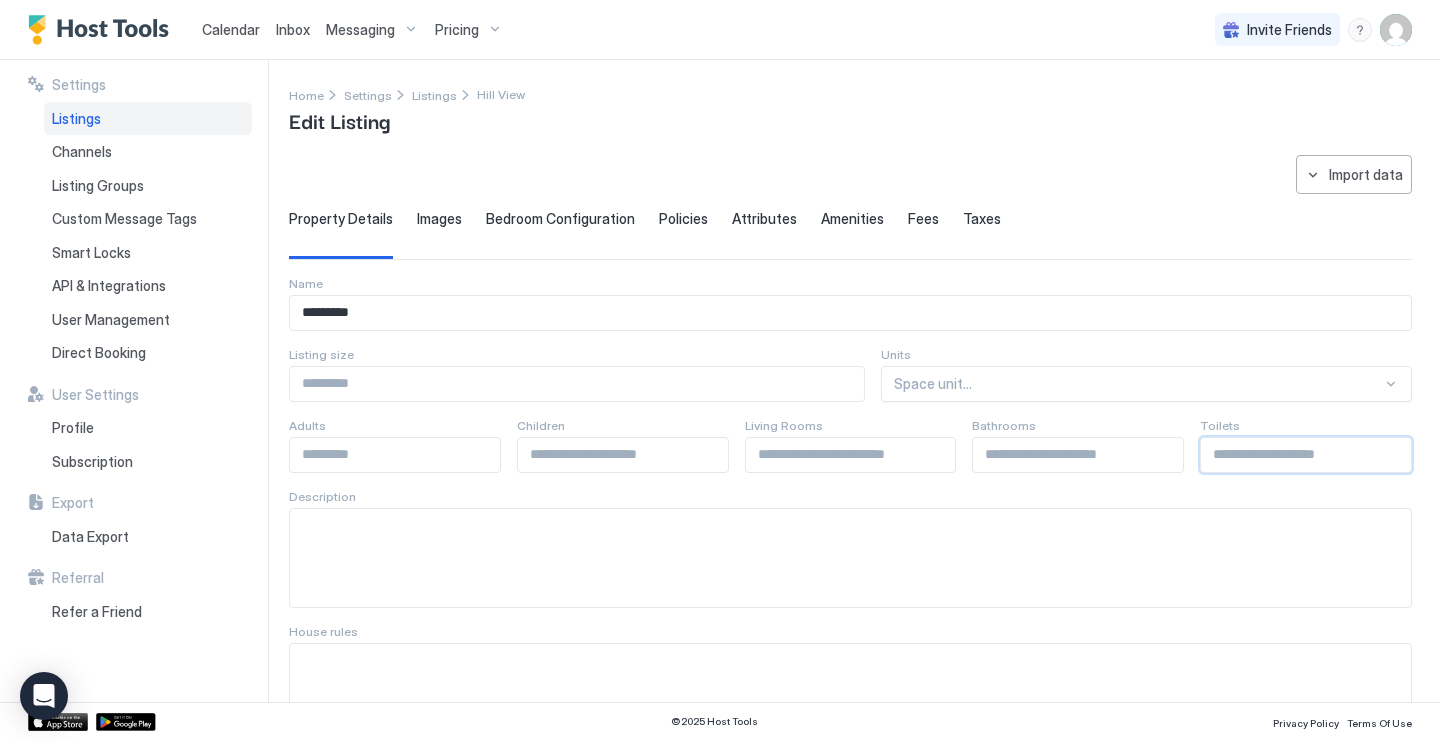 type on "*" 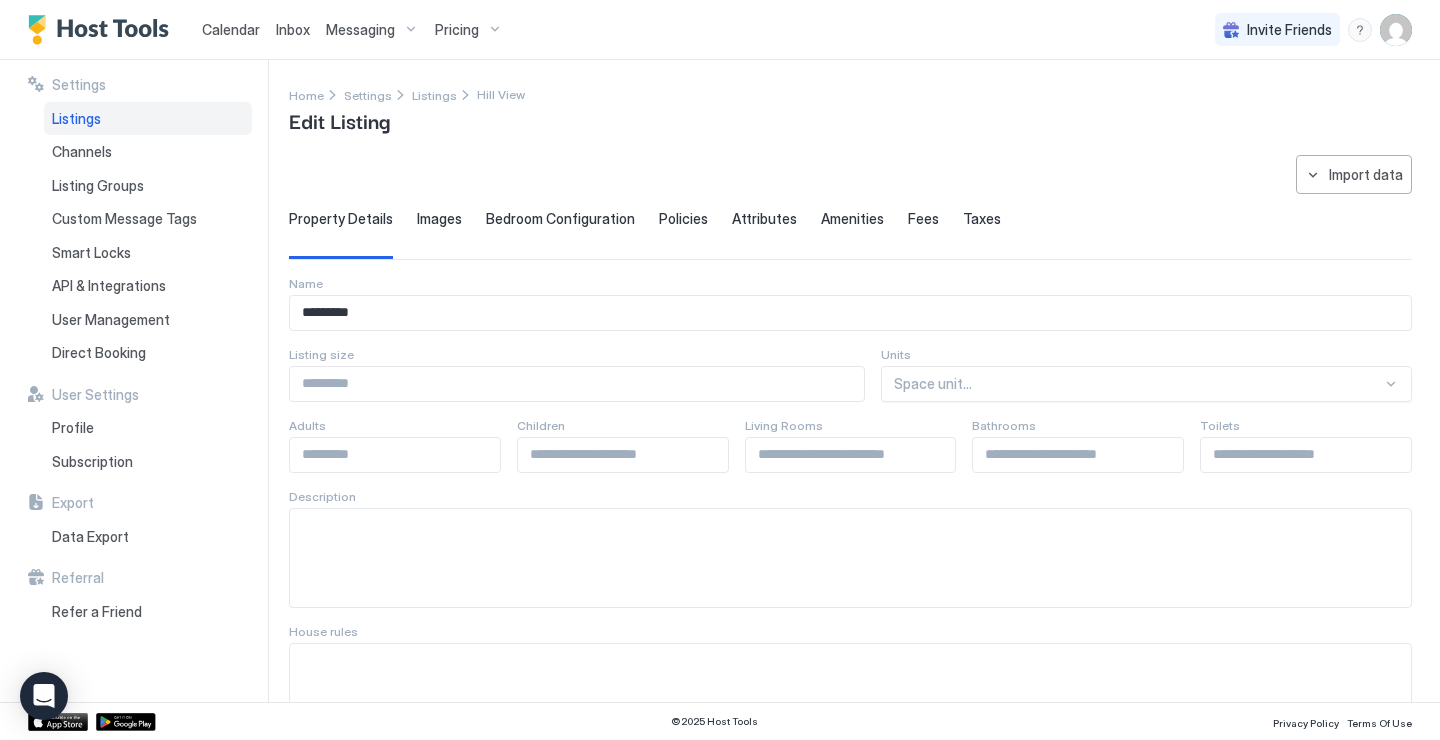 click on "**********" at bounding box center (850, 1384) 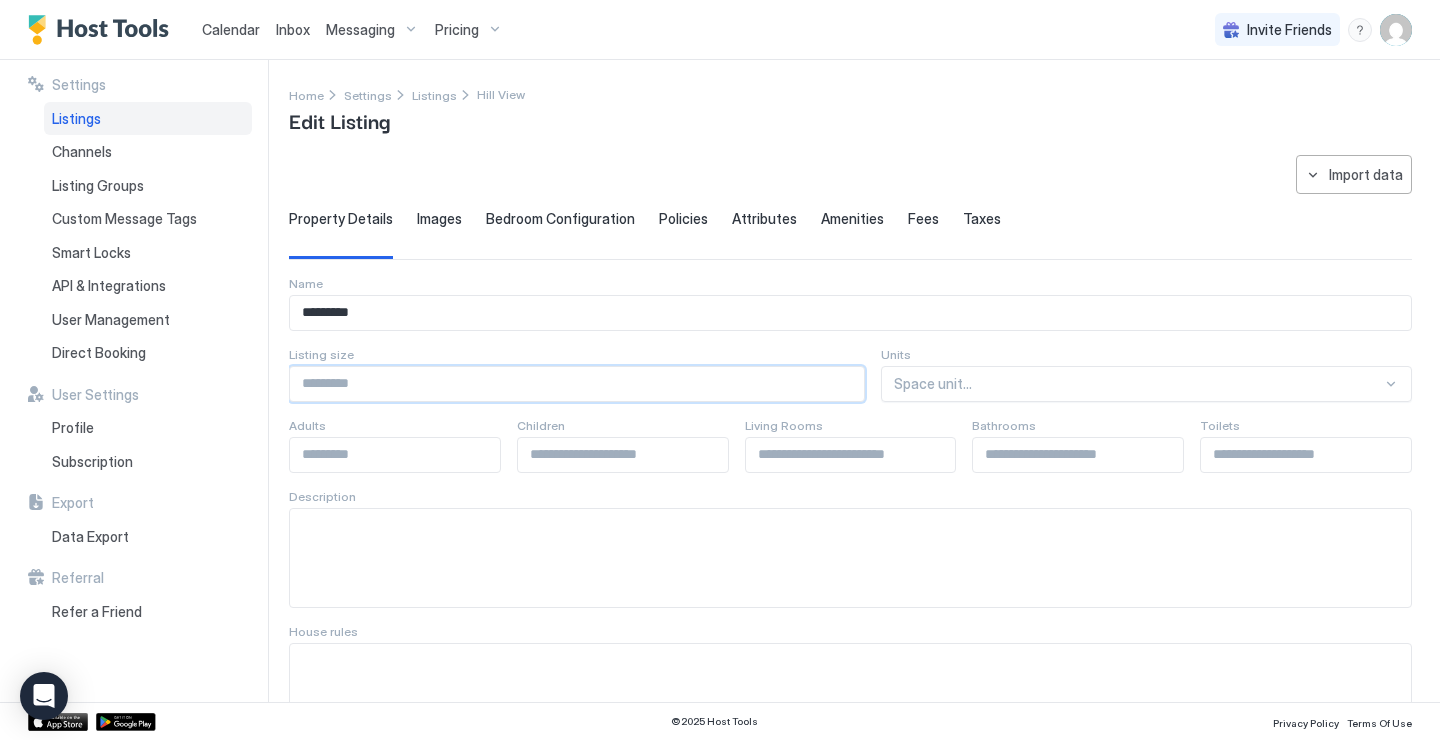 click at bounding box center (577, 384) 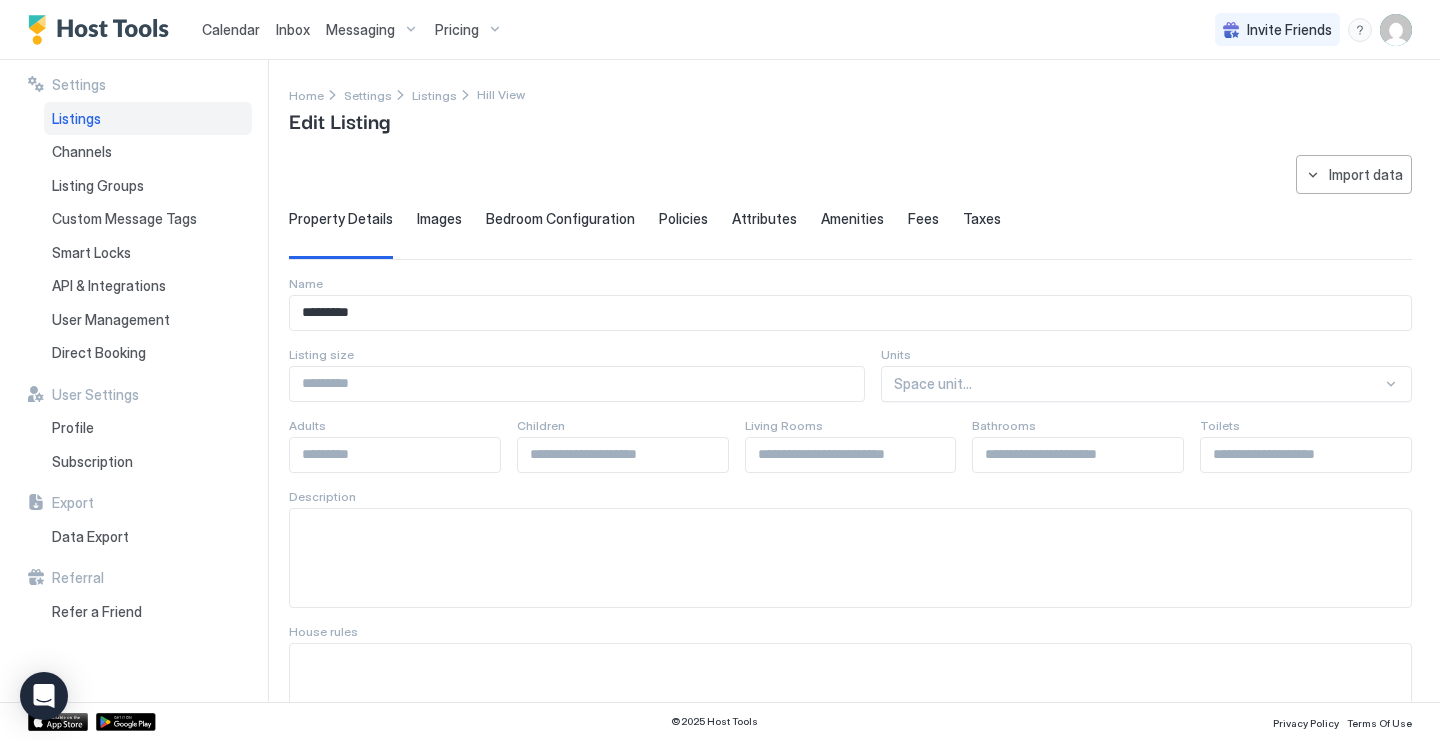click on "*" at bounding box center [577, 384] 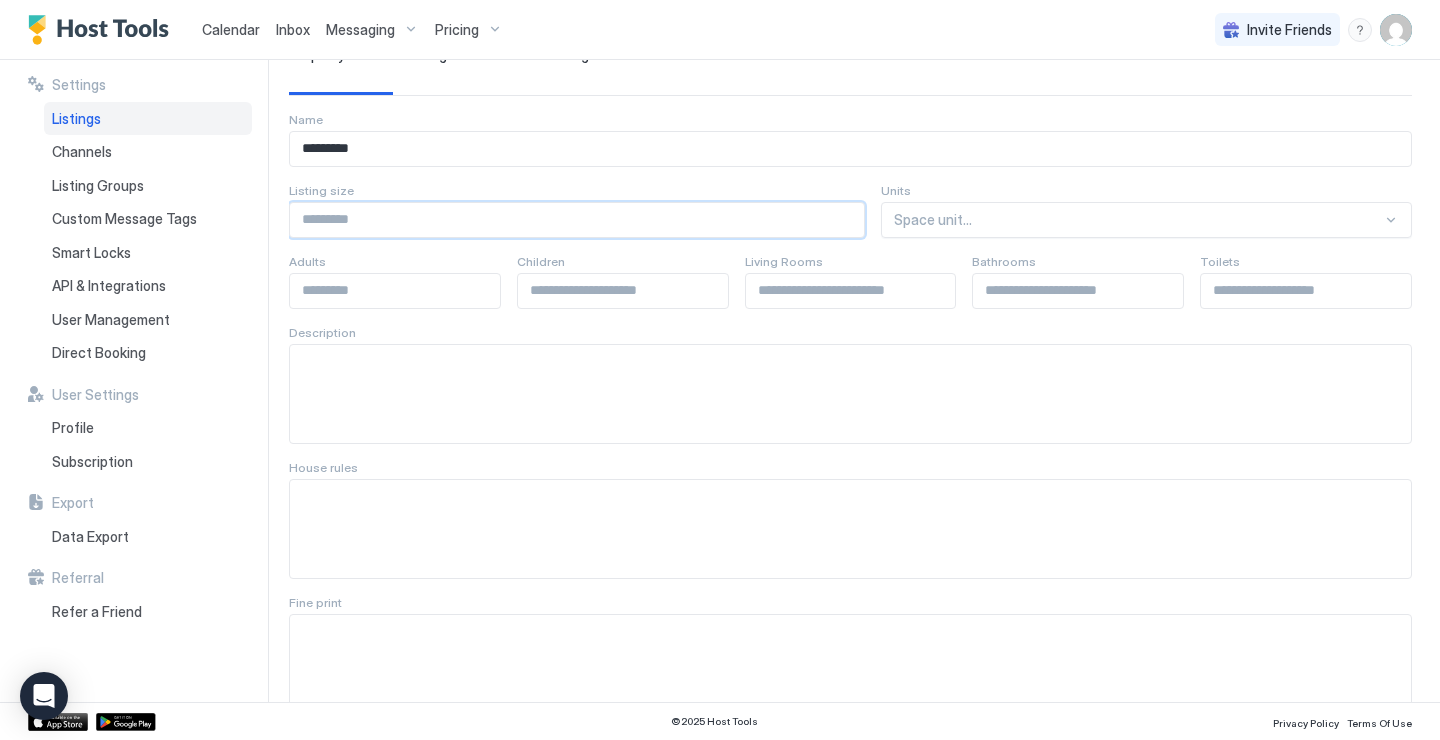 scroll, scrollTop: 171, scrollLeft: 0, axis: vertical 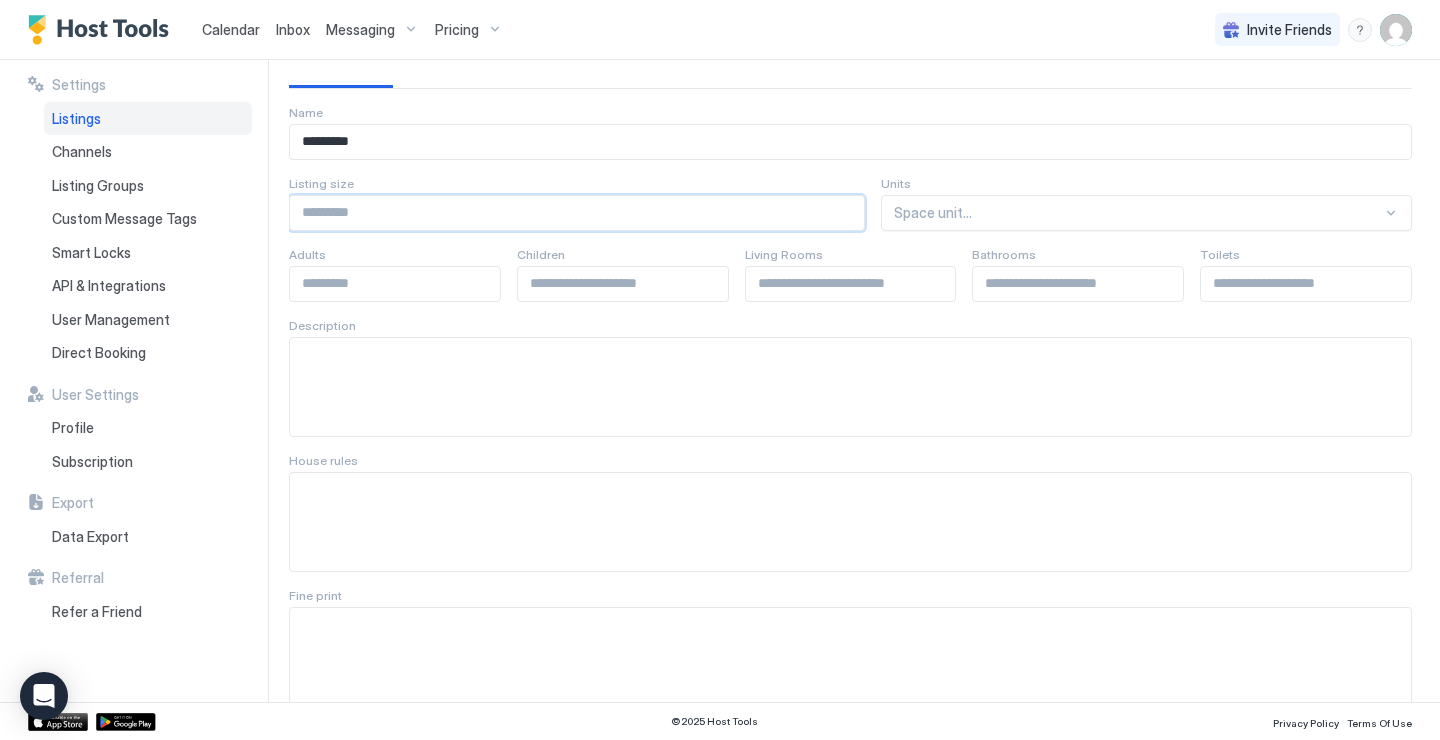 type 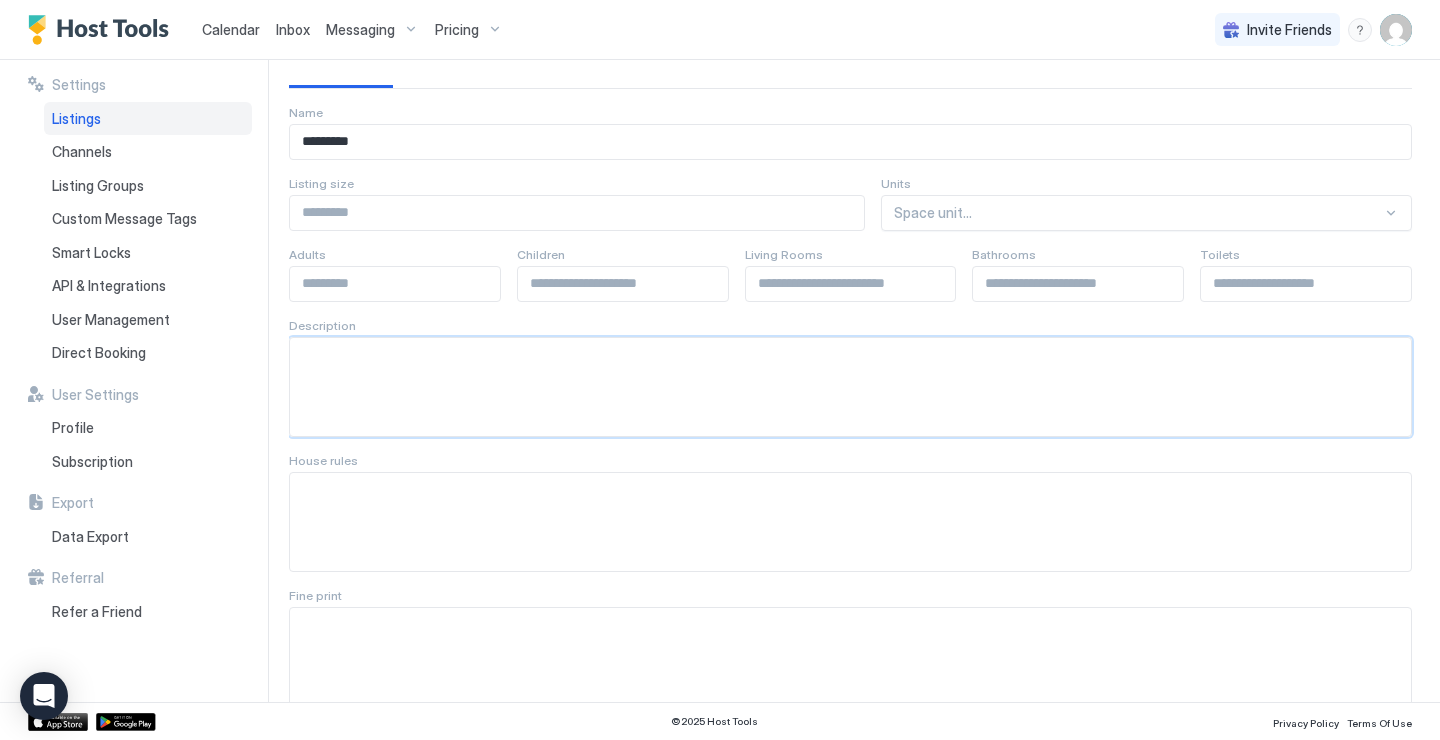 click at bounding box center (850, 387) 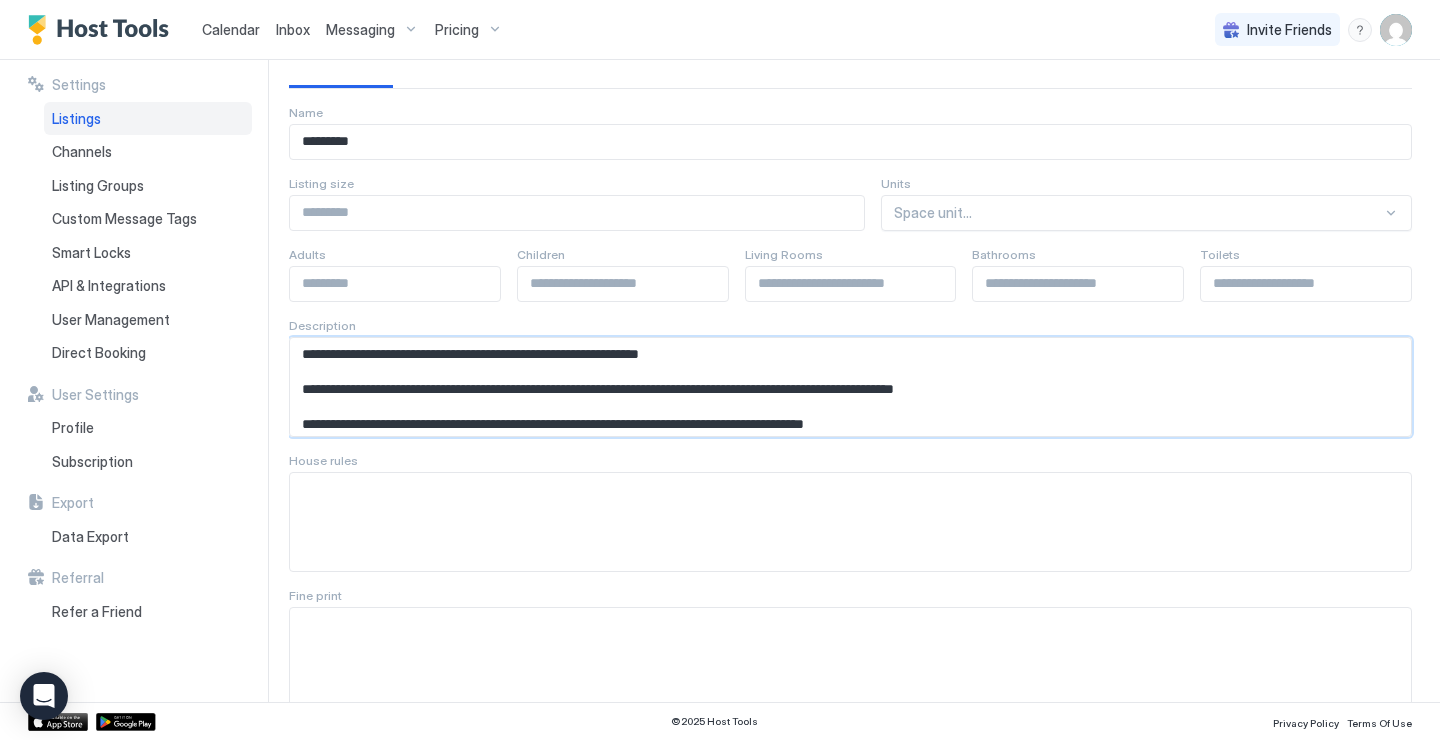 scroll, scrollTop: 71, scrollLeft: 0, axis: vertical 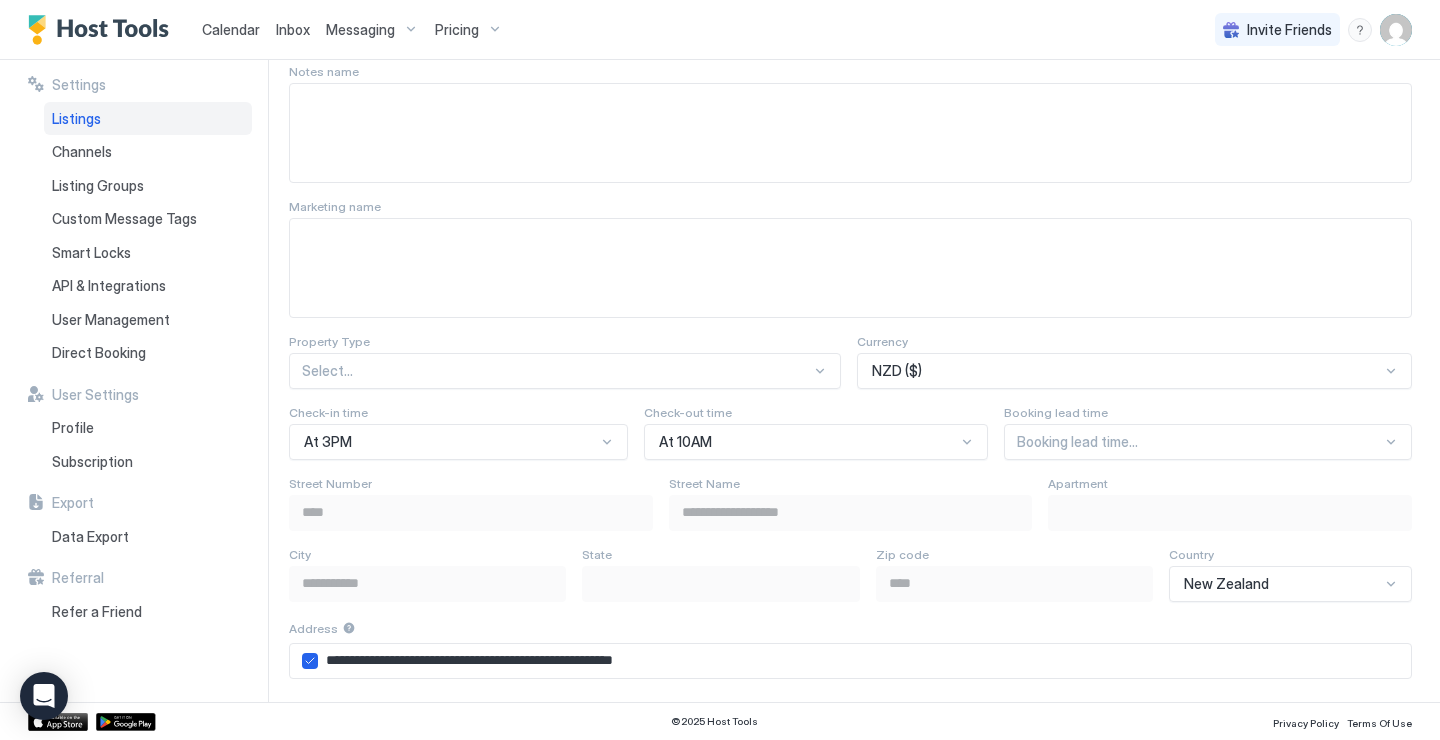 type on "**********" 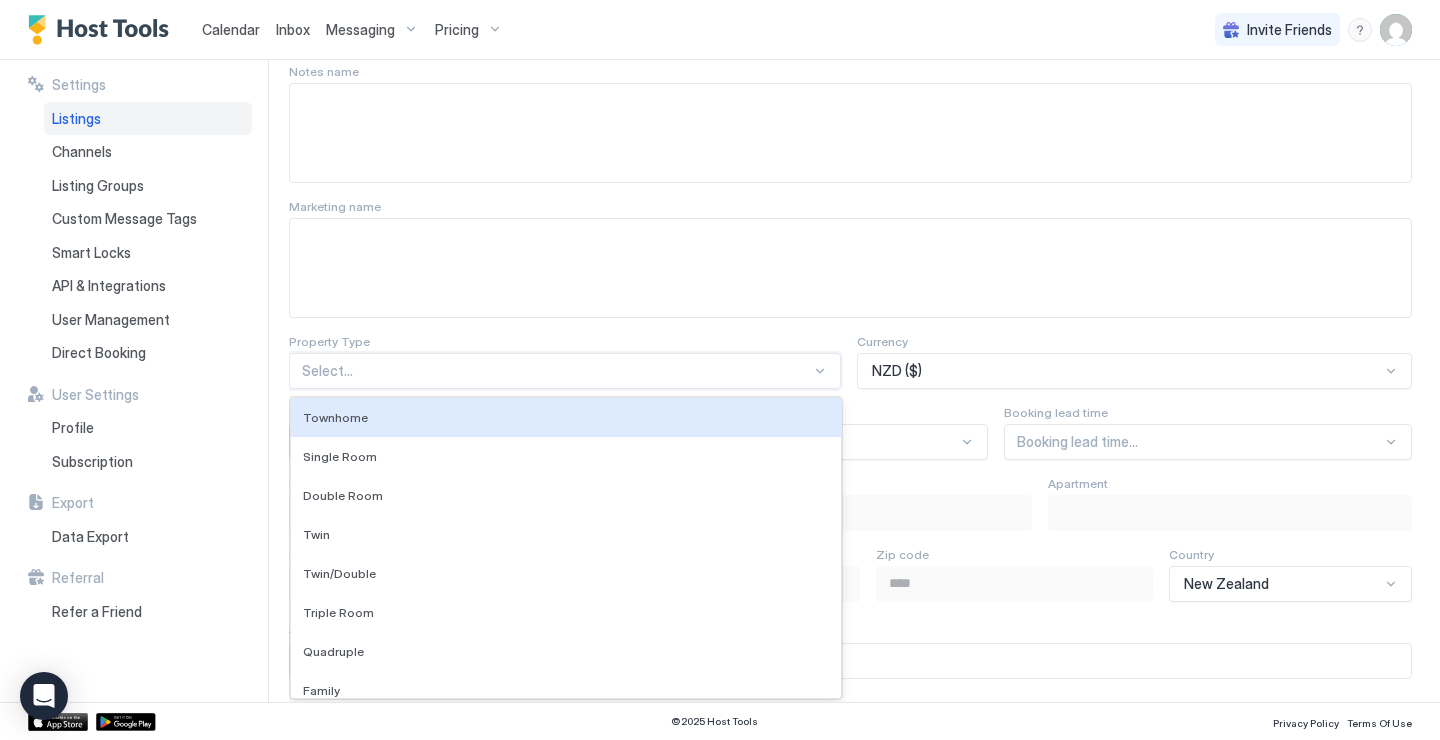 click on "Townhome, 1 of 65. 65 results available. Use Up and Down to choose options, press Enter to select the currently focused option, press Escape to exit the menu, press Tab to select the option and exit the menu. Select... Townhome Single Room Double Room Twin Twin/Double Triple Room Quadruple Family Suite Studio Bungalow Private room Shared room Cottage Apart Hotel Narrow boat Riad Shepherd Hut Tipi Cruise Tower Tree house Trullo Watermill Windmill Yacht Yurt Log Cabin Penthouse Ferry Guest farm Guest house limited service Holiday resort Hostel Hotel Inn Lodge Meeting resort Mobile-home Monastery Motel Ranch Residential apartment Apartment Resort Sailing ship Self catering accommodation Tent Vacation home Villa Wildlife reserve Castle Bed and breakfast Pension Ski Chalet Boatel Boutique Efficiency/studio Cabin or bungalow Recreational vehicle park Charm hotel Manor Campground Chalet Condominium" at bounding box center (565, 371) 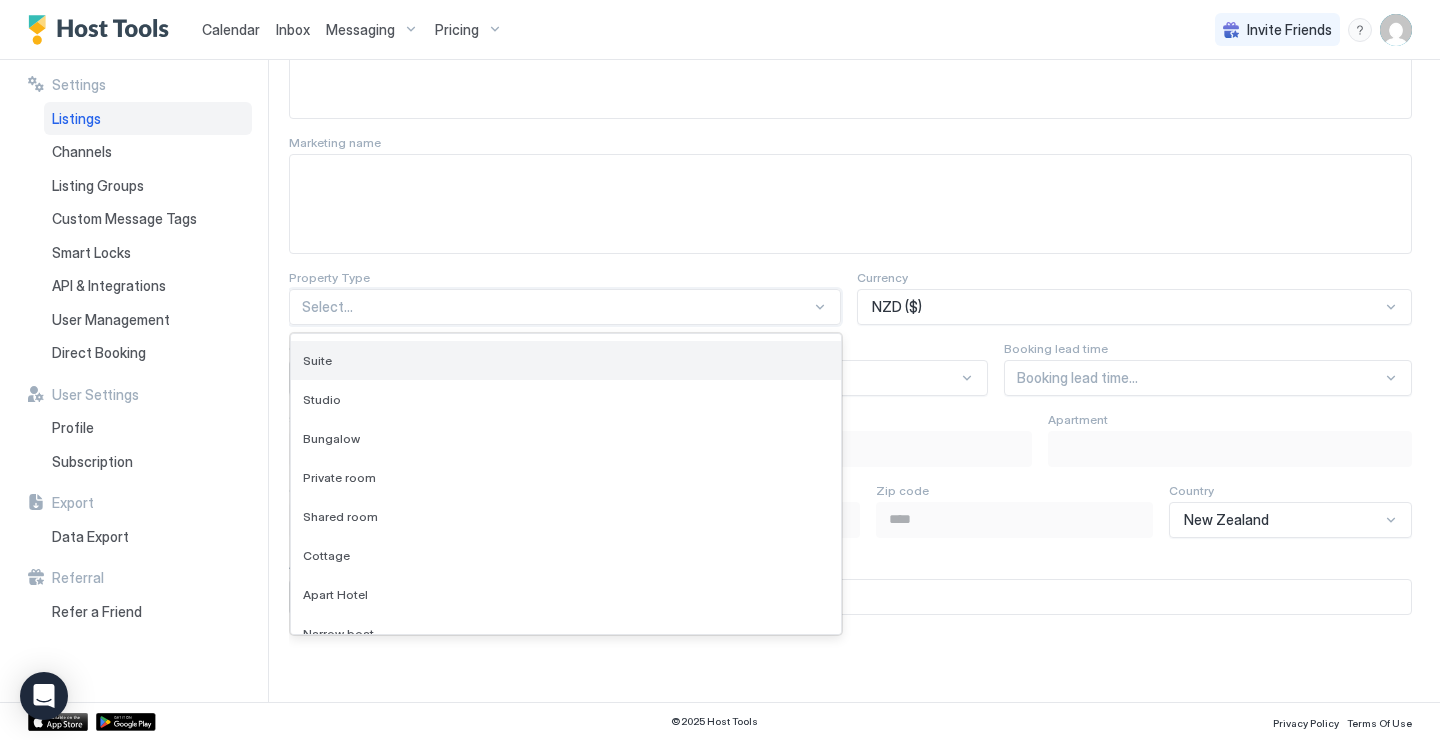 scroll, scrollTop: 319, scrollLeft: 0, axis: vertical 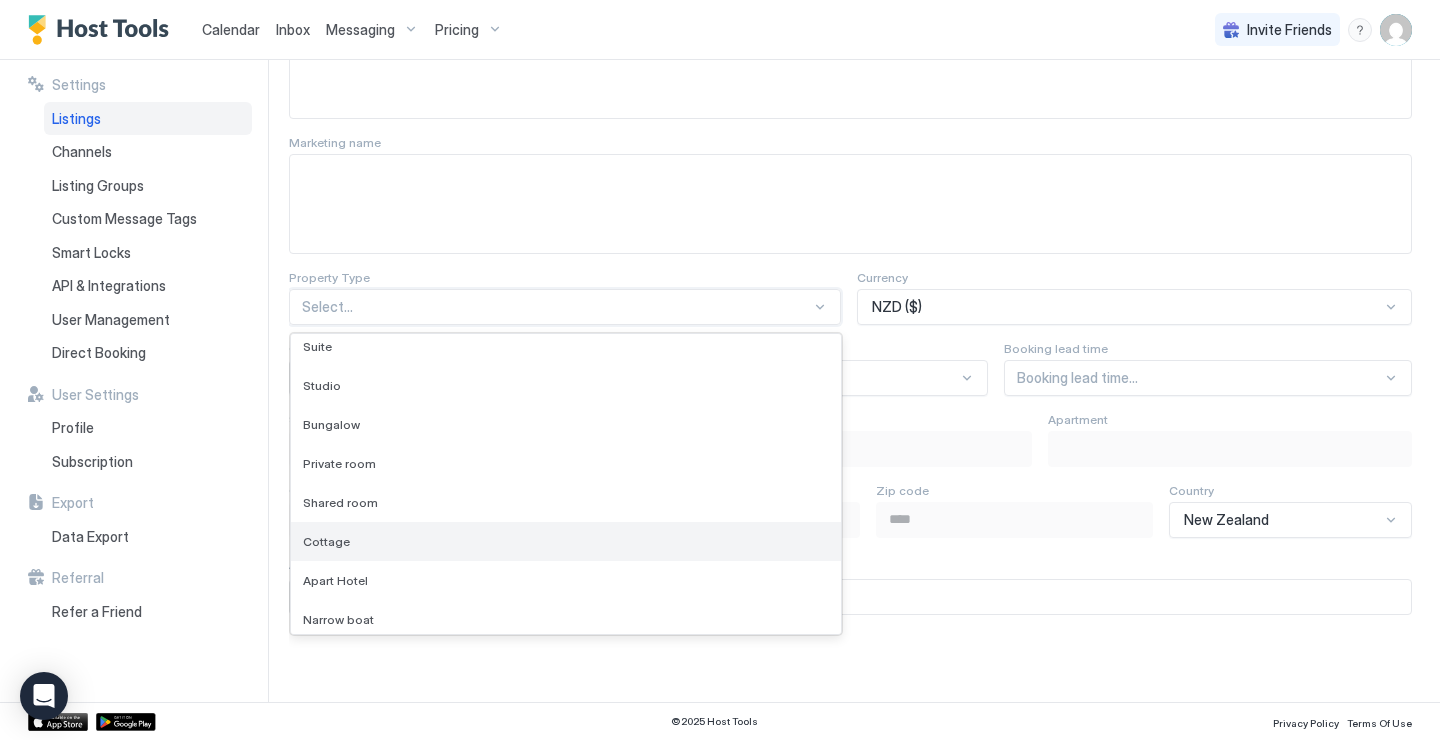 click on "Cottage" at bounding box center (566, 541) 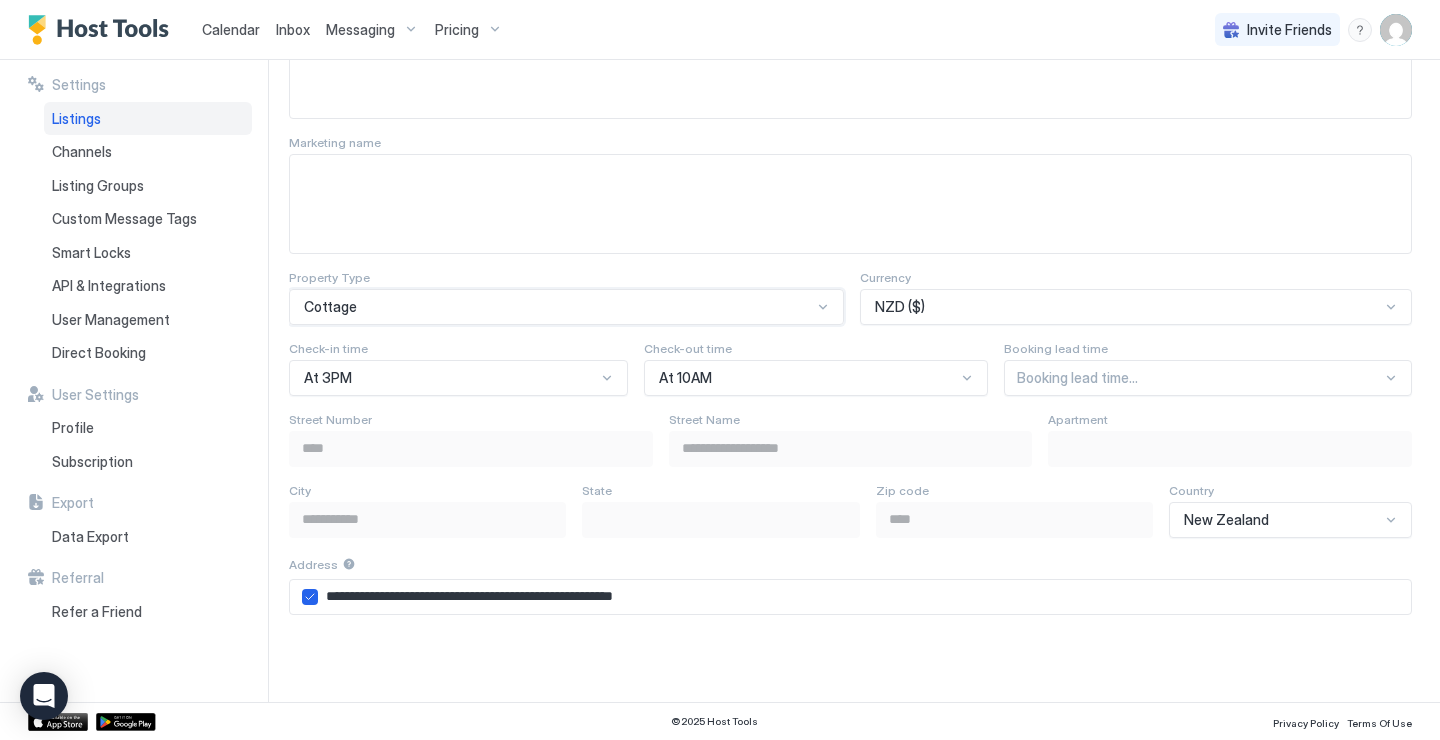click on "Booking lead time..." at bounding box center [1208, 378] 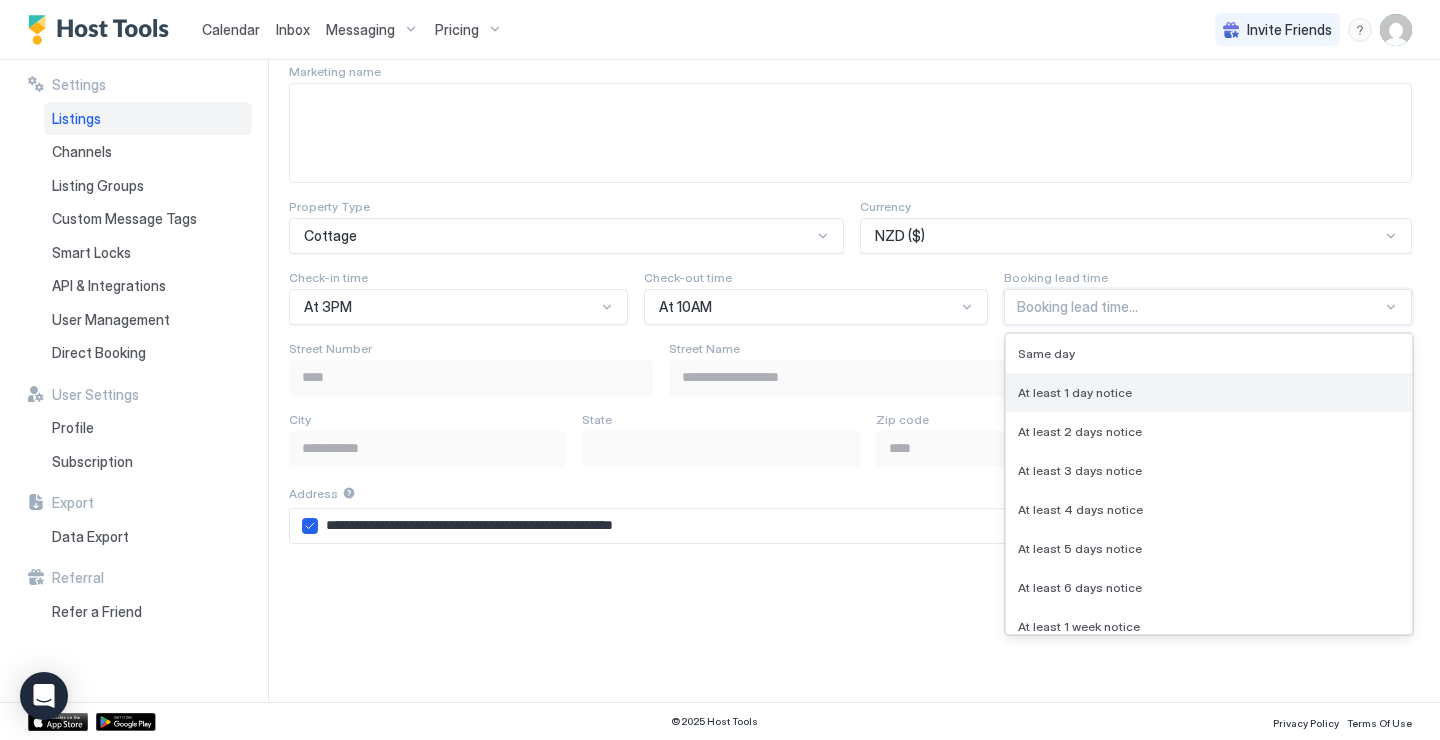 click on "At least 1 day notice" at bounding box center [1075, 392] 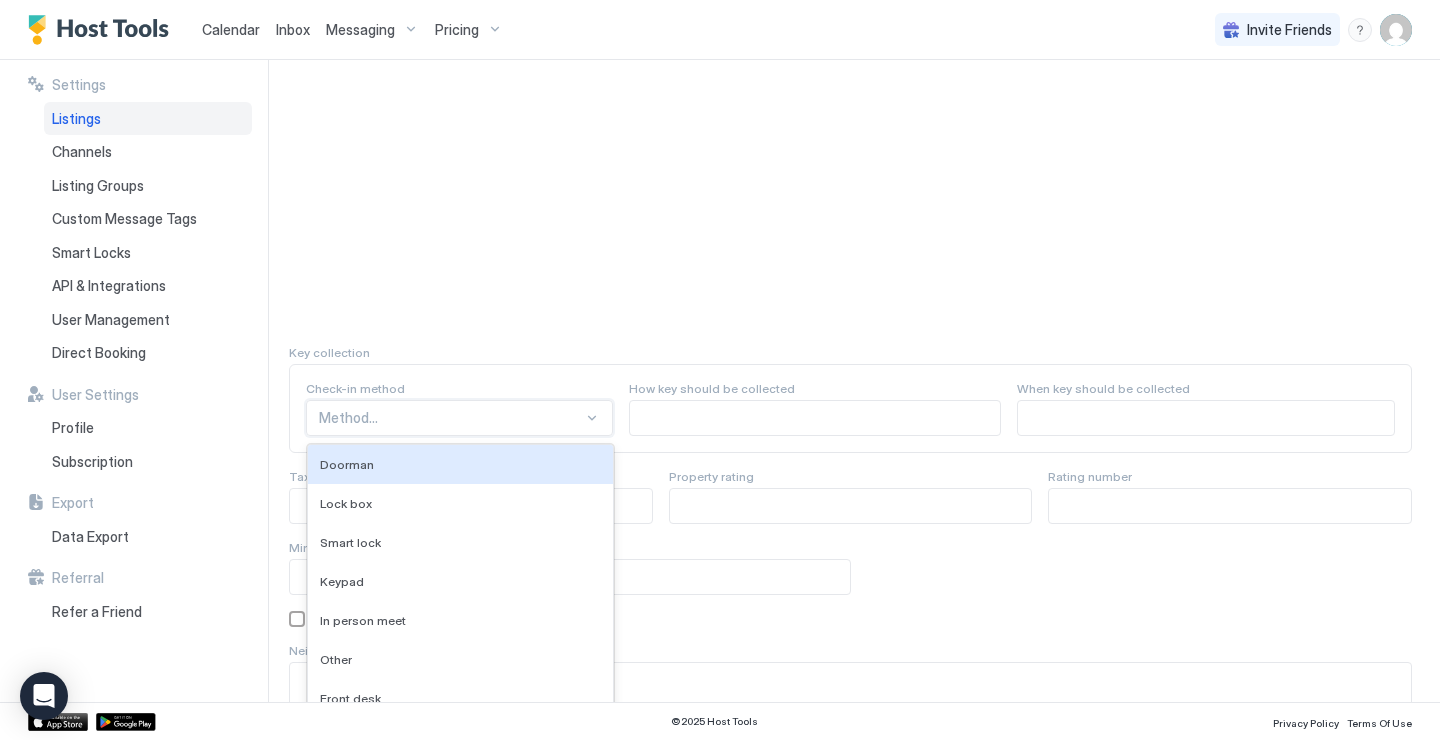 click on "Doorman, 1 of 9. 9 results available. Use Up and Down to choose options, press Enter to select the currently focused option, press Escape to exit the menu, press Tab to select the option and exit the menu. Method... Doorman Lock box Smart lock Keypad In person meet Other Front desk Secret spot Instruction contact us" at bounding box center [459, 418] 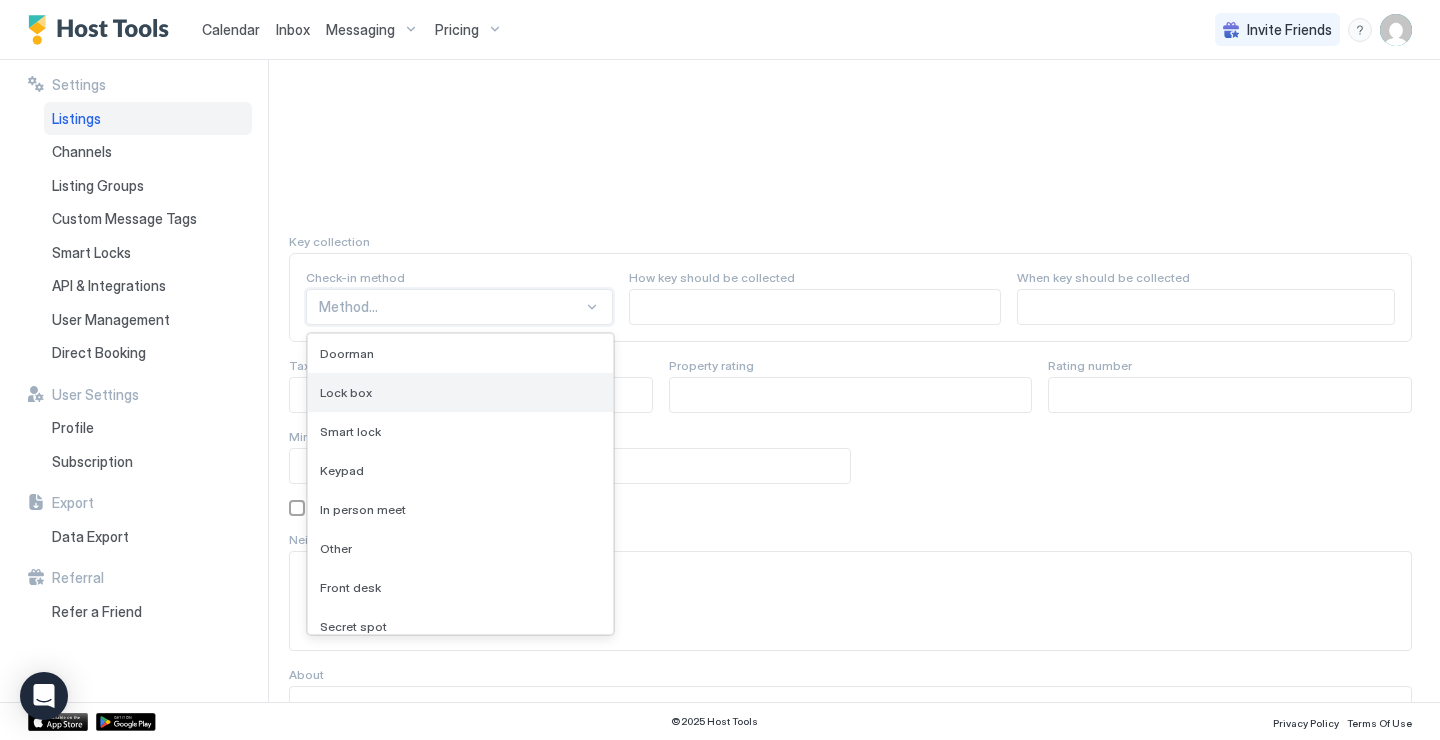 click on "Lock box" at bounding box center [460, 392] 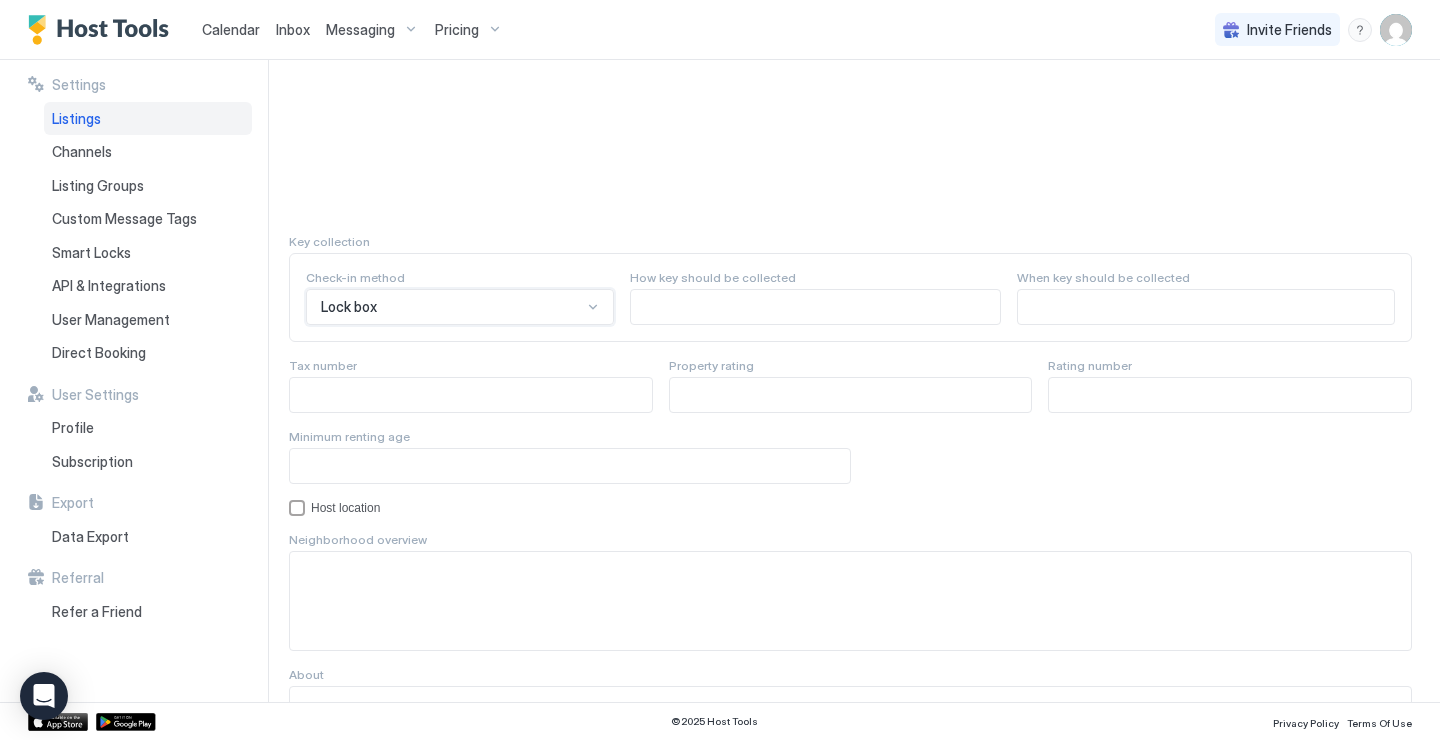 click at bounding box center (815, 307) 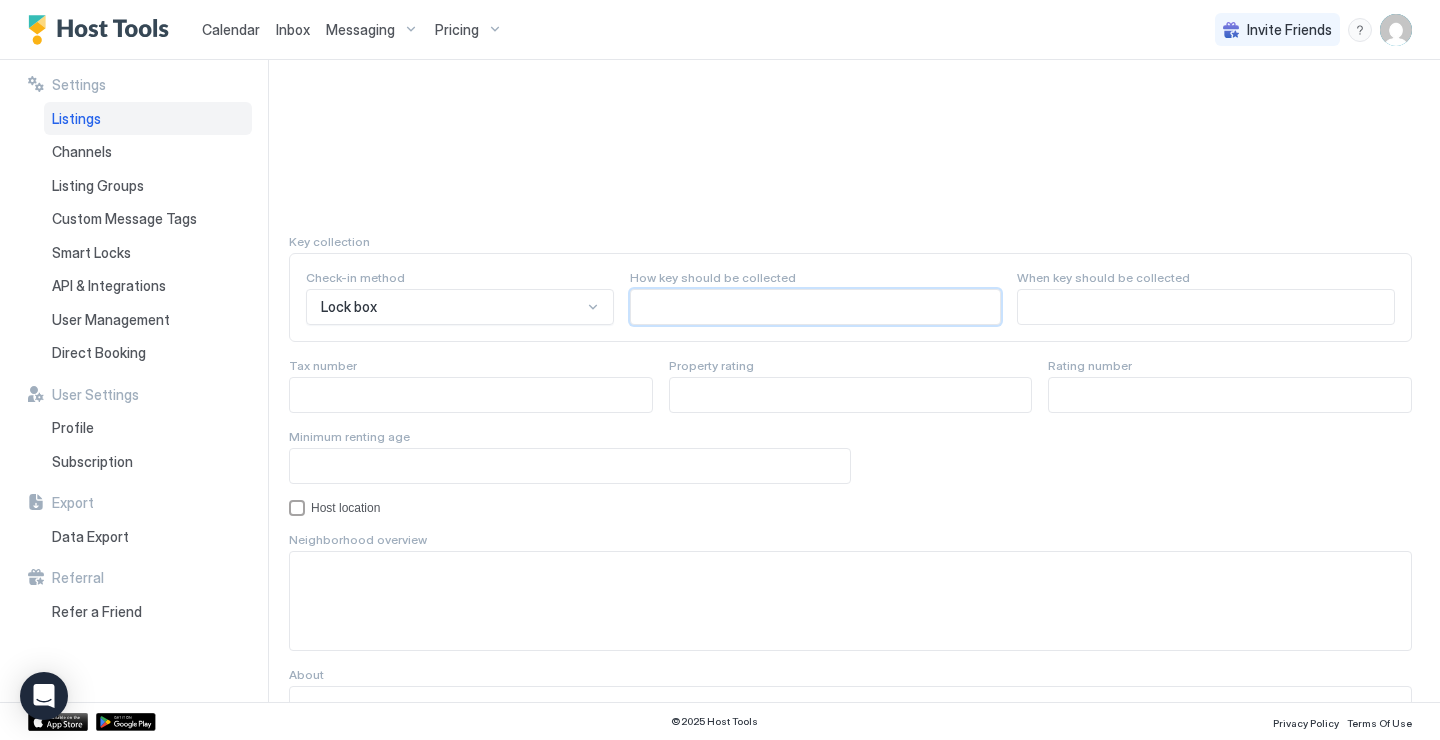 click at bounding box center (1206, 307) 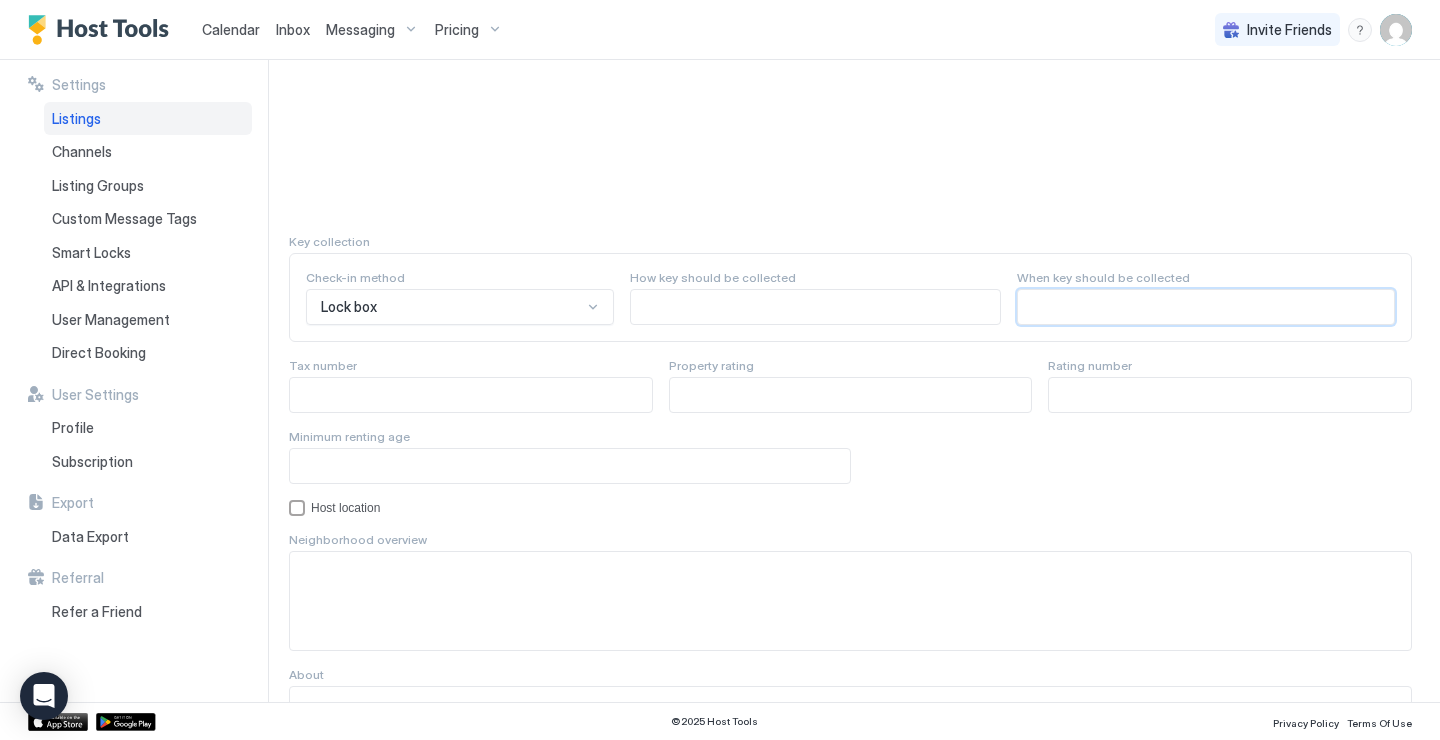 click at bounding box center (570, 466) 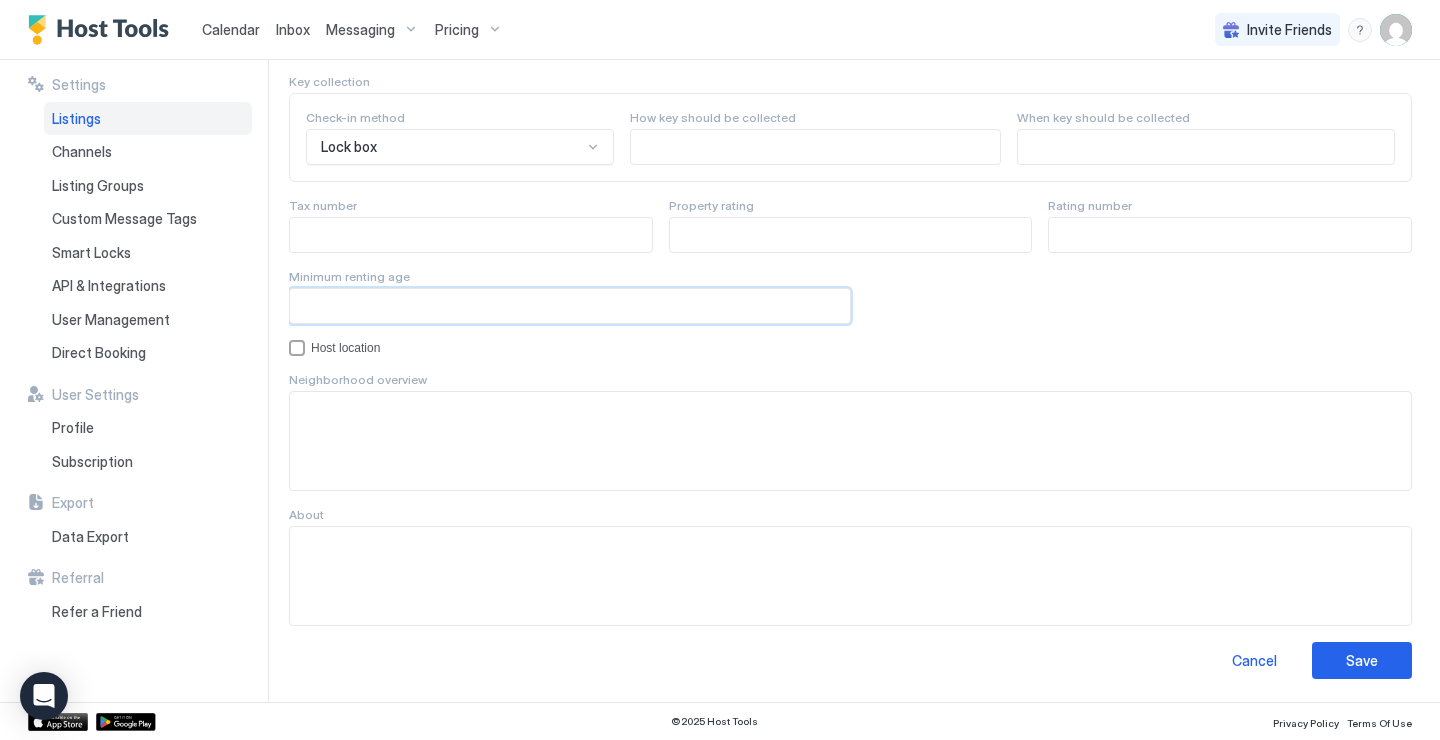 scroll, scrollTop: 1847, scrollLeft: 0, axis: vertical 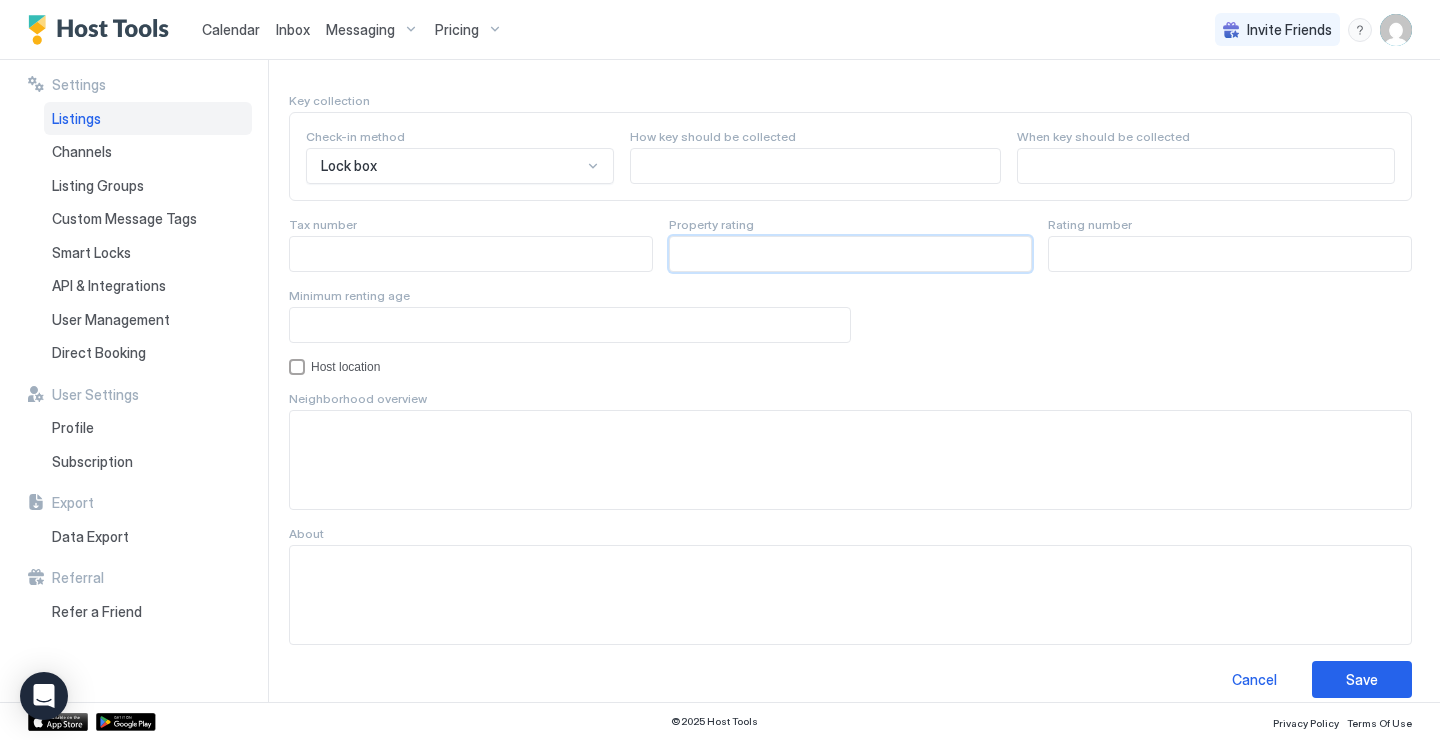 click at bounding box center [851, 254] 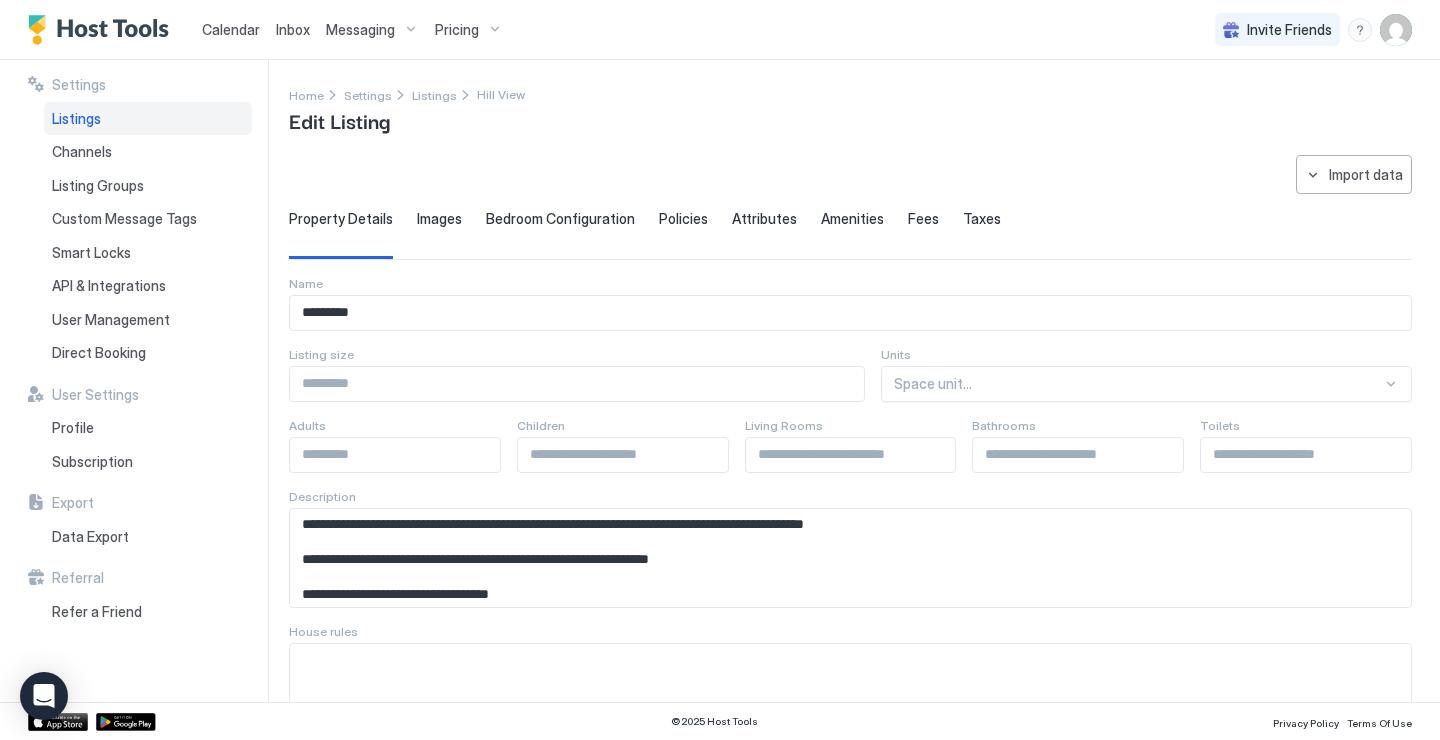 scroll, scrollTop: 0, scrollLeft: 0, axis: both 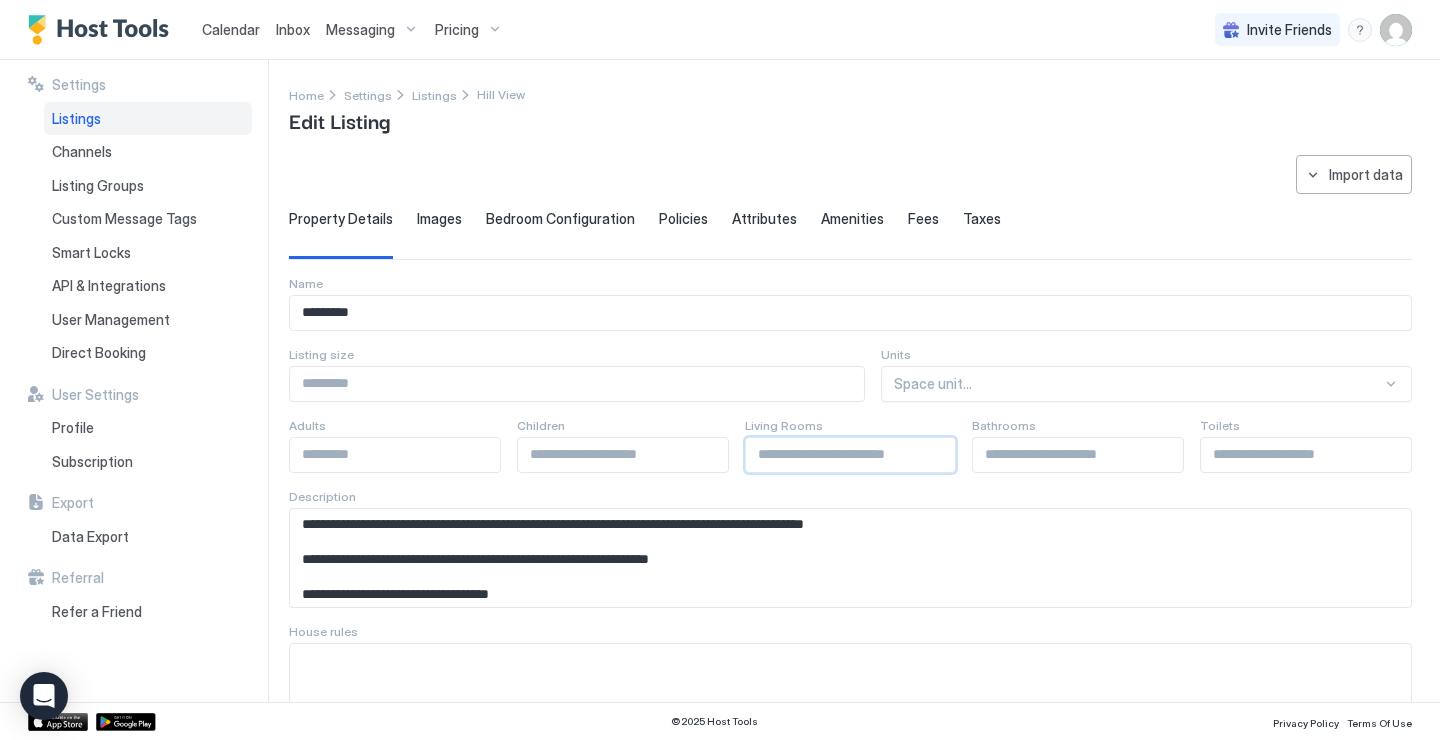 type on "*" 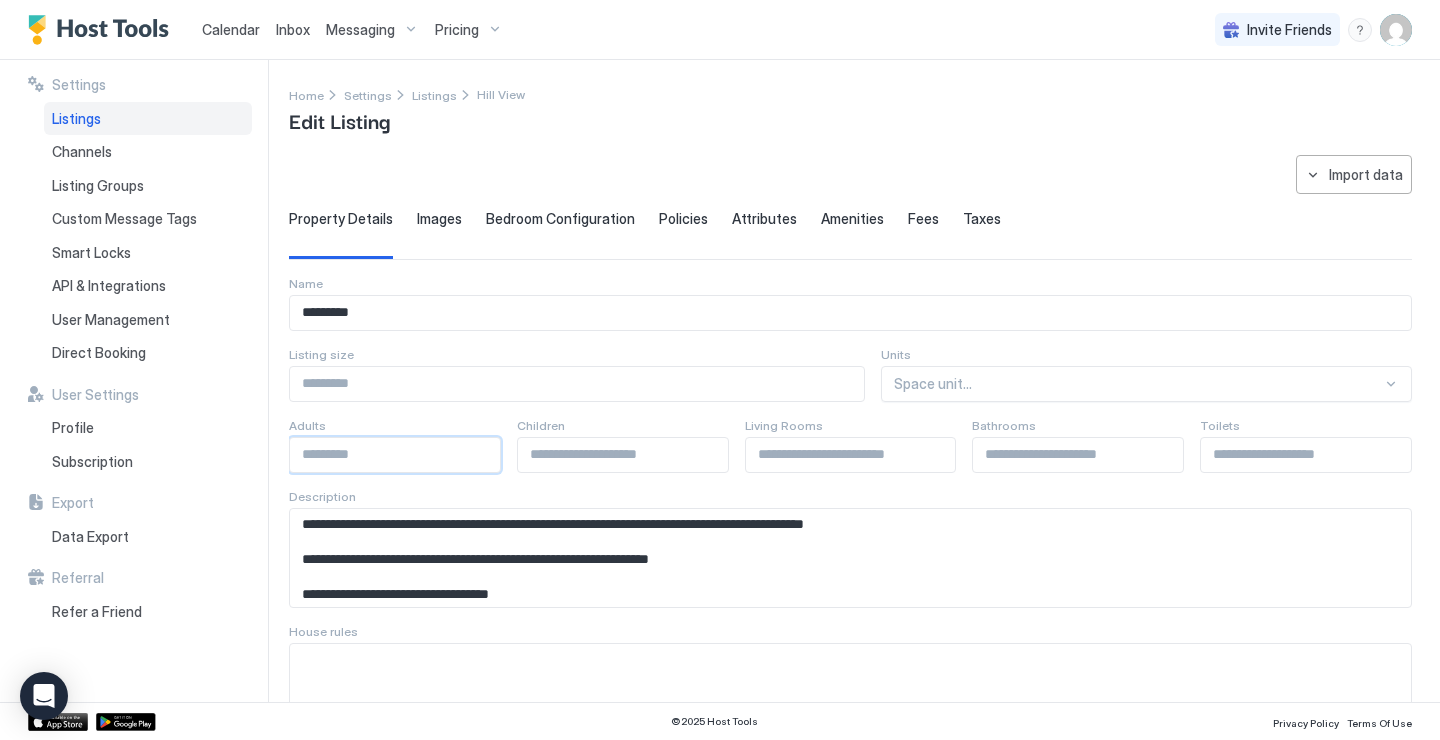 click at bounding box center [395, 455] 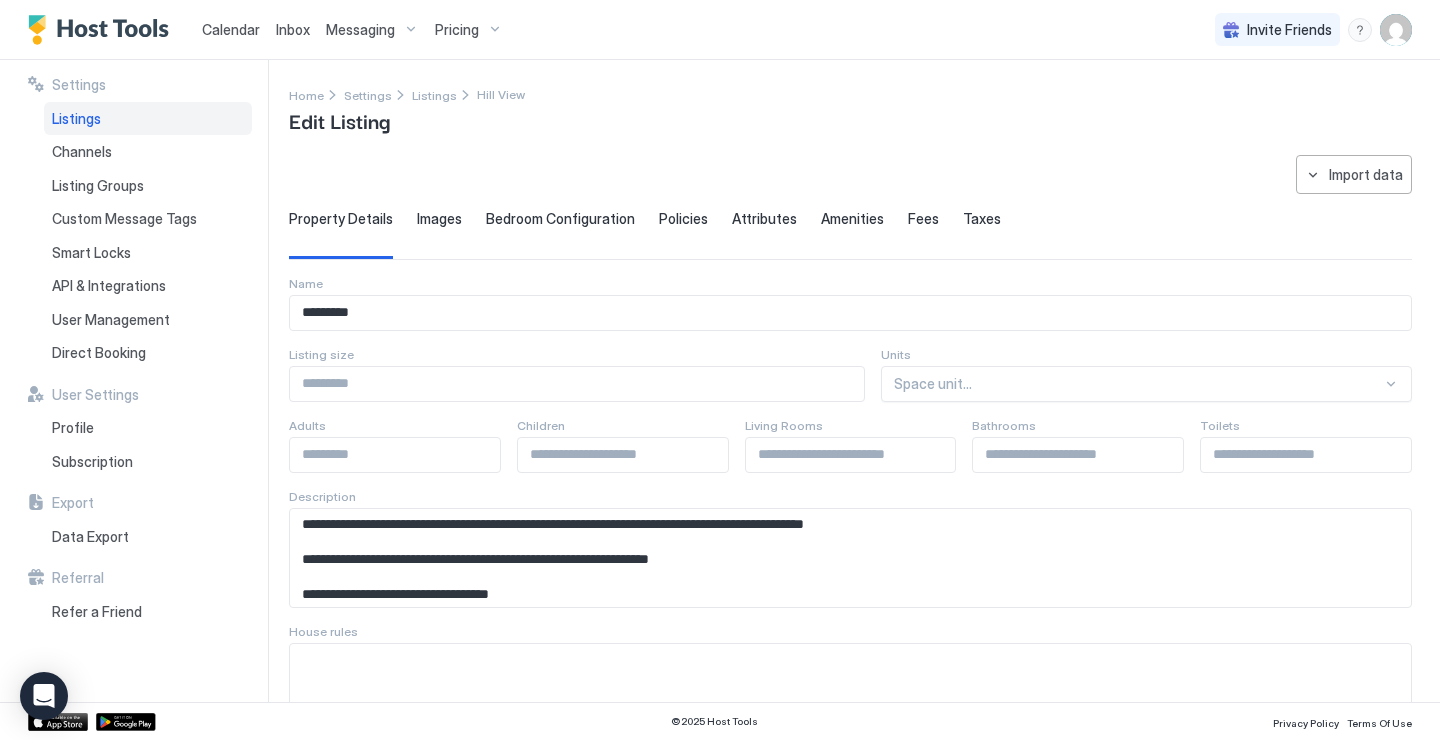 click on "Images" at bounding box center [439, 219] 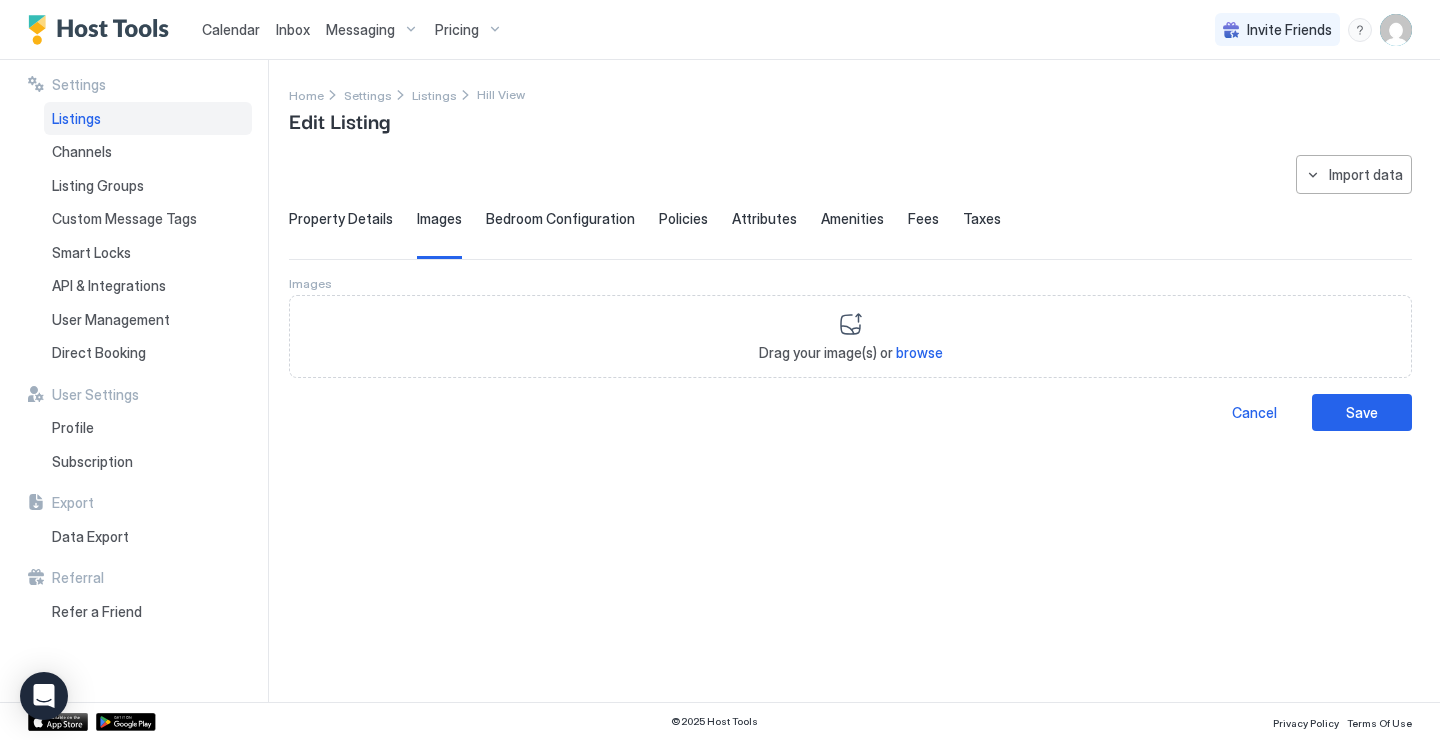 click on "browse" at bounding box center (919, 352) 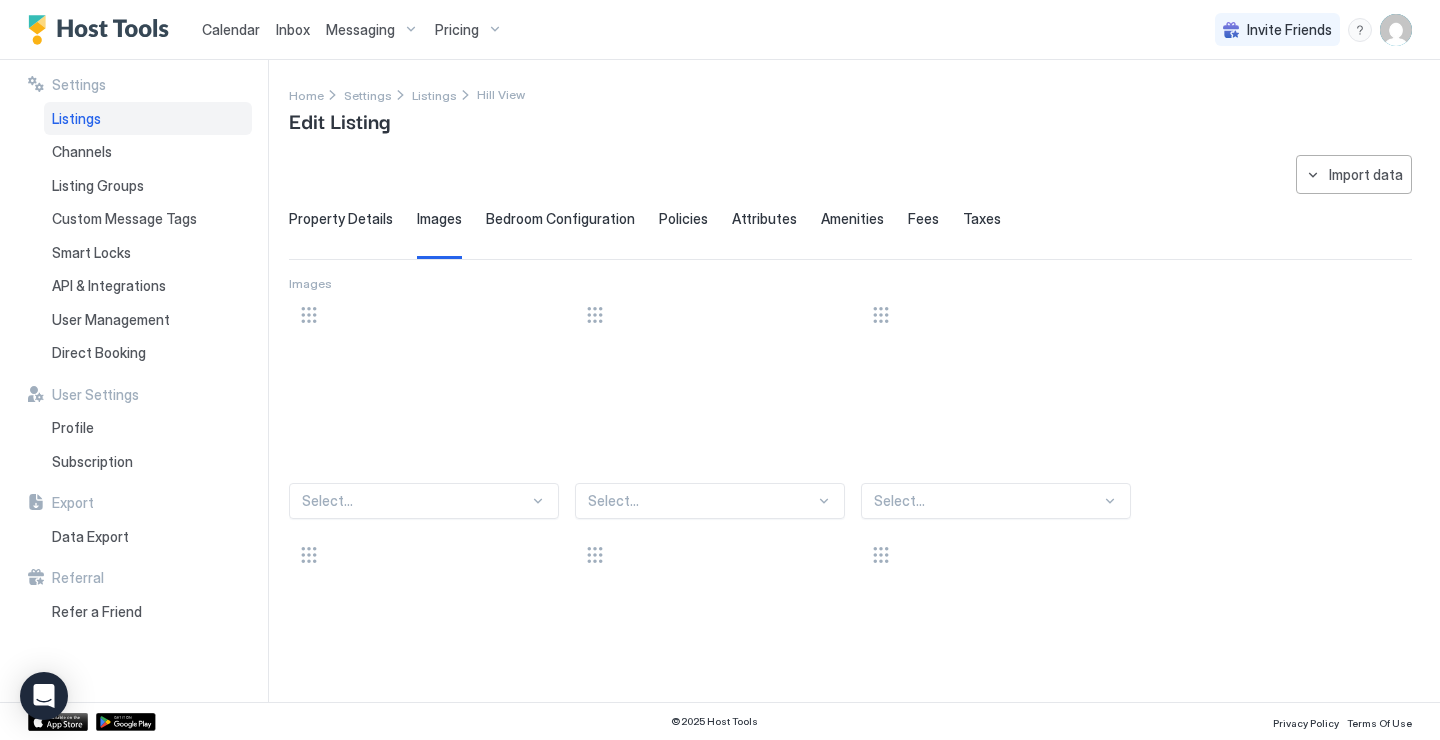 click on "Select..." at bounding box center (424, 501) 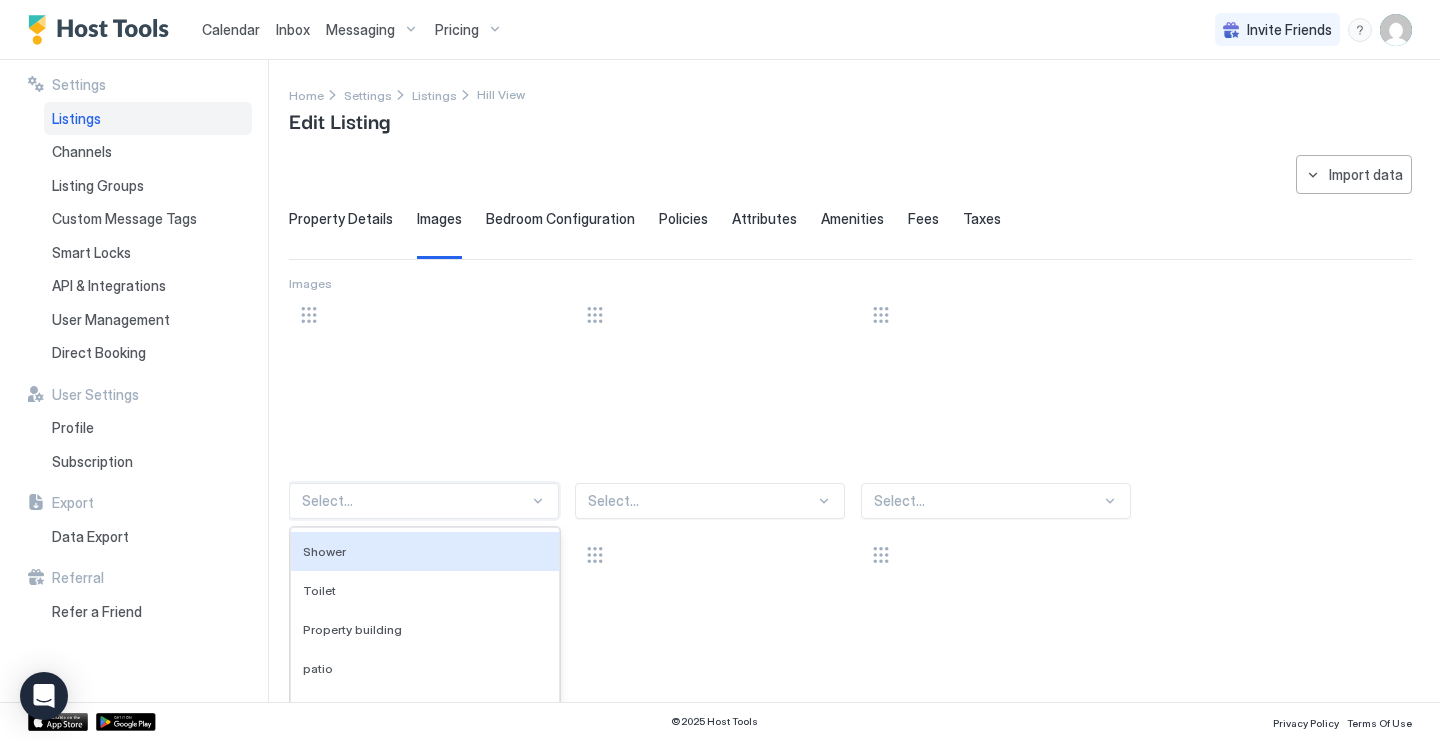 scroll, scrollTop: 194, scrollLeft: 0, axis: vertical 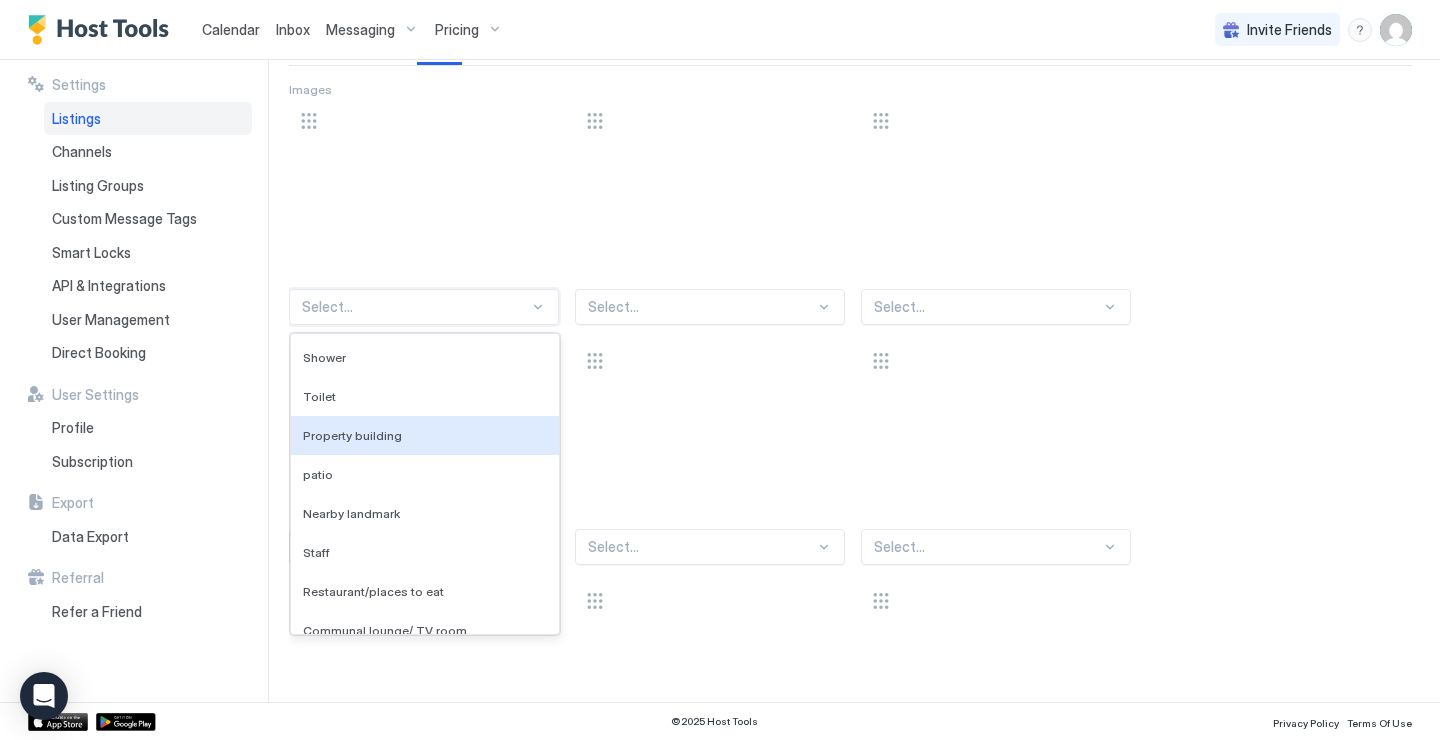 click on "Property building, 3 of 136. 136 results available. Use Up and Down to choose options, press Enter to select the currently focused option, press Escape to exit the menu, press Tab to select the option and exit the menu. Select... Shower Toilet Property building patio Nearby landmark Staff Restaurant/places to eat Communal lounge/ TV room Facade/entrance People Select... Select... Select... Select... Select... Select... Select... Select... Select... Select... Select... Select... Drag your file(s) or   Browse" at bounding box center [850, 813] 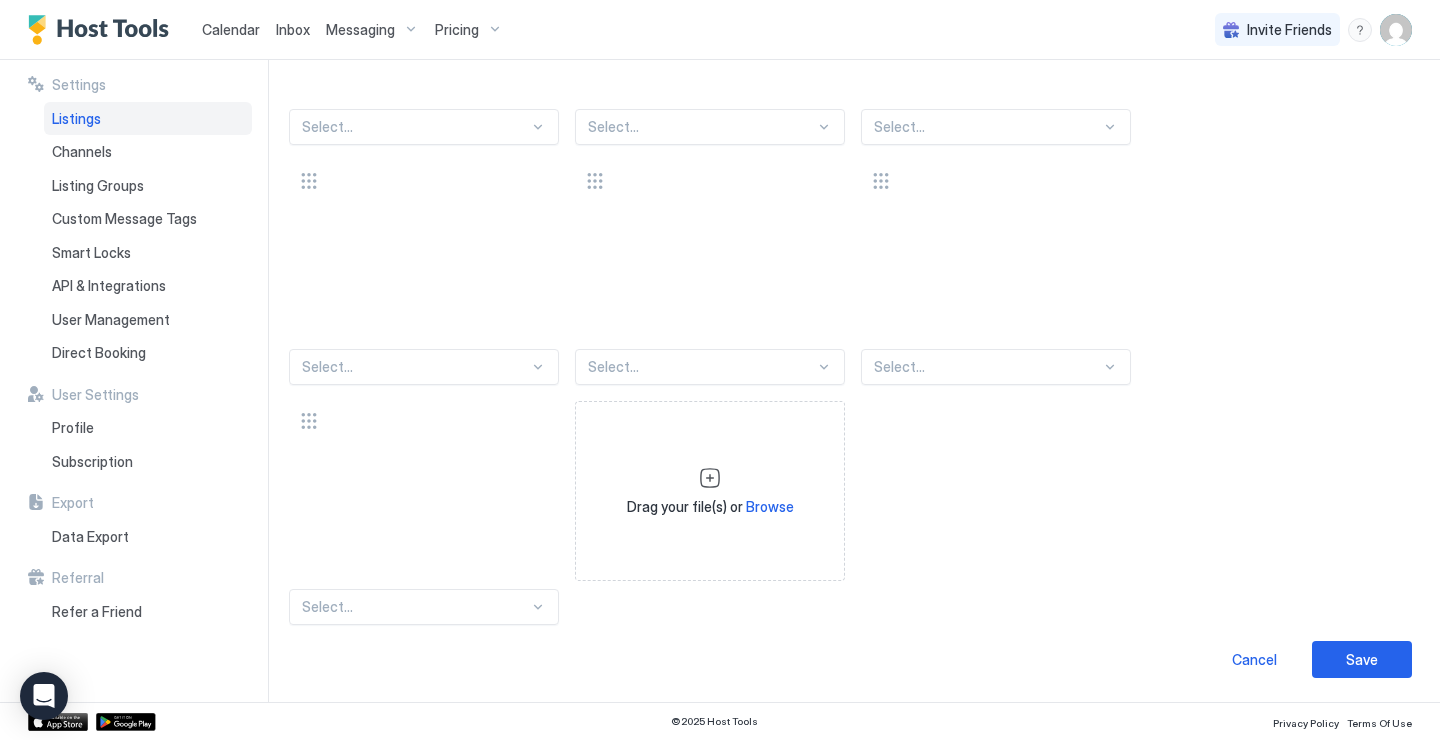 scroll, scrollTop: 1093, scrollLeft: 0, axis: vertical 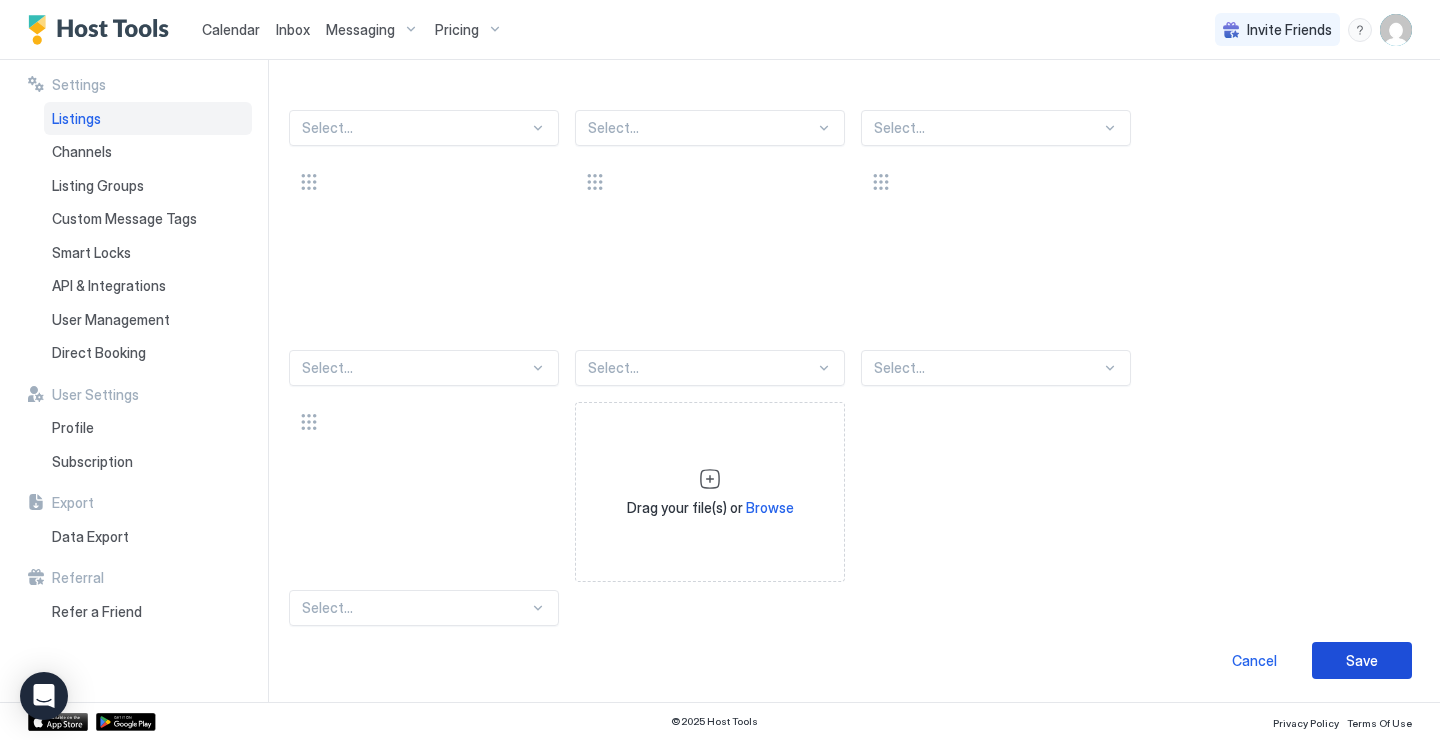 click on "Save" at bounding box center (1362, 660) 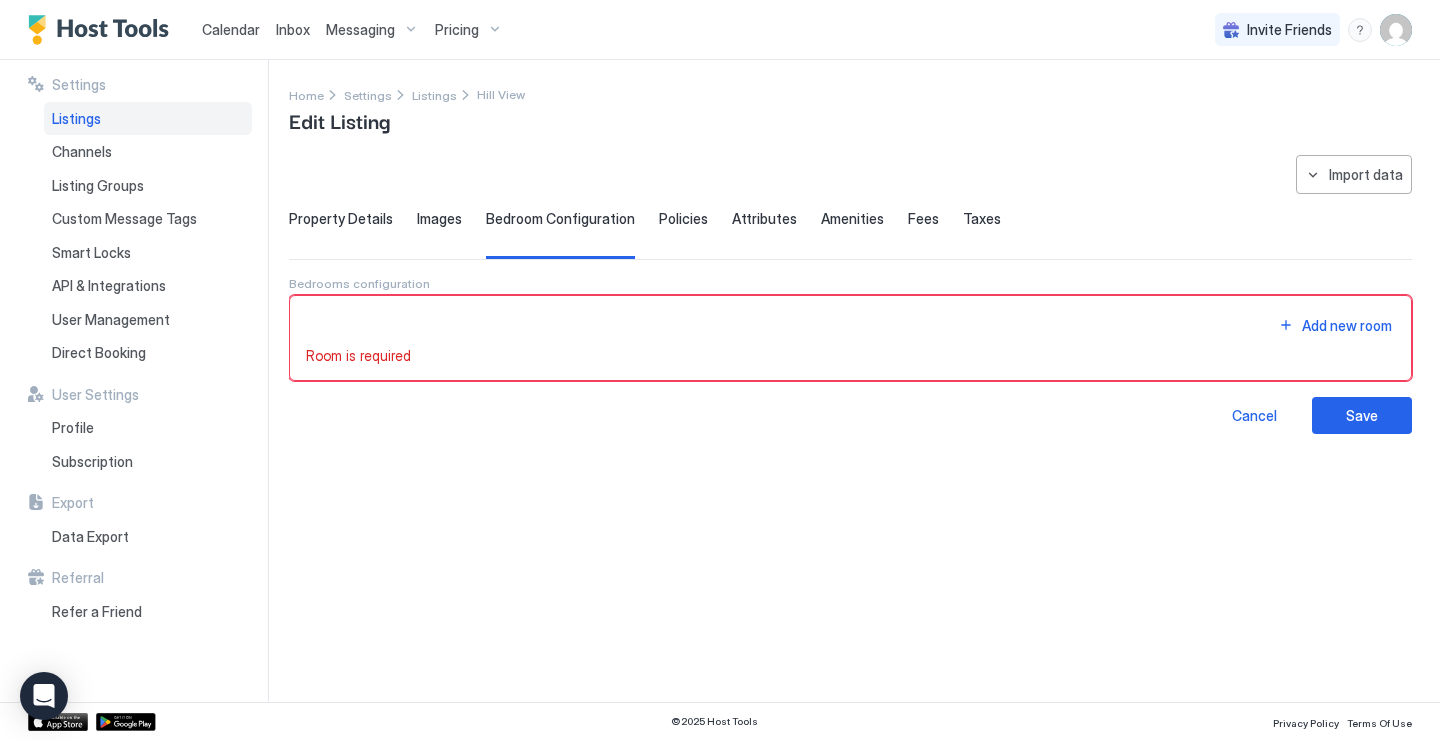 click on "Listings" at bounding box center [76, 119] 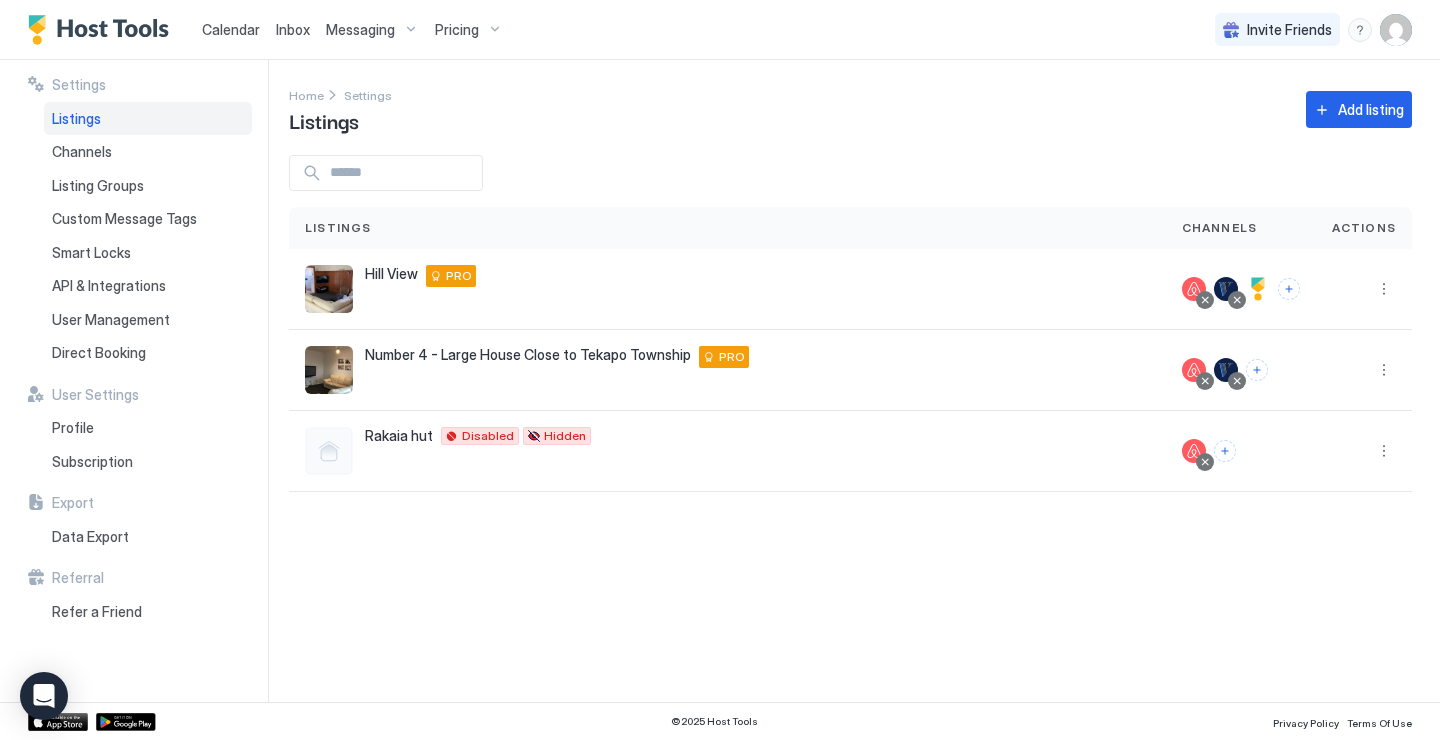 scroll, scrollTop: 0, scrollLeft: 0, axis: both 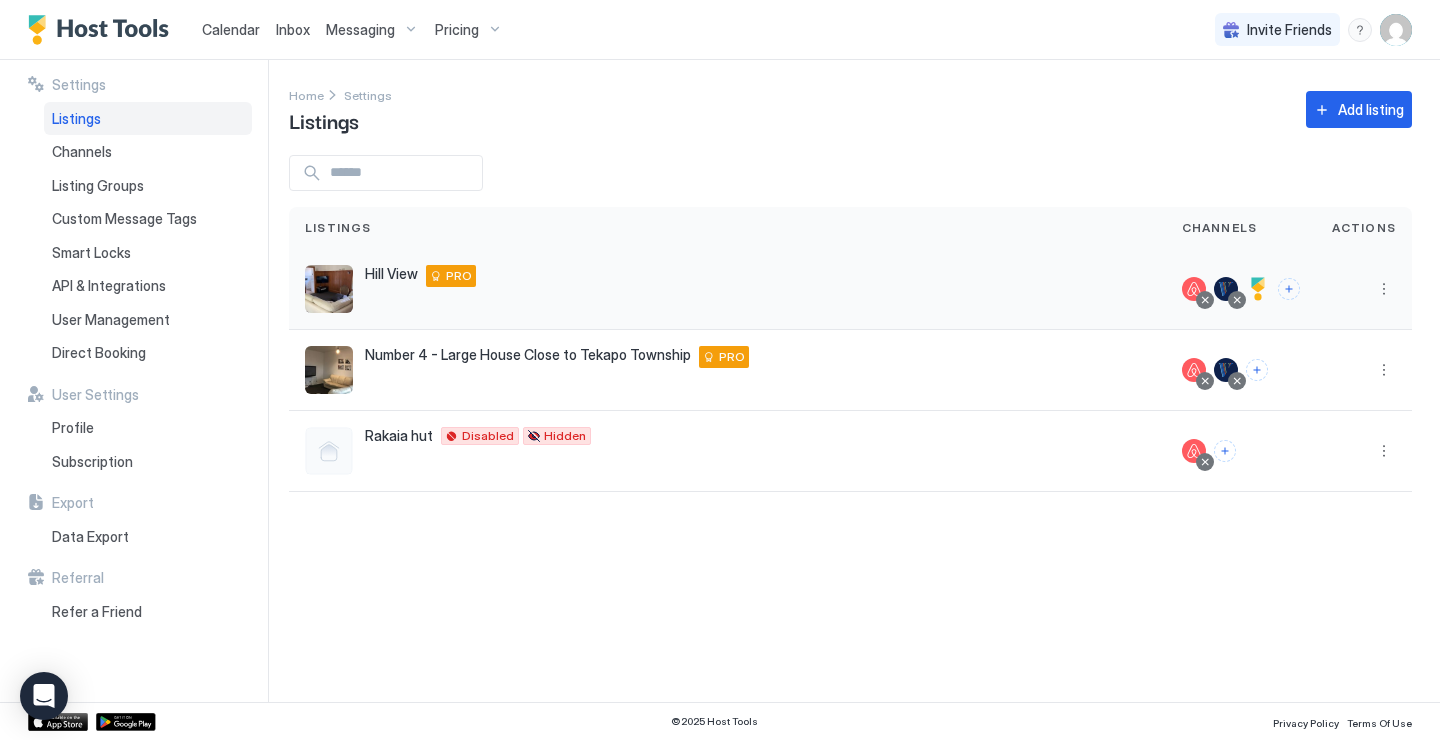click at bounding box center (1258, 289) 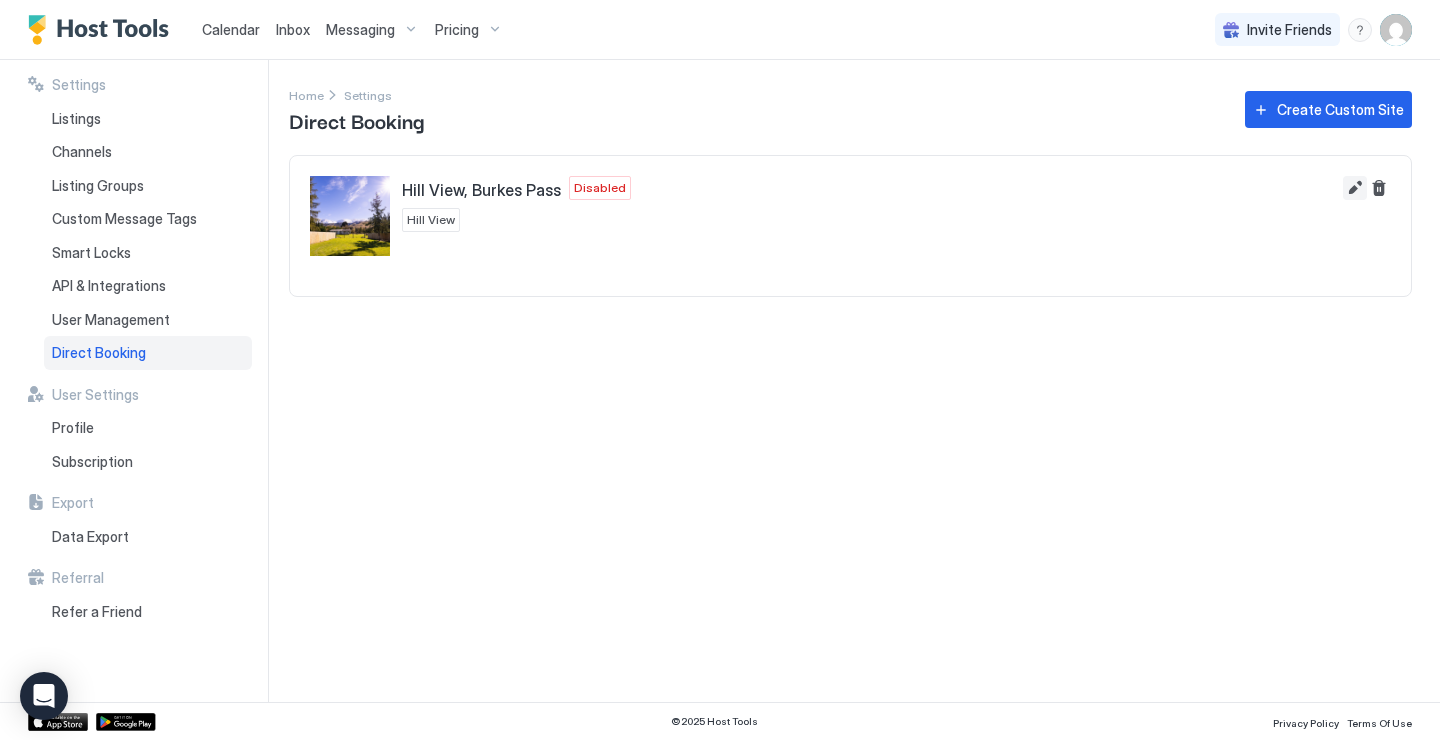 click at bounding box center [1355, 188] 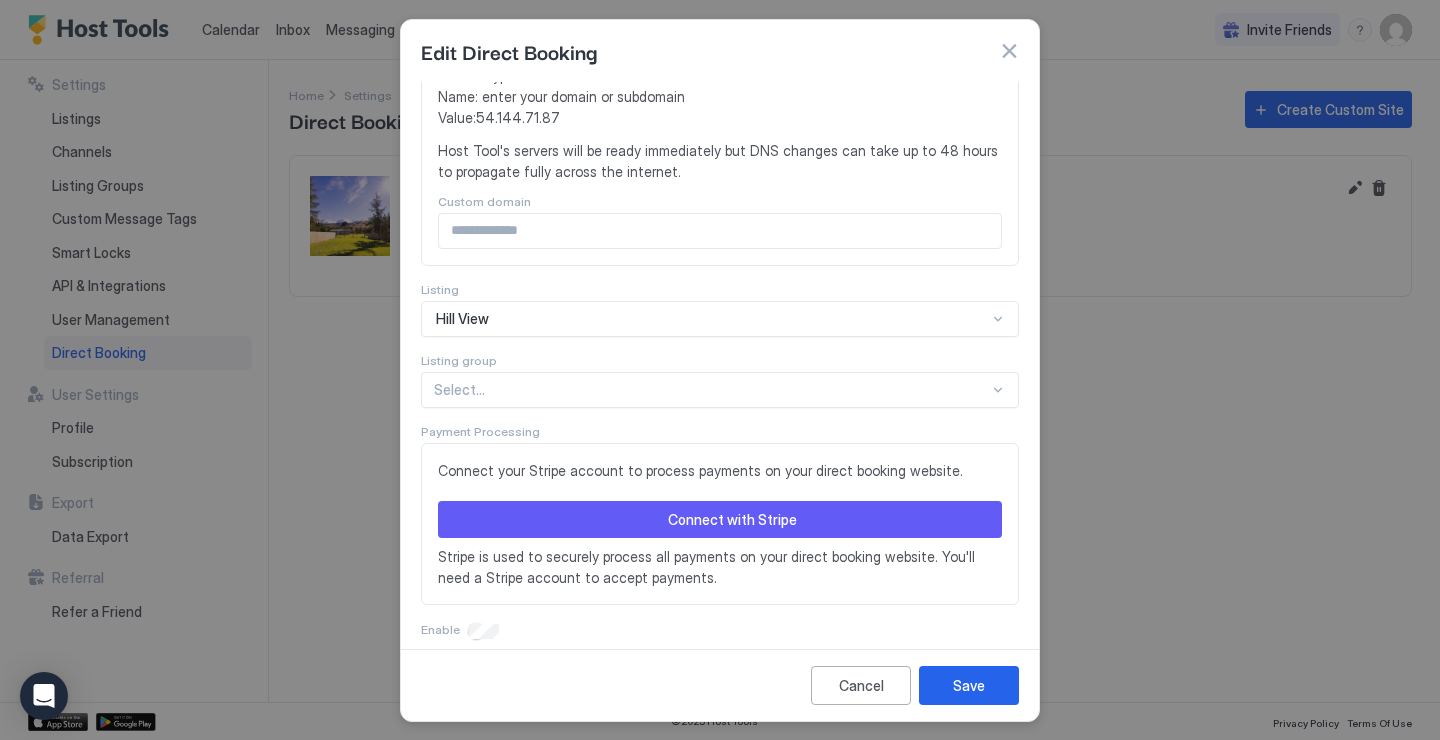 scroll, scrollTop: 535, scrollLeft: 0, axis: vertical 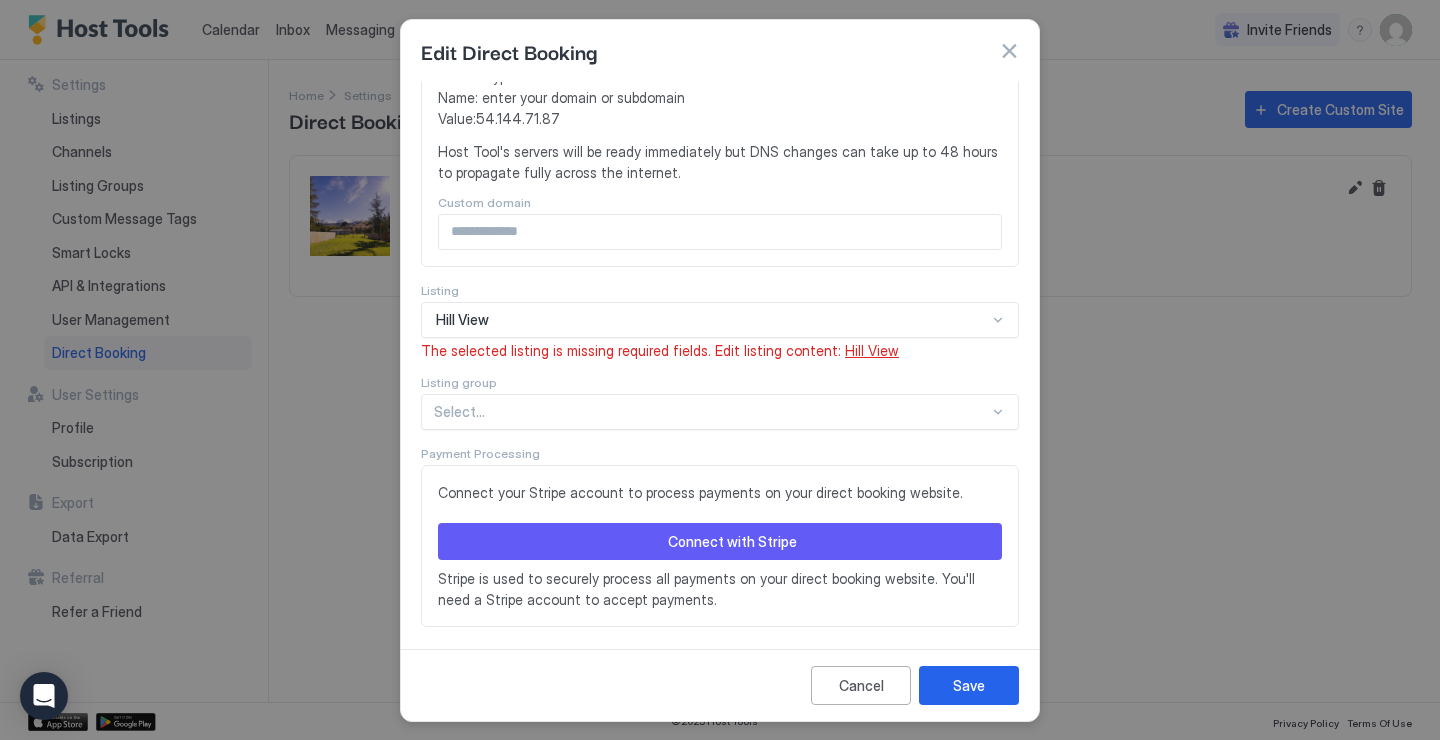 click on "Hill View" at bounding box center (872, 350) 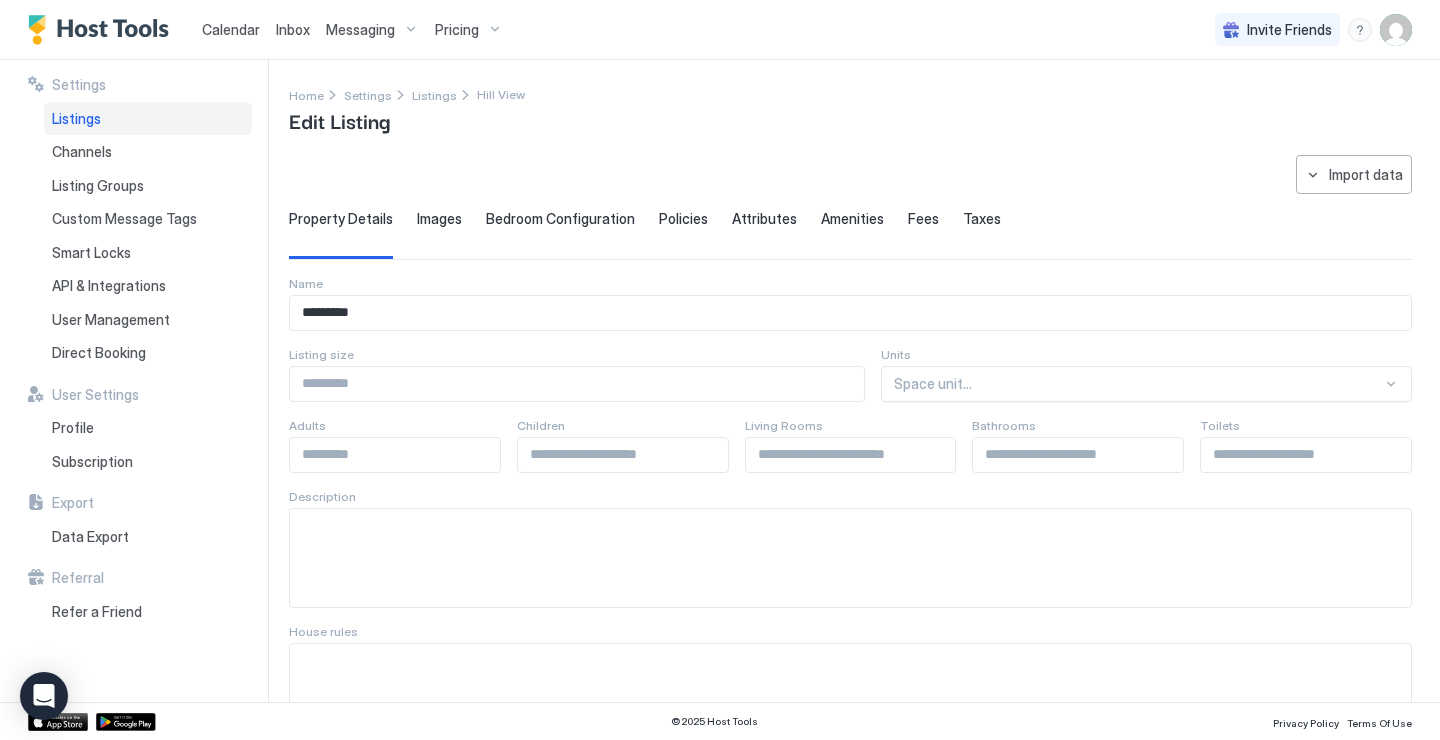 click on "Property Details Images Bedroom Configuration Policies Attributes Amenities Fees Taxes" at bounding box center [850, 234] 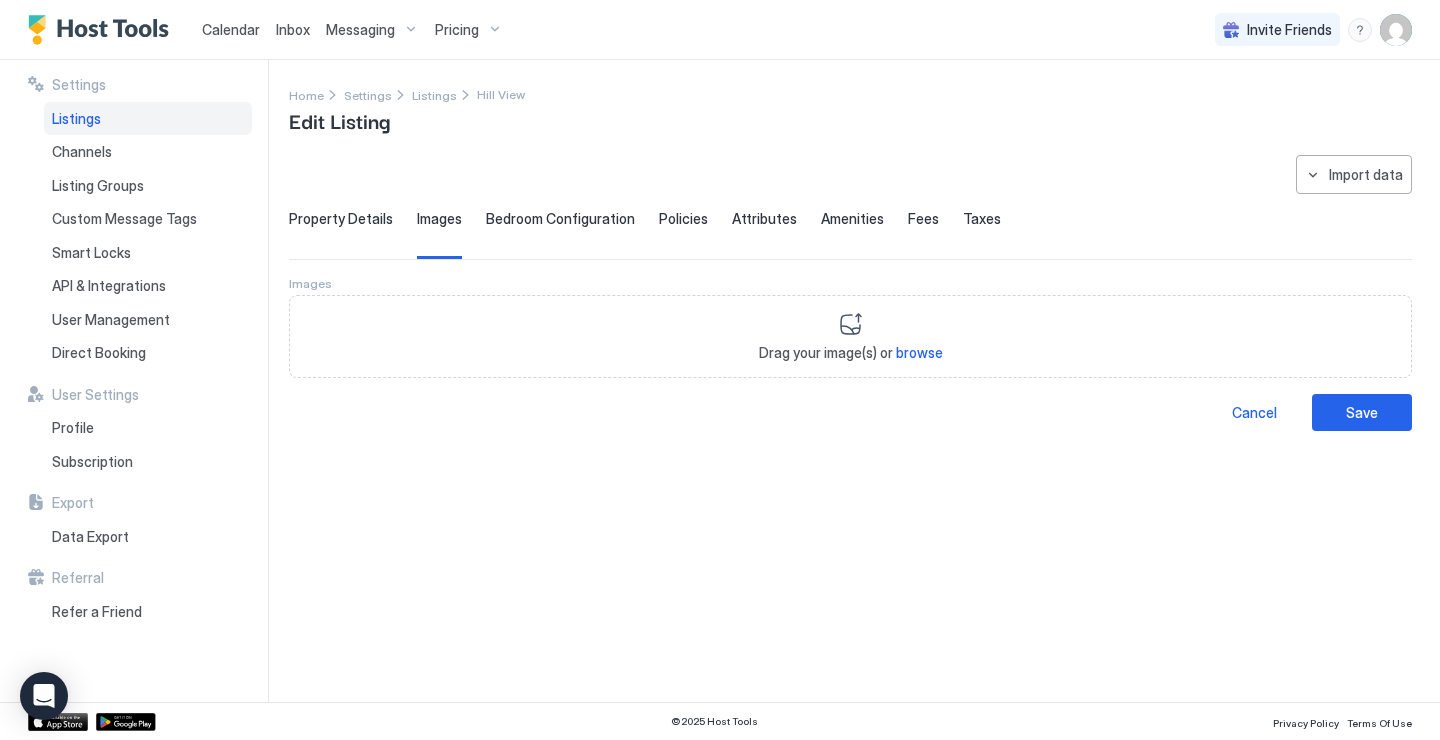 click on "browse" at bounding box center (919, 352) 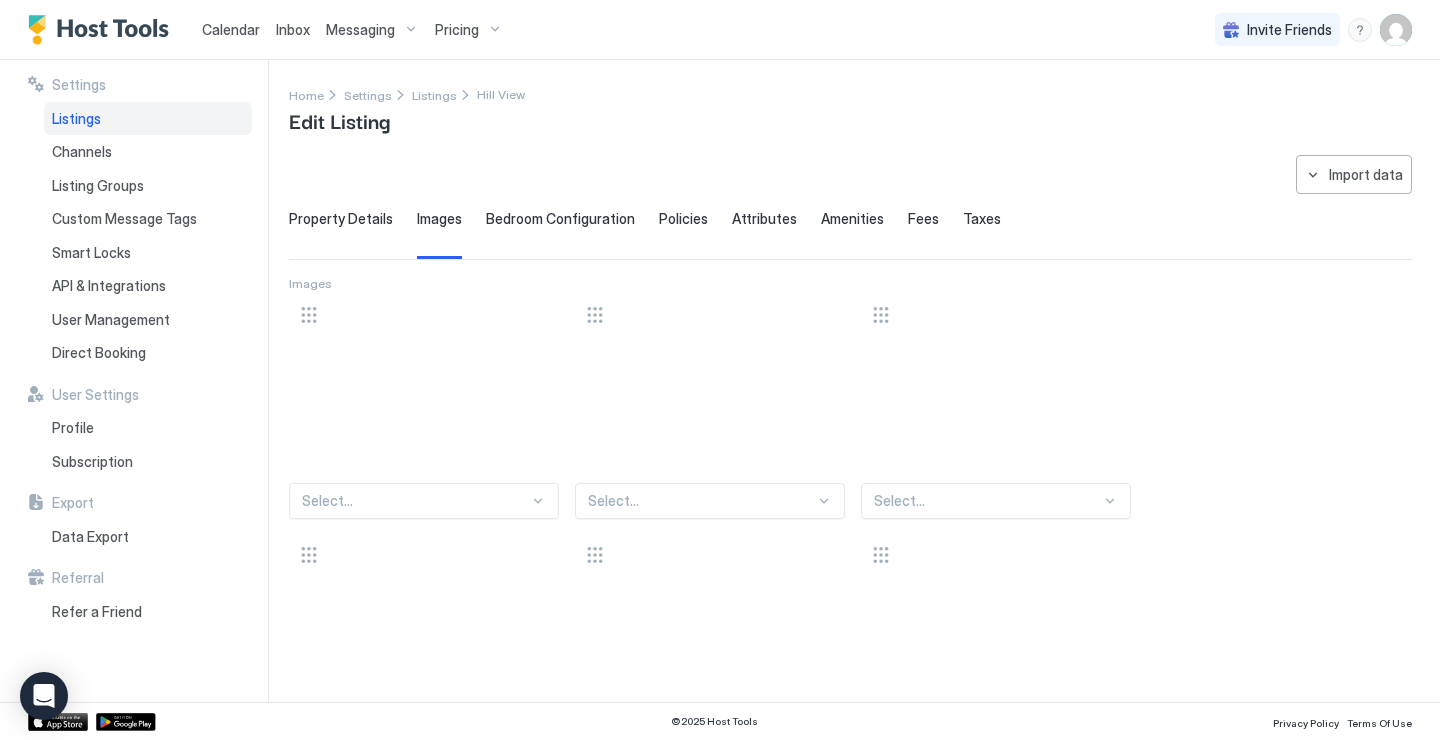 scroll, scrollTop: 0, scrollLeft: 0, axis: both 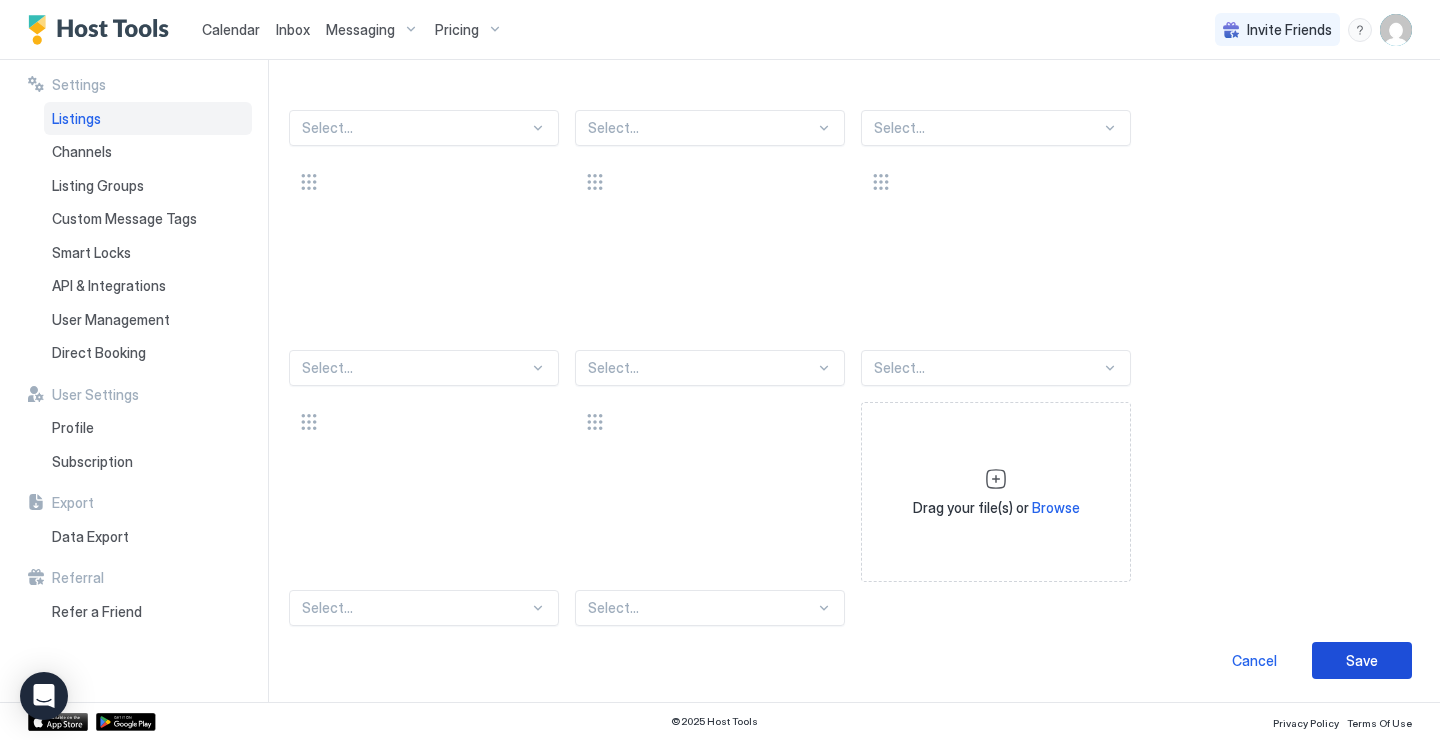 click on "Save" at bounding box center [1362, 660] 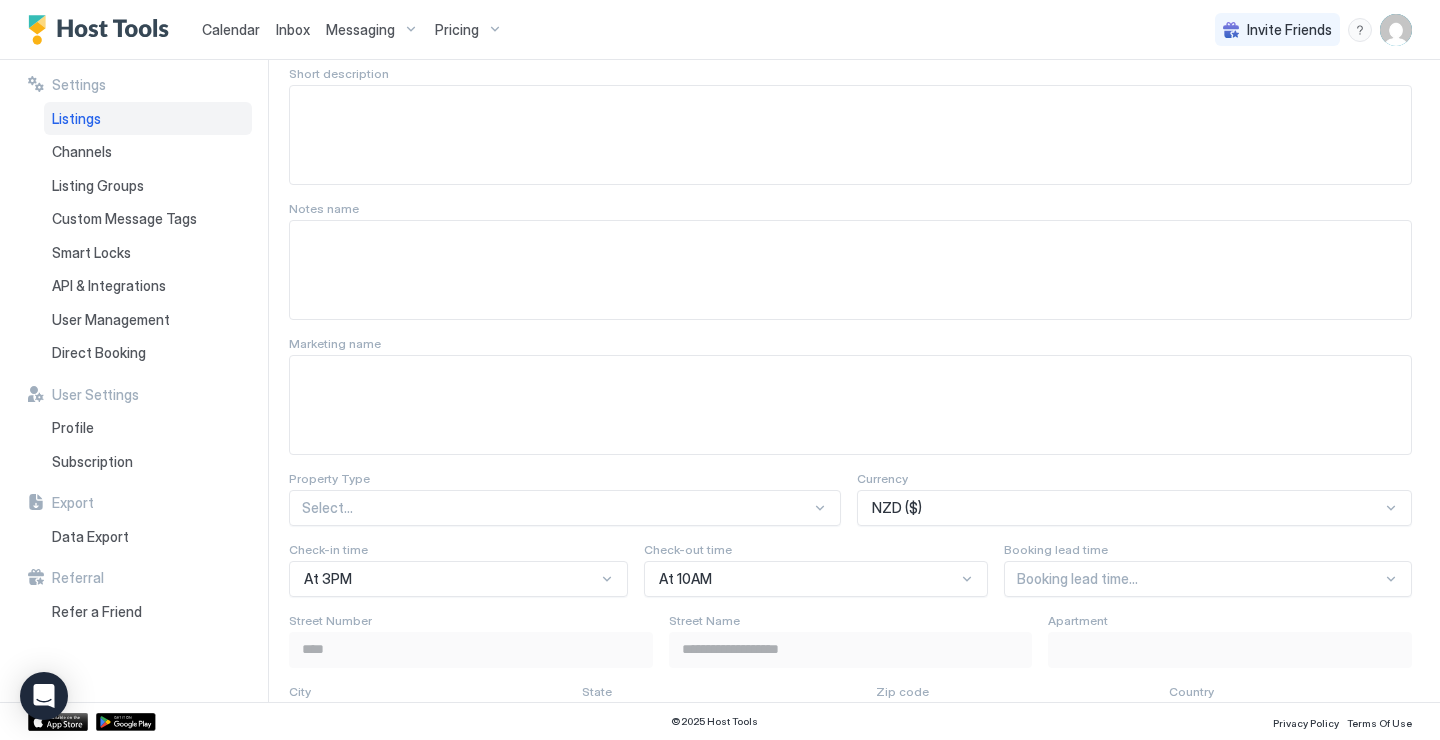 scroll, scrollTop: 107, scrollLeft: 0, axis: vertical 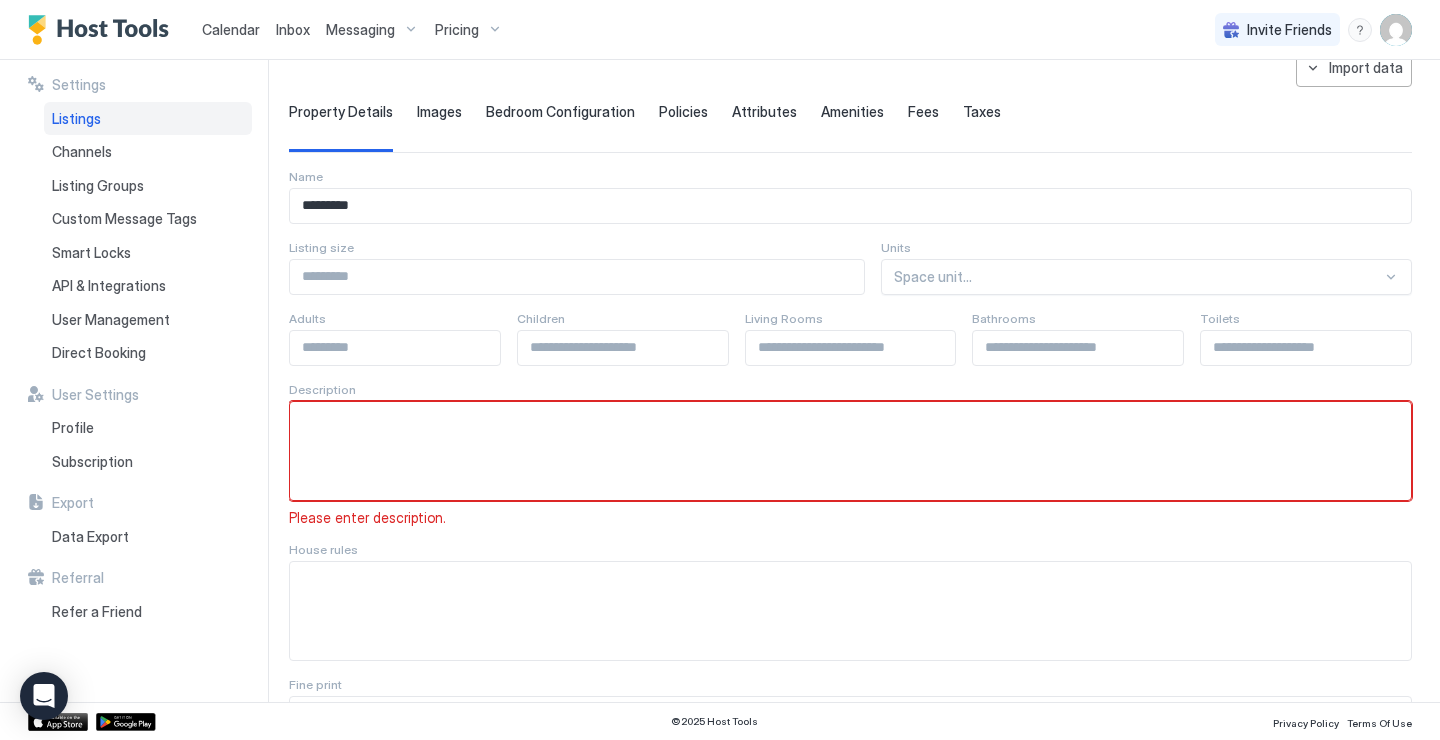 click at bounding box center (850, 451) 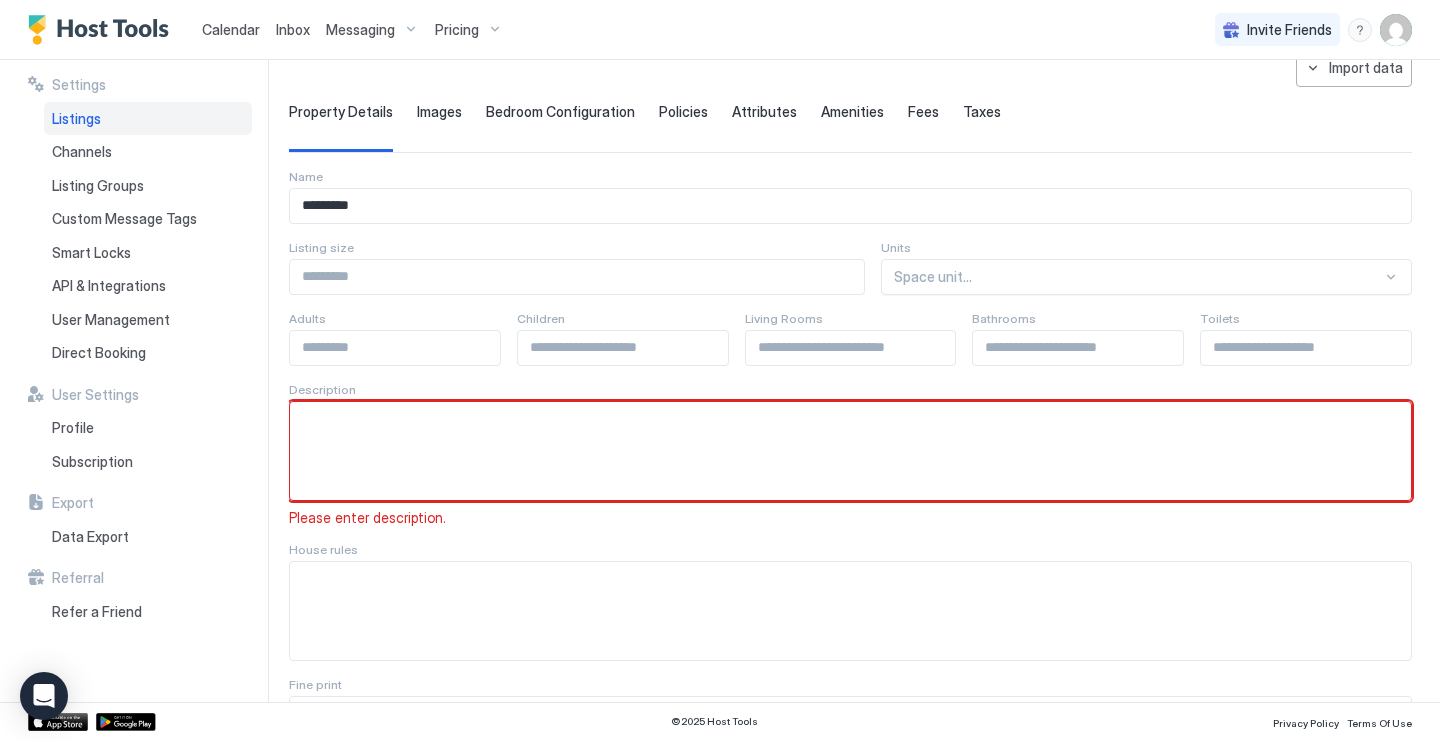 paste on "**********" 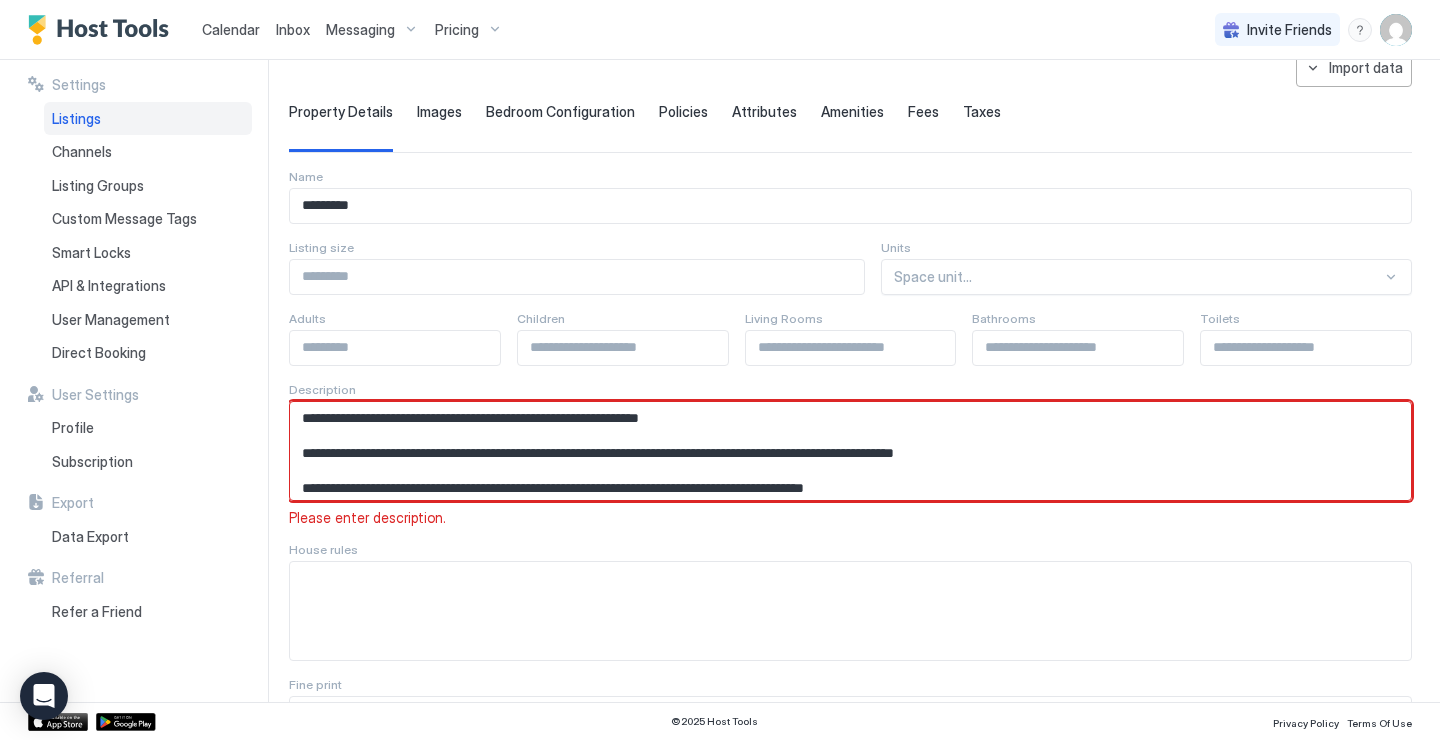 scroll, scrollTop: 71, scrollLeft: 0, axis: vertical 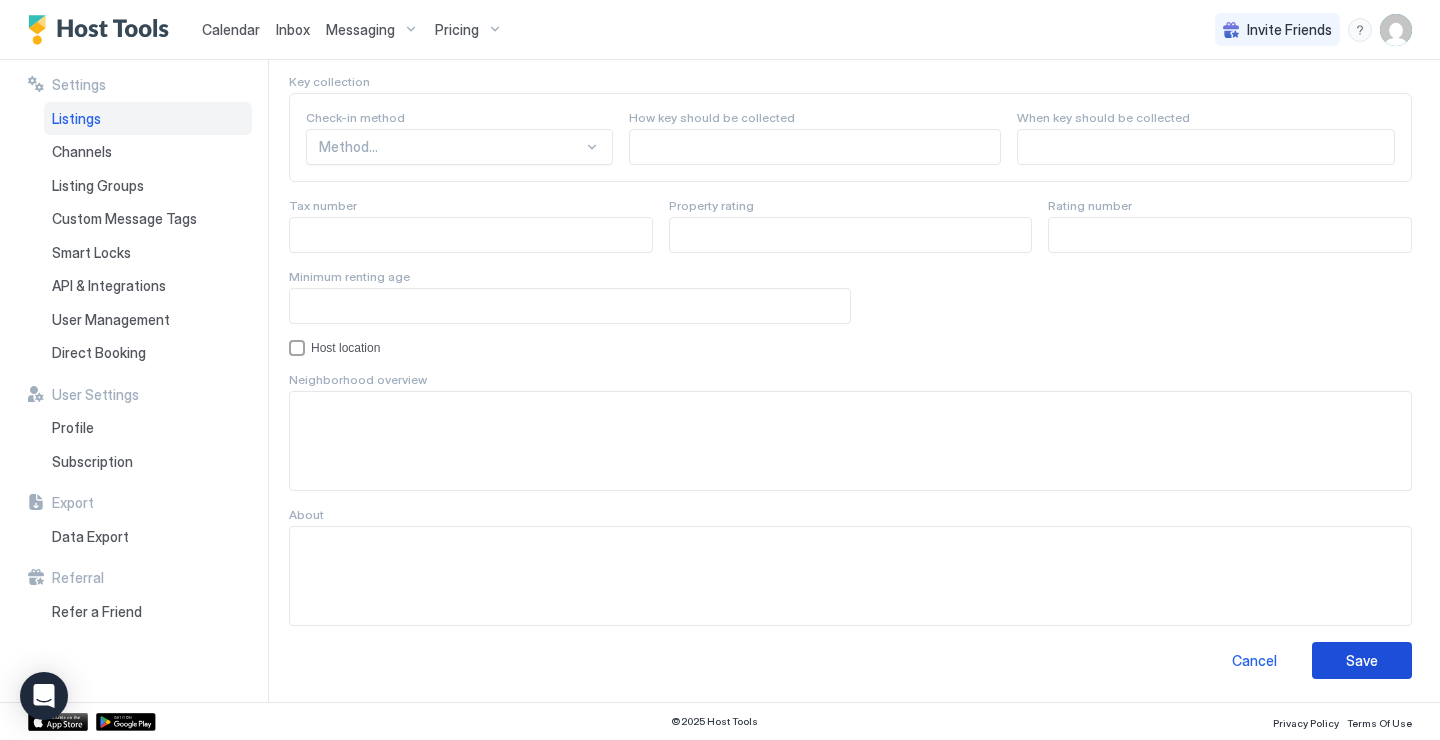 type on "**********" 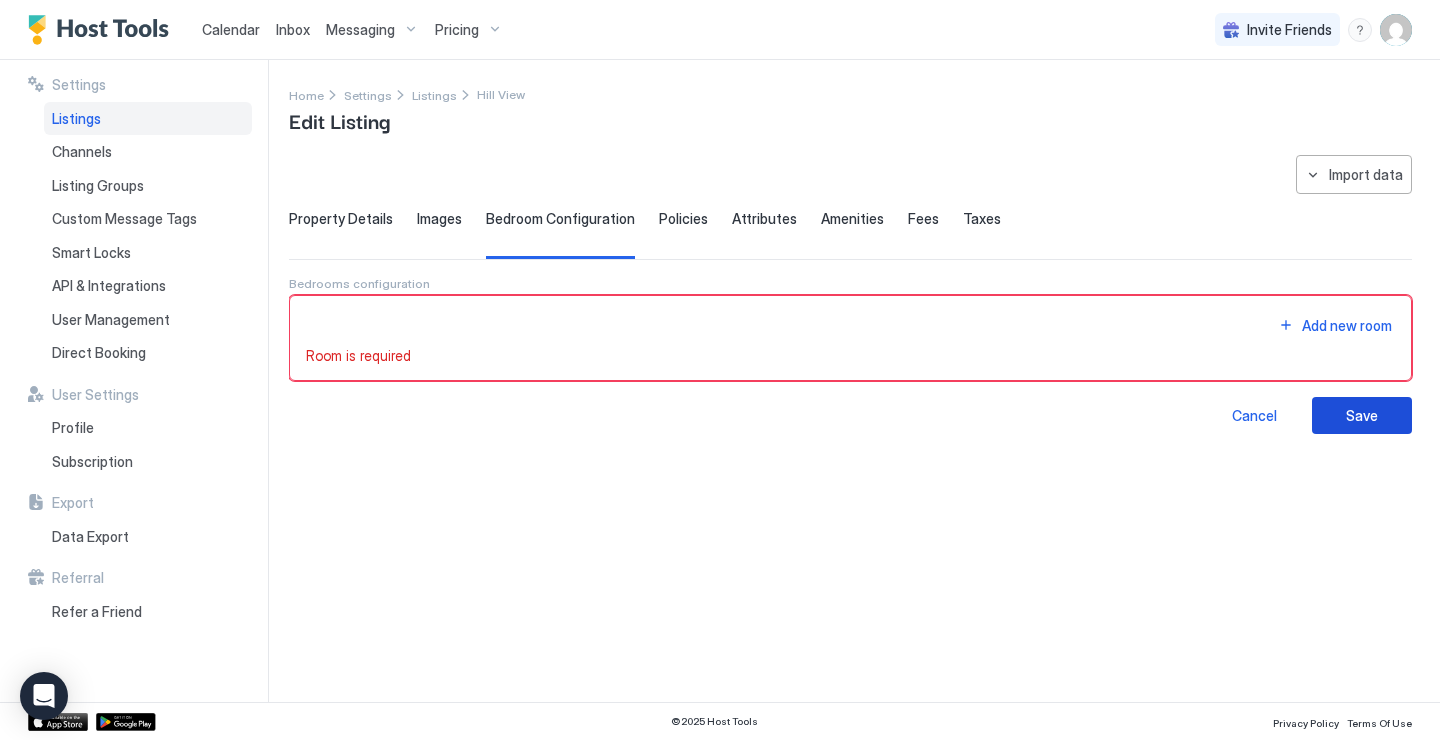 scroll, scrollTop: 0, scrollLeft: 0, axis: both 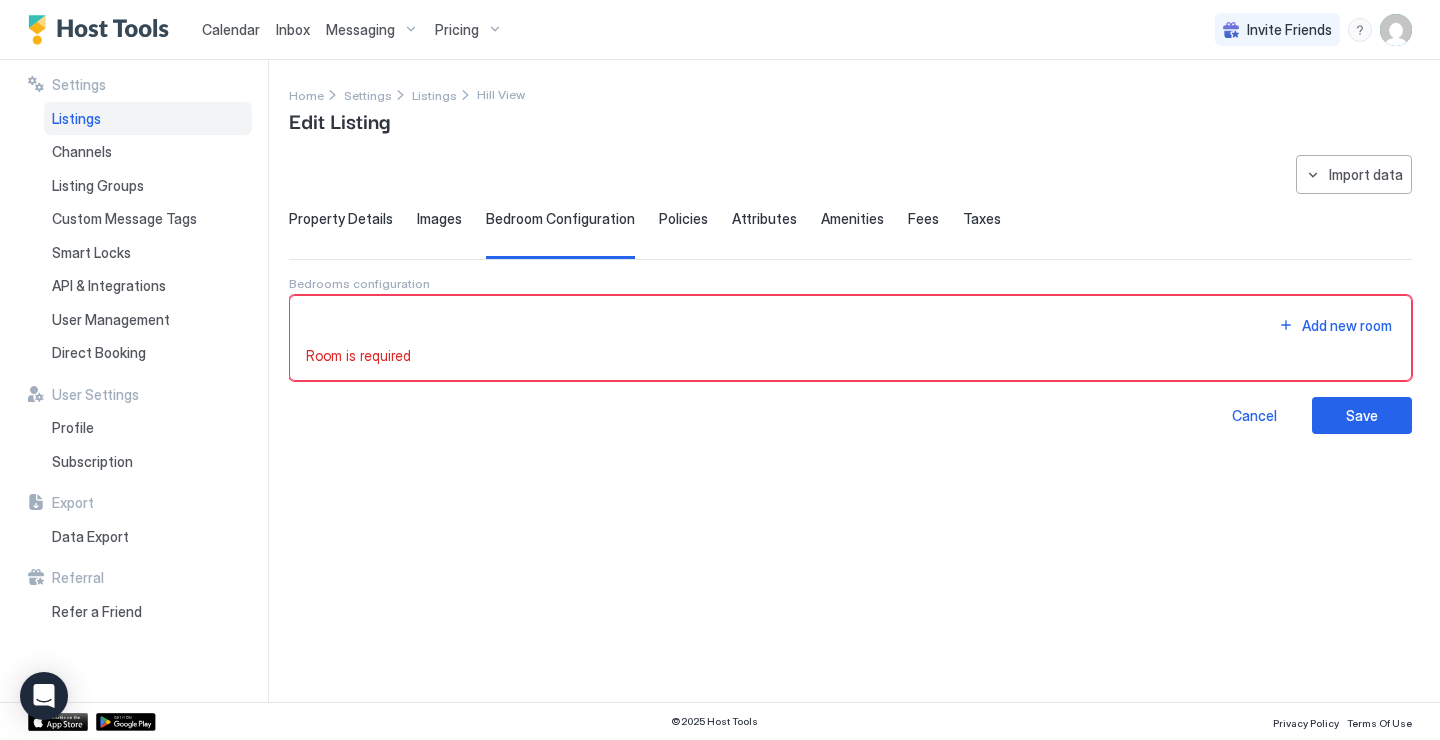 click on "Add new room" at bounding box center [850, 325] 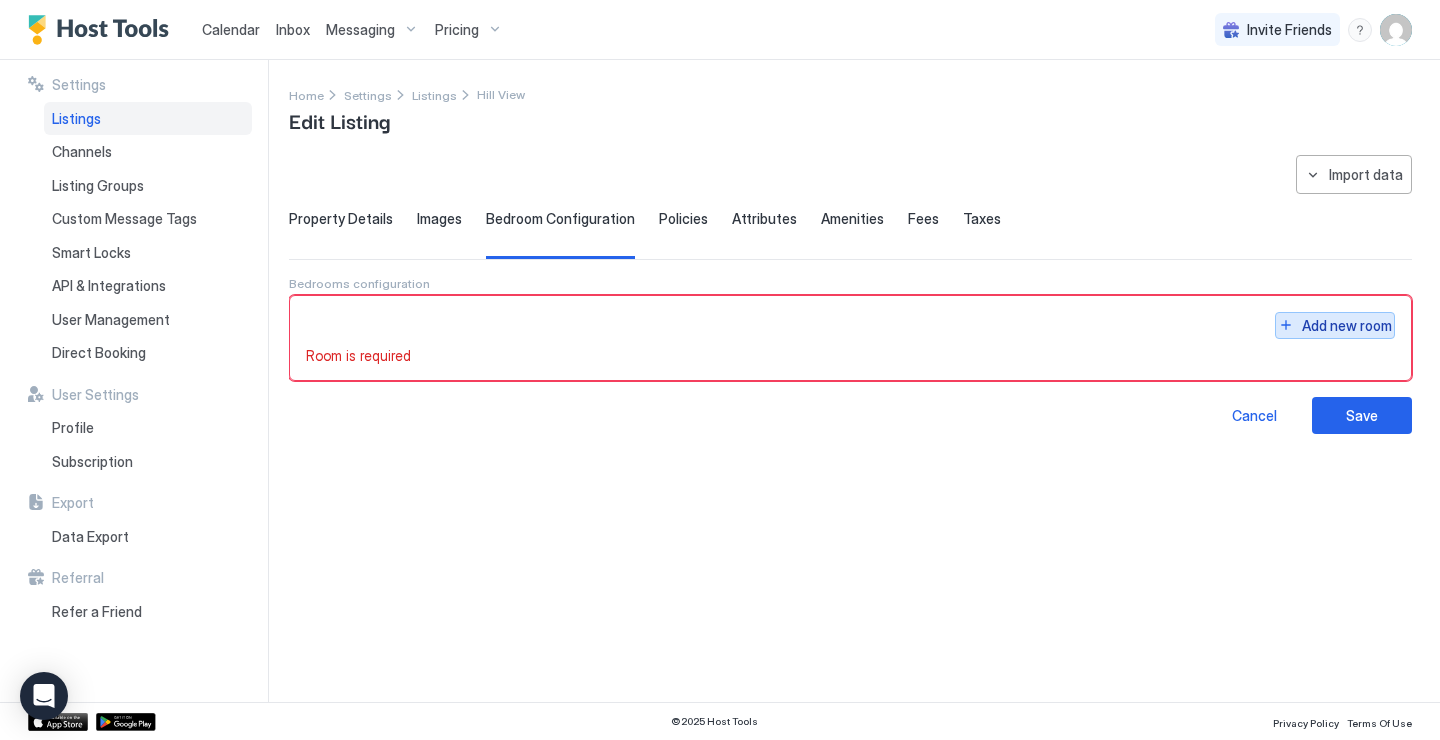 click on "Add new room" at bounding box center [1347, 325] 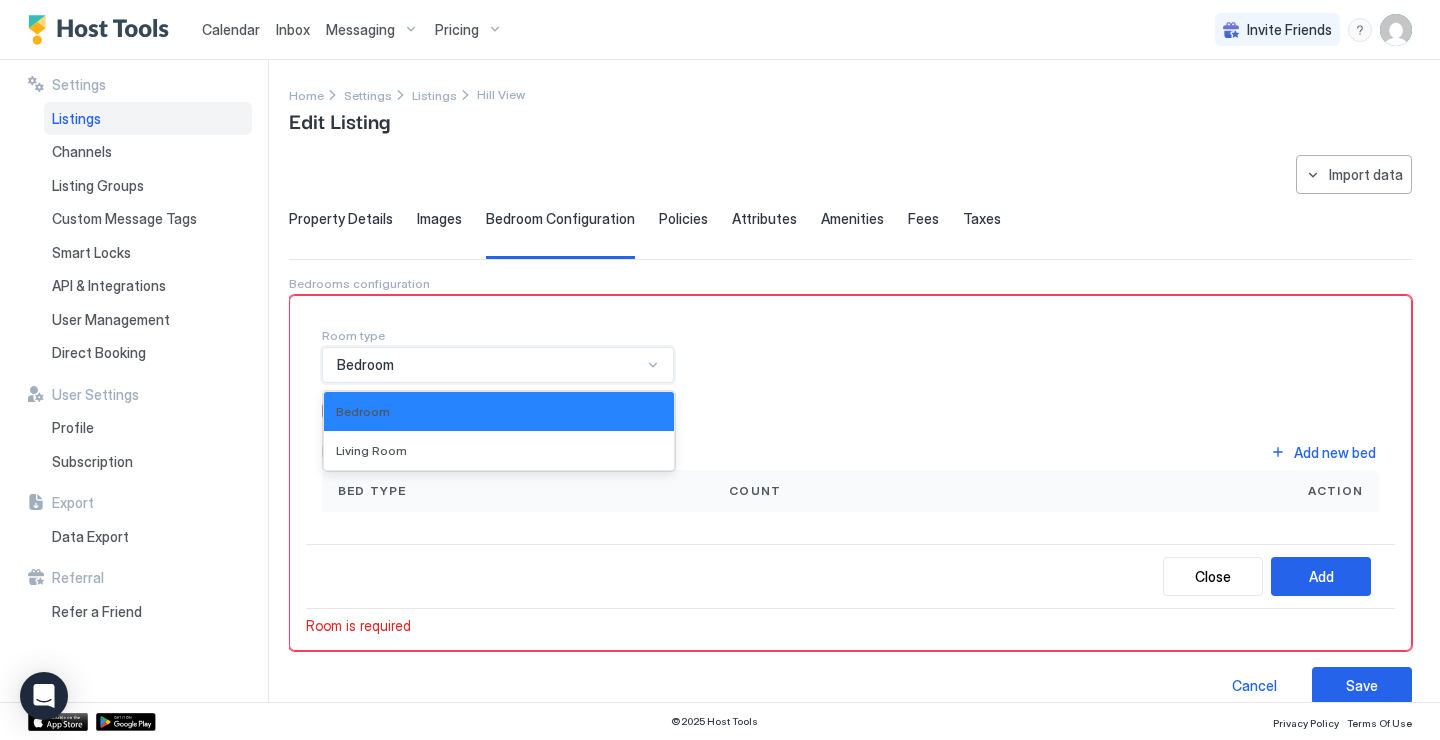 click on "Bedroom" at bounding box center (489, 365) 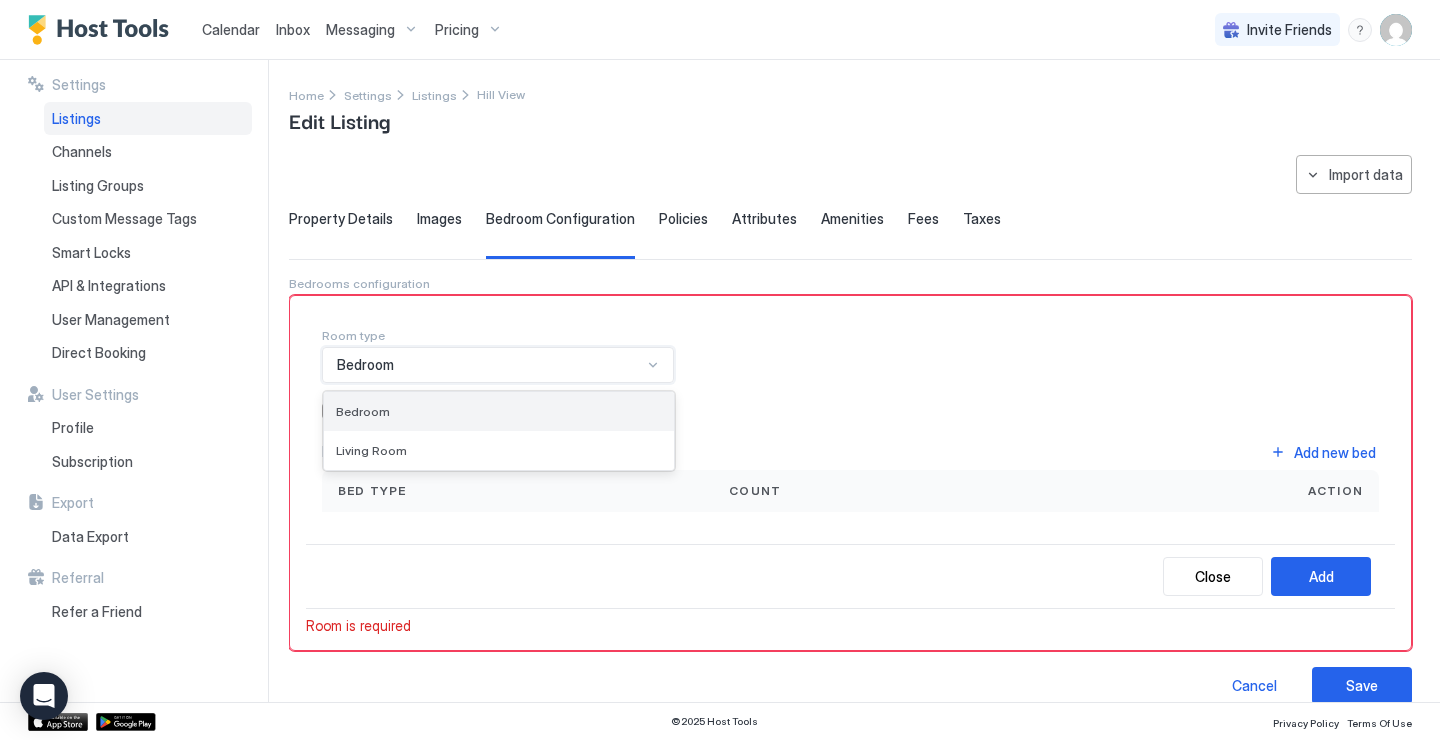 click on "Bedroom" at bounding box center [499, 411] 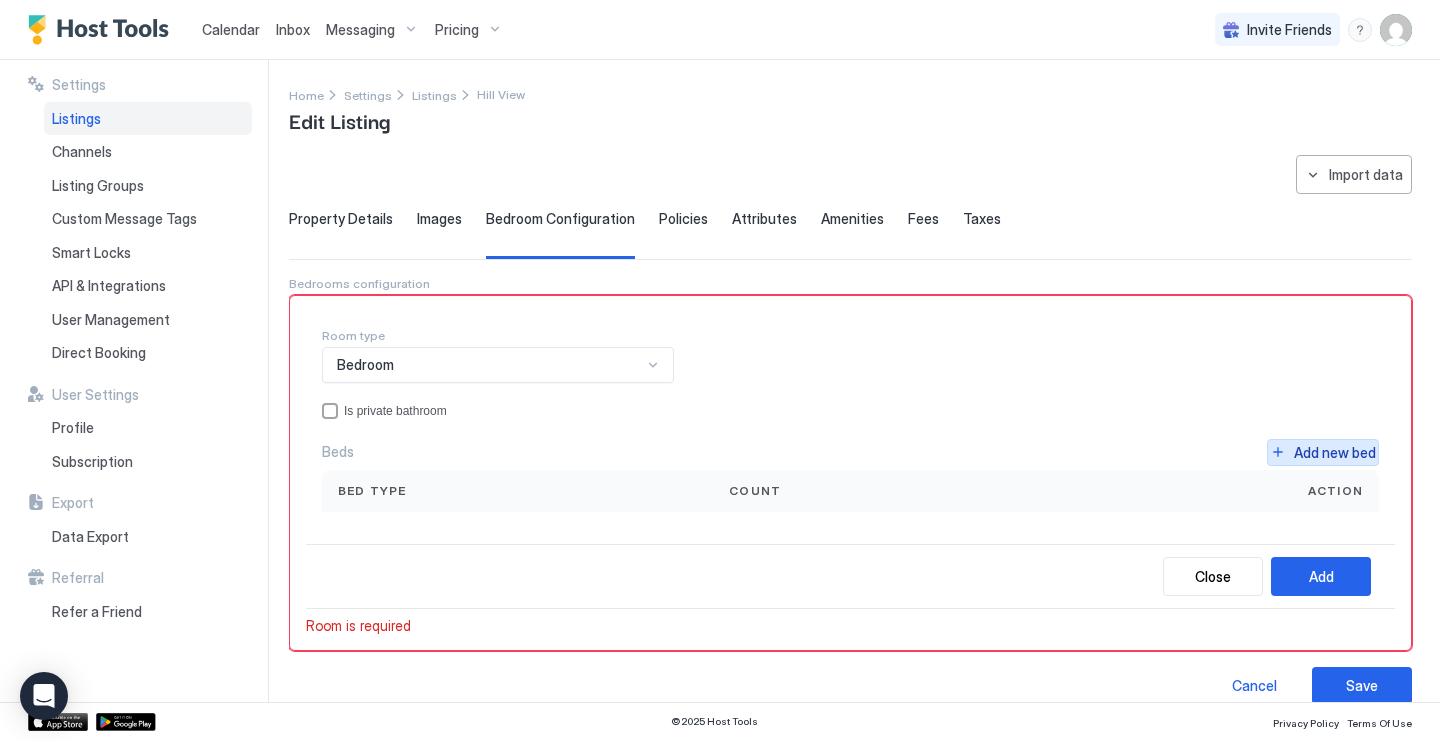 click on "Add new bed" at bounding box center [1335, 452] 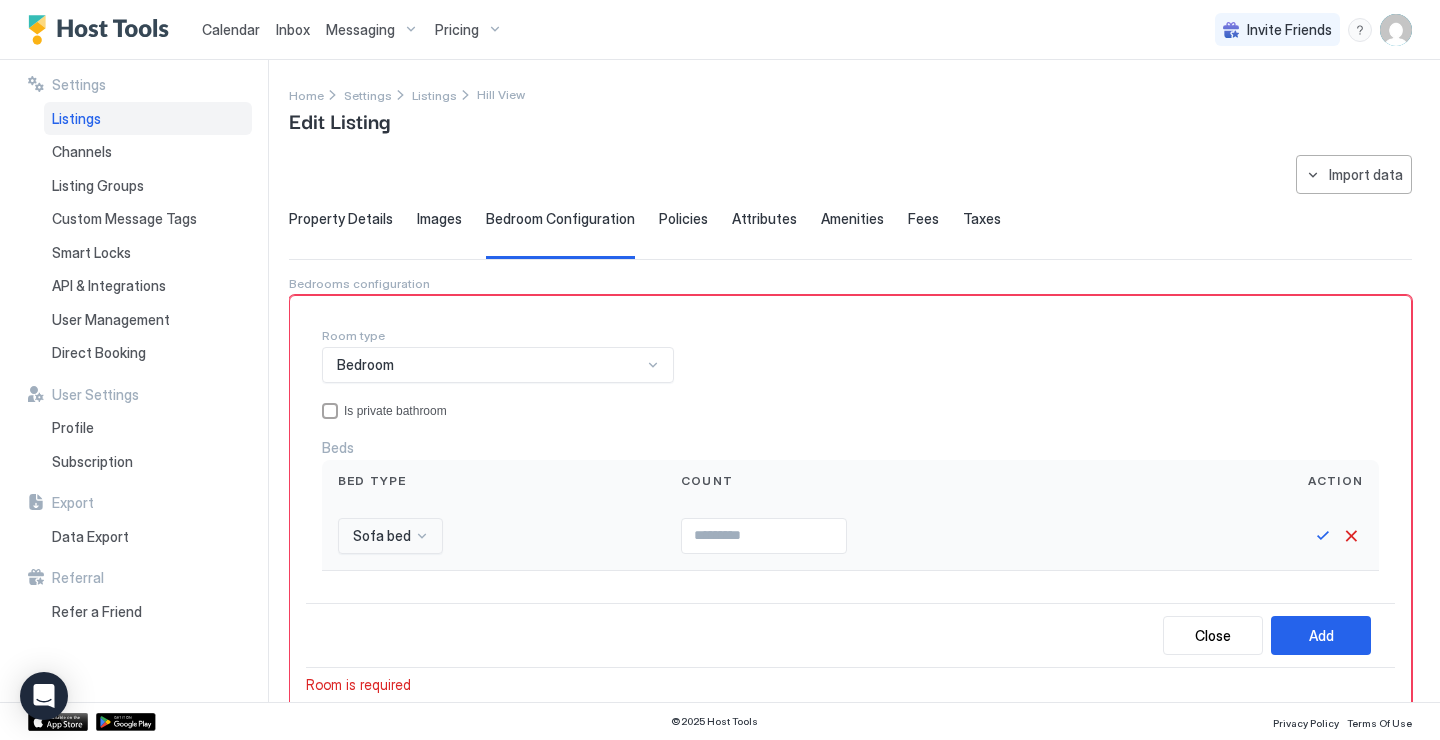 click on "Sofa bed" at bounding box center [390, 536] 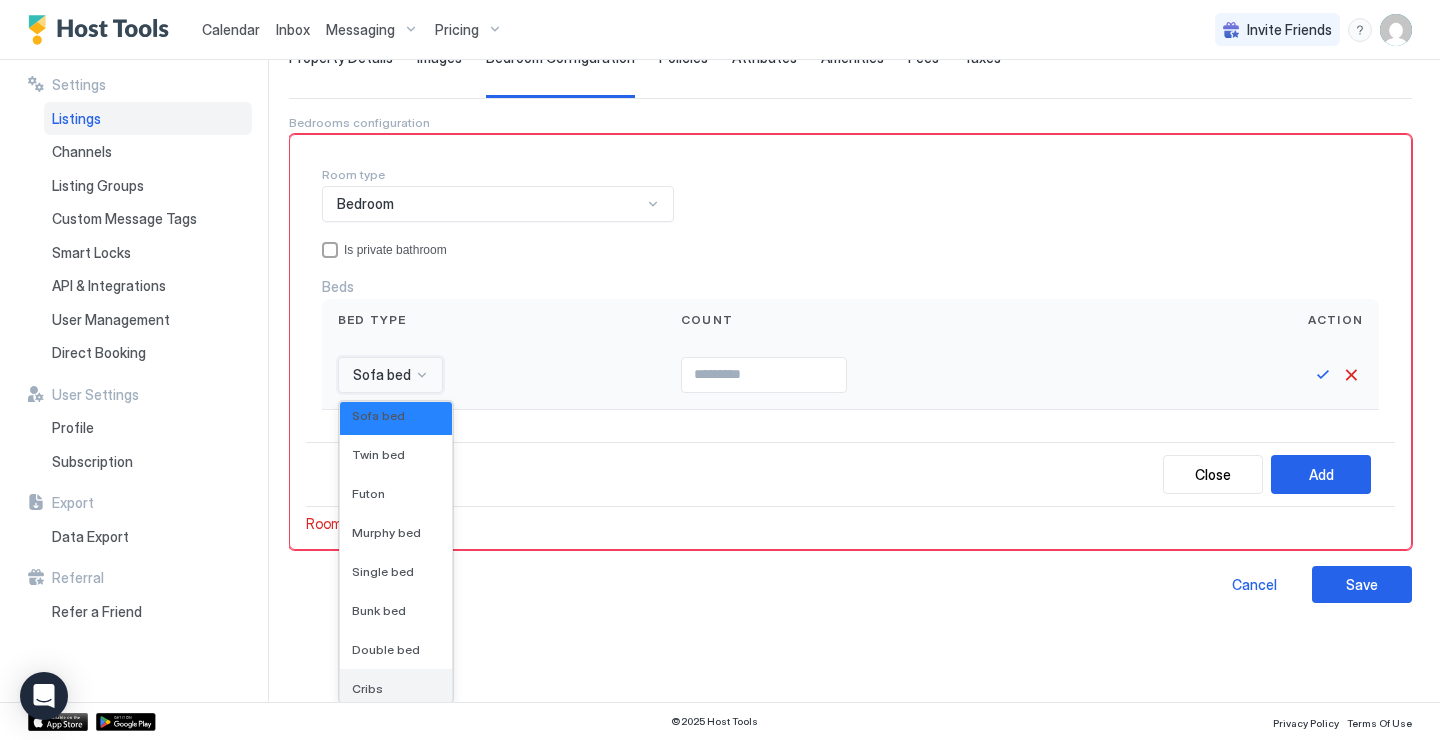 scroll, scrollTop: 0, scrollLeft: 0, axis: both 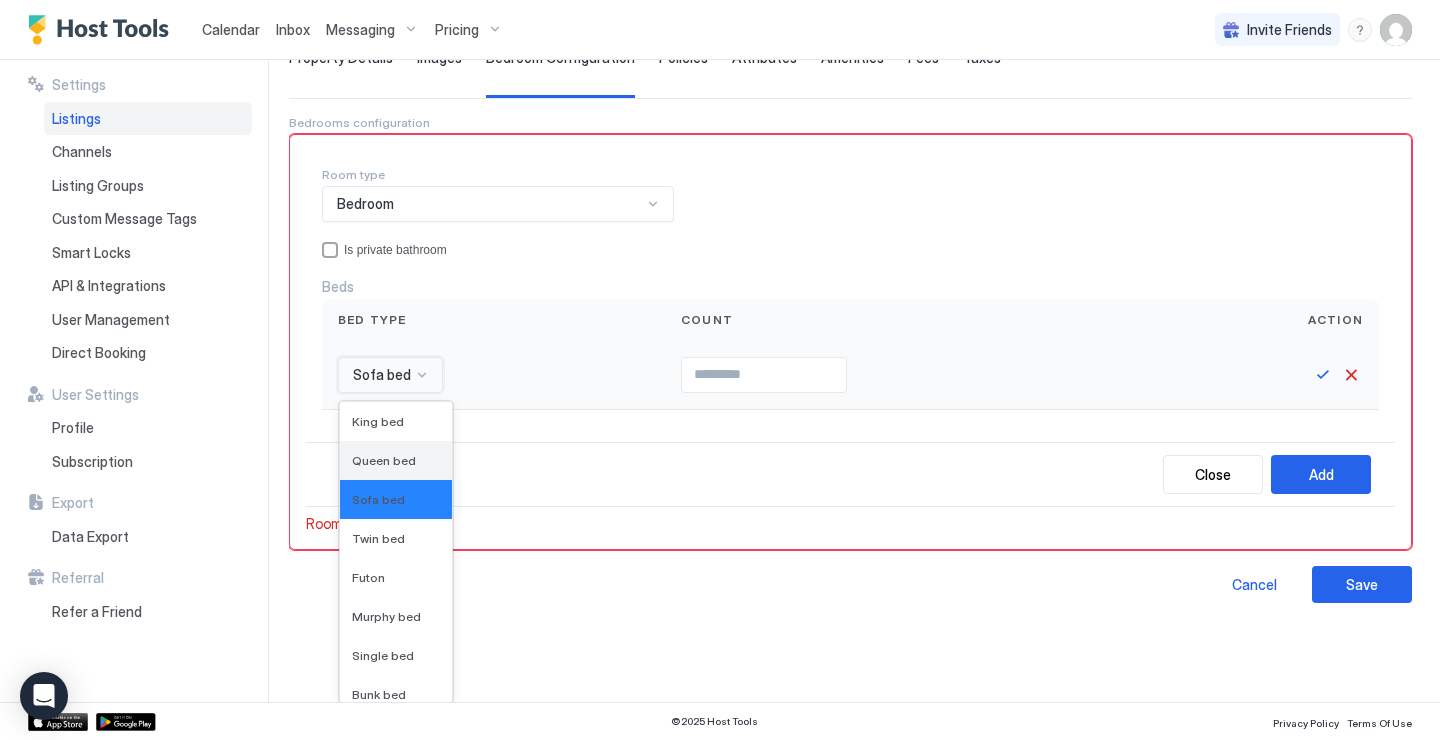 click on "Queen bed" at bounding box center (384, 460) 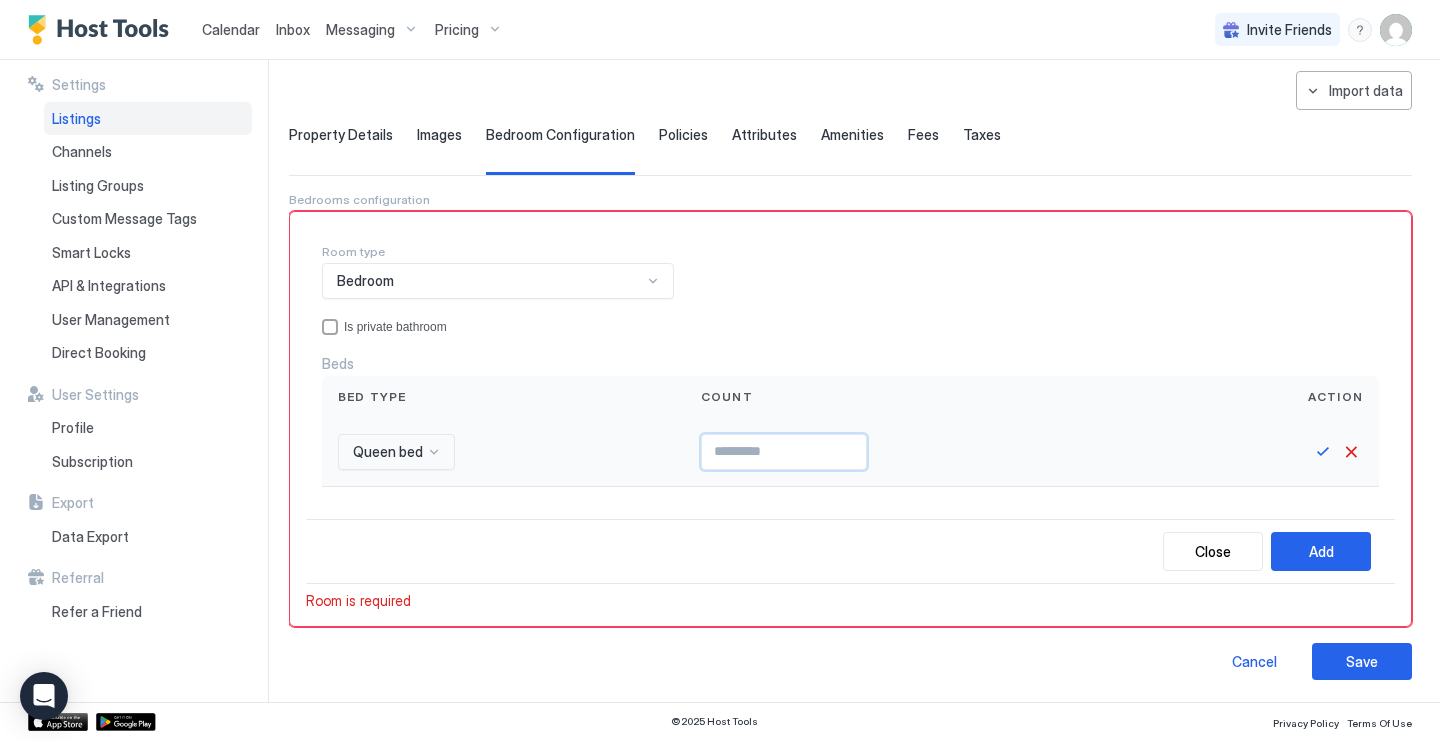 click at bounding box center (784, 452) 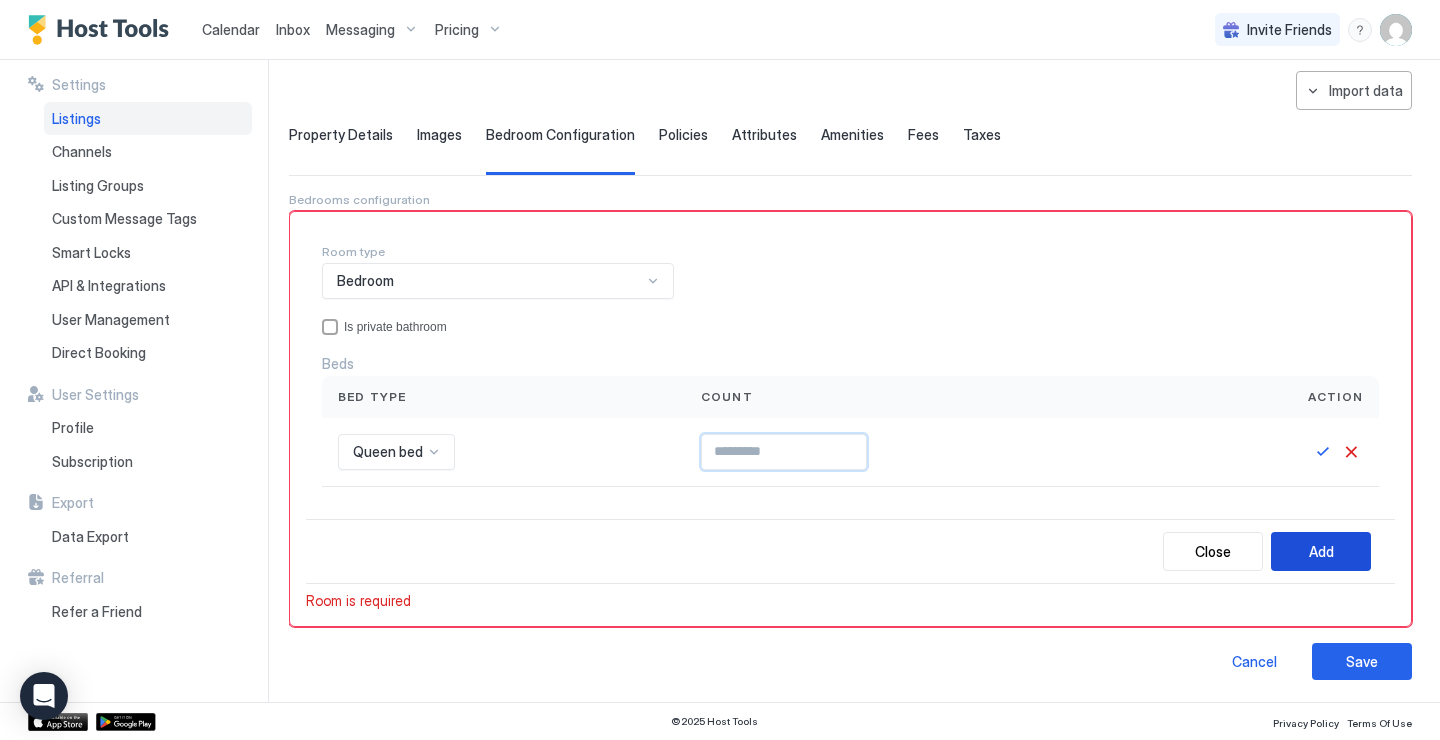 click on "Add" at bounding box center [1321, 551] 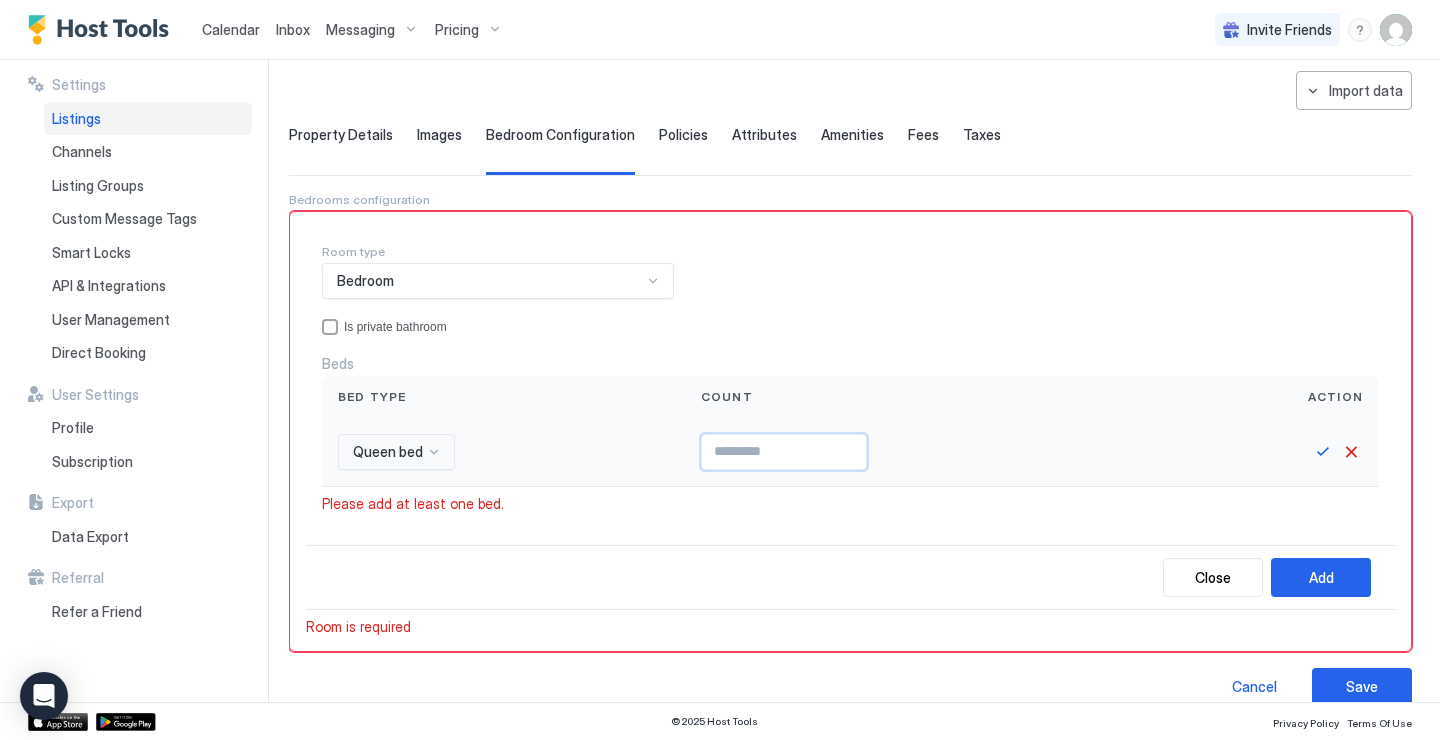 click on "*" at bounding box center [784, 452] 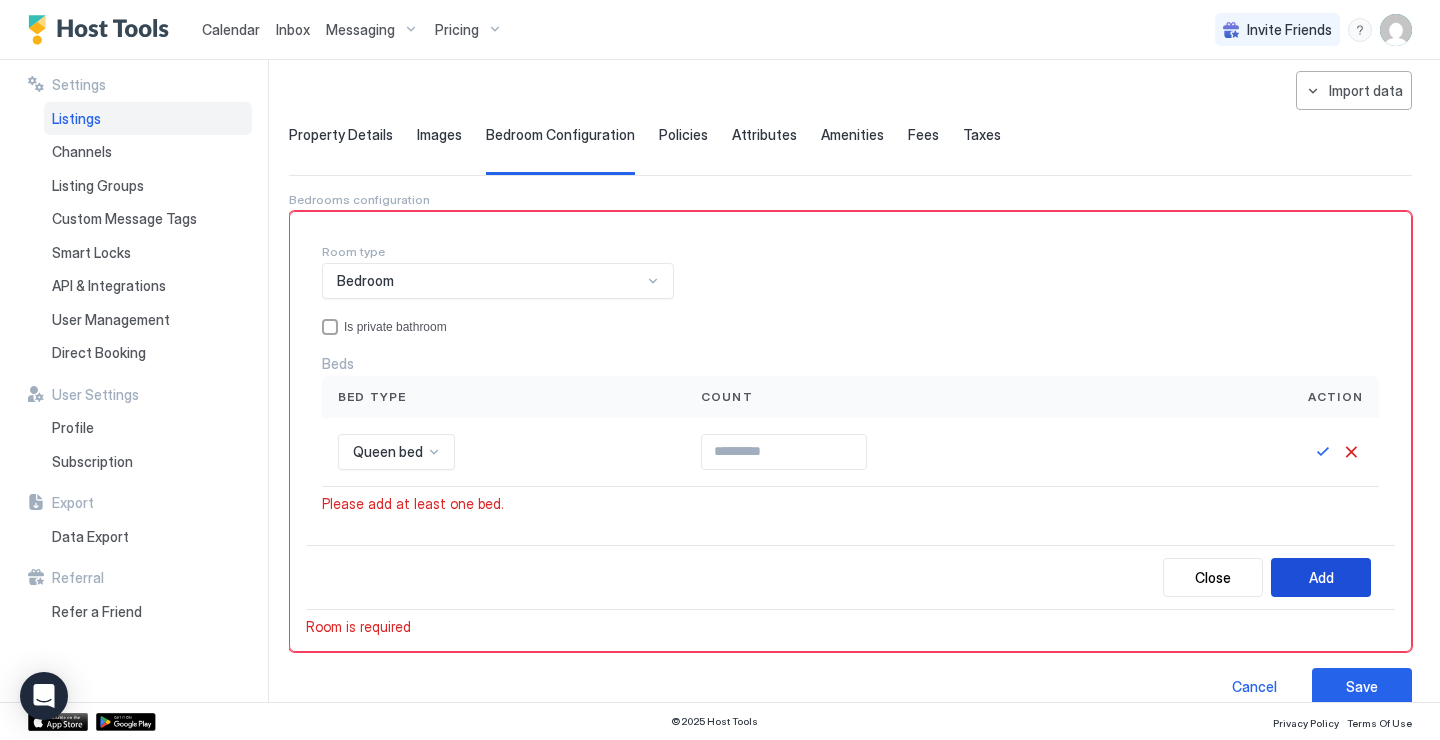 click on "Add" at bounding box center (1321, 577) 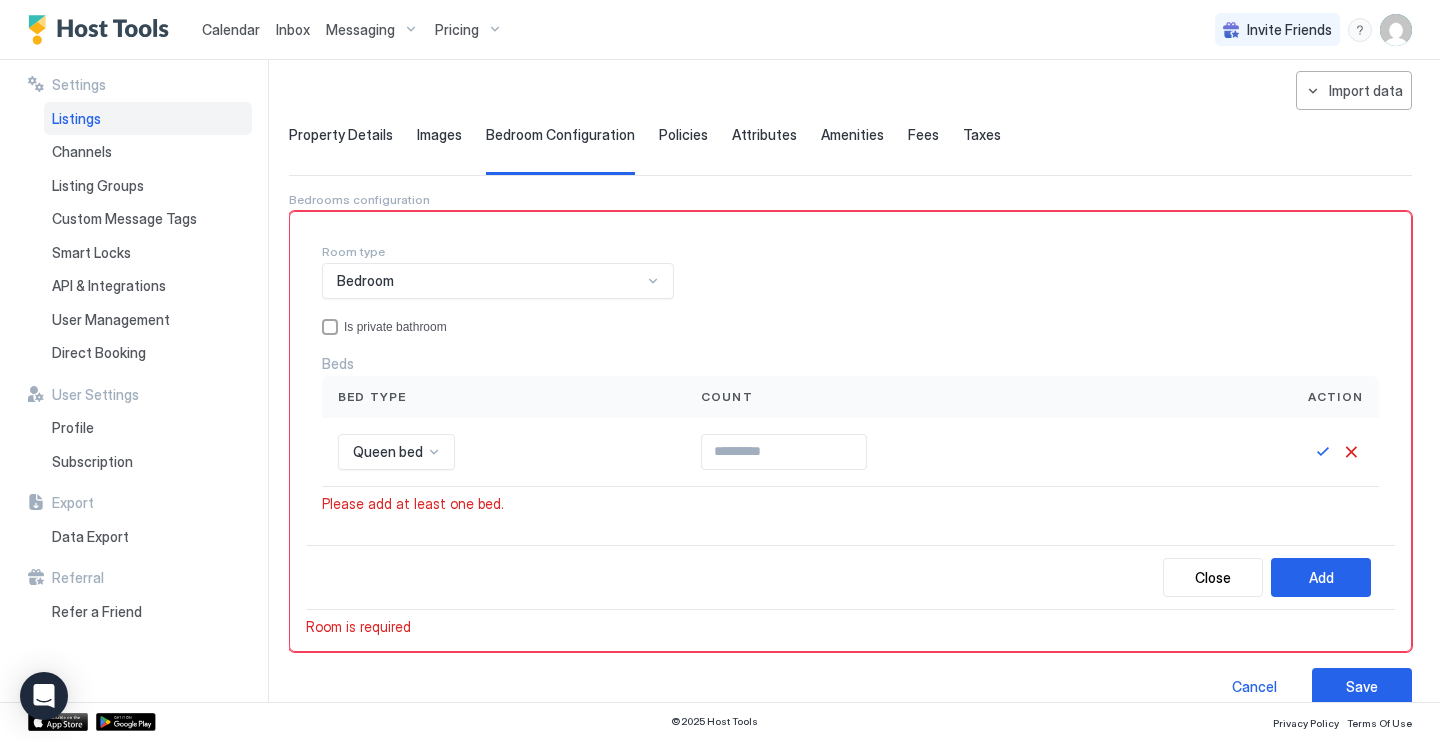 click on "Room type Bedroom Is private bathroom Beds Bed type Count Action Queen bed * Please add at least one bed." at bounding box center (850, 386) 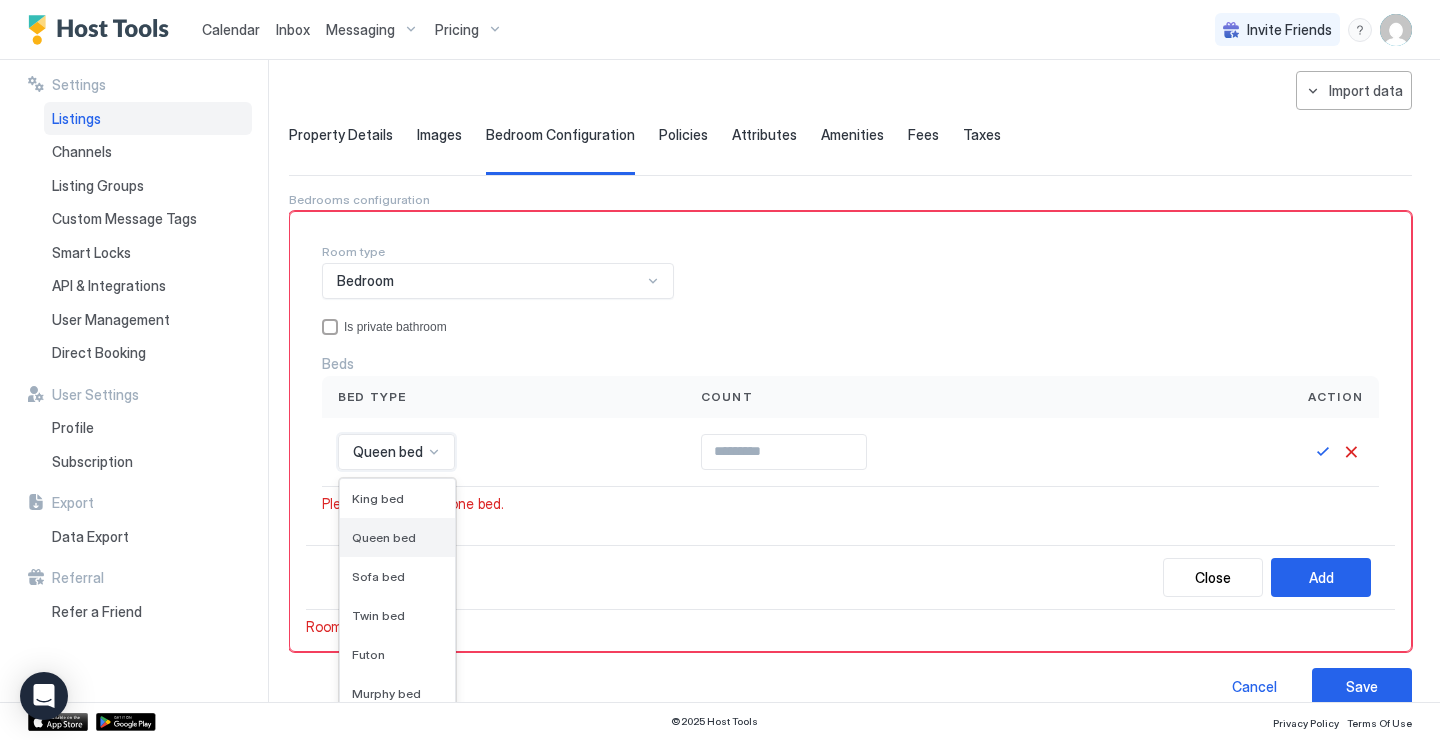 scroll, scrollTop: 161, scrollLeft: 0, axis: vertical 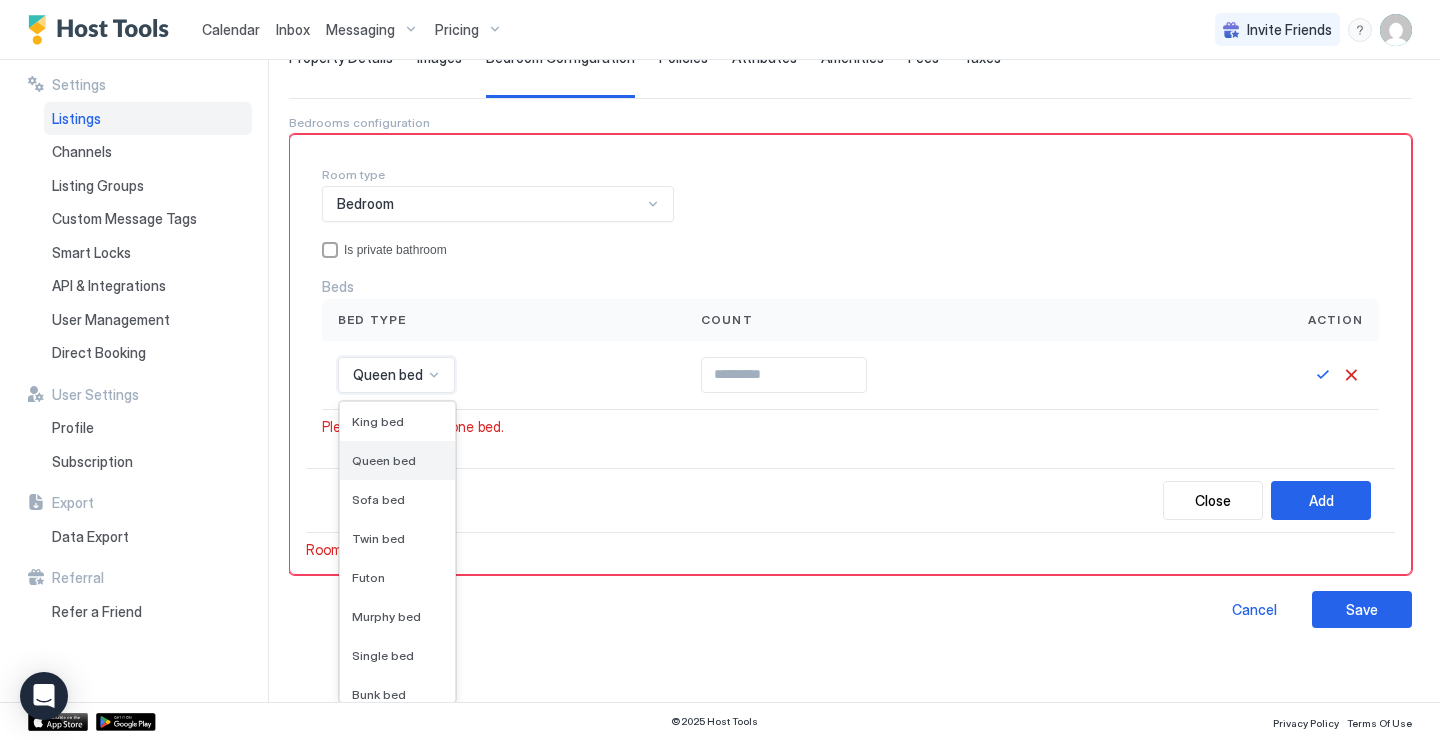 click on "Queen bed" at bounding box center (384, 460) 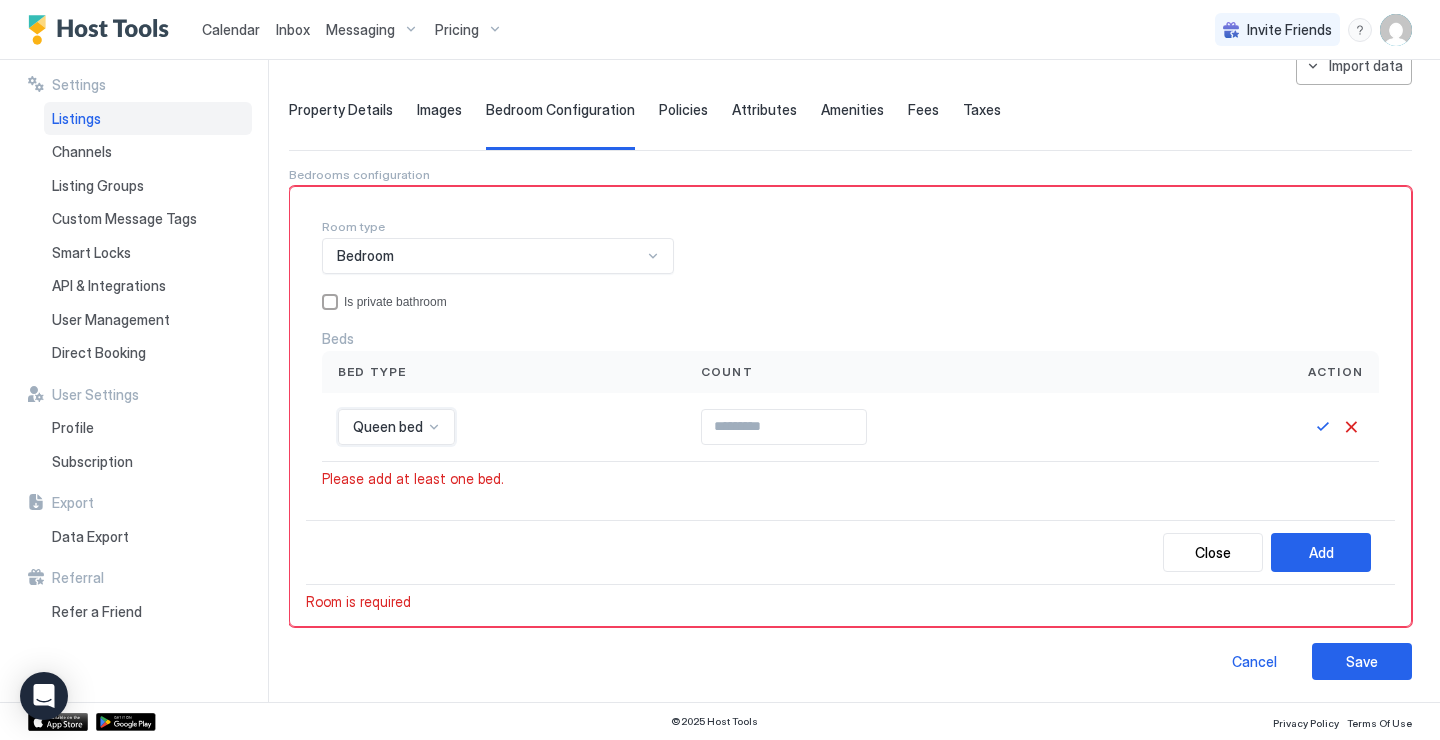 click on "Close Add" at bounding box center (850, 552) 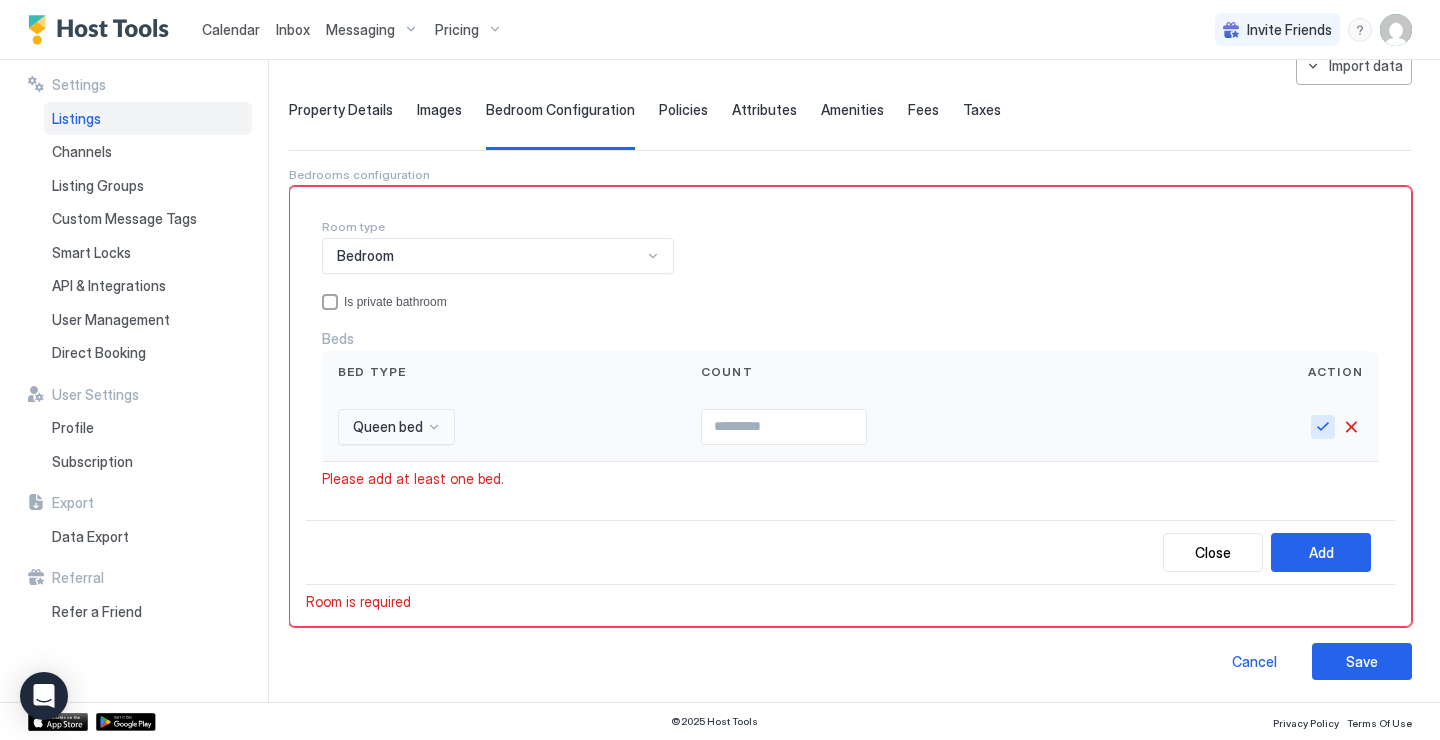 click at bounding box center (1323, 427) 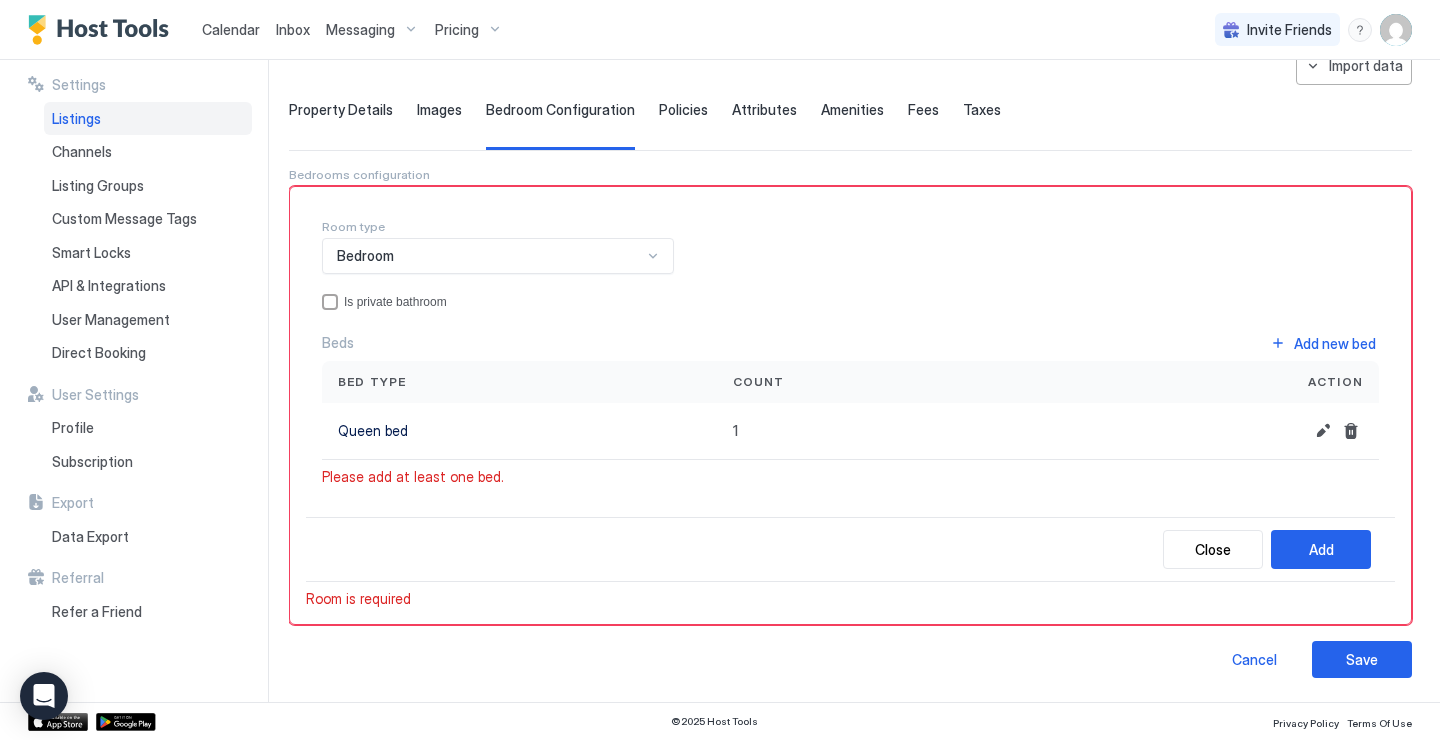scroll, scrollTop: 107, scrollLeft: 0, axis: vertical 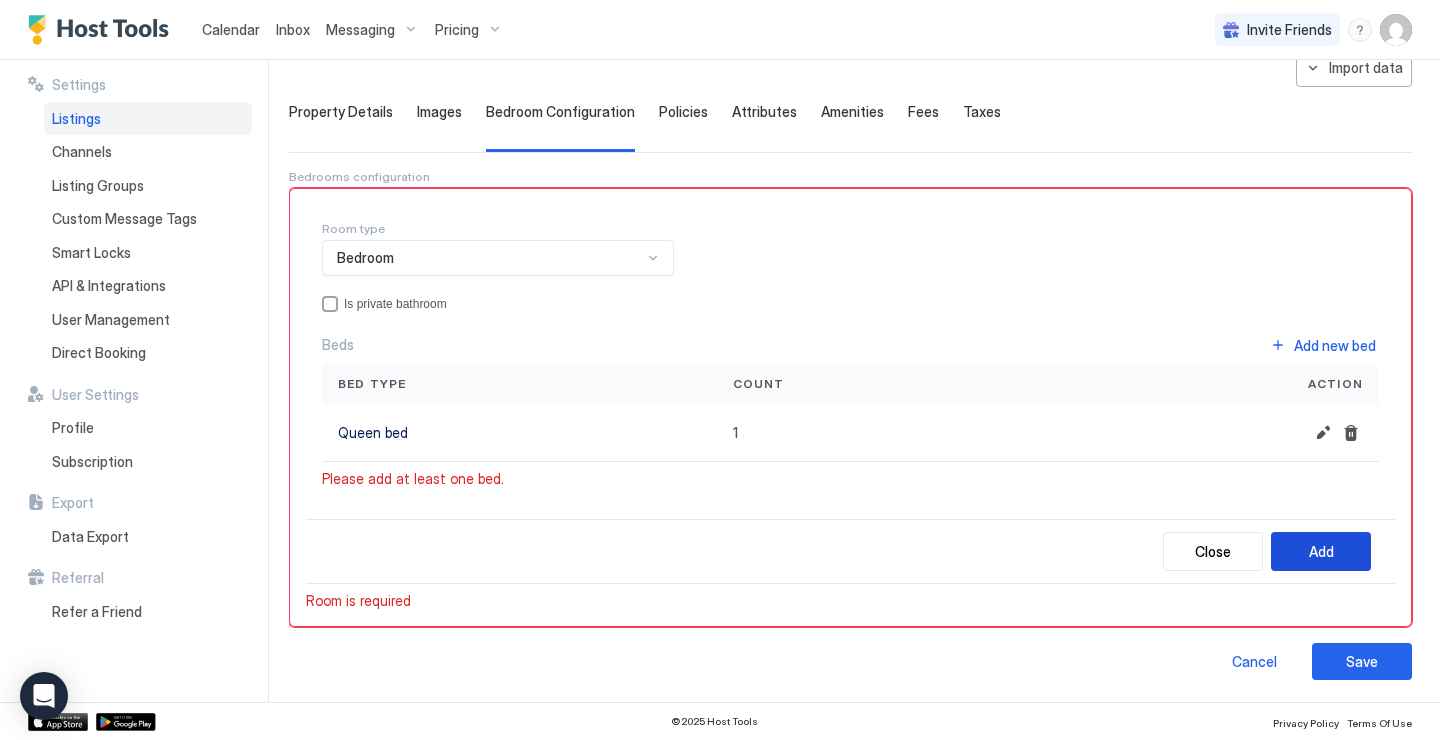 click on "Add" at bounding box center [1321, 551] 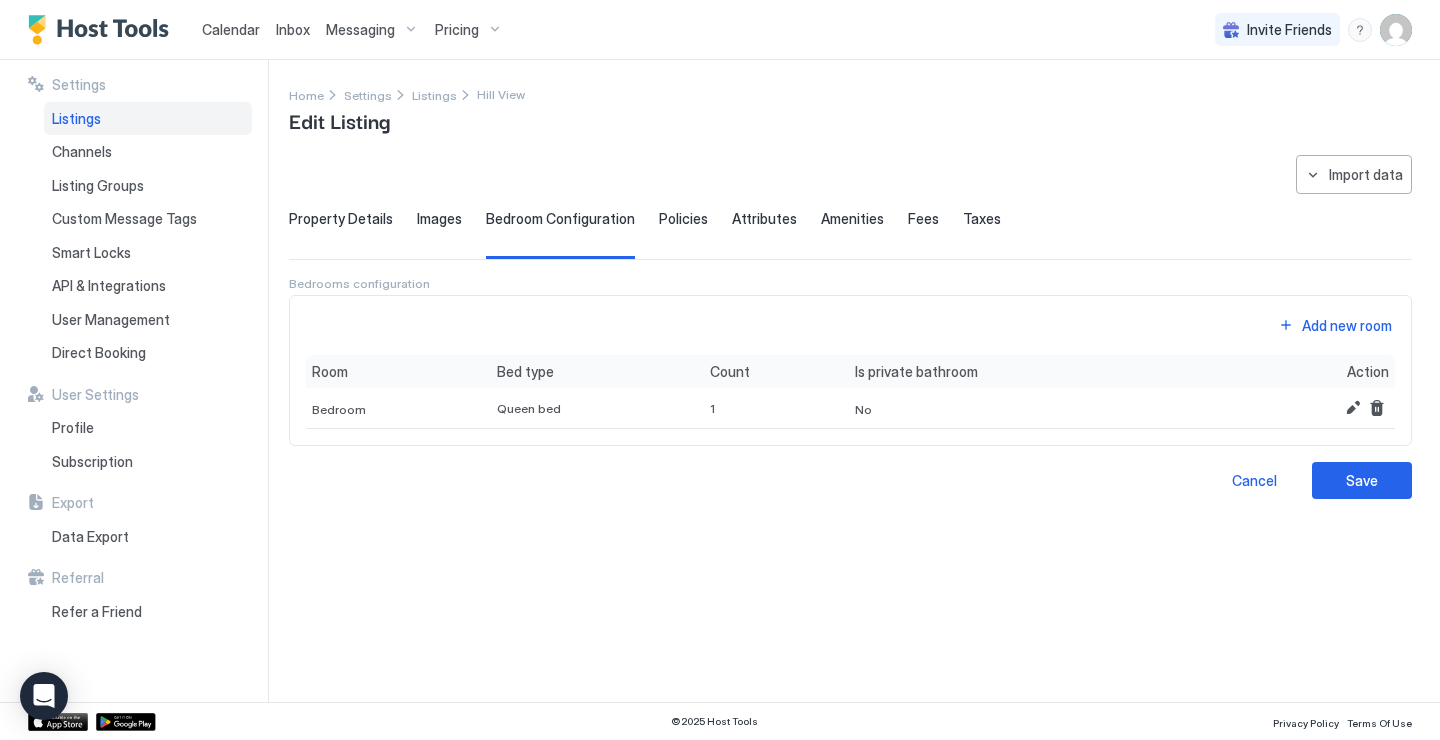 scroll, scrollTop: 0, scrollLeft: 0, axis: both 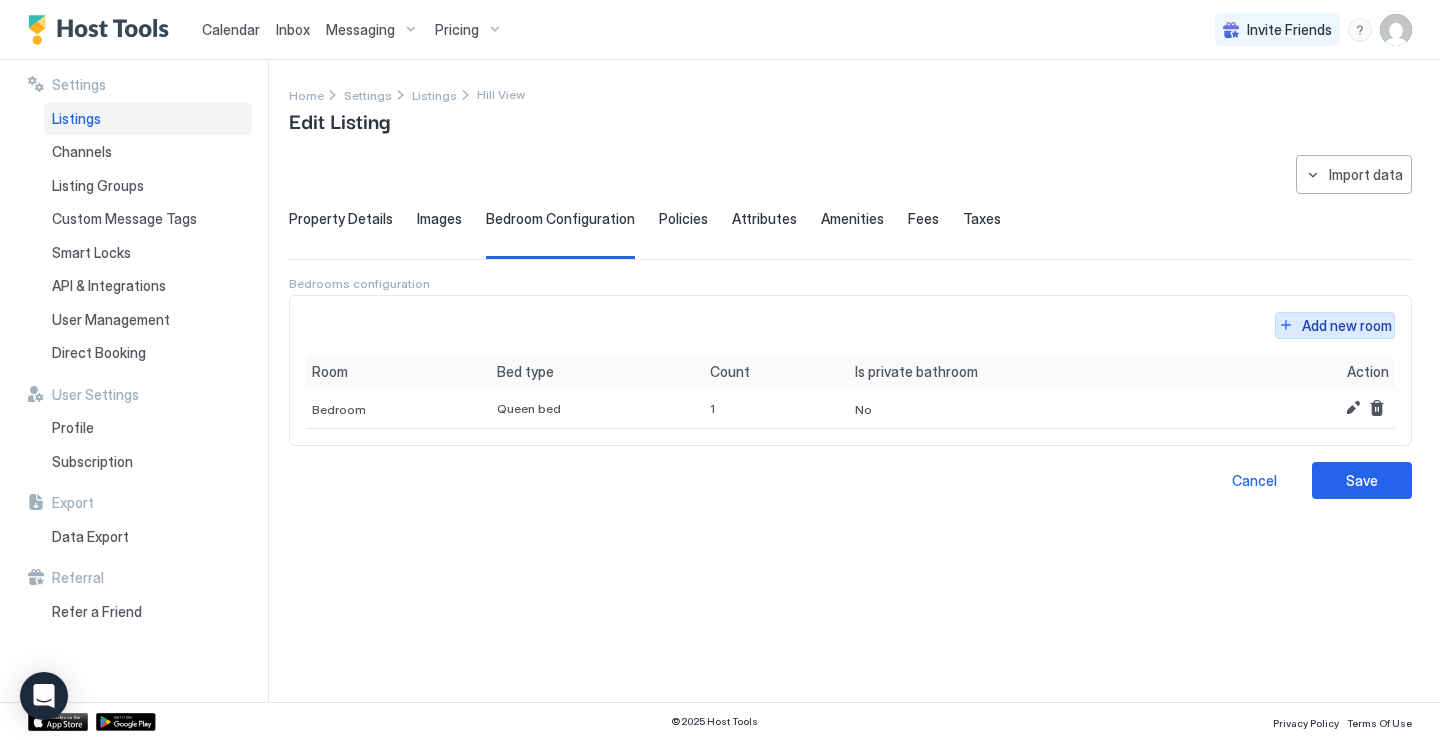 click on "Add new room" at bounding box center (1347, 325) 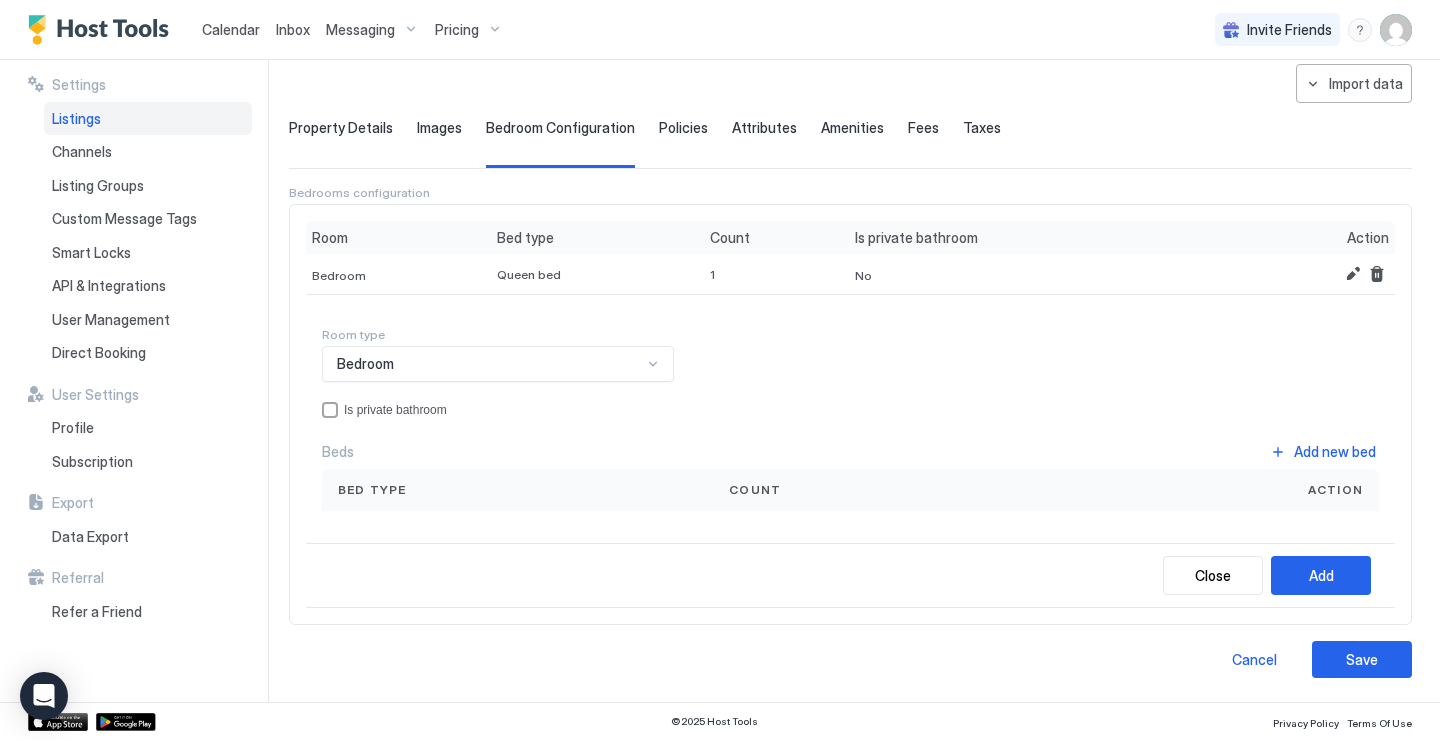 scroll, scrollTop: 91, scrollLeft: 0, axis: vertical 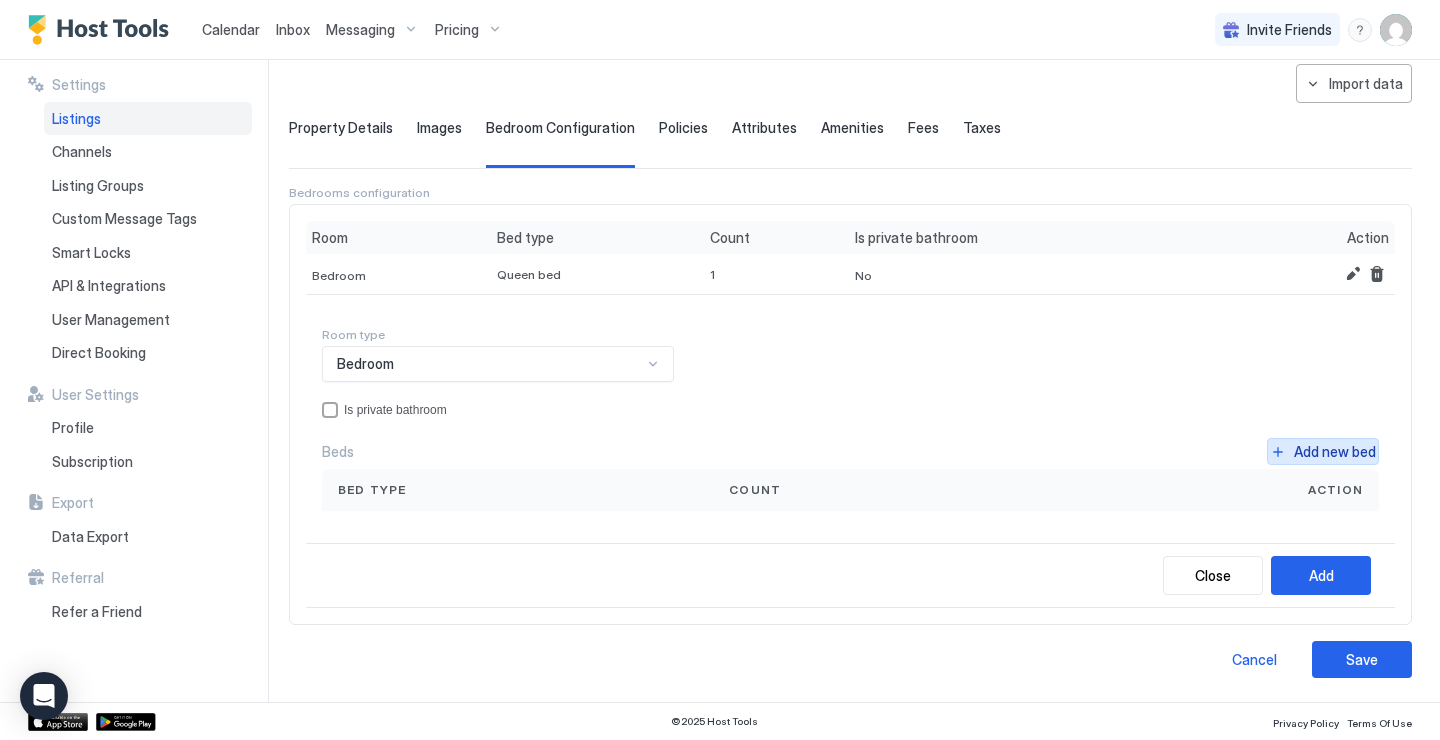 click on "Add new bed" at bounding box center (1335, 451) 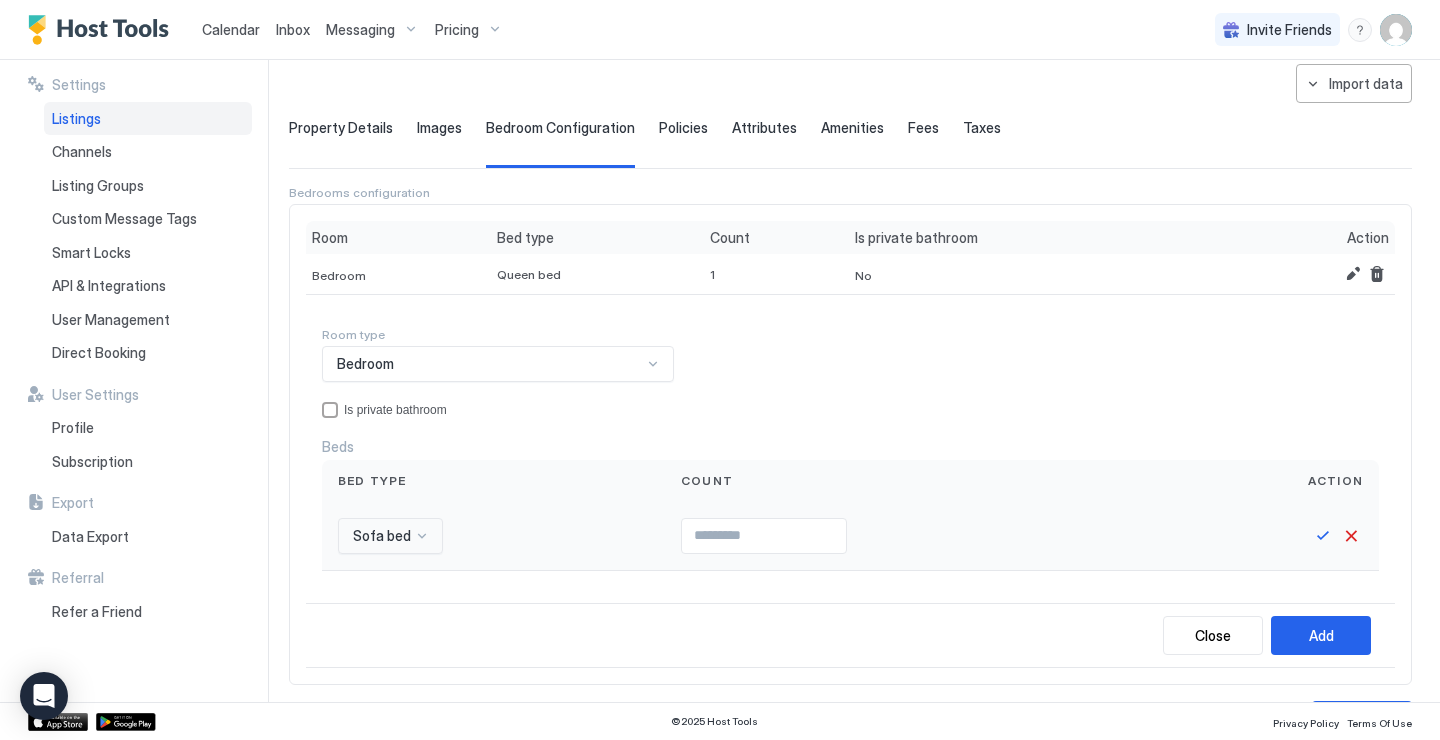click on "Sofa bed" at bounding box center [390, 536] 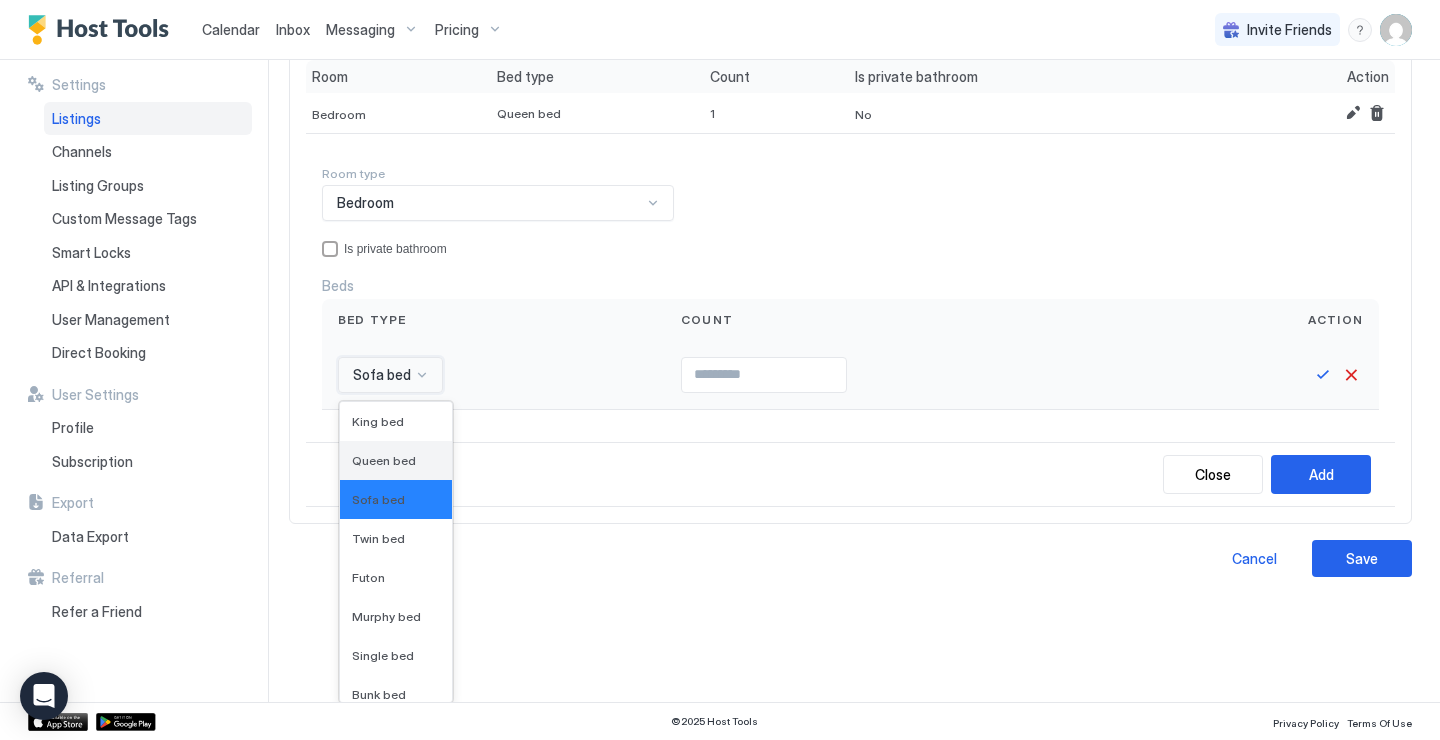 click on "Queen bed" at bounding box center (384, 460) 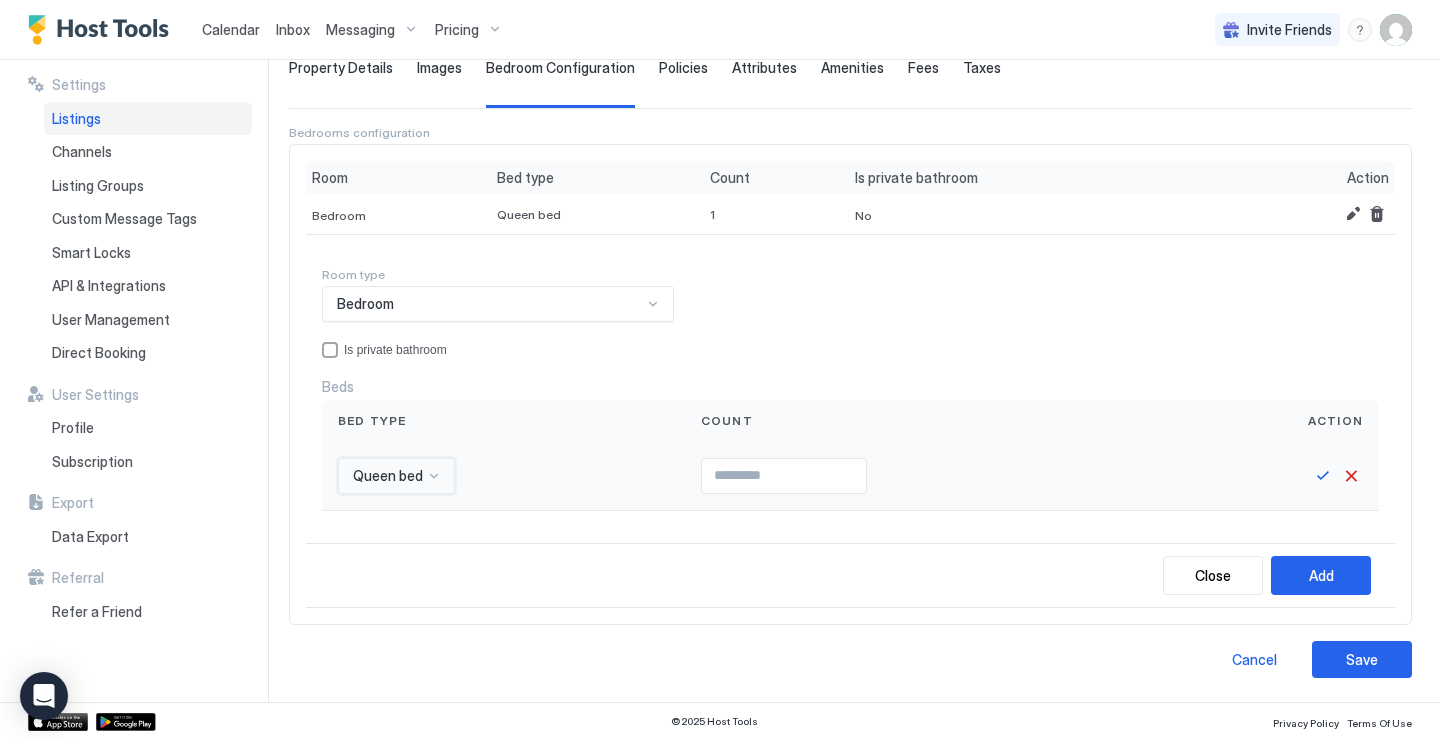 scroll, scrollTop: 150, scrollLeft: 0, axis: vertical 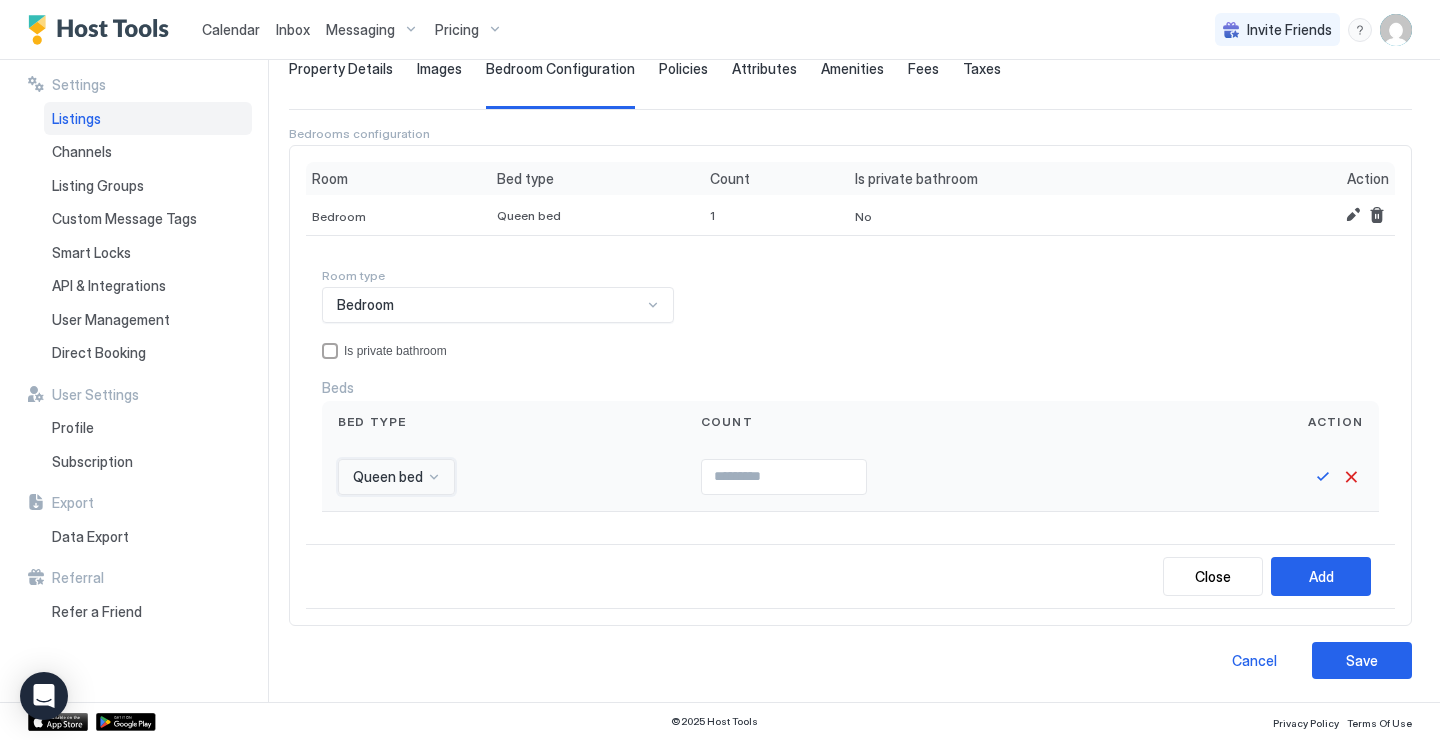 type on "*" 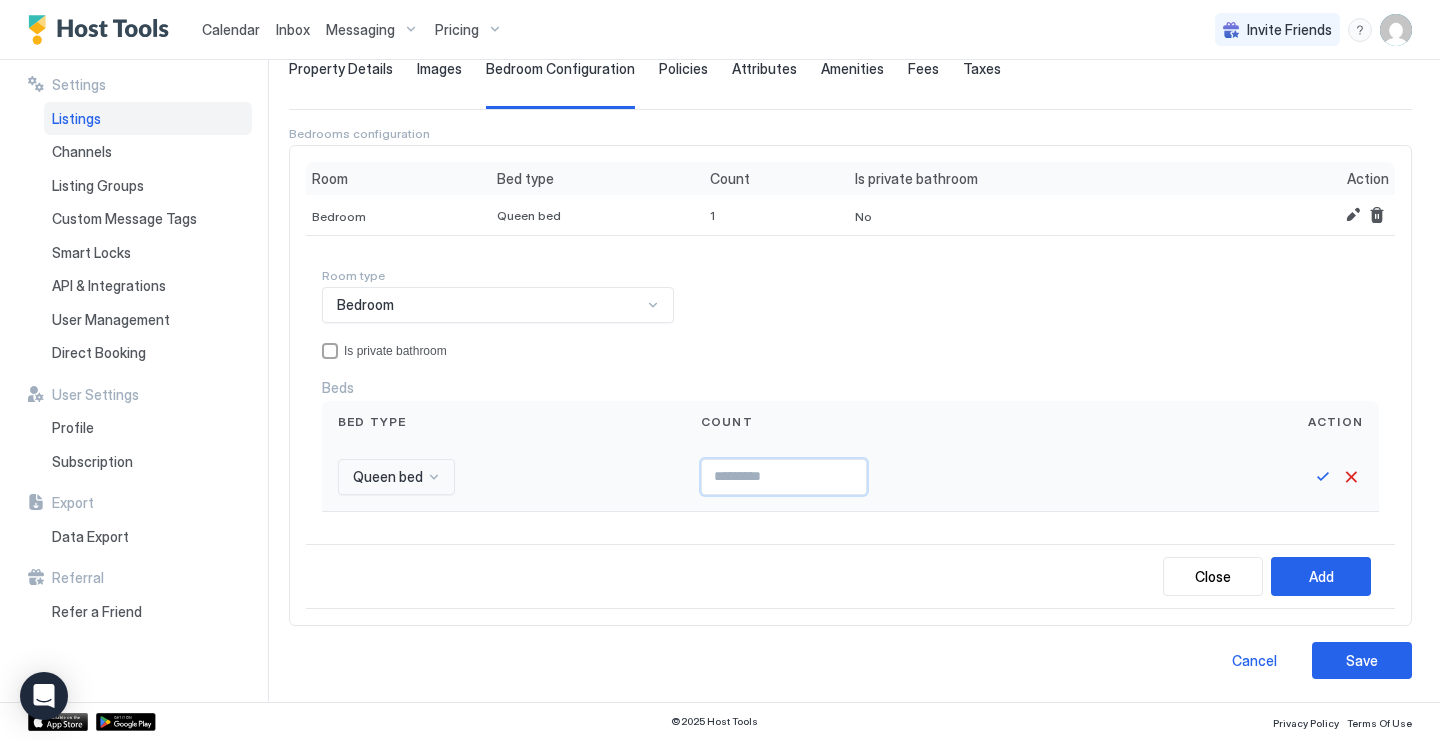 click on "*" at bounding box center (784, 477) 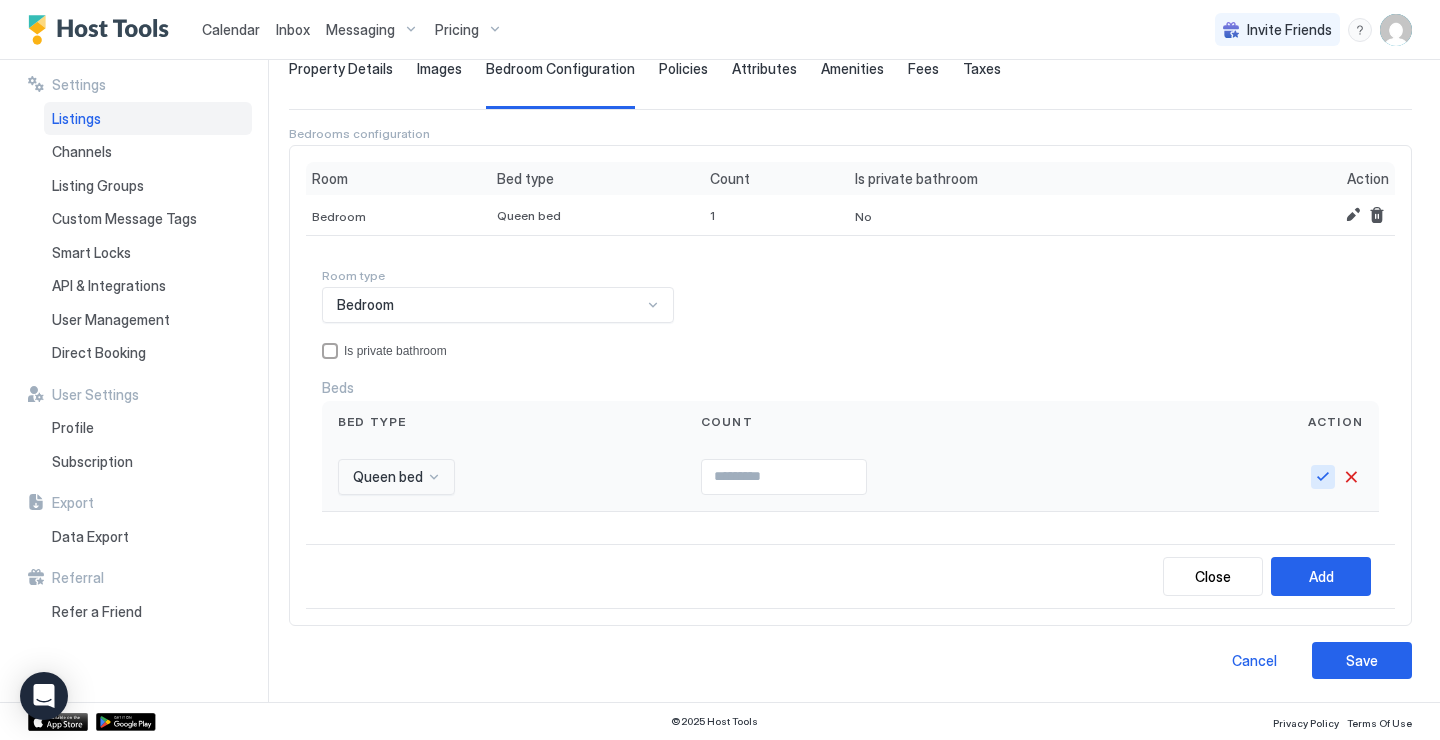 click at bounding box center (1323, 477) 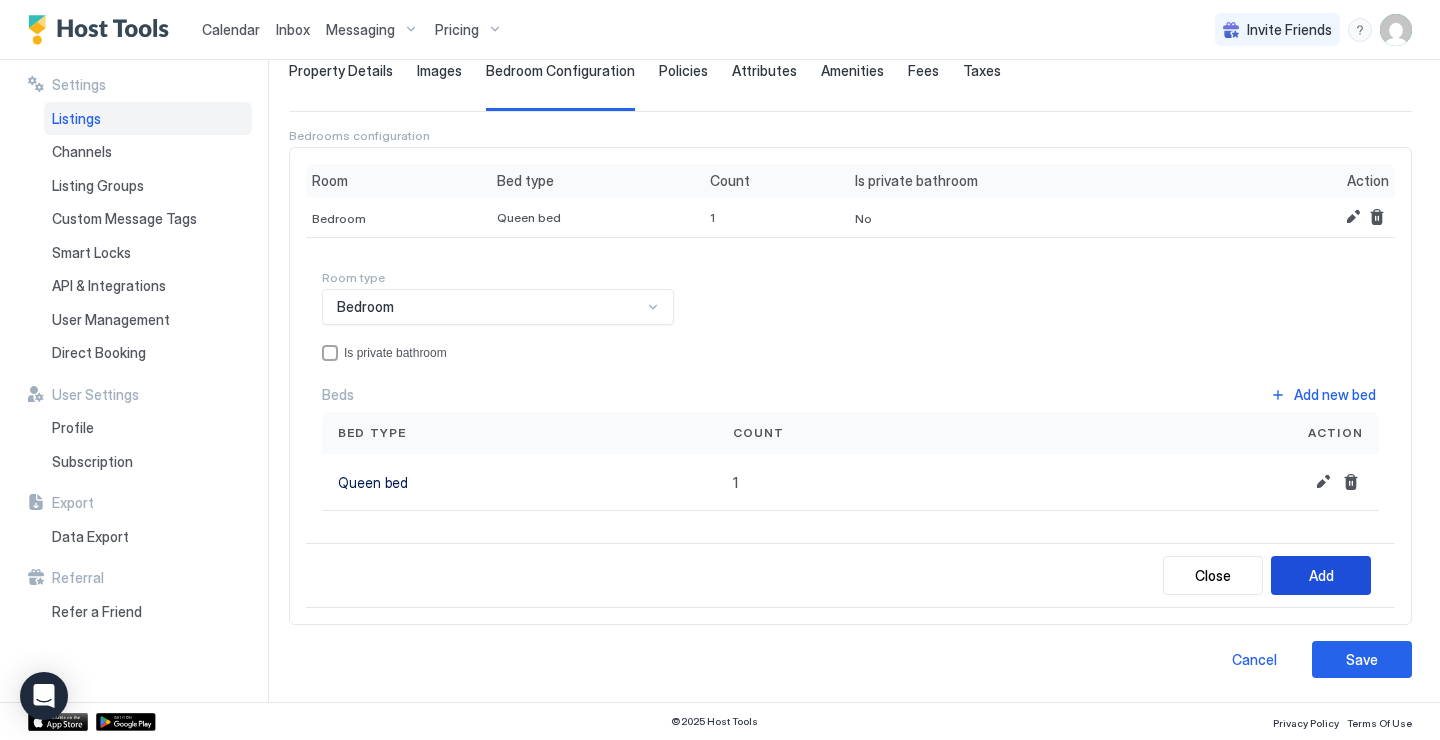 click on "Add" at bounding box center [1321, 575] 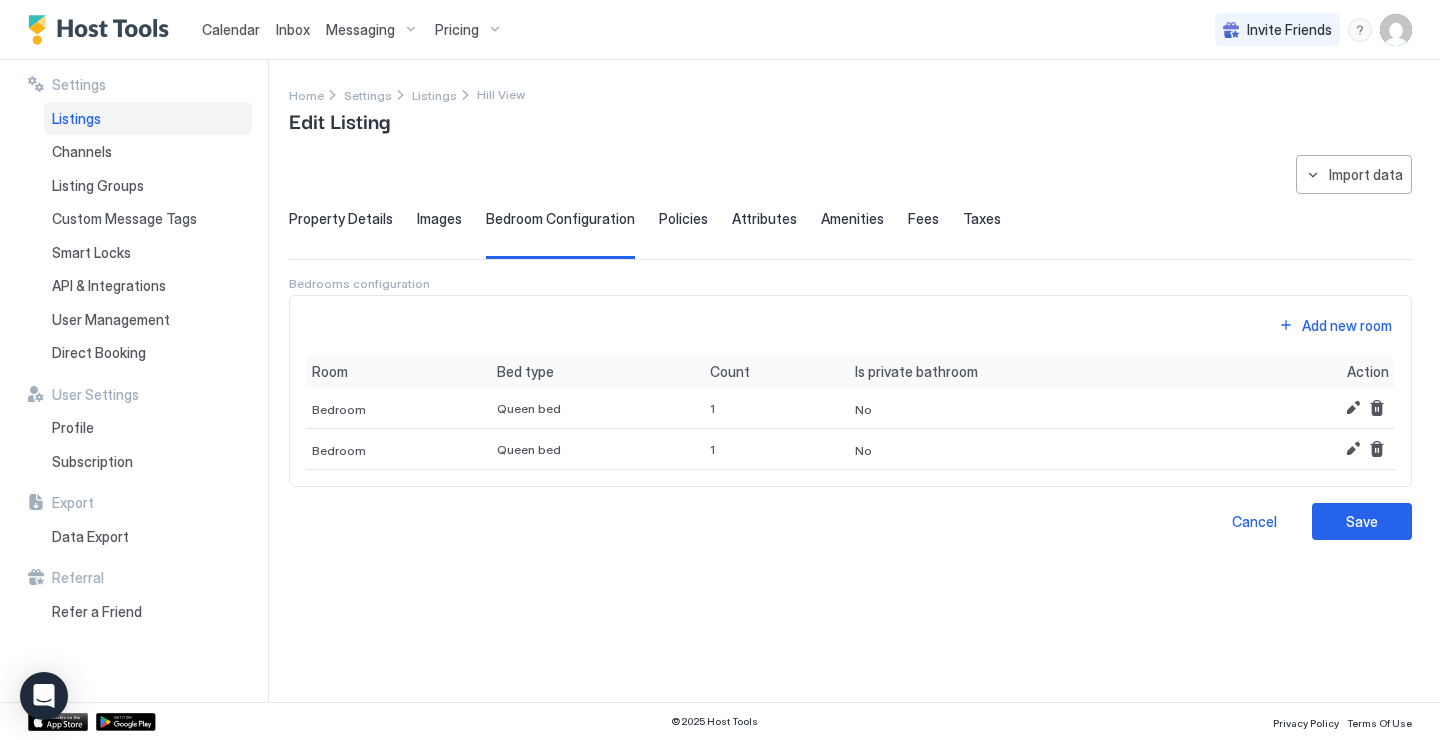scroll, scrollTop: 0, scrollLeft: 0, axis: both 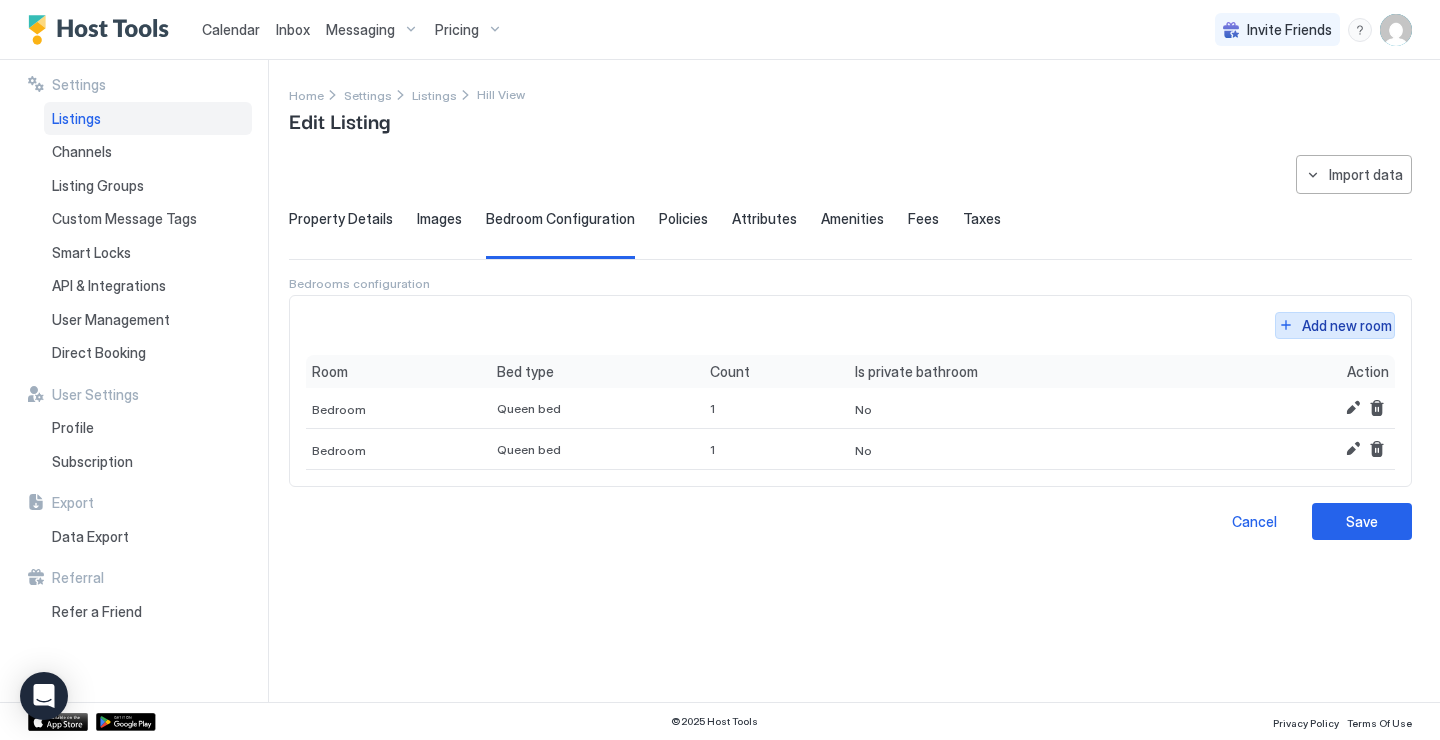 click on "Add new room" at bounding box center [1347, 325] 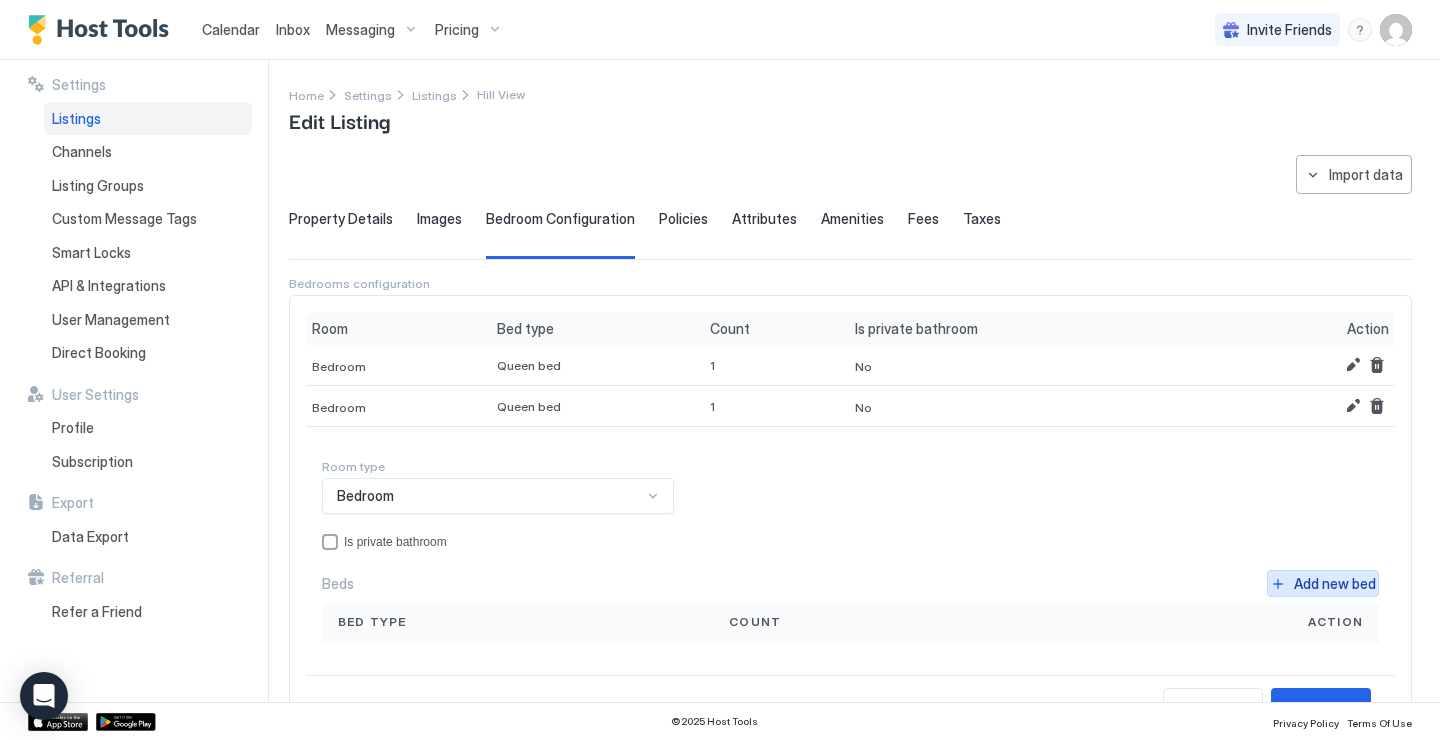 click on "Add new bed" at bounding box center [1335, 583] 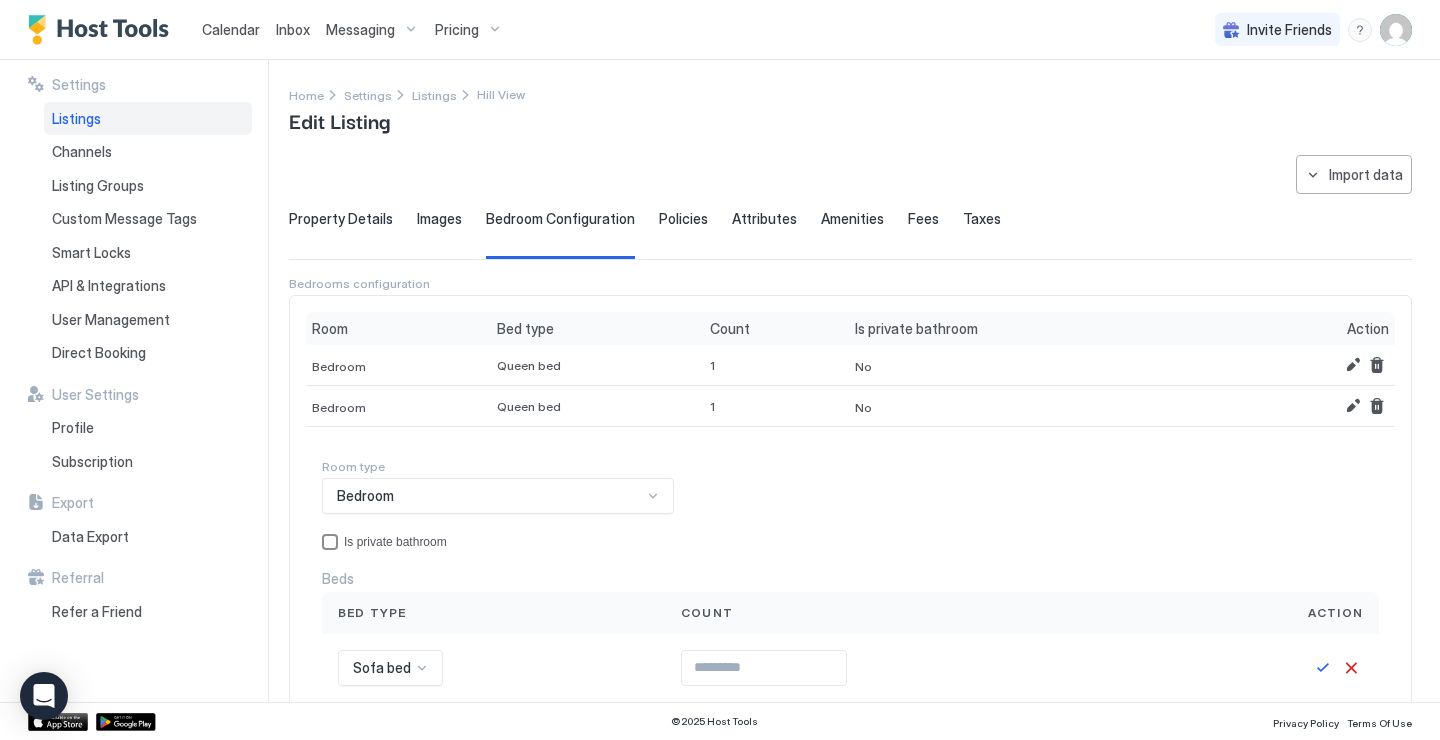 scroll, scrollTop: 159, scrollLeft: 0, axis: vertical 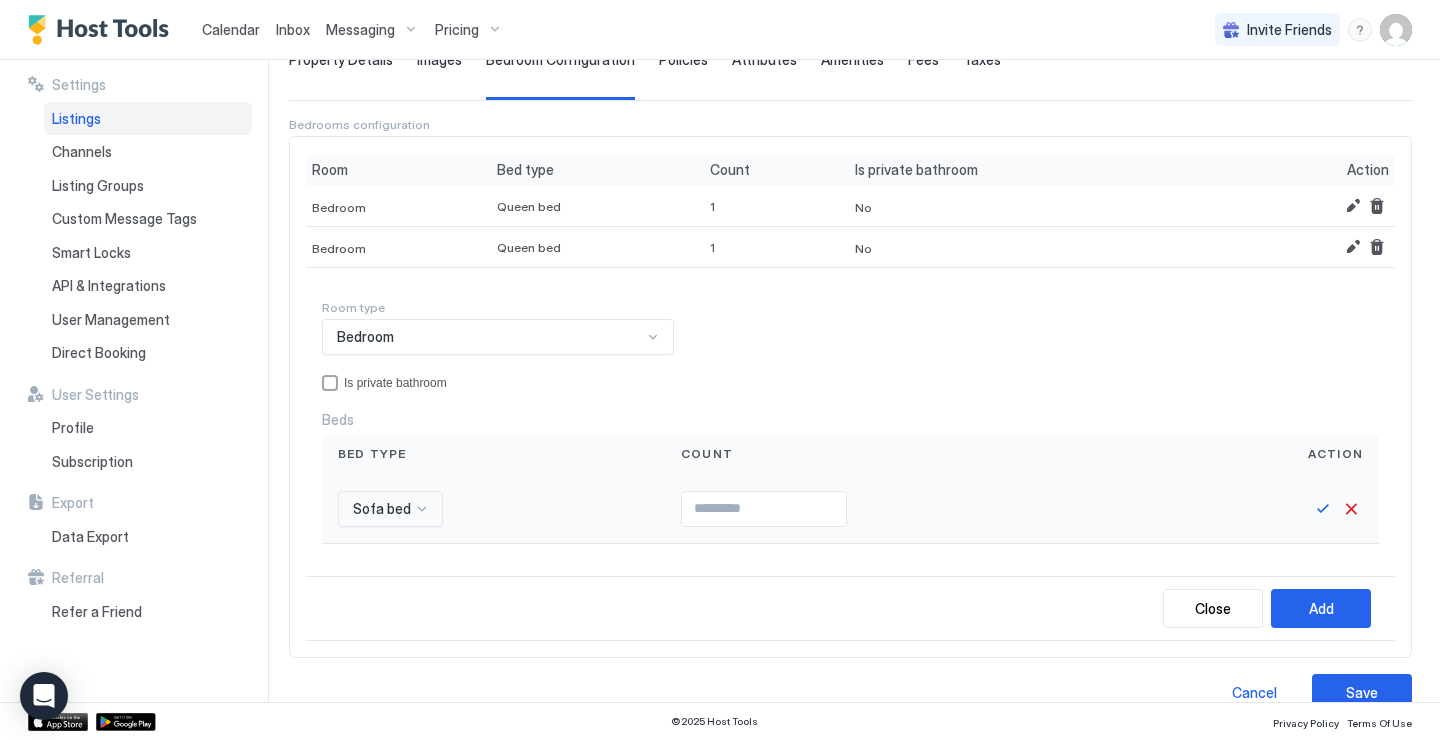 click on "Sofa bed" at bounding box center [493, 509] 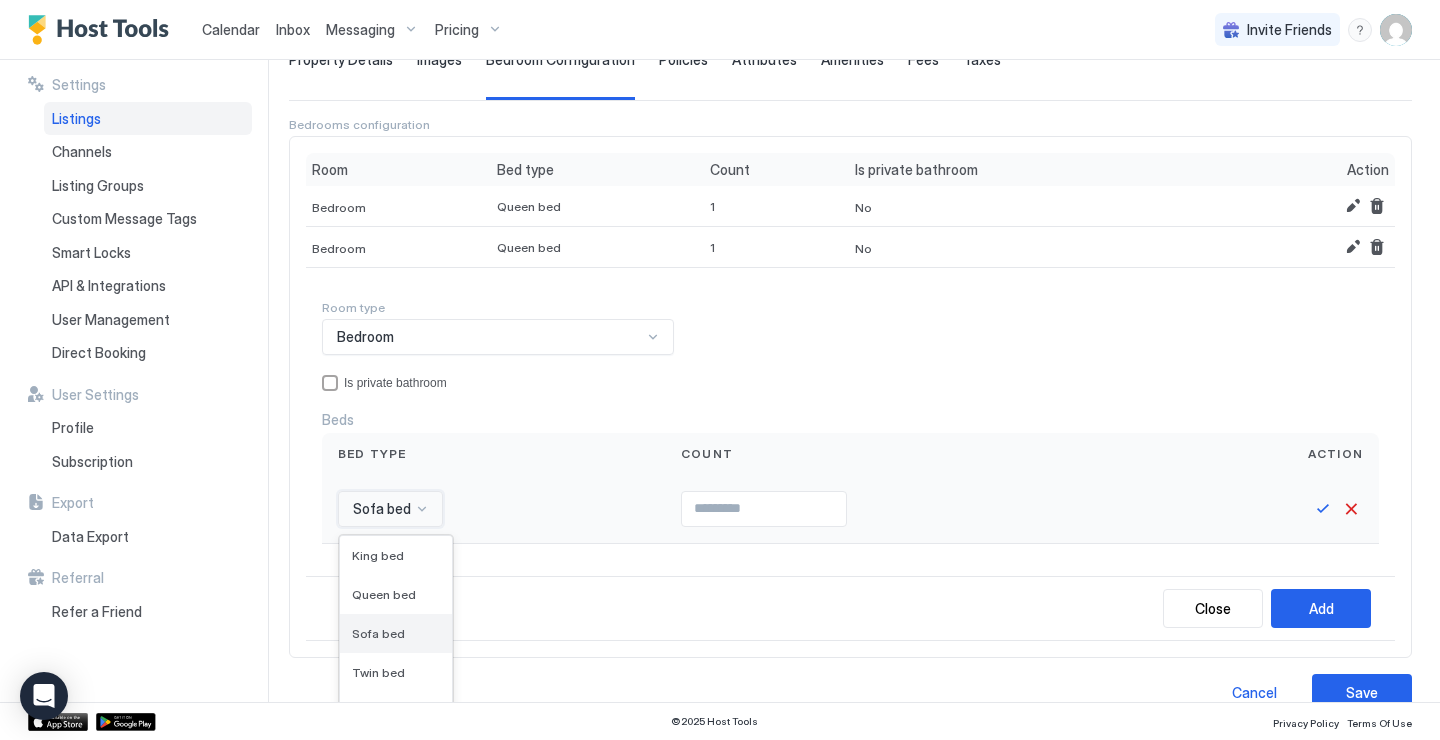 click on "Sofa bed selected, 3 of 16. 16 results available. Use Up and Down to choose options, press Enter to select the currently focused option, press Escape to exit the menu, press Tab to select the option and exit the menu. Sofa bed King bed Queen bed Sofa bed Twin bed Futon Murphy bed Single bed Bunk bed Double bed Cribs Extra bed Couch Air mattress Floor mattress Toddler bed Hammock" at bounding box center [390, 509] 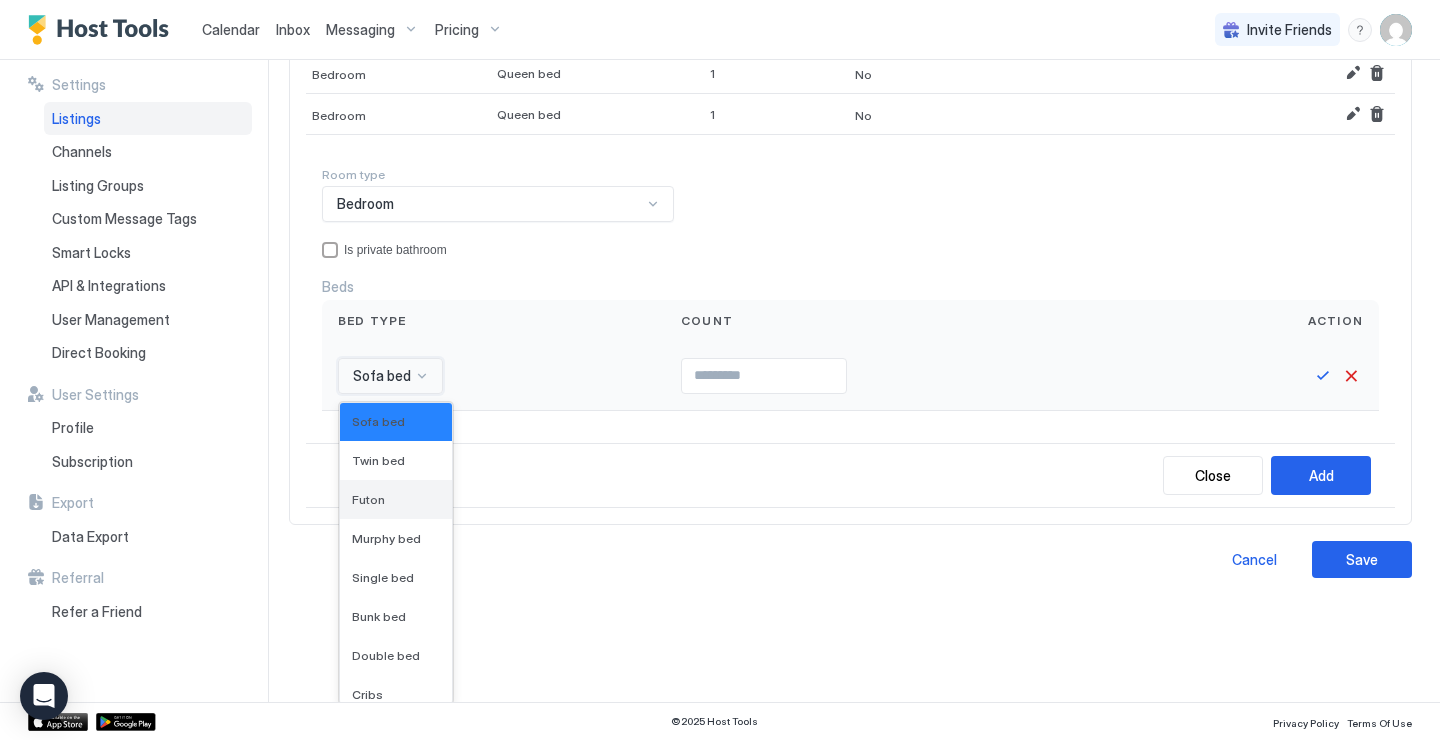 scroll, scrollTop: 110, scrollLeft: 0, axis: vertical 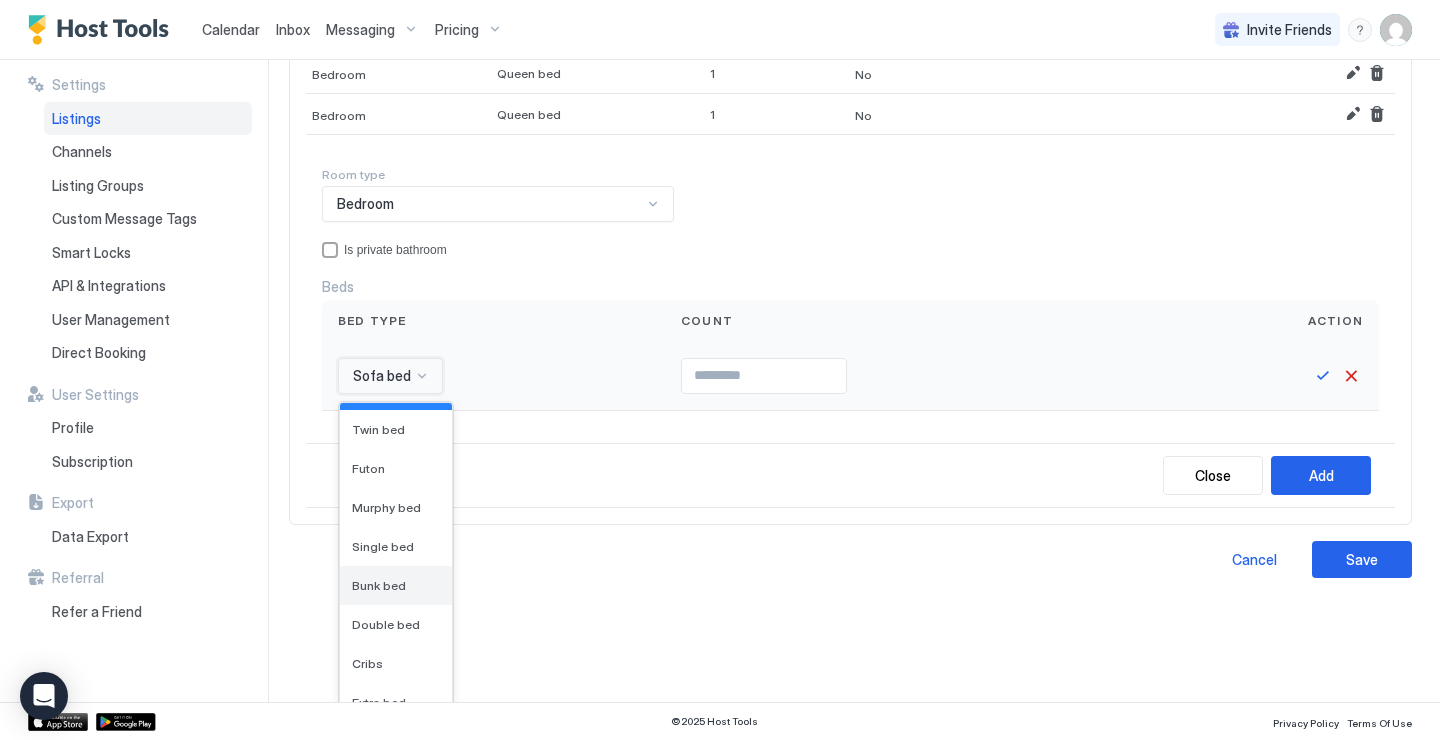 click on "Bunk bed" at bounding box center [379, 585] 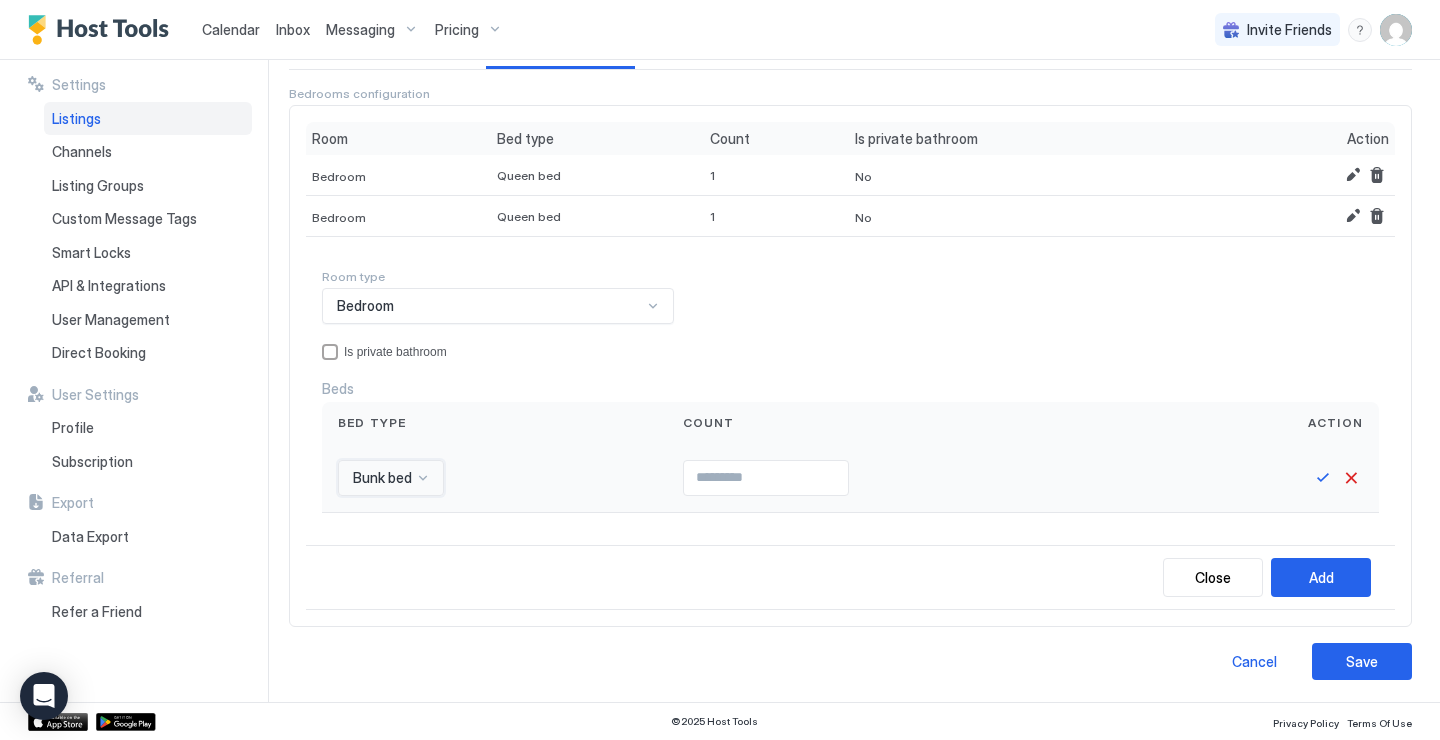 click at bounding box center (766, 478) 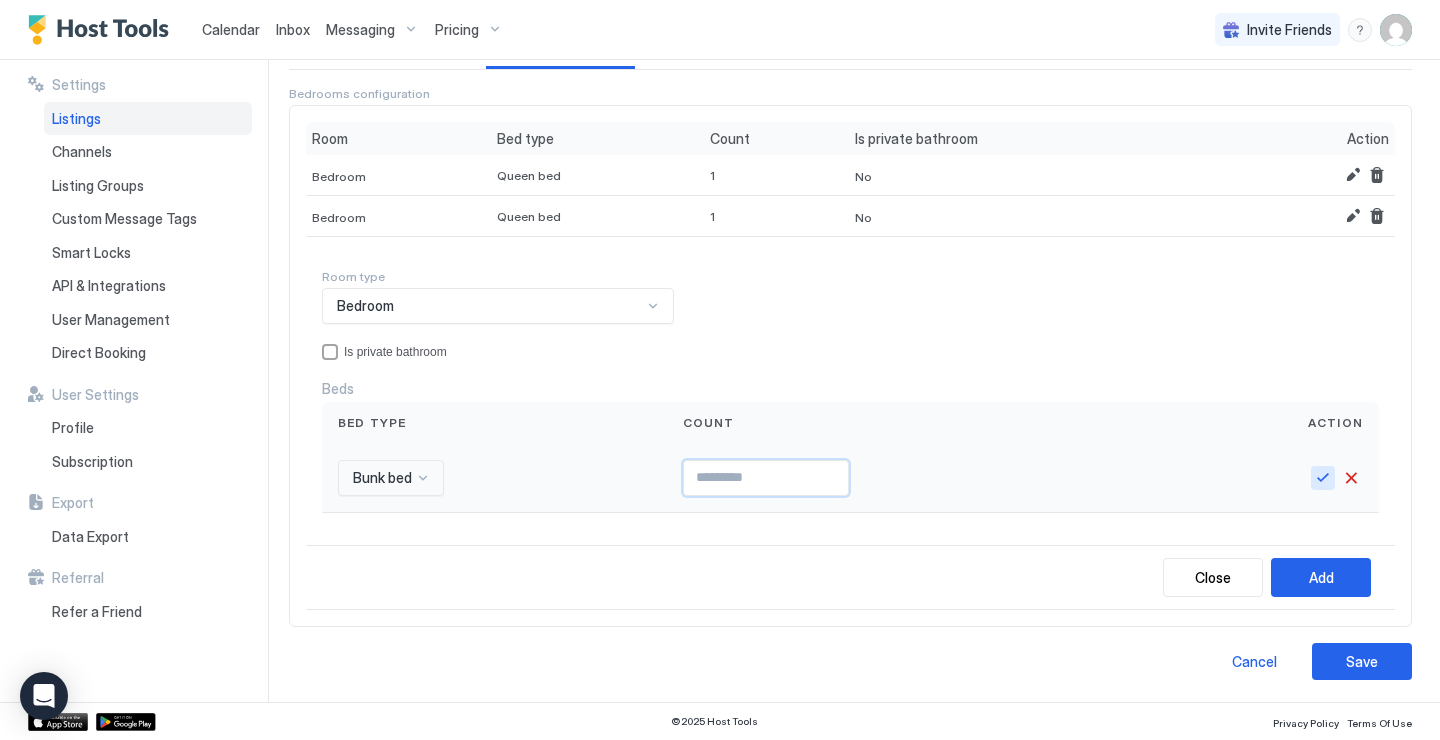 type on "*" 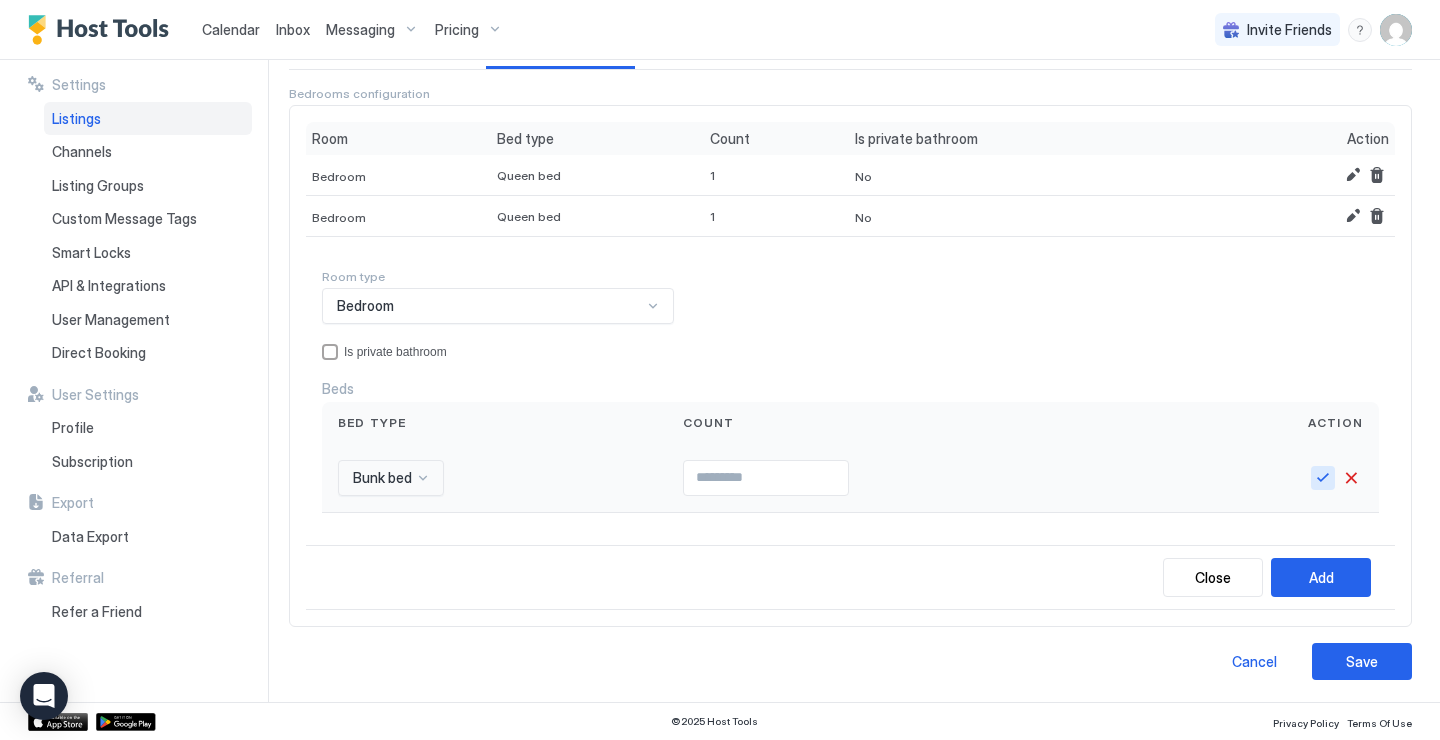 click at bounding box center (1323, 478) 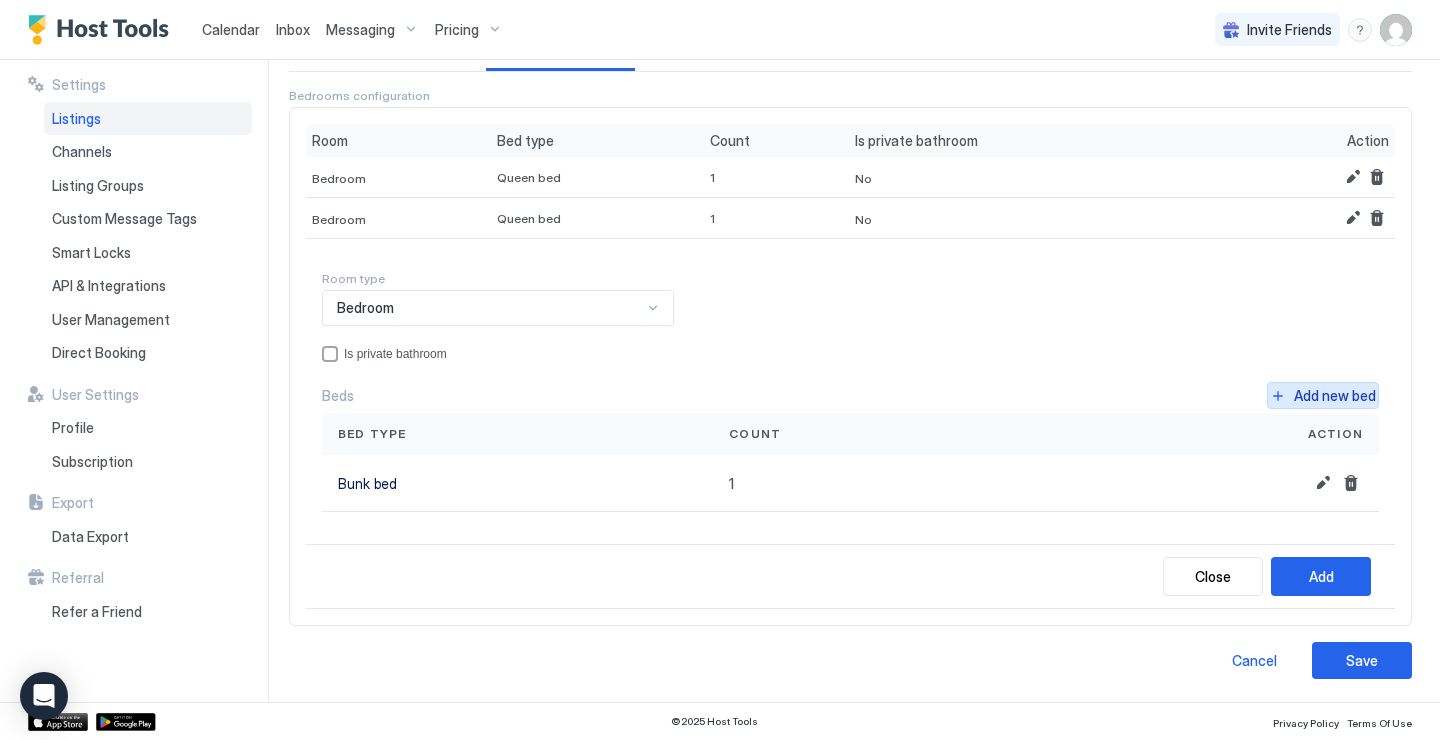 click on "Add new bed" at bounding box center [1335, 395] 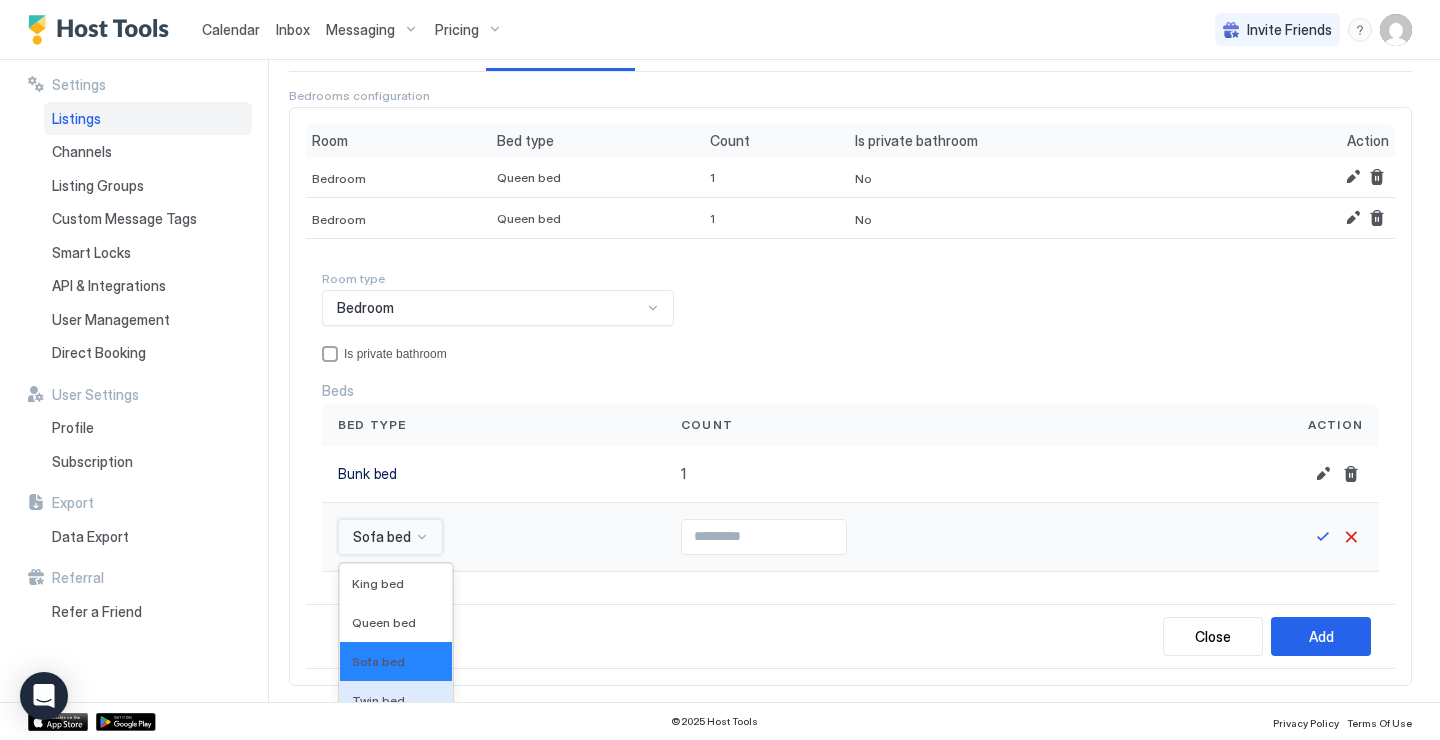 click on "Twin bed, 4 of 16. 16 results available. Use Up and Down to choose options, press Enter to select the currently focused option, press Escape to exit the menu, press Tab to select the option and exit the menu. Sofa bed King bed Queen bed Sofa bed Twin bed Futon Murphy bed Single bed Bunk bed Double bed Cribs Extra bed Couch Air mattress Floor mattress Toddler bed Hammock" at bounding box center [390, 537] 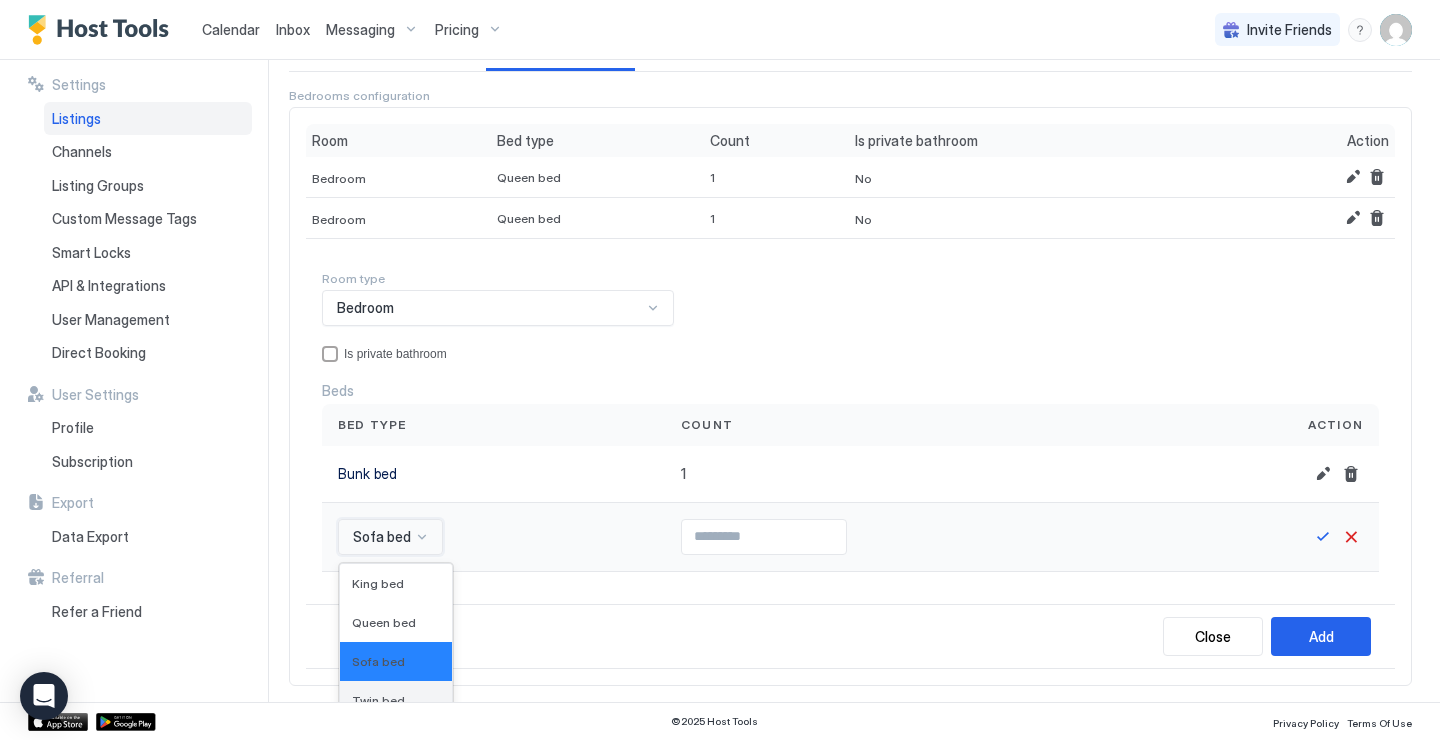 scroll, scrollTop: 349, scrollLeft: 0, axis: vertical 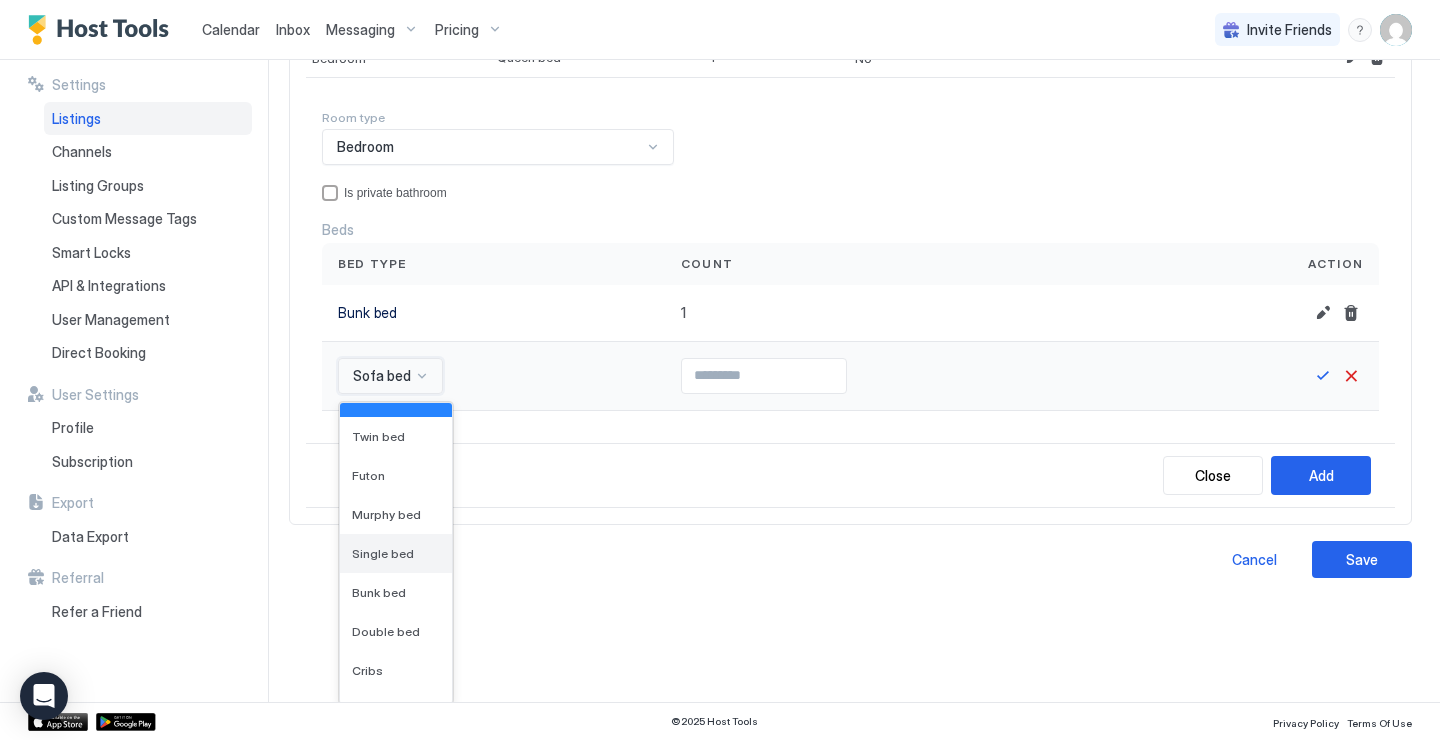 click on "Single bed" at bounding box center (383, 553) 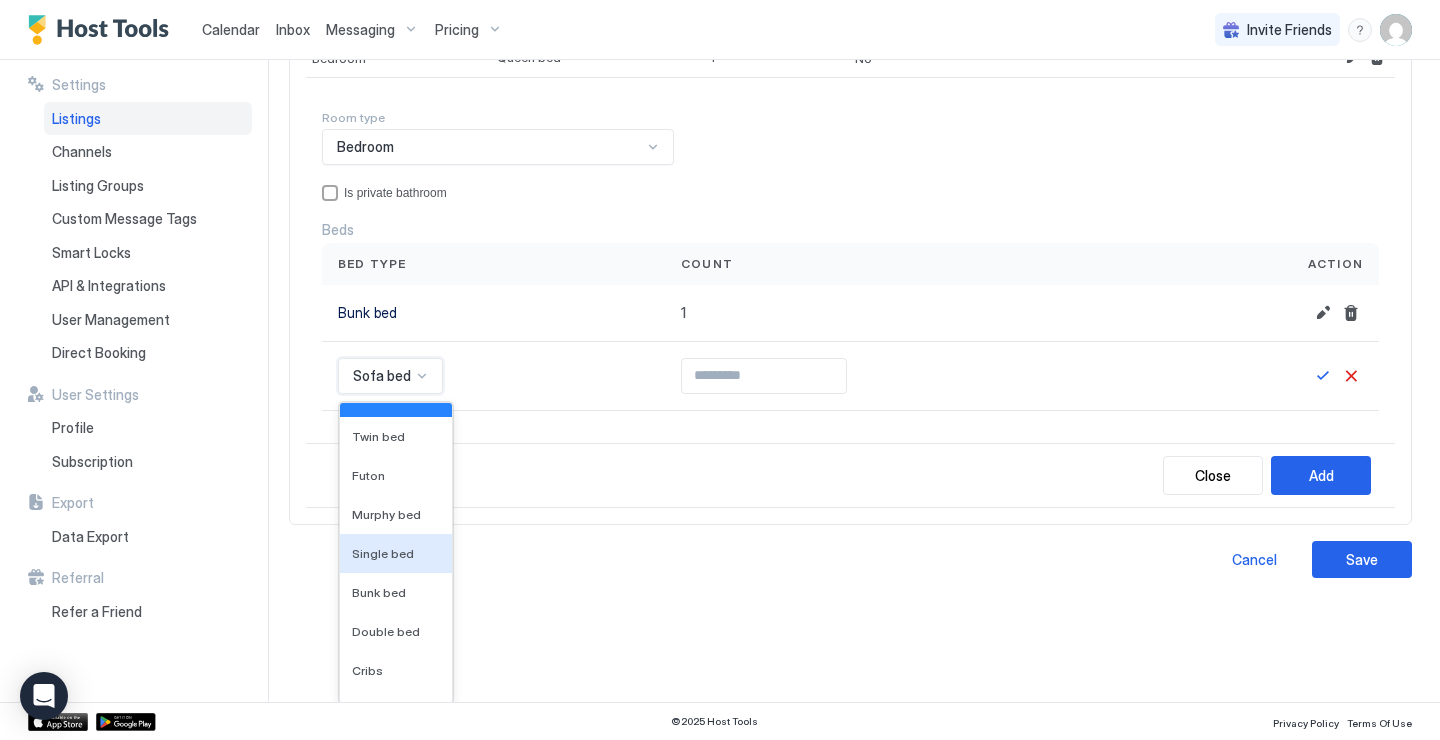 scroll, scrollTop: 247, scrollLeft: 0, axis: vertical 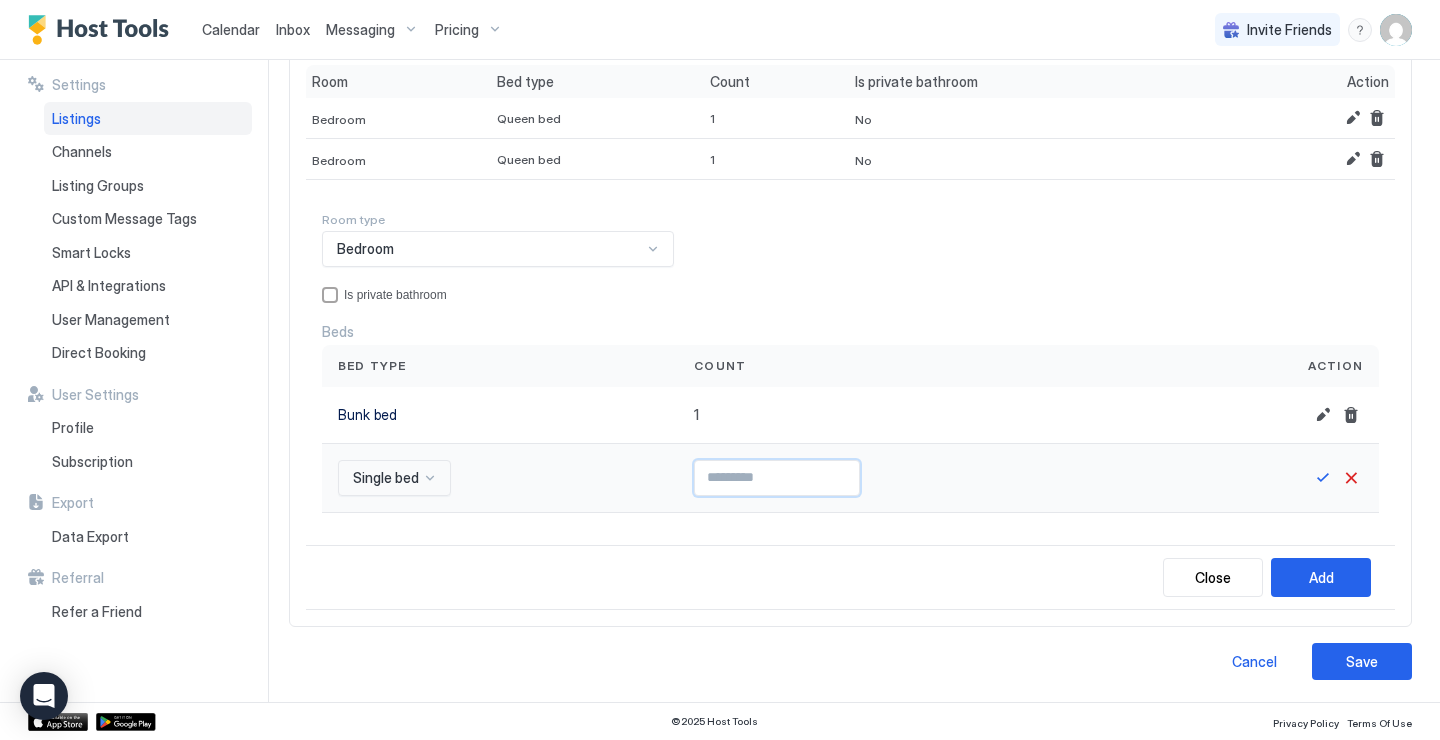 click at bounding box center [777, 478] 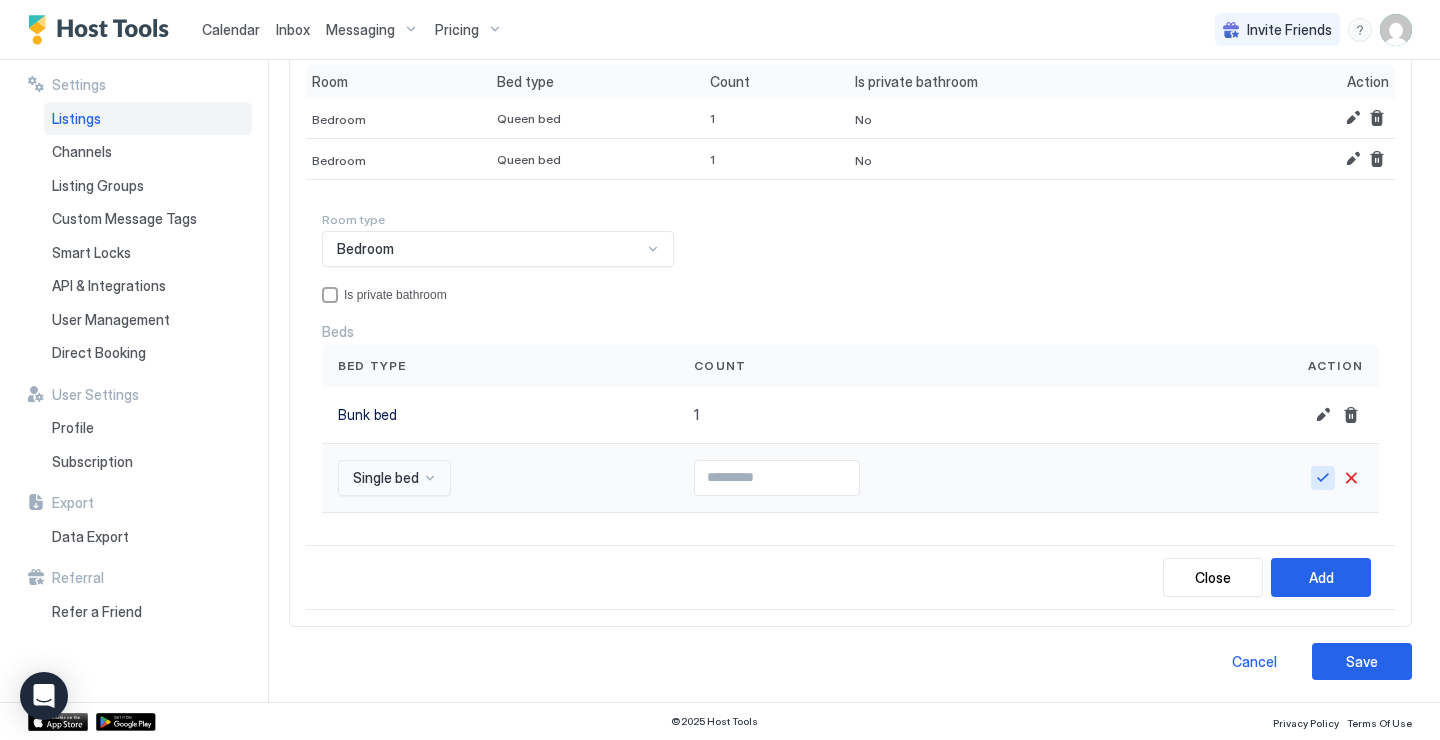 click at bounding box center [1323, 478] 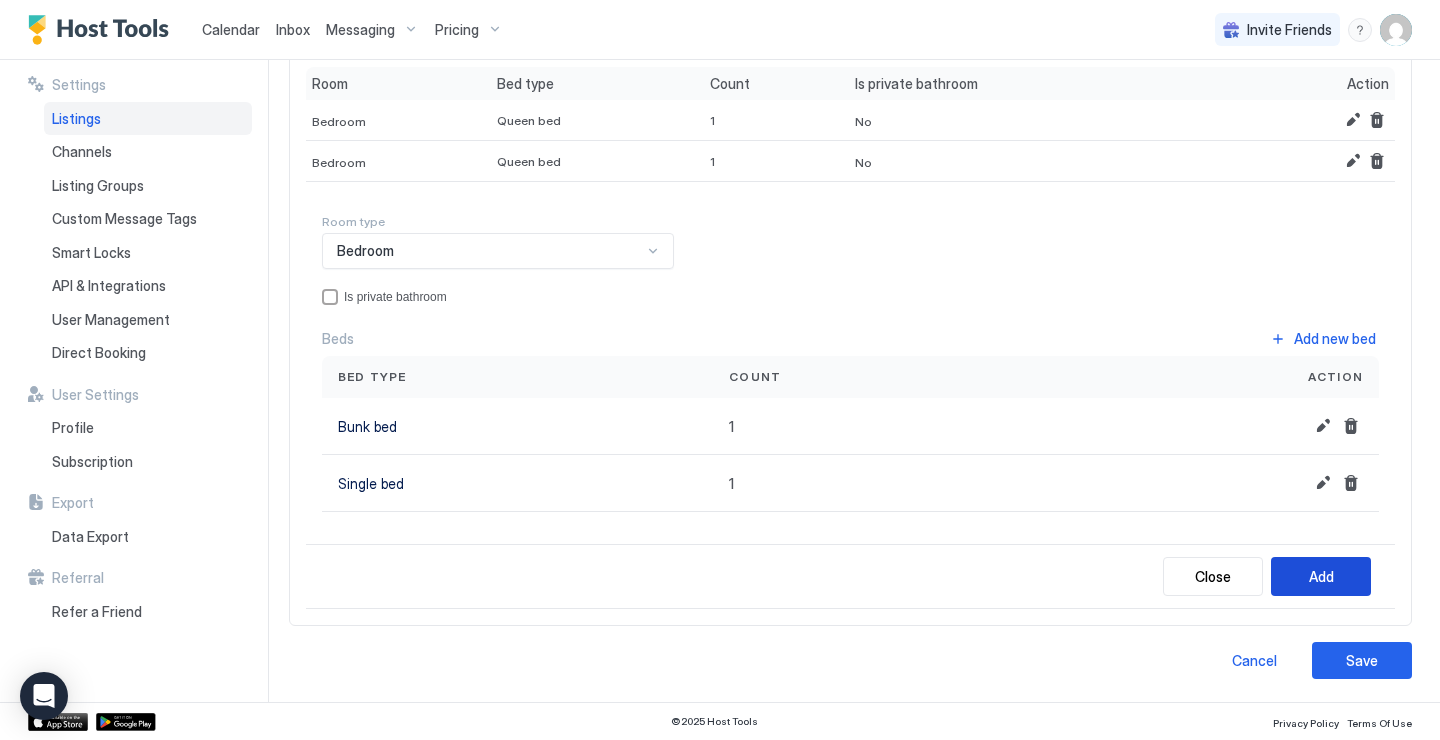 click on "Add" at bounding box center (1321, 576) 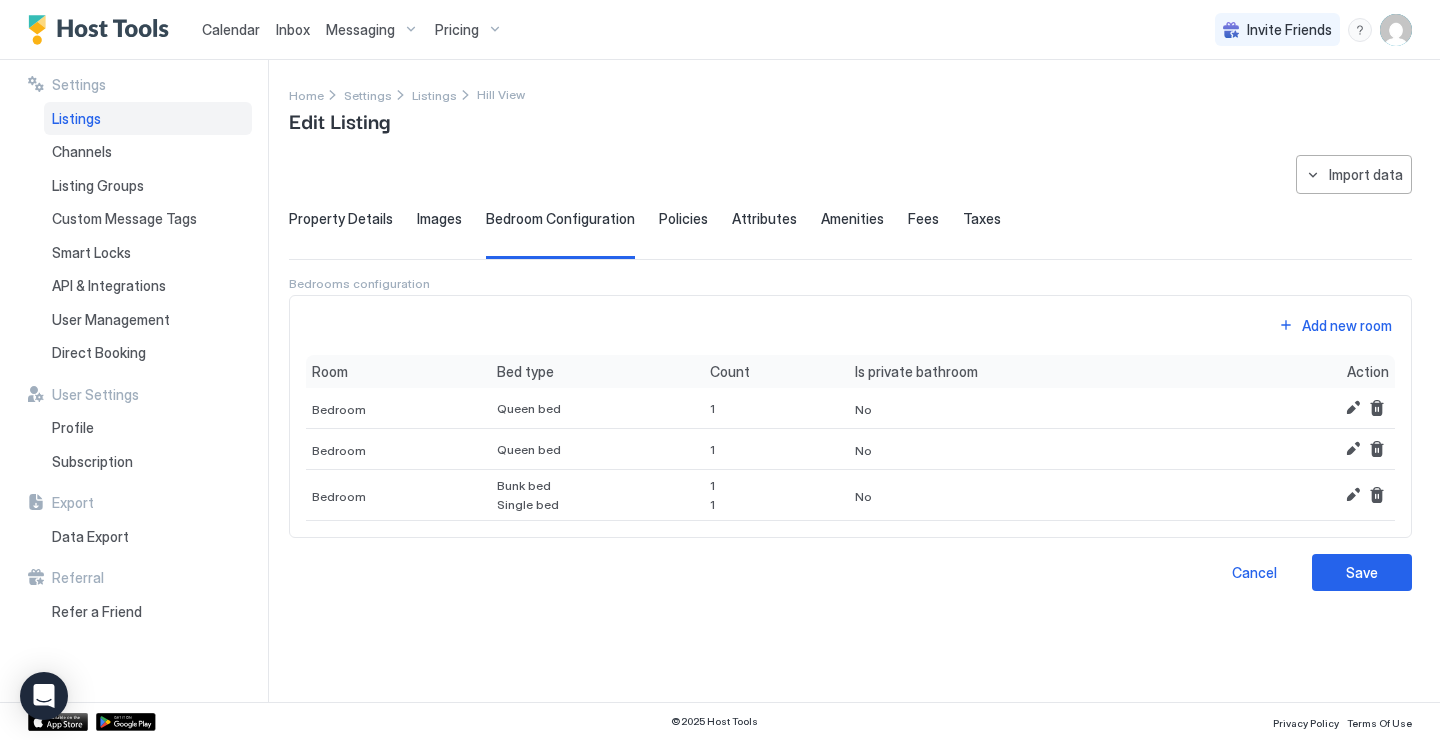 scroll, scrollTop: 0, scrollLeft: 0, axis: both 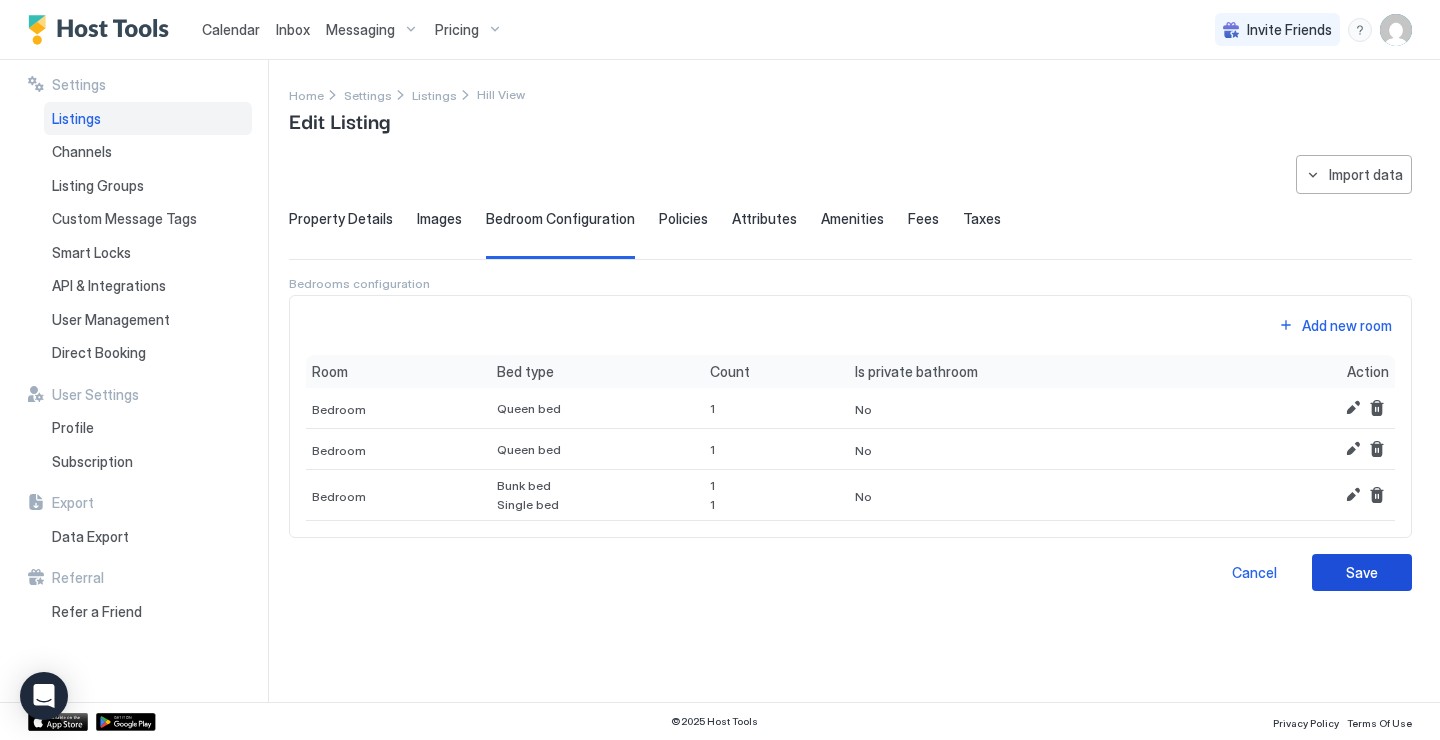 click on "Save" at bounding box center [1362, 572] 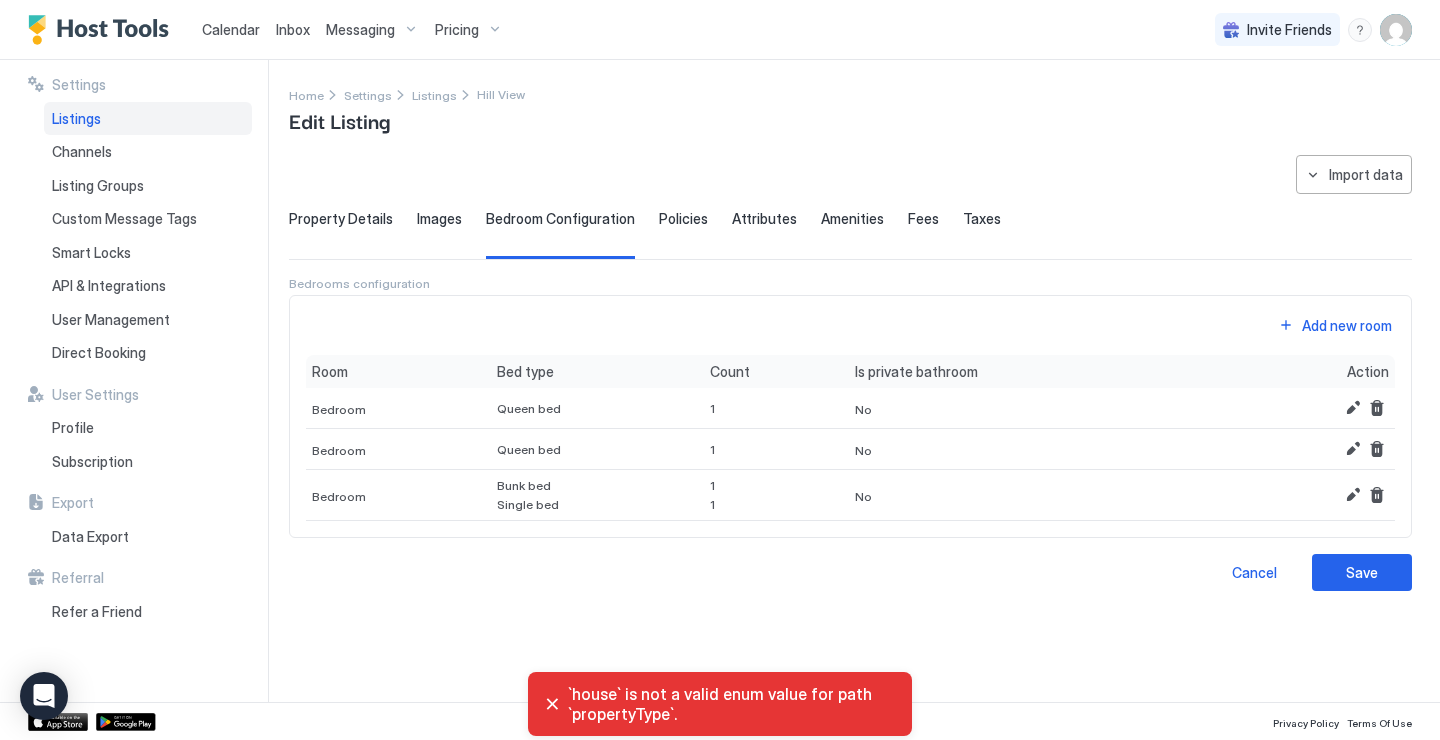 click on "Images" at bounding box center [439, 219] 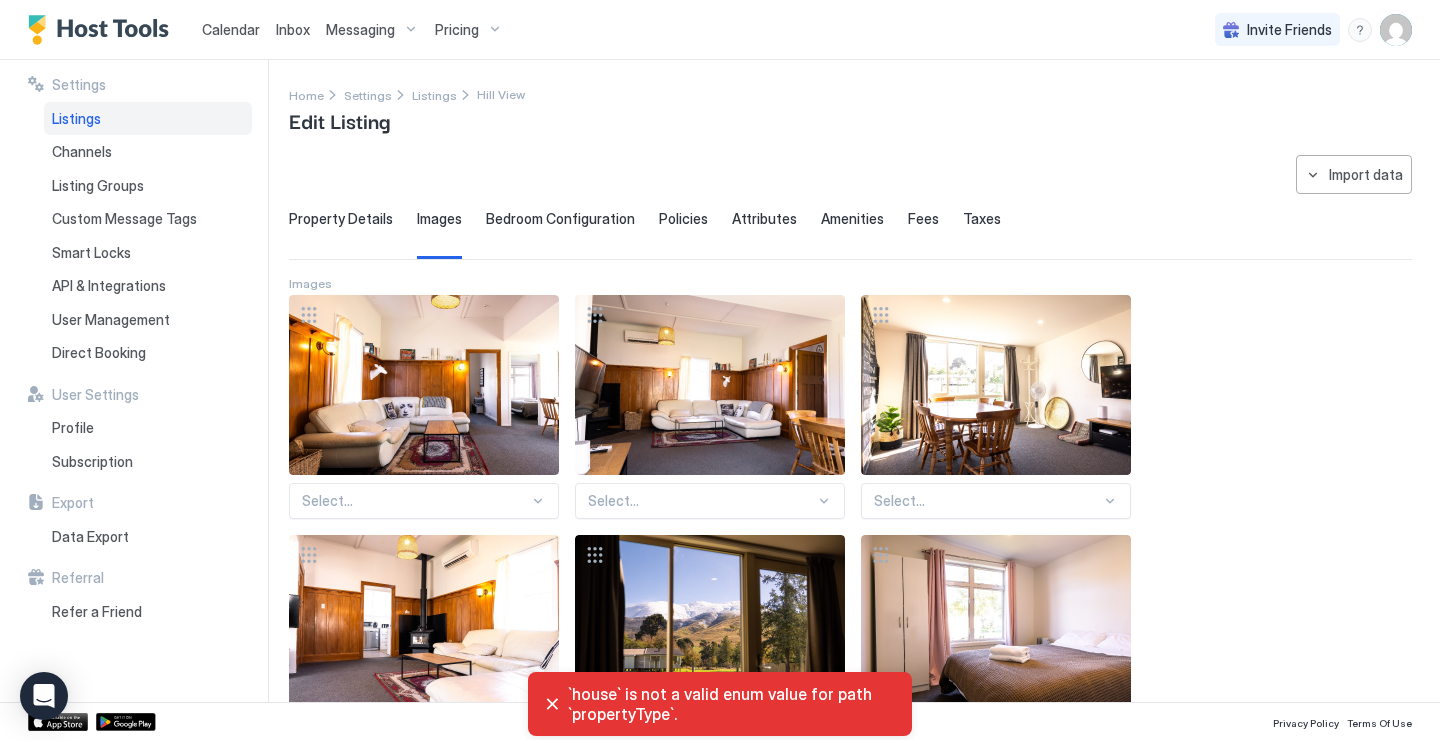 click on "Property Details" at bounding box center (341, 219) 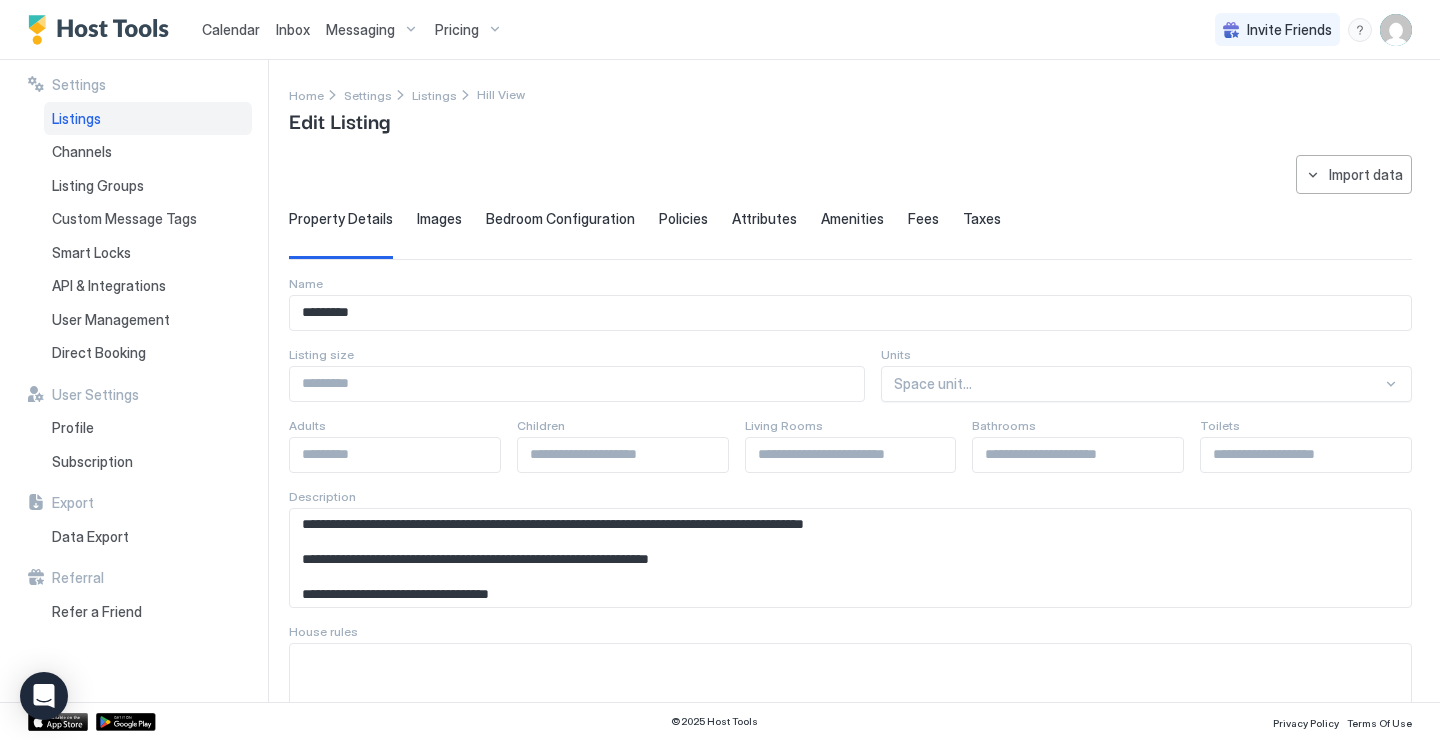 click at bounding box center [395, 455] 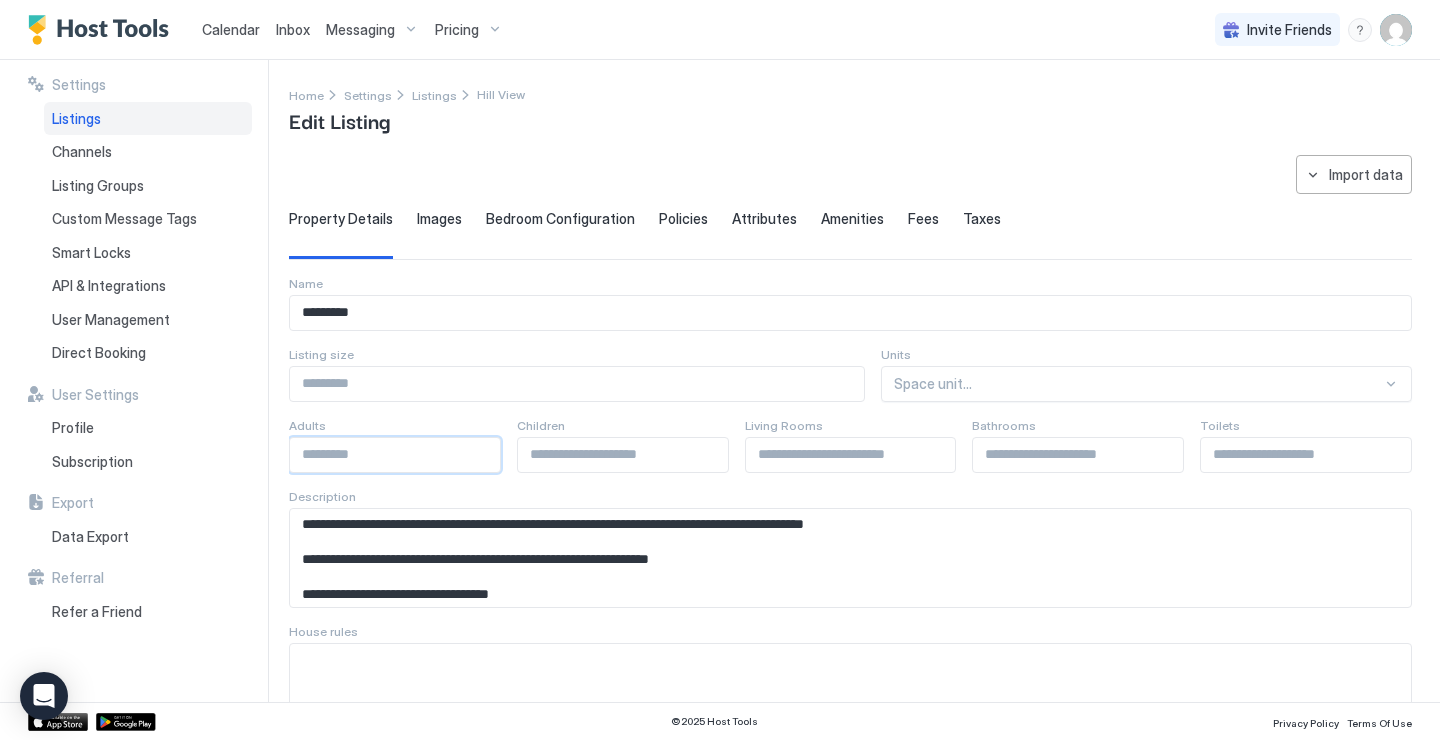 type on "*" 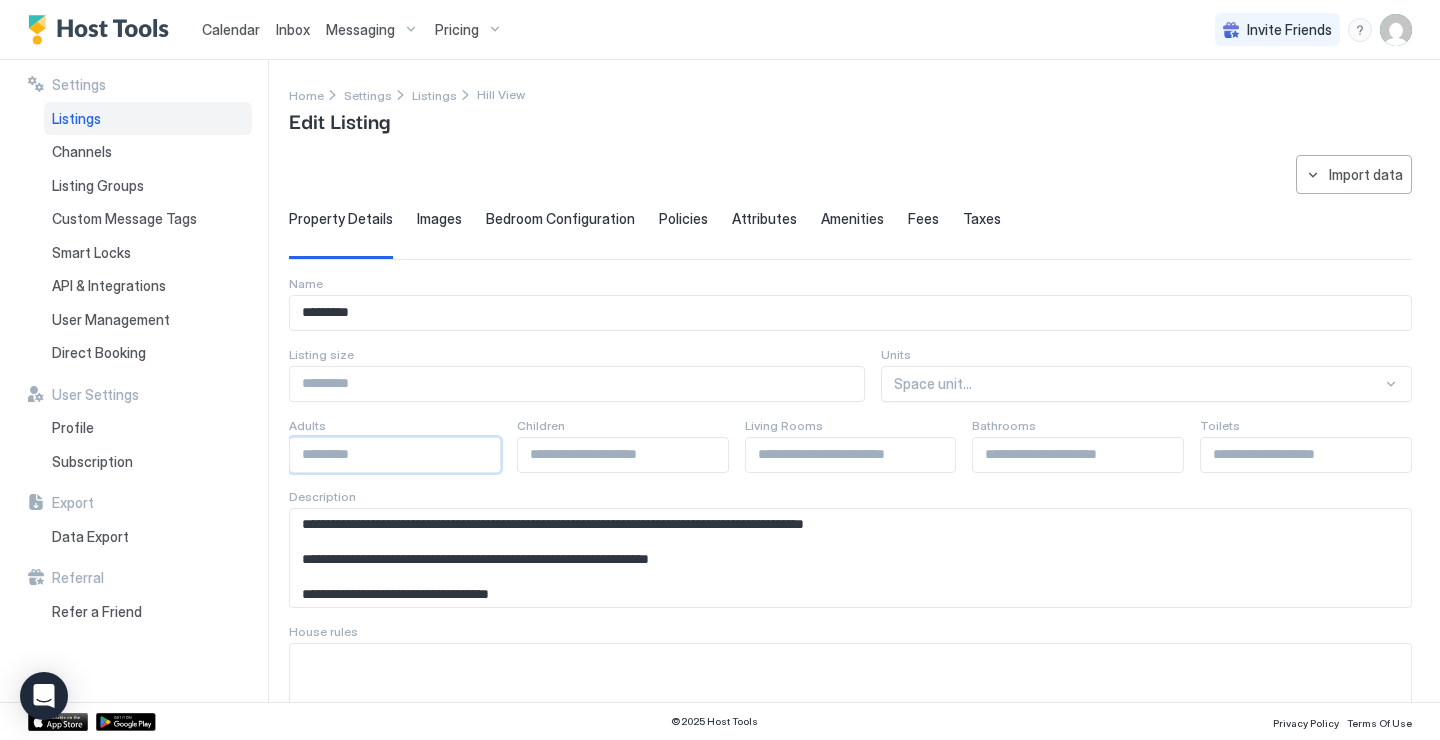 click at bounding box center (1306, 455) 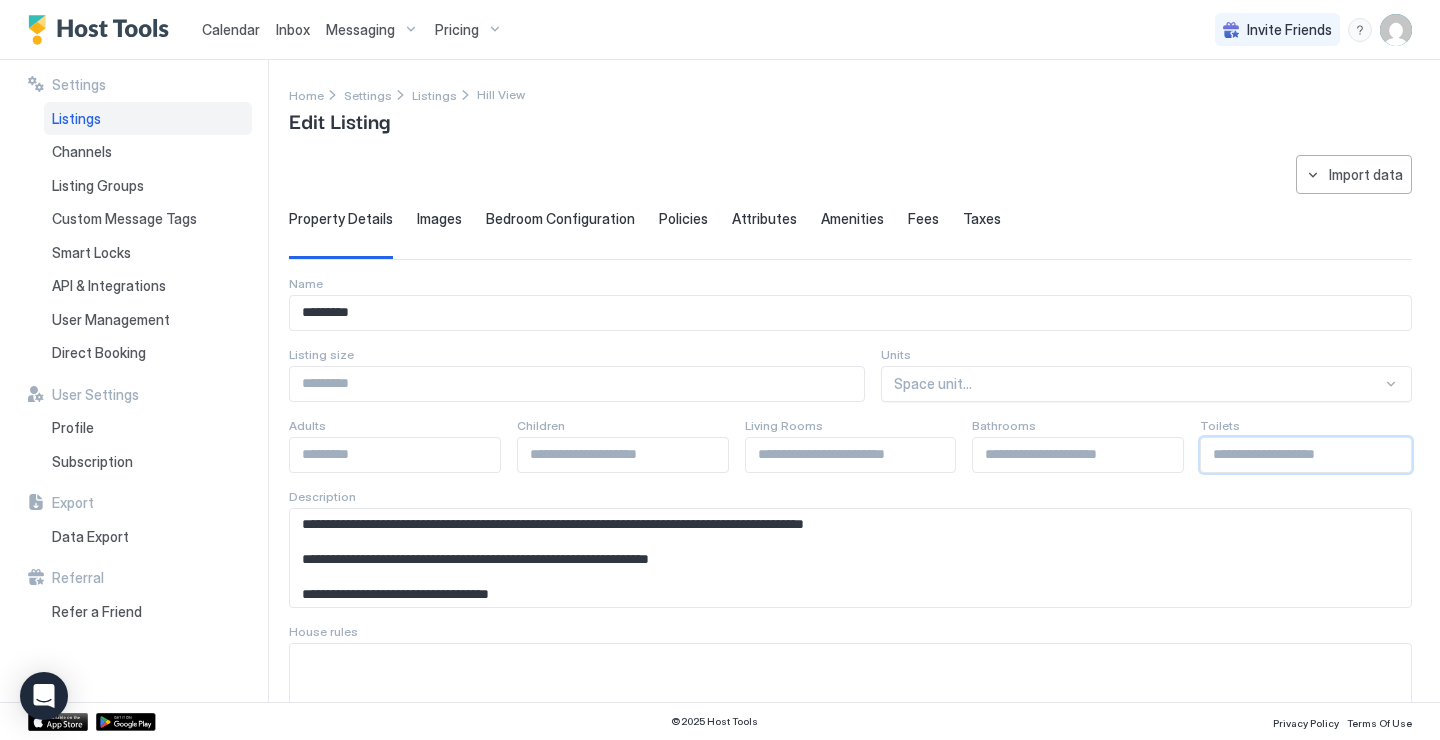 type on "*" 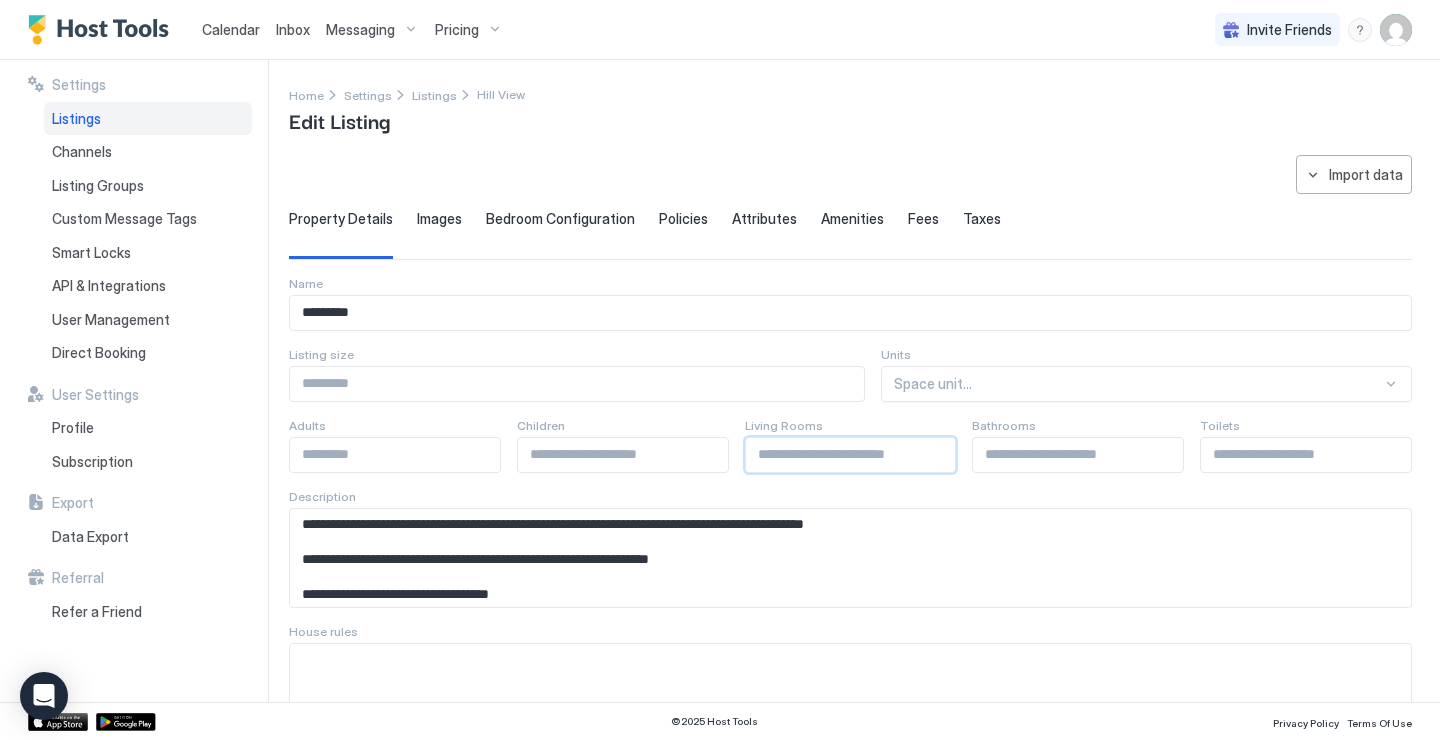 type on "*" 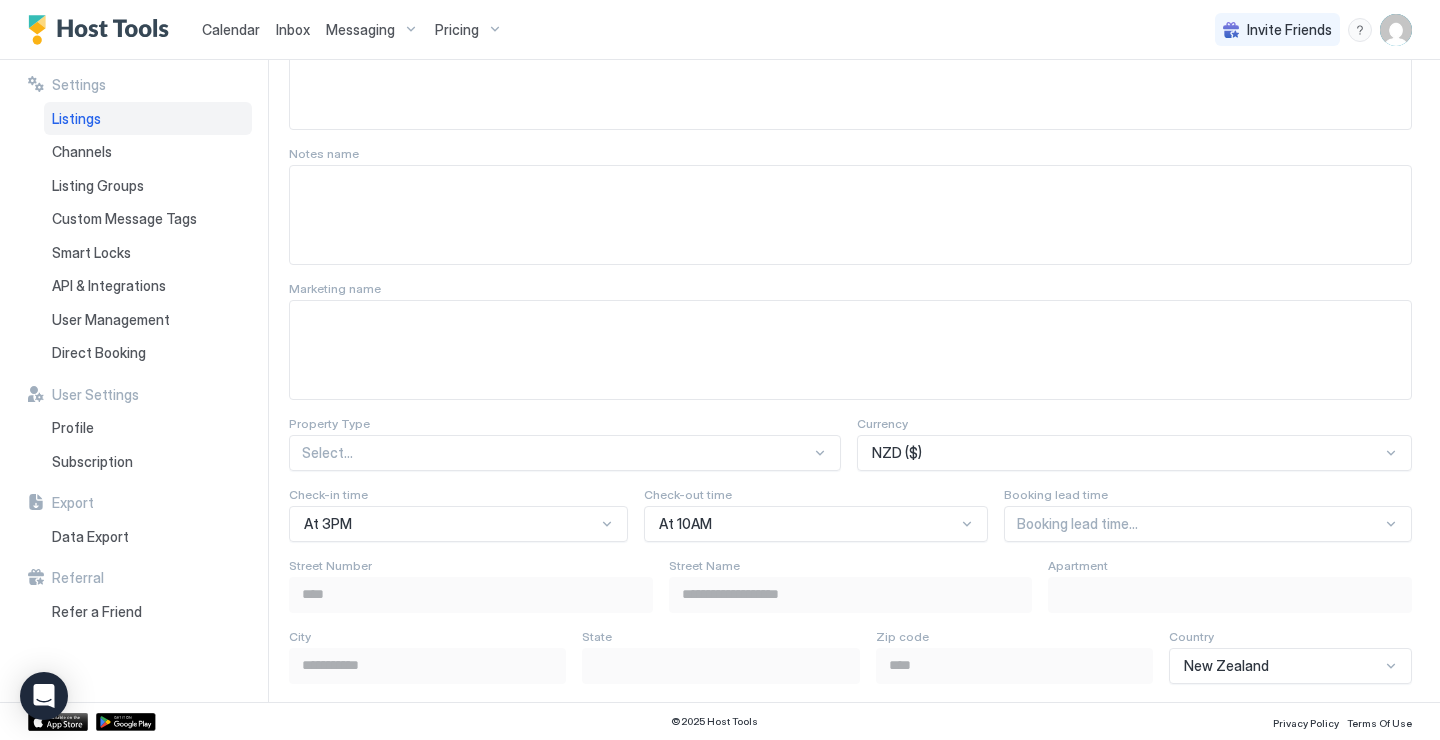 click on "Select..." at bounding box center [565, 453] 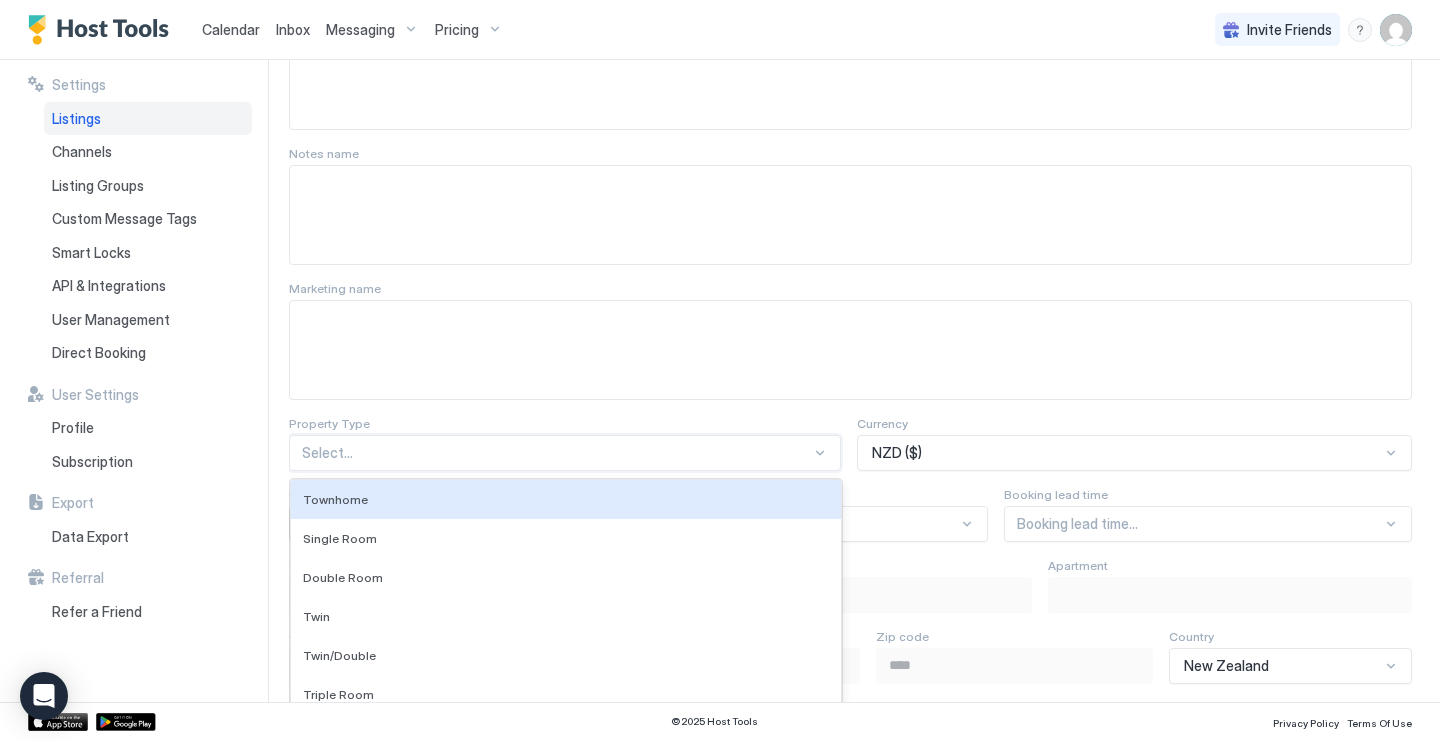 scroll, scrollTop: 1029, scrollLeft: 0, axis: vertical 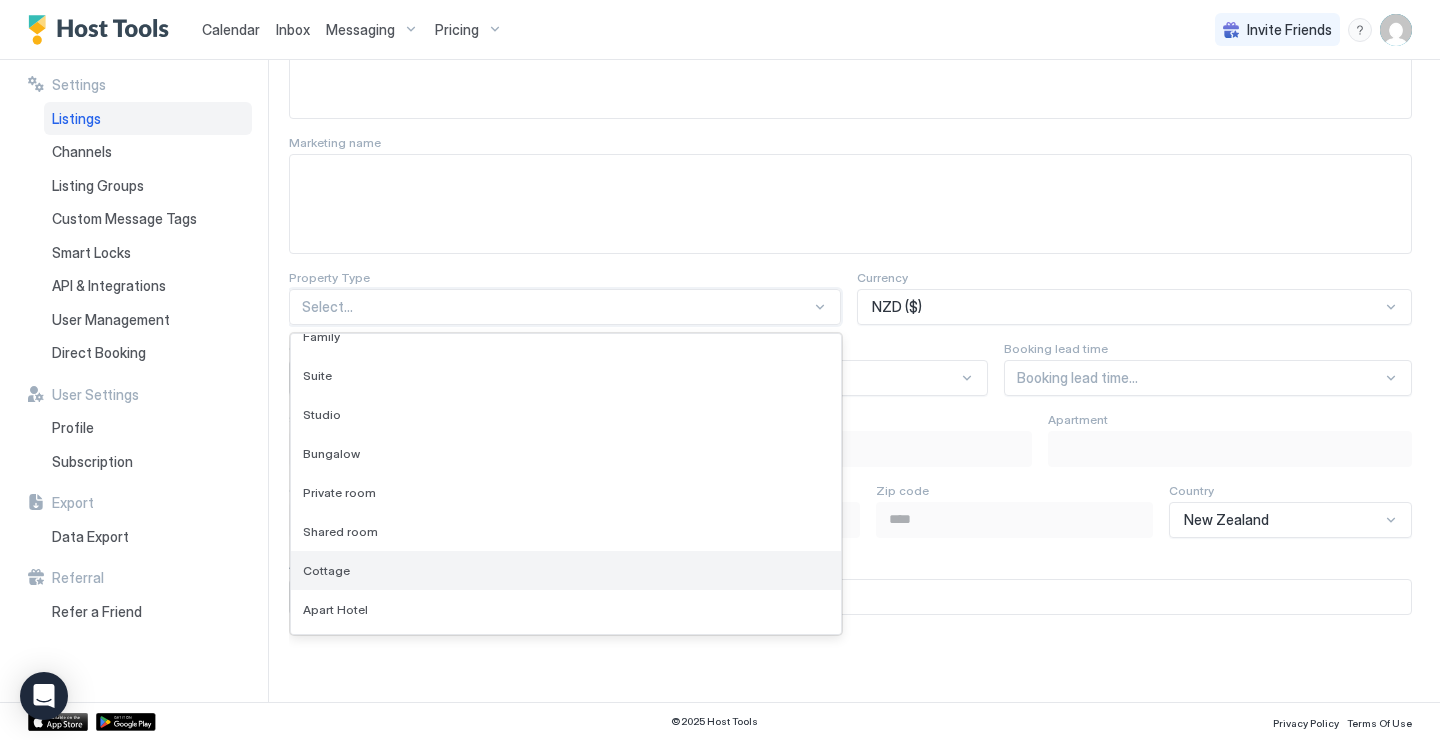 click on "Cottage" at bounding box center [566, 570] 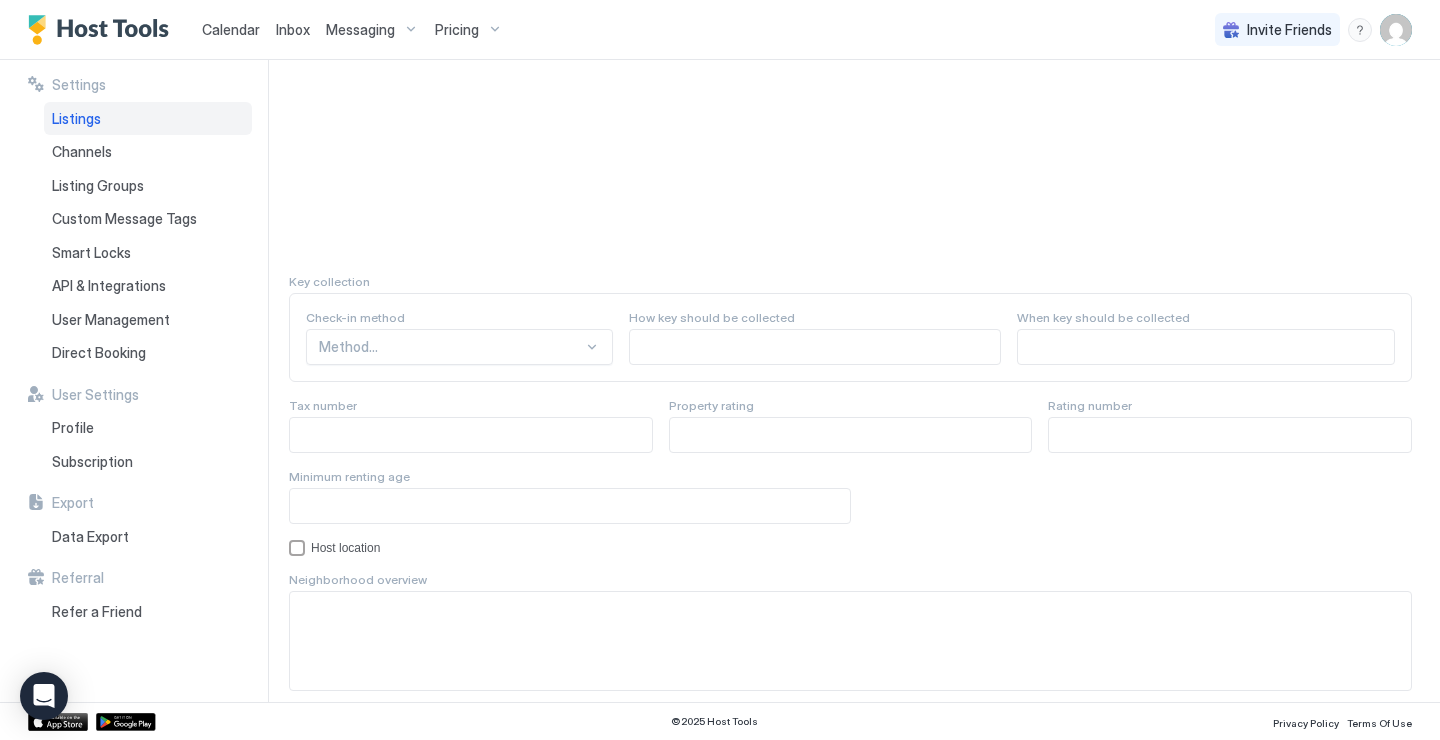 scroll, scrollTop: 1731, scrollLeft: 0, axis: vertical 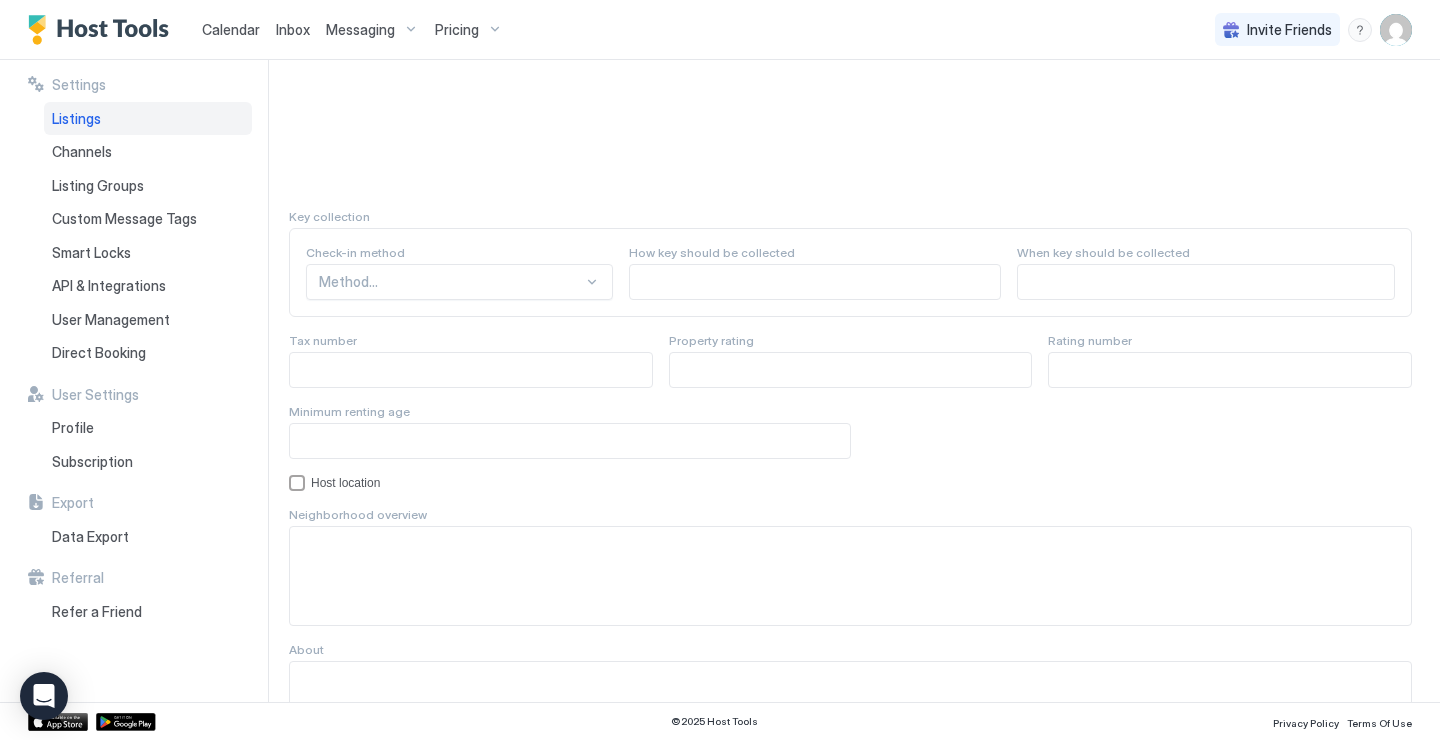 click at bounding box center [451, 282] 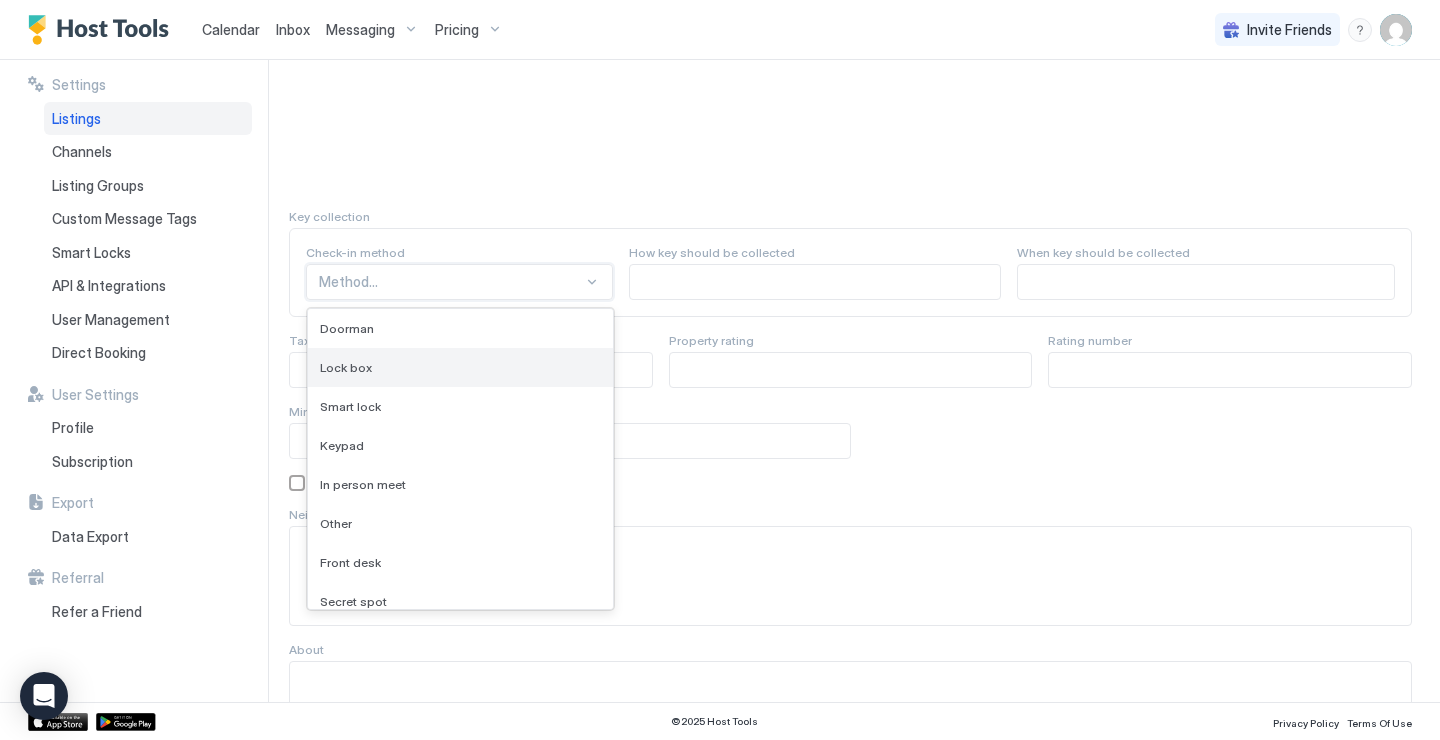 click on "Lock box" at bounding box center [460, 367] 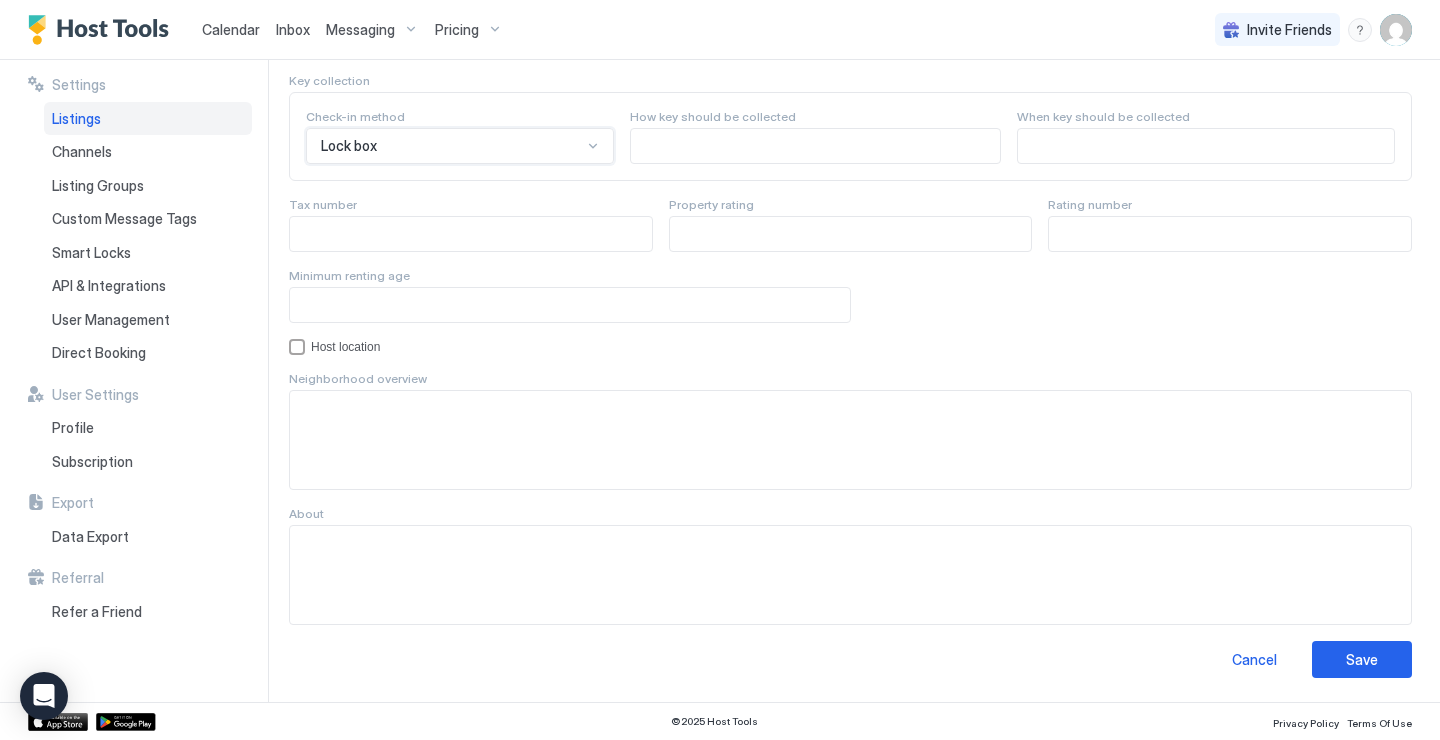 scroll, scrollTop: 1866, scrollLeft: 0, axis: vertical 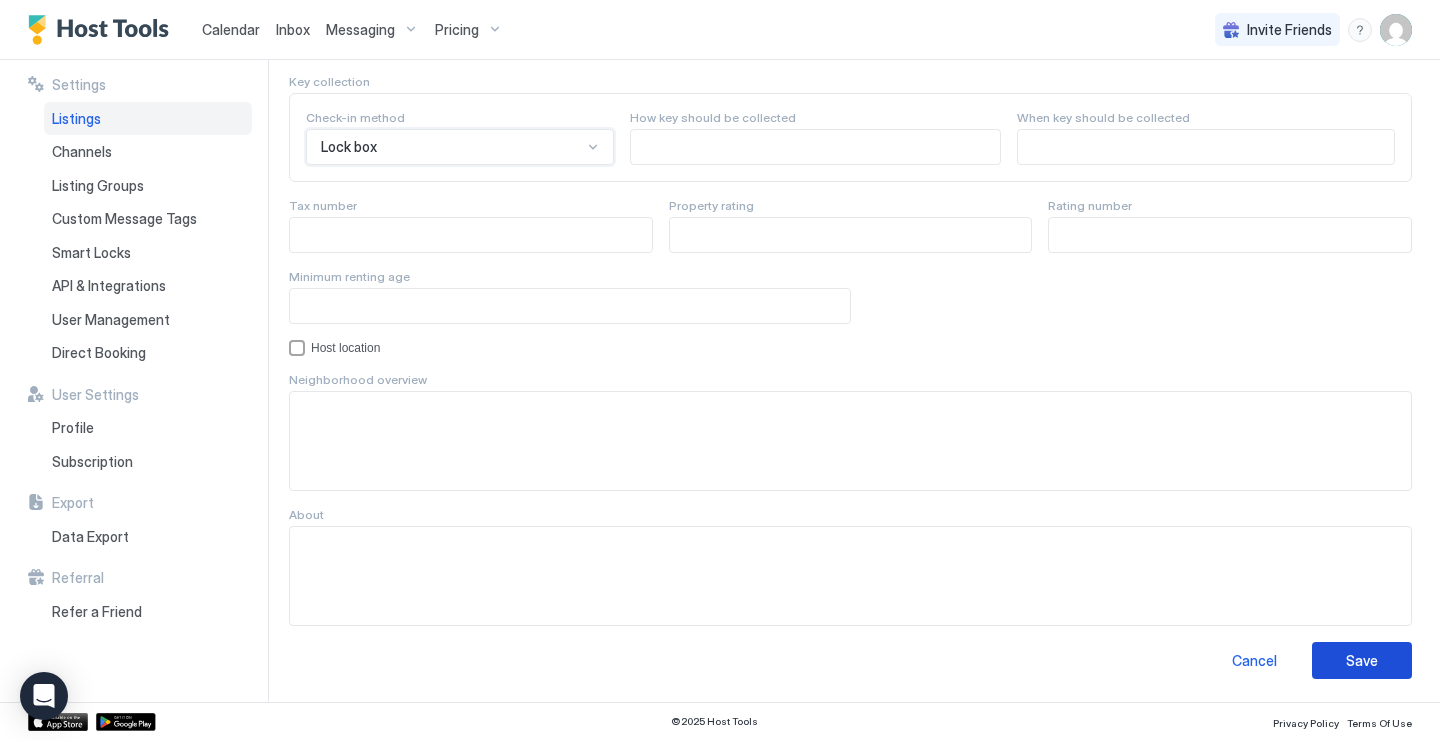 click on "Save" at bounding box center [1362, 660] 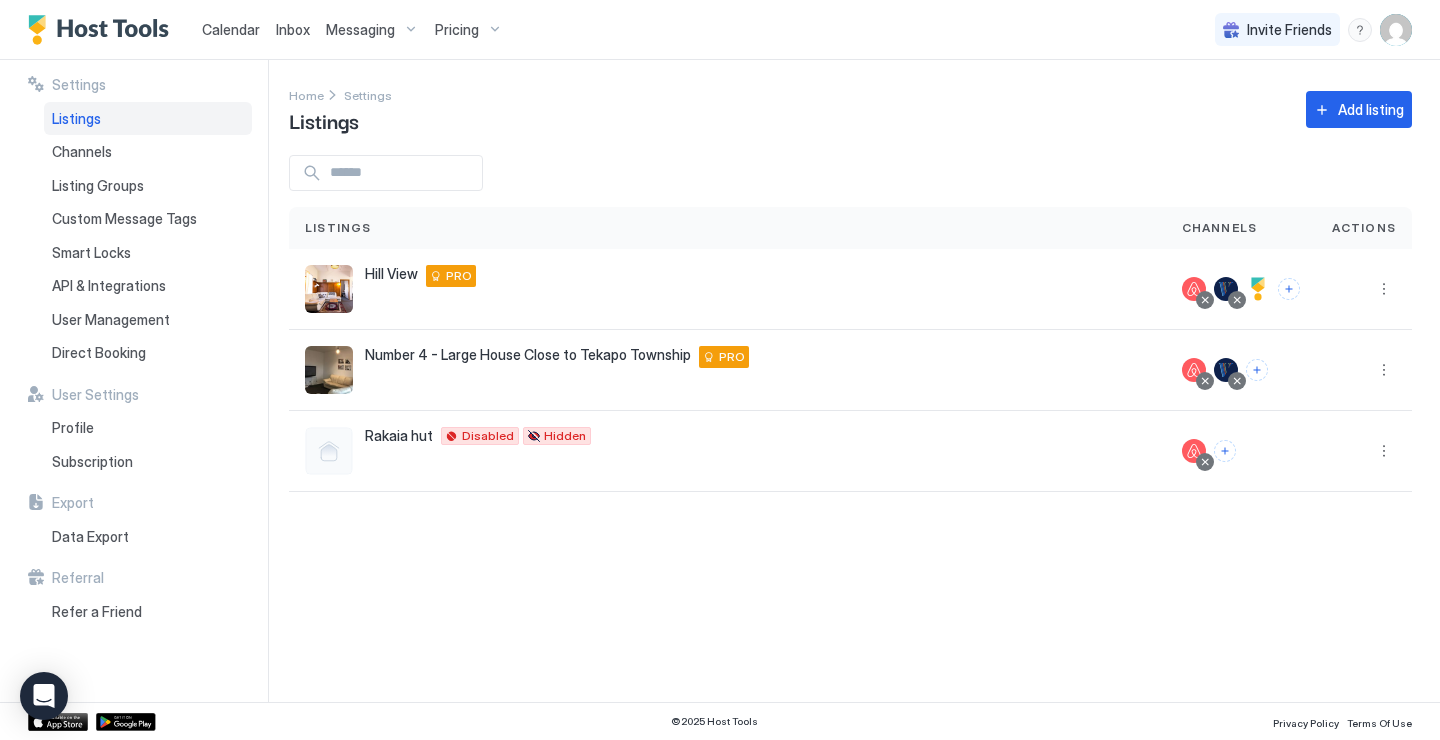 scroll, scrollTop: 0, scrollLeft: 0, axis: both 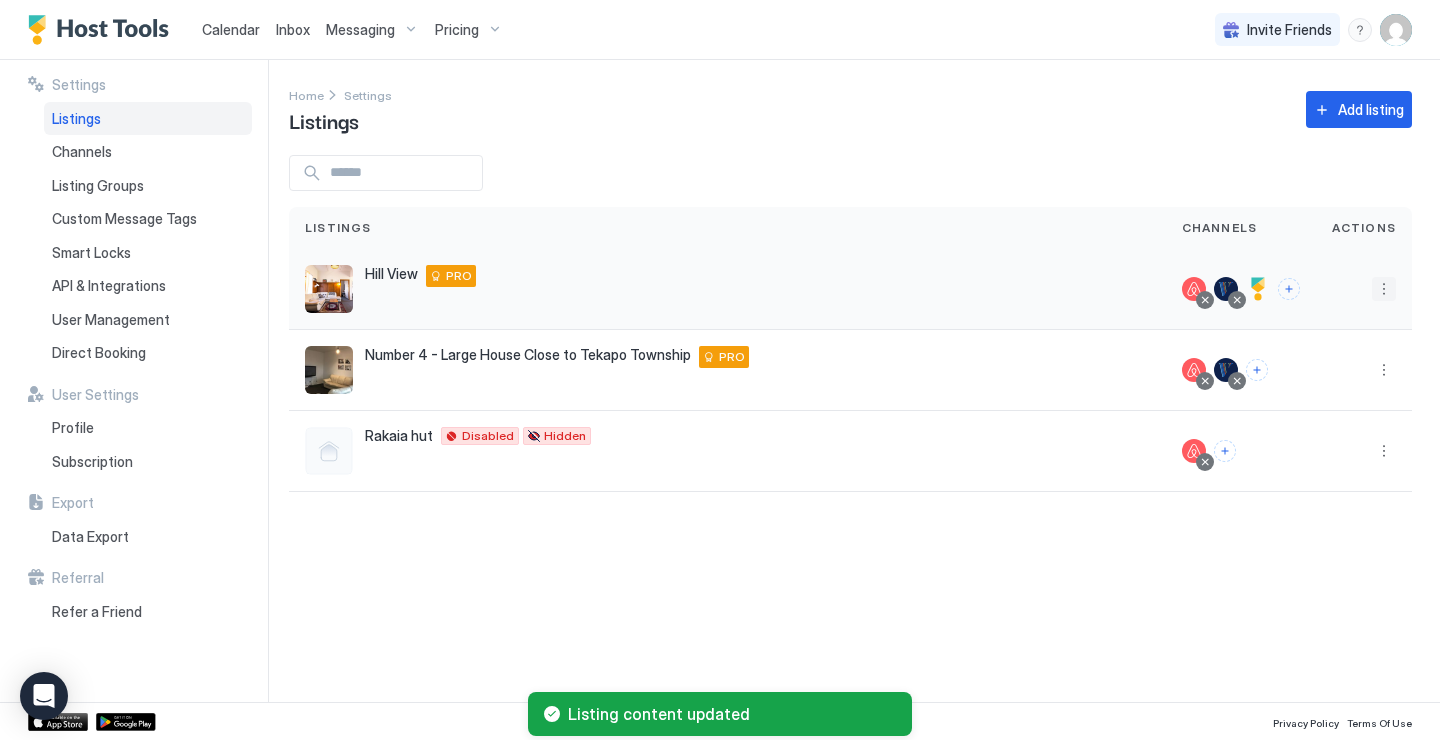 click at bounding box center (1384, 289) 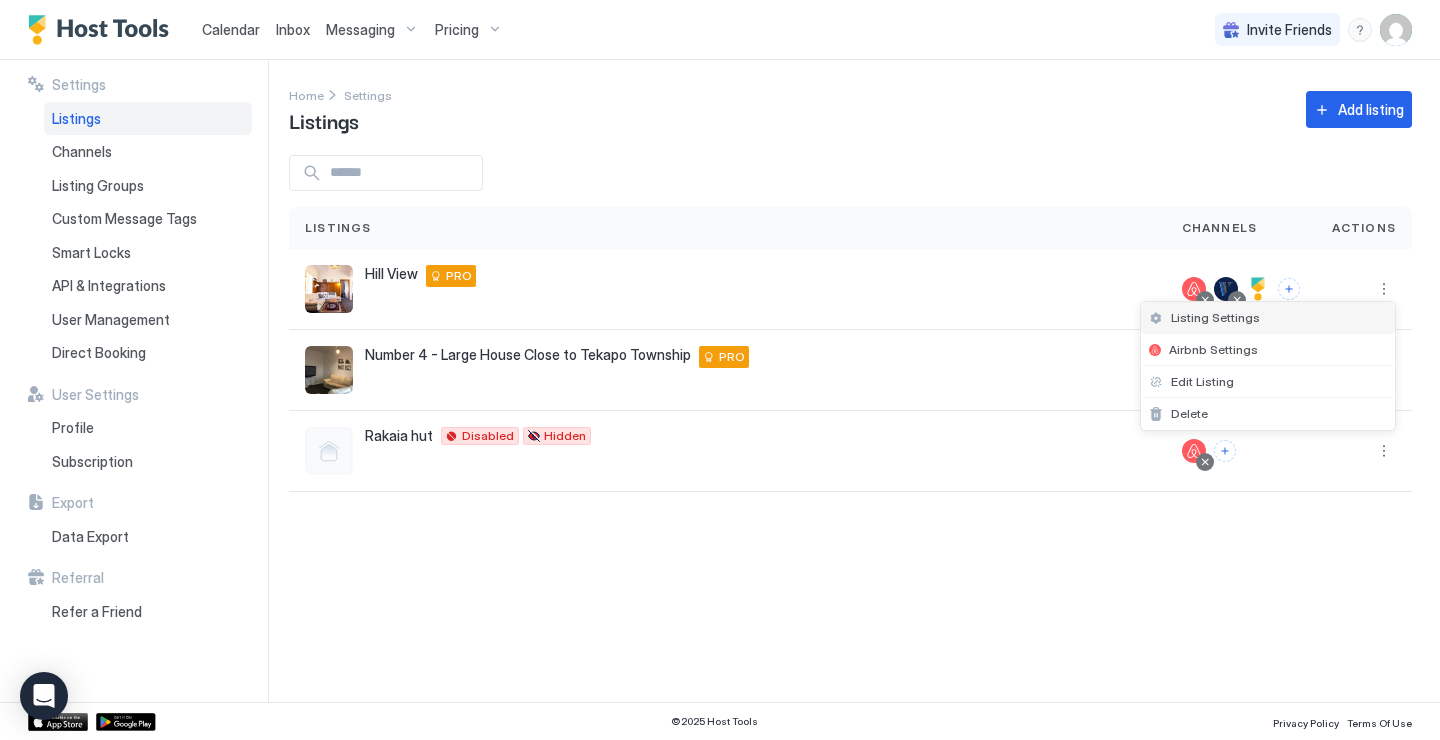 click on "Listing Settings" at bounding box center [1268, 318] 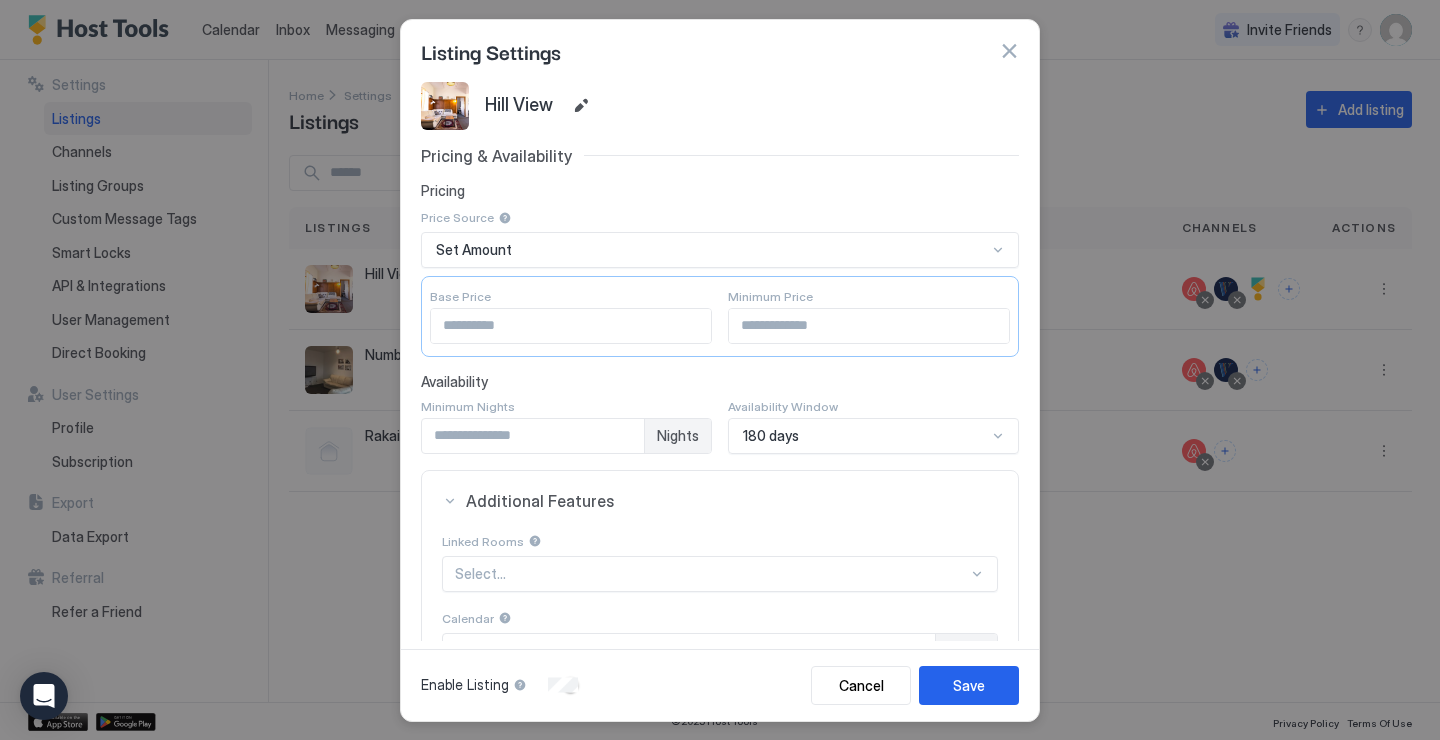 click at bounding box center [1009, 51] 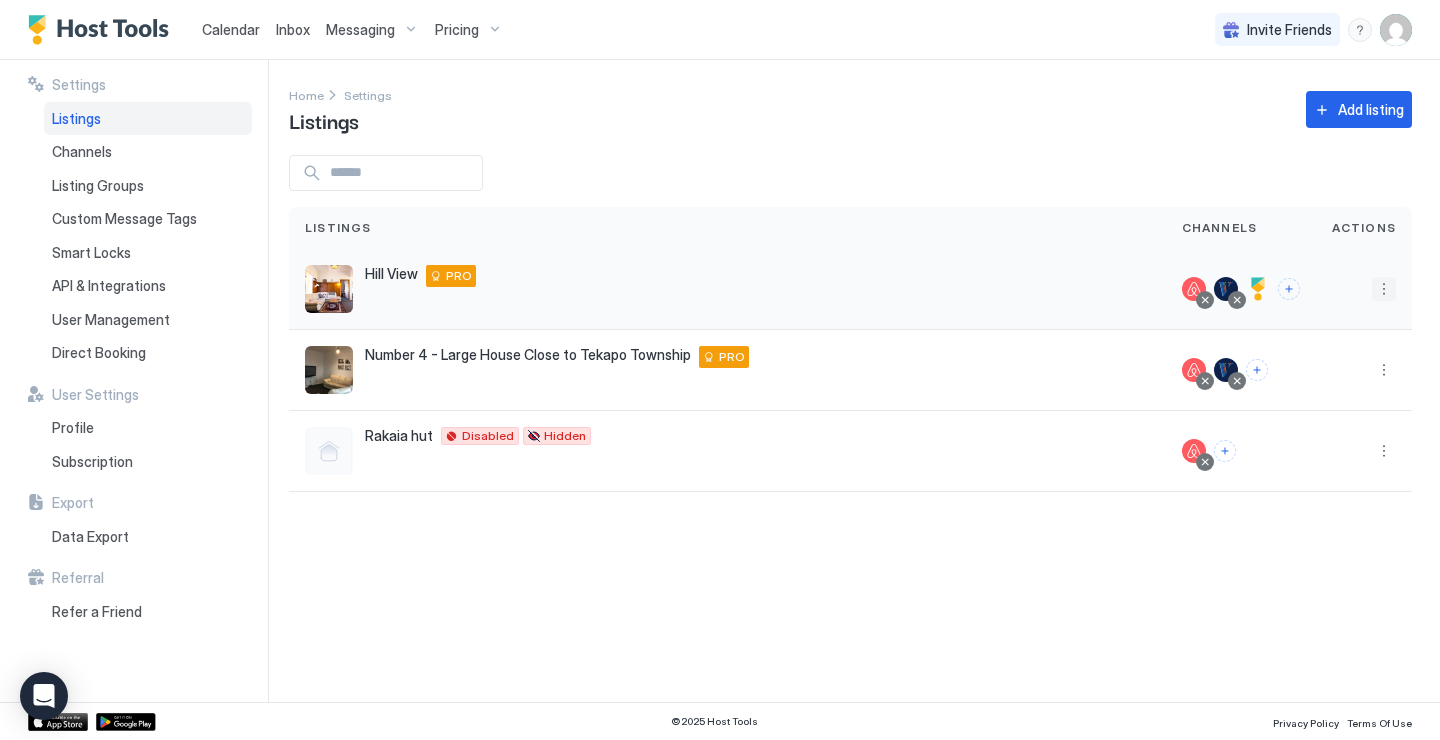 click at bounding box center [1384, 289] 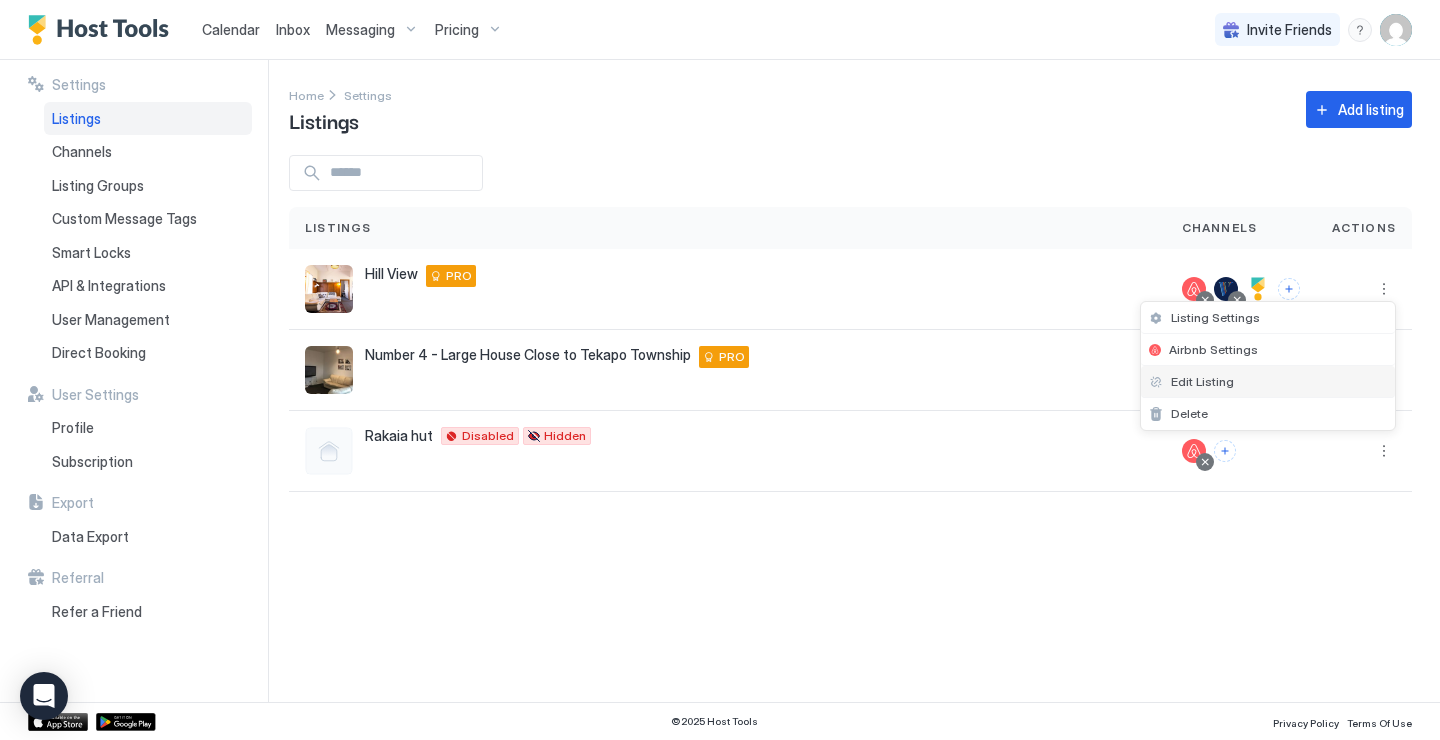 click on "Edit Listing" at bounding box center [1268, 382] 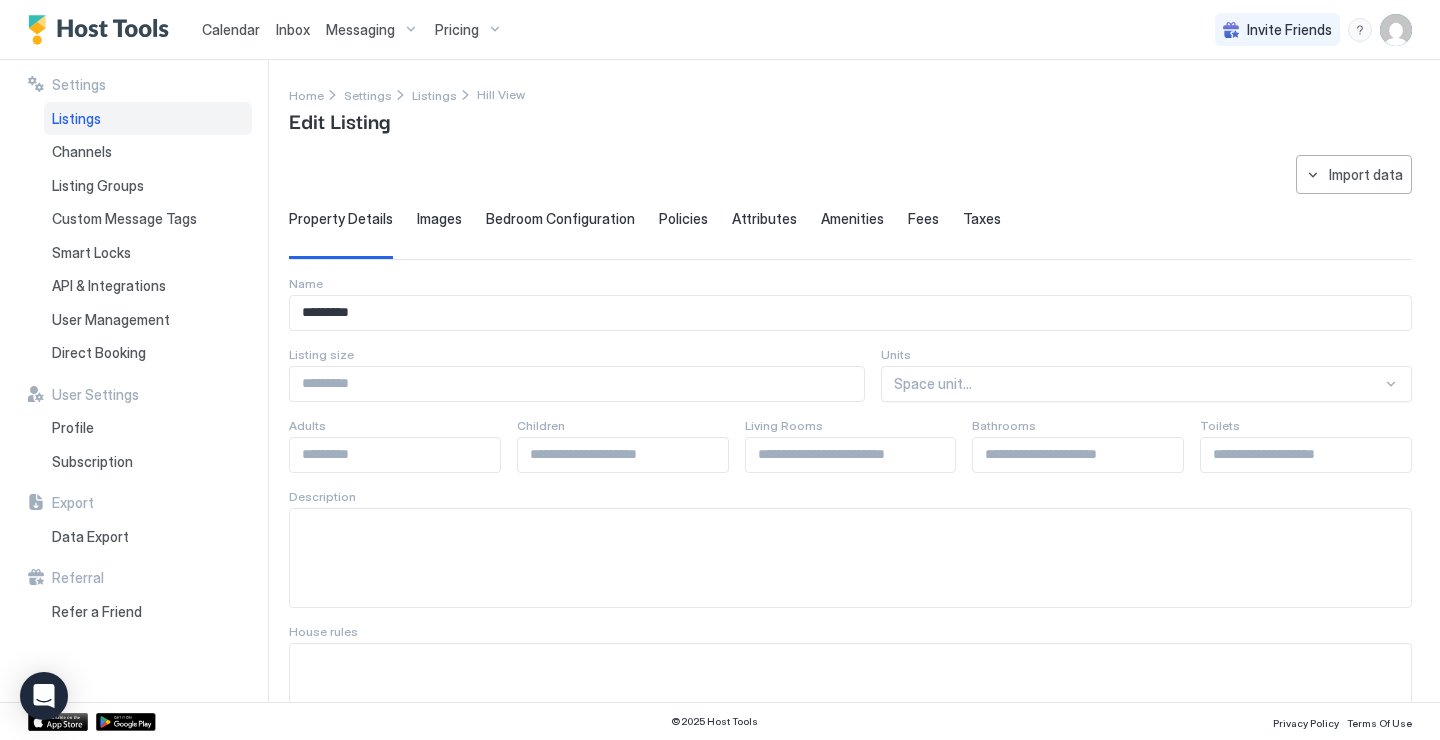 type on "*" 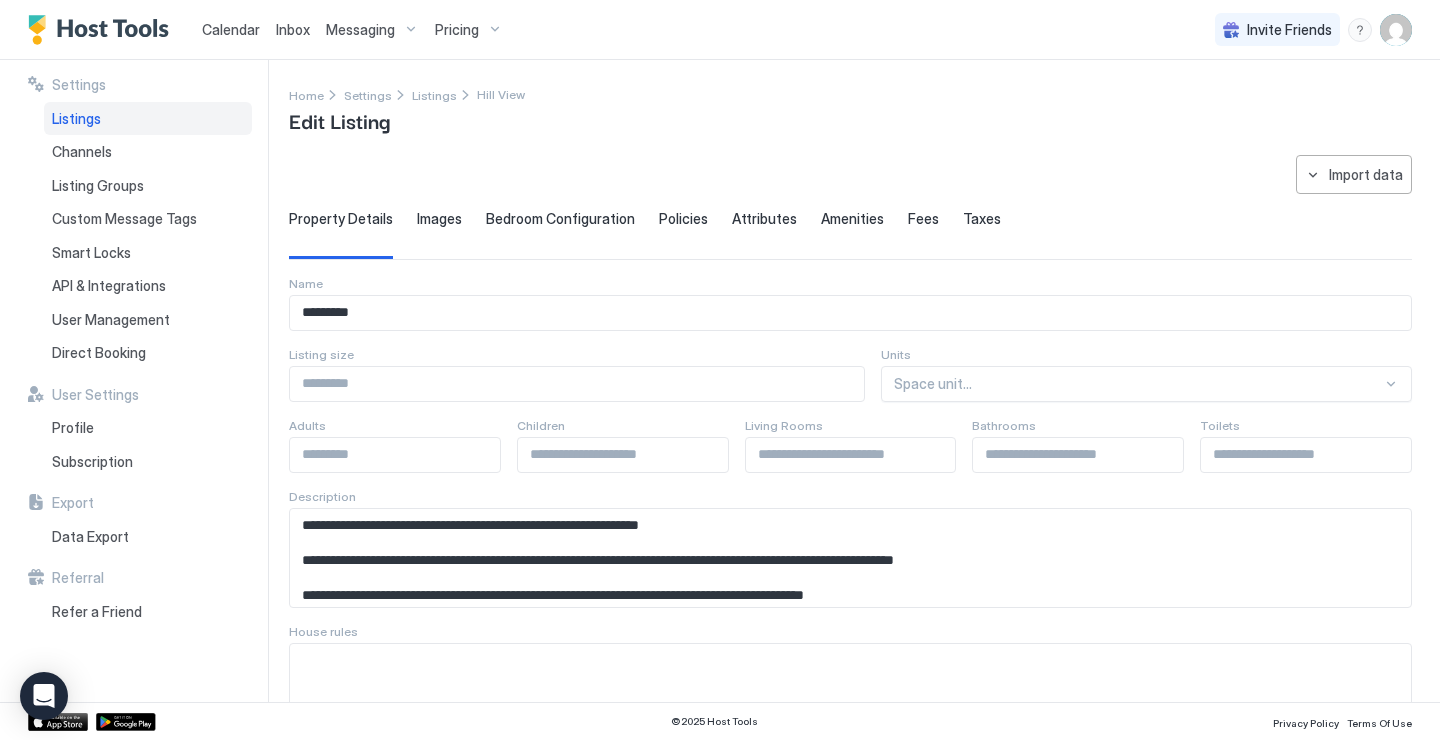 click on "Policies" at bounding box center [683, 219] 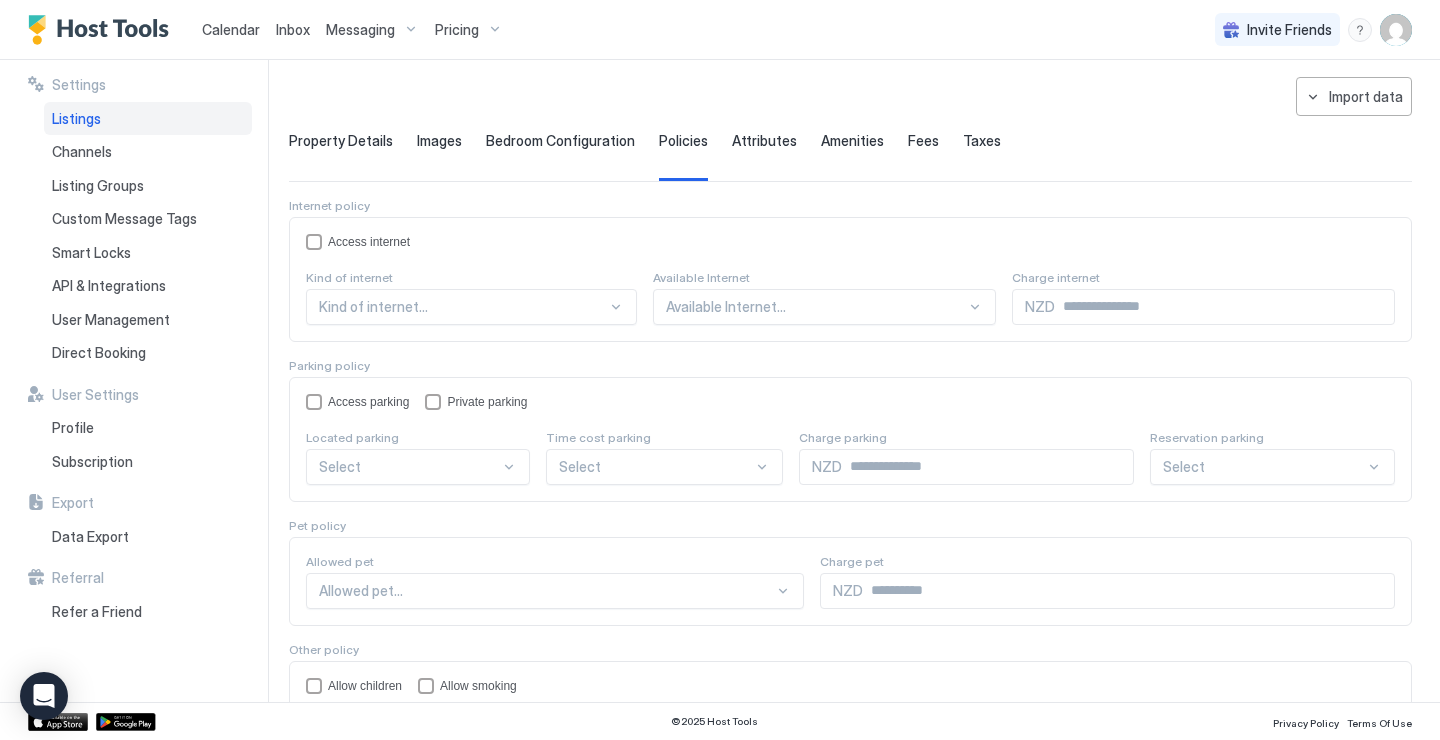 scroll, scrollTop: 82, scrollLeft: 0, axis: vertical 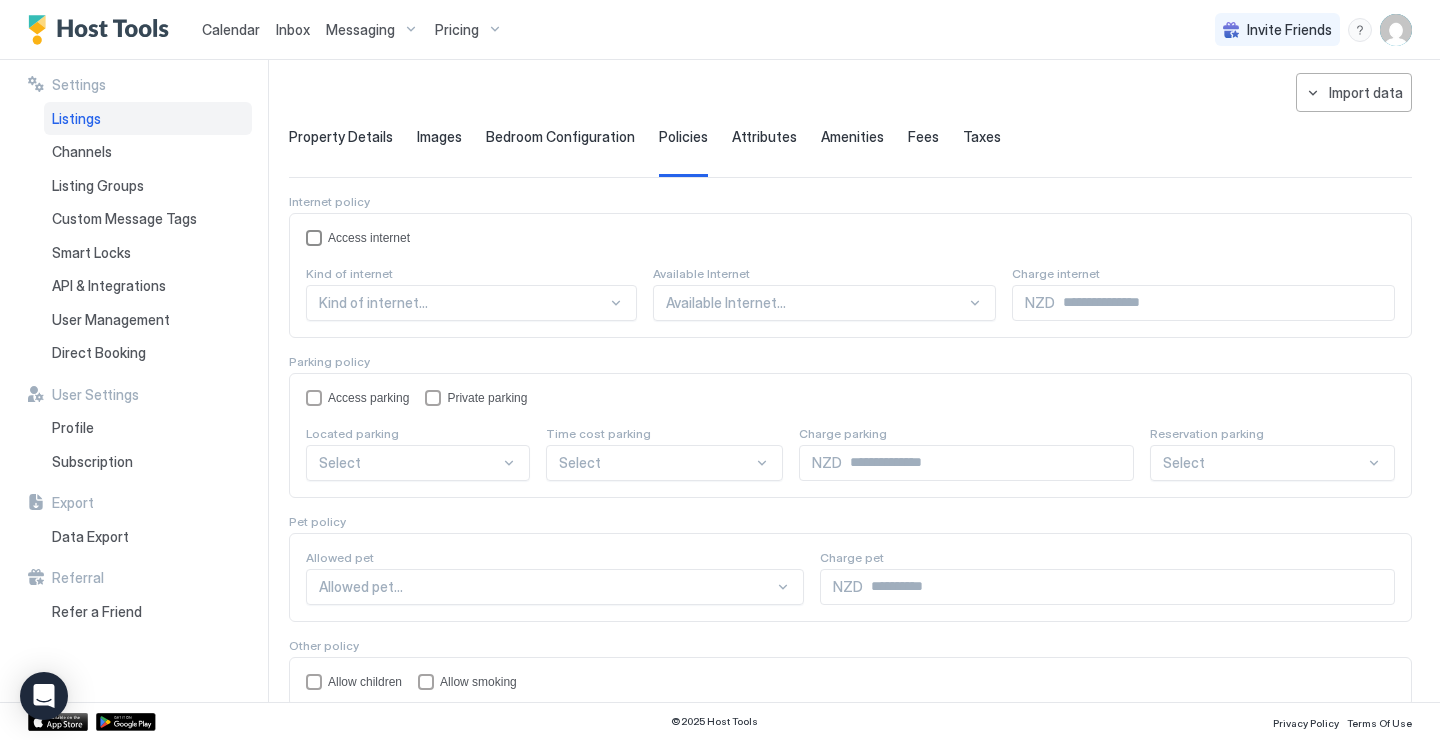 click at bounding box center [314, 238] 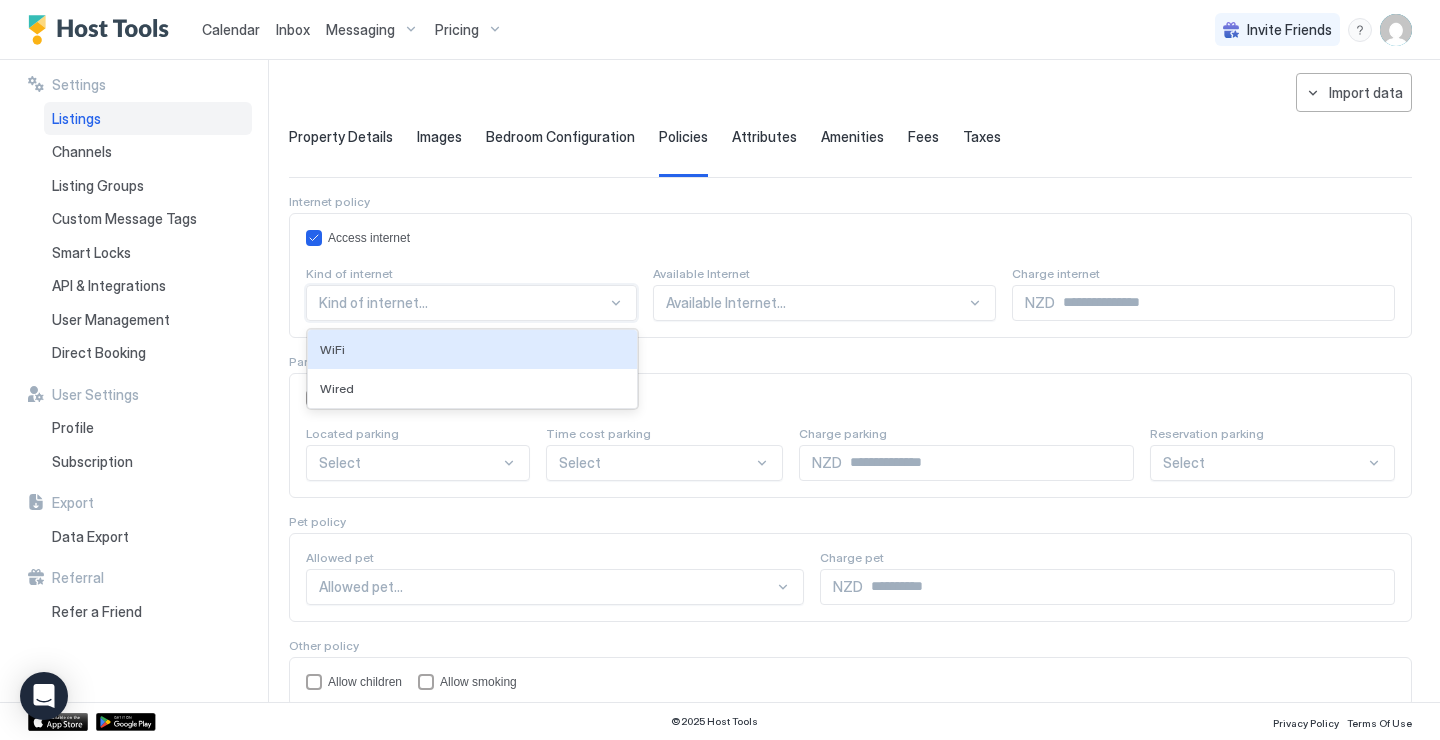 click on "Kind of internet..." at bounding box center [471, 303] 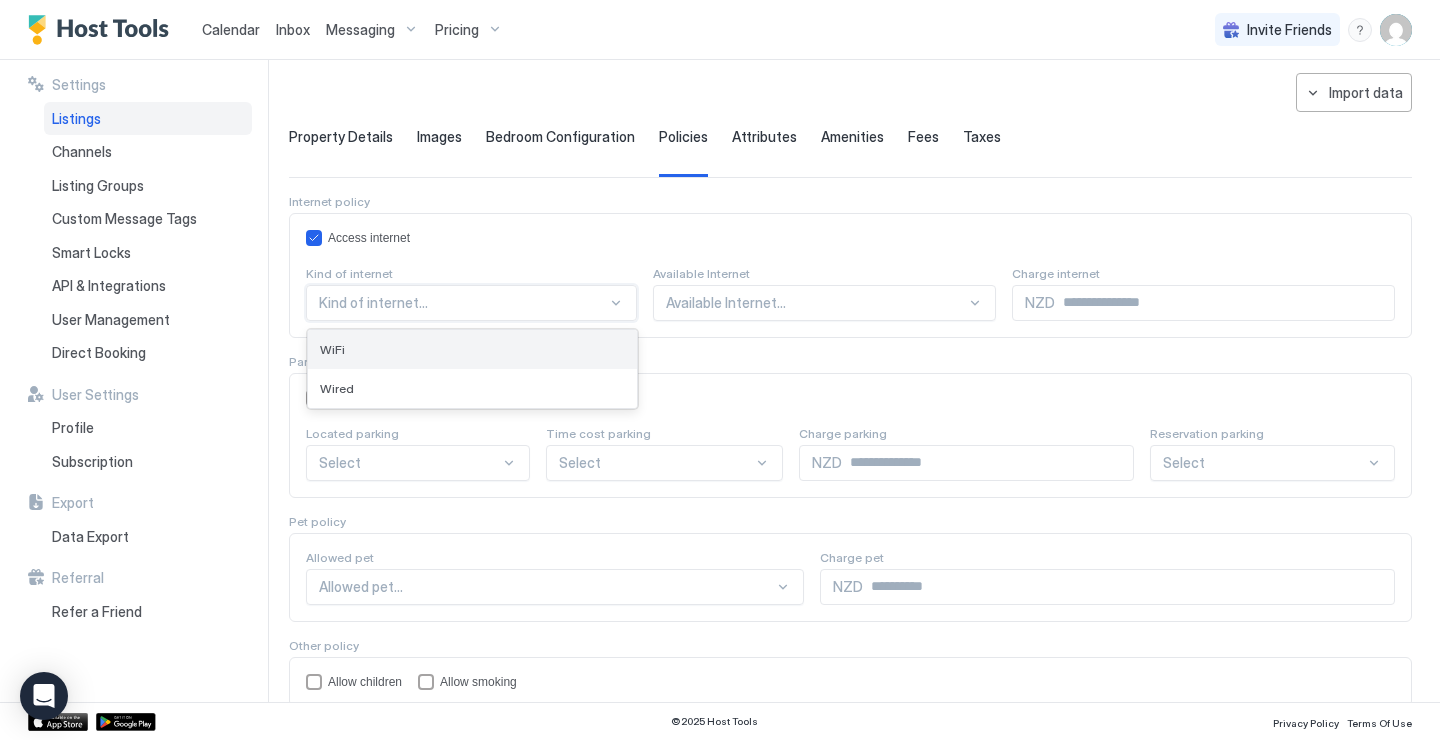 click on "WiFi" at bounding box center [472, 349] 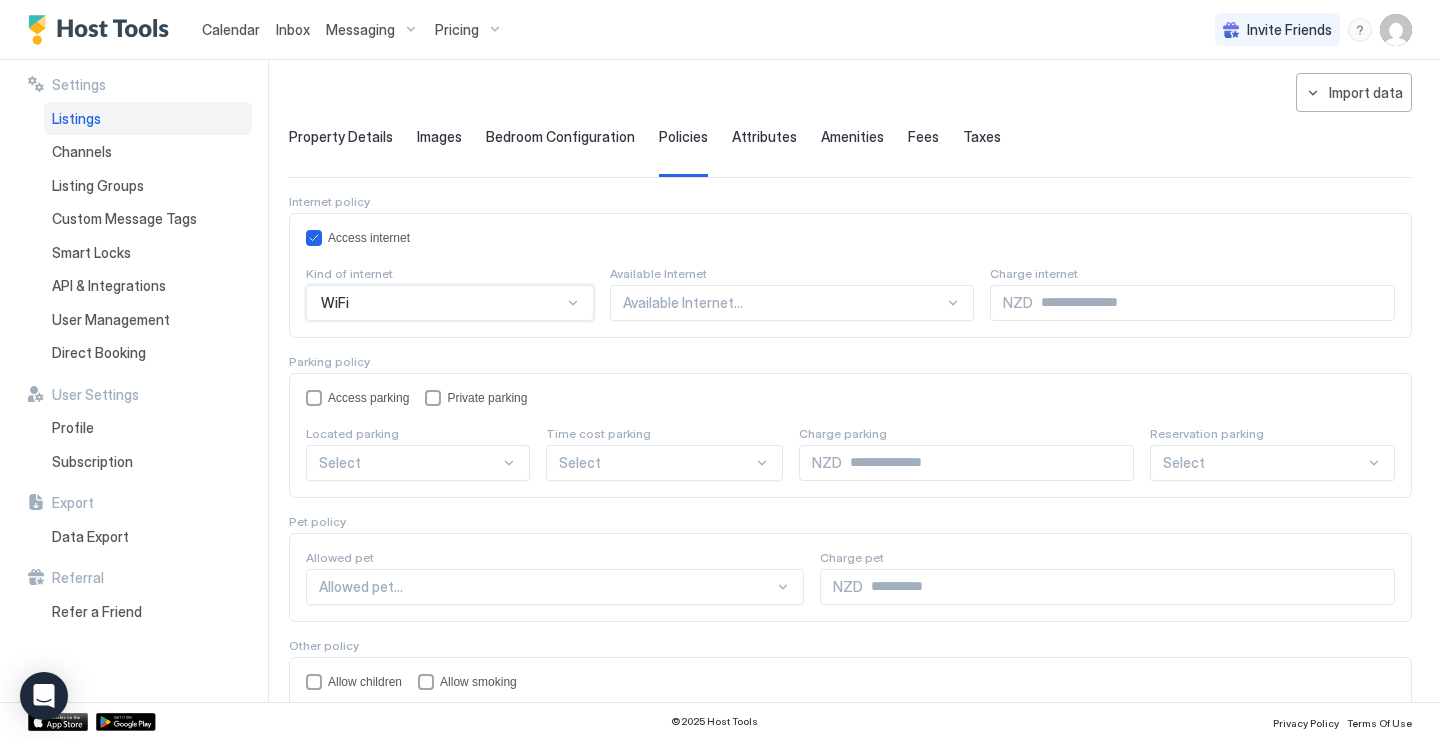click on "Available Internet..." at bounding box center [783, 303] 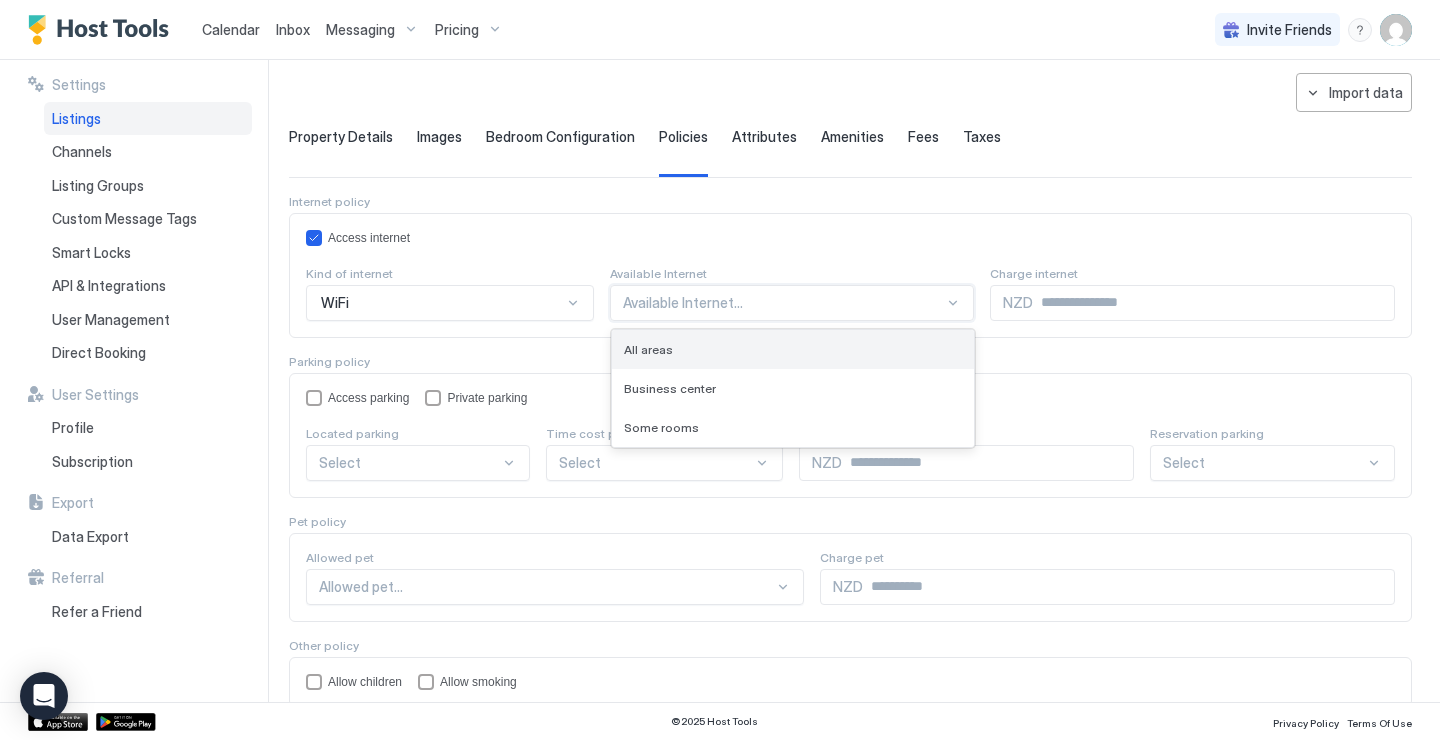 click on "All areas" at bounding box center [793, 349] 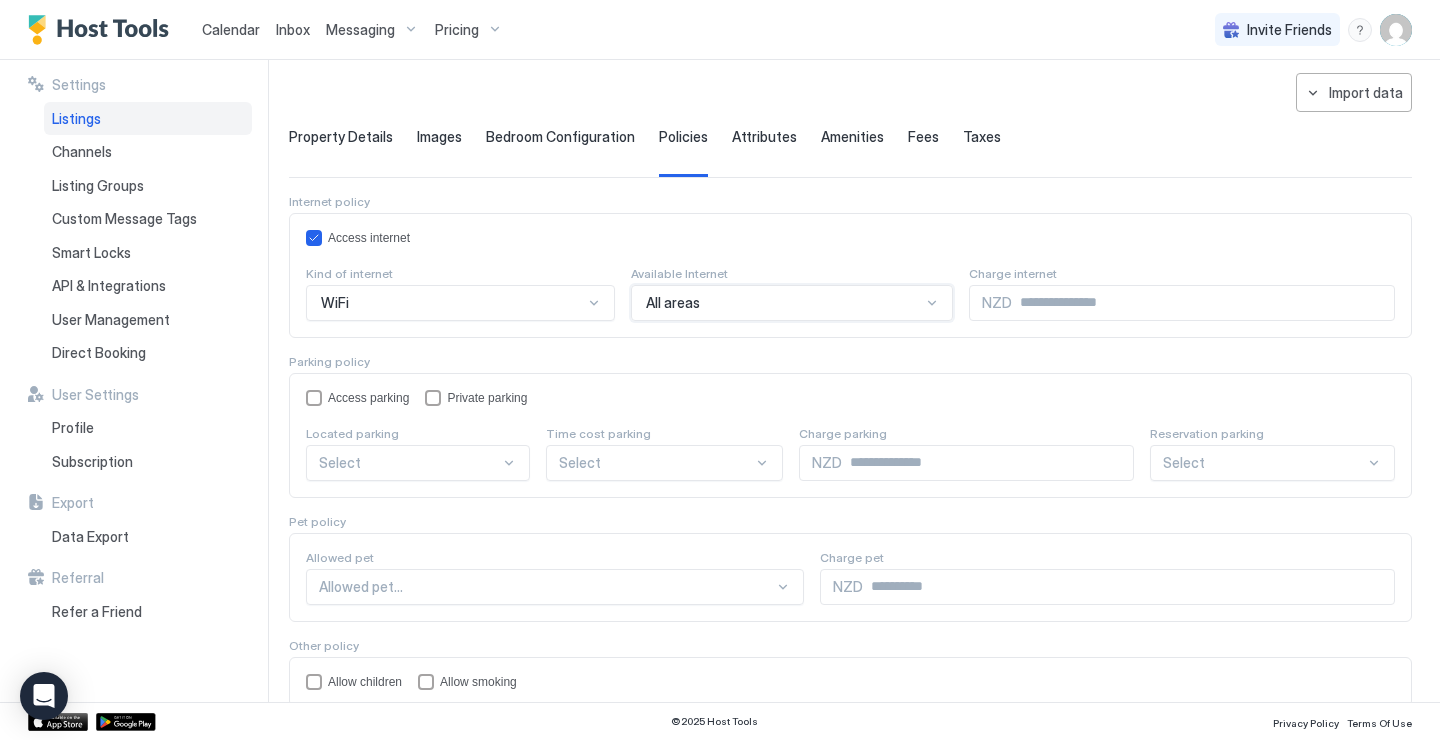 click at bounding box center (1203, 303) 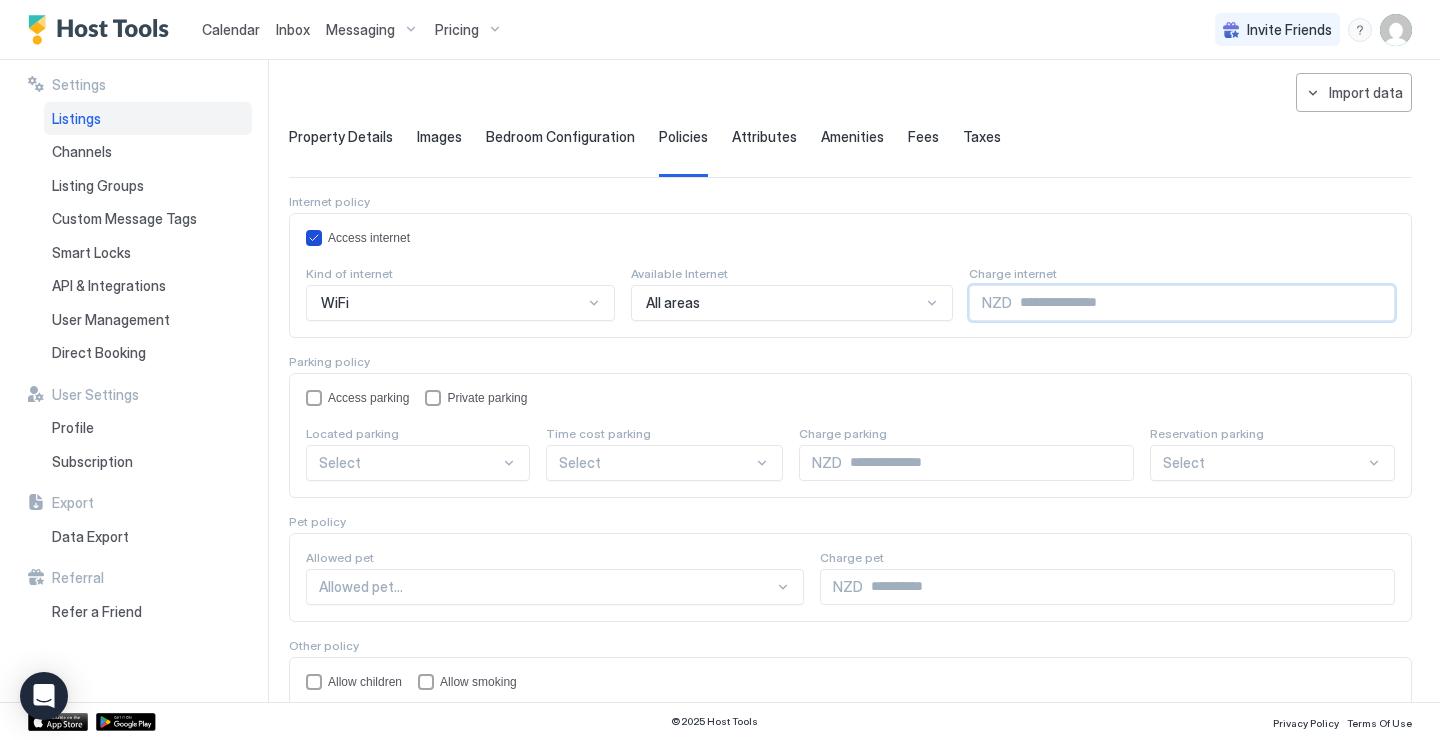 click on "Access internet" at bounding box center (850, 238) 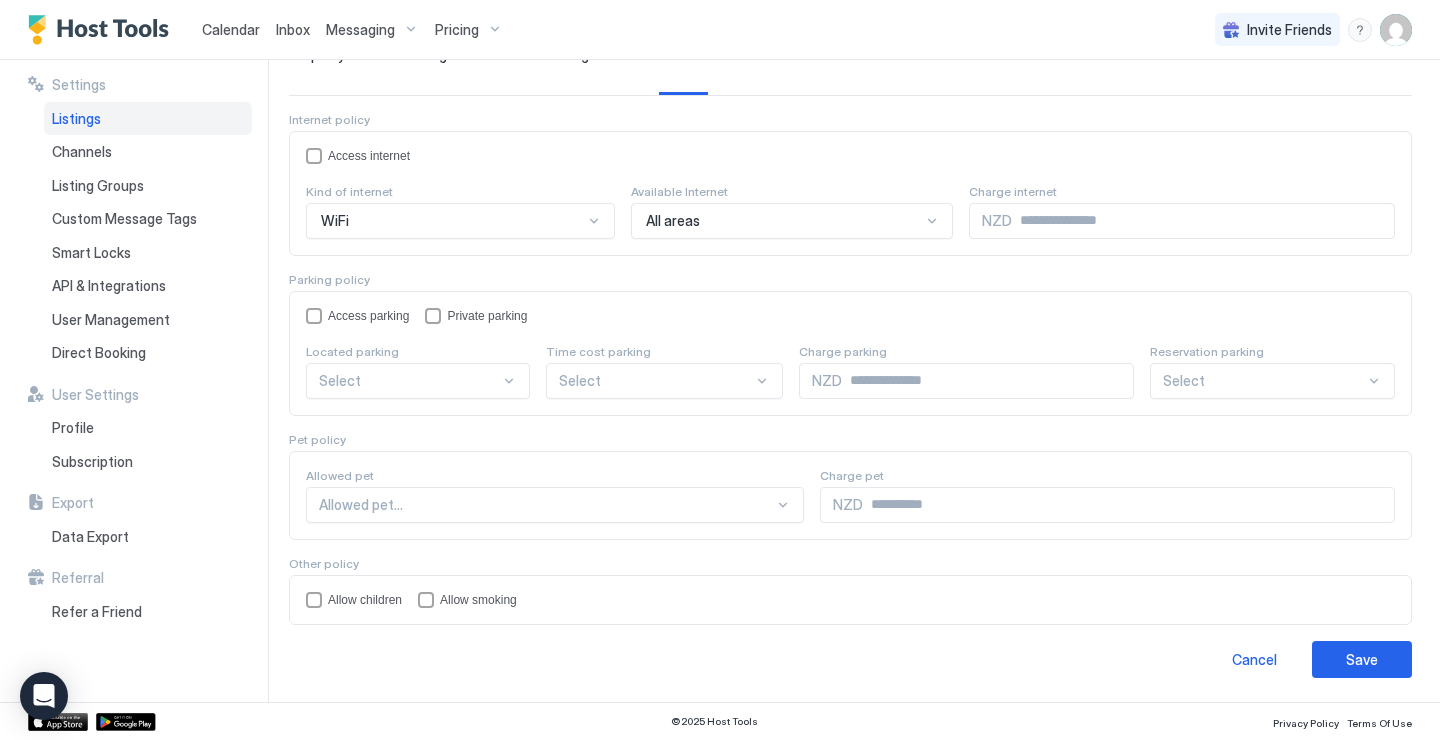 scroll, scrollTop: 163, scrollLeft: 0, axis: vertical 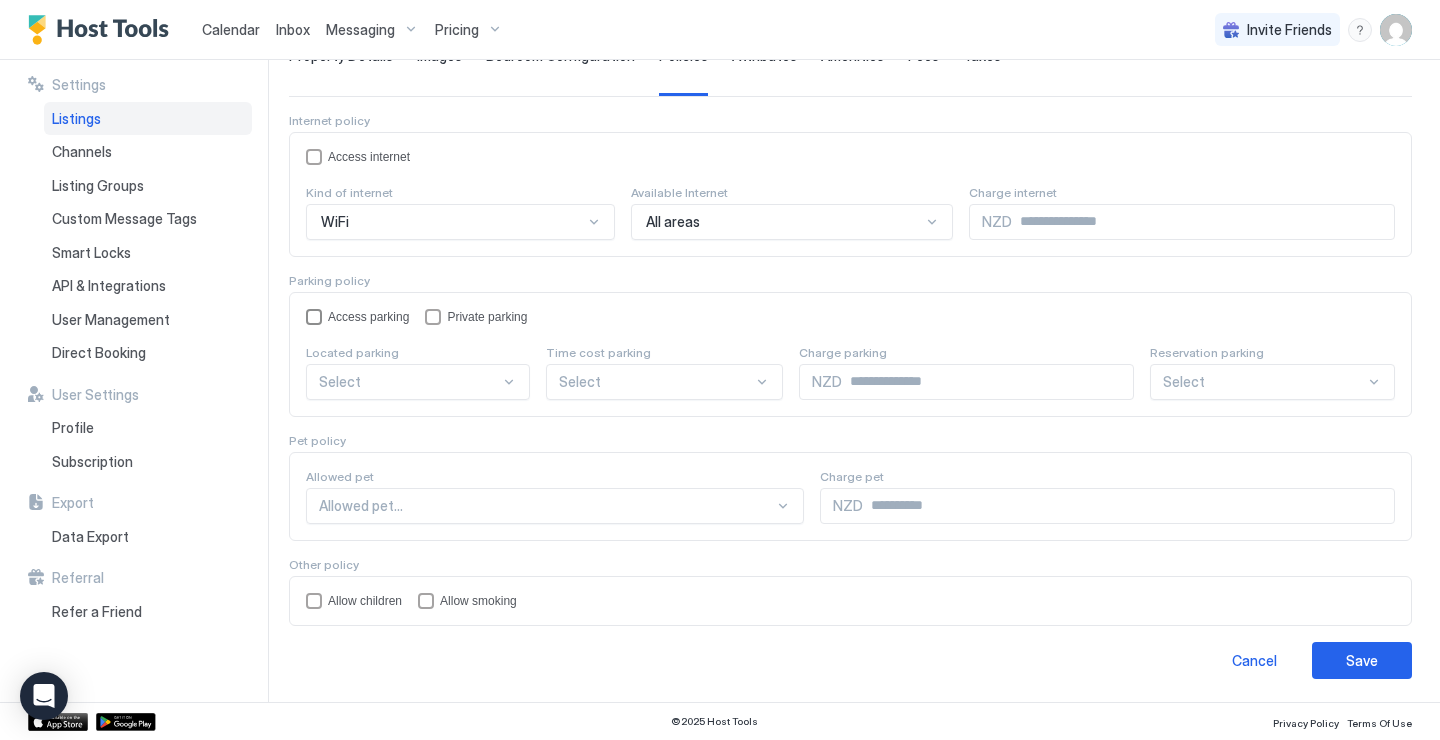 click on "Access parking" at bounding box center [357, 317] 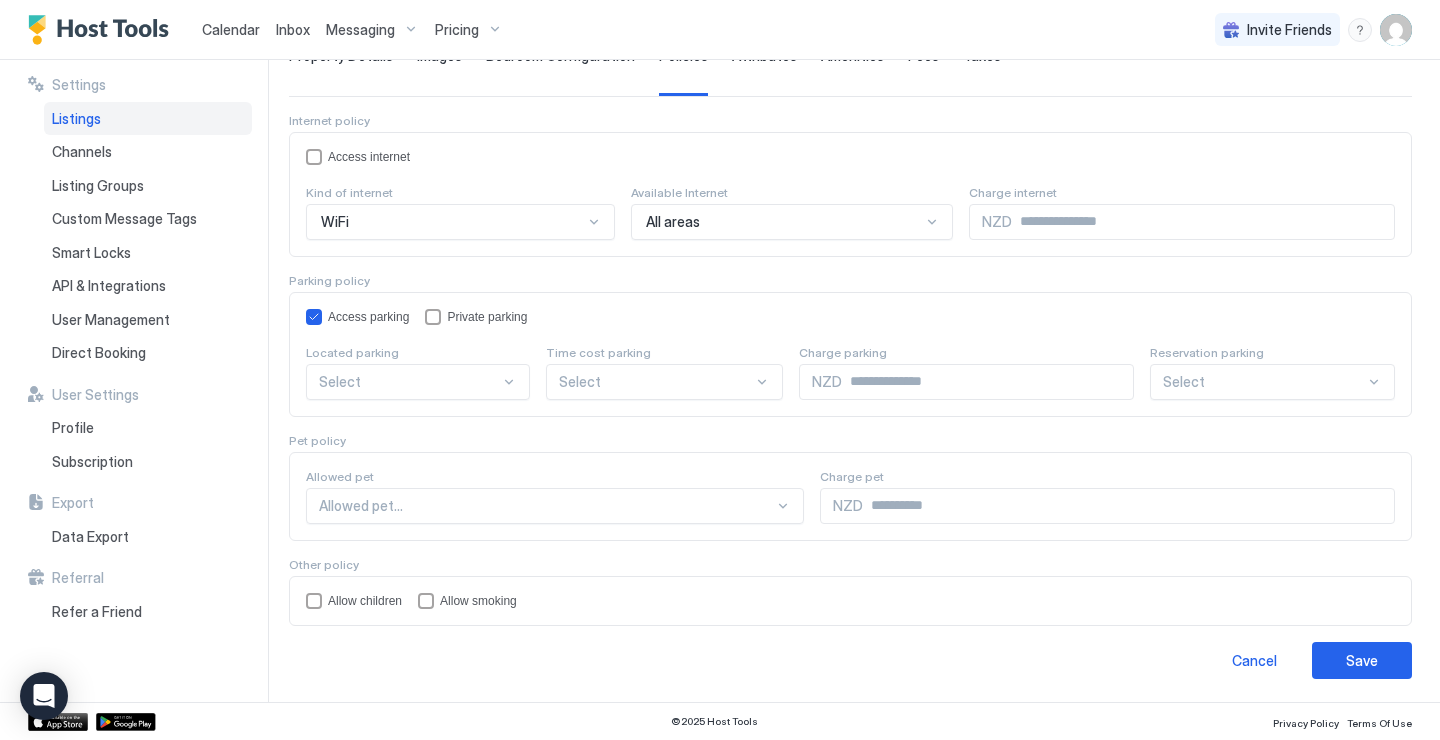 click at bounding box center (409, 382) 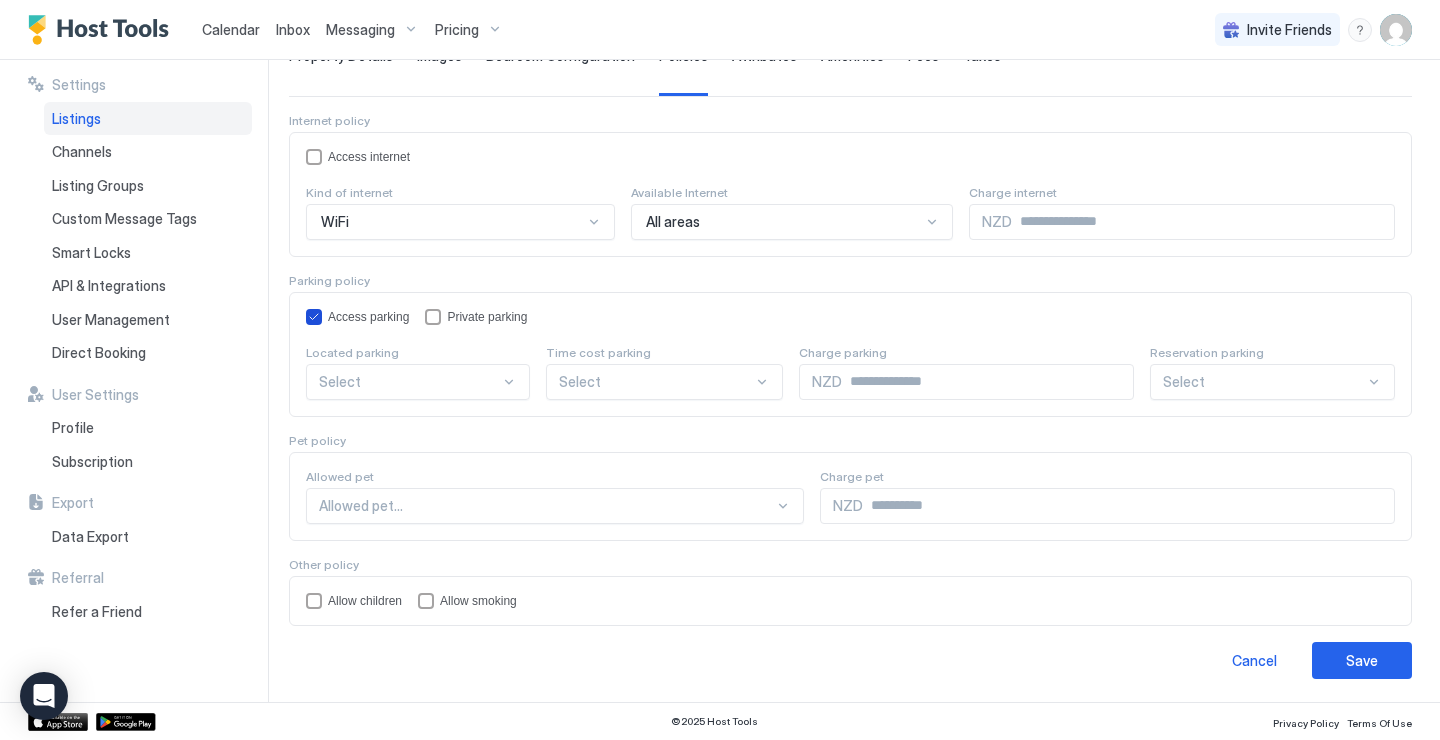 click 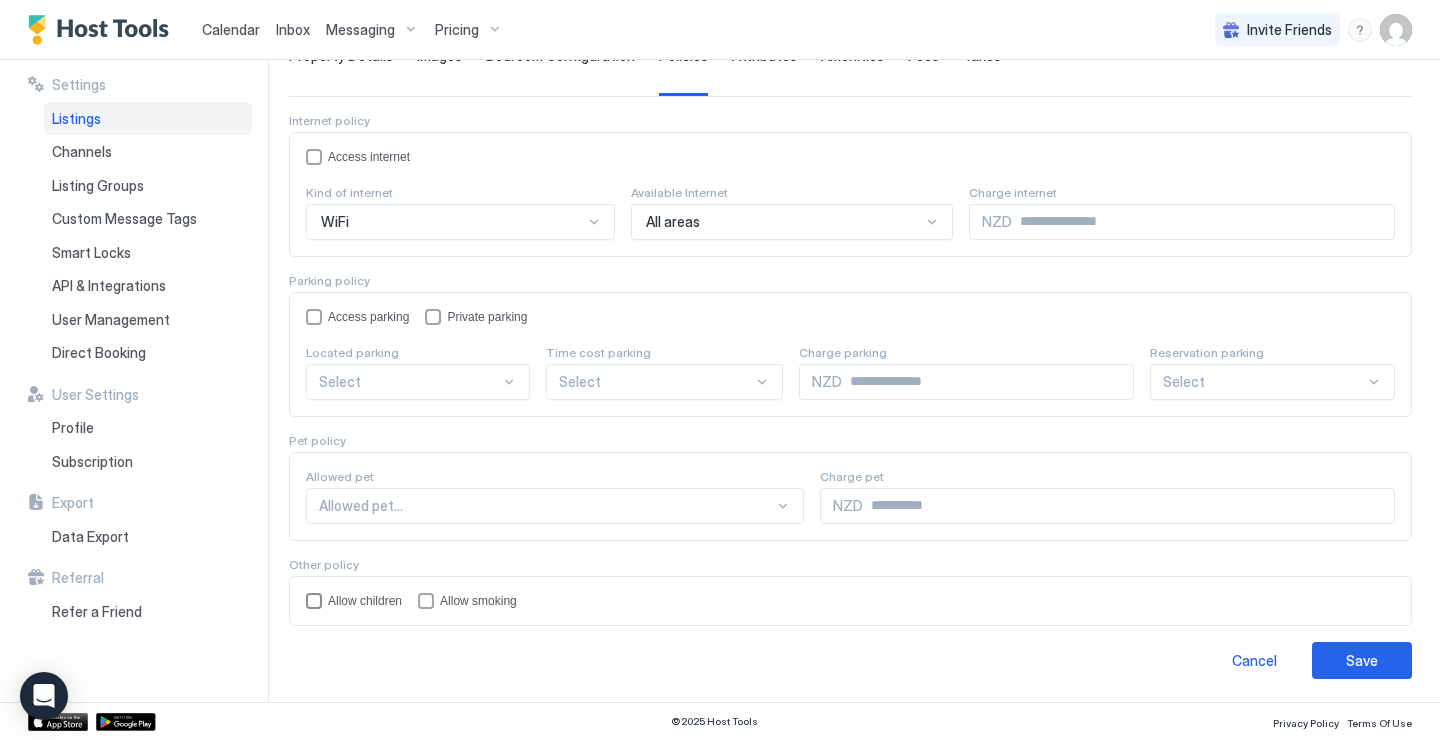 click at bounding box center [314, 601] 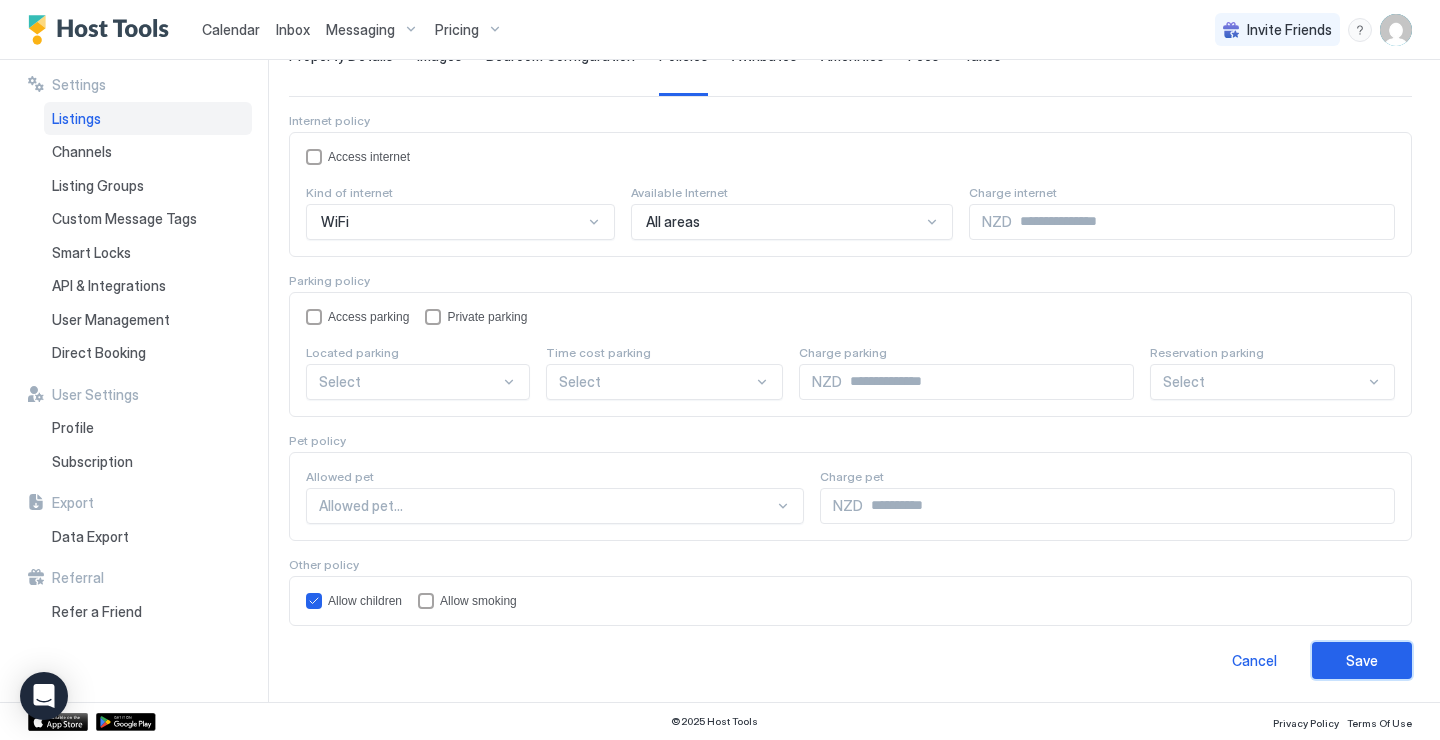 click on "Save" at bounding box center [1362, 660] 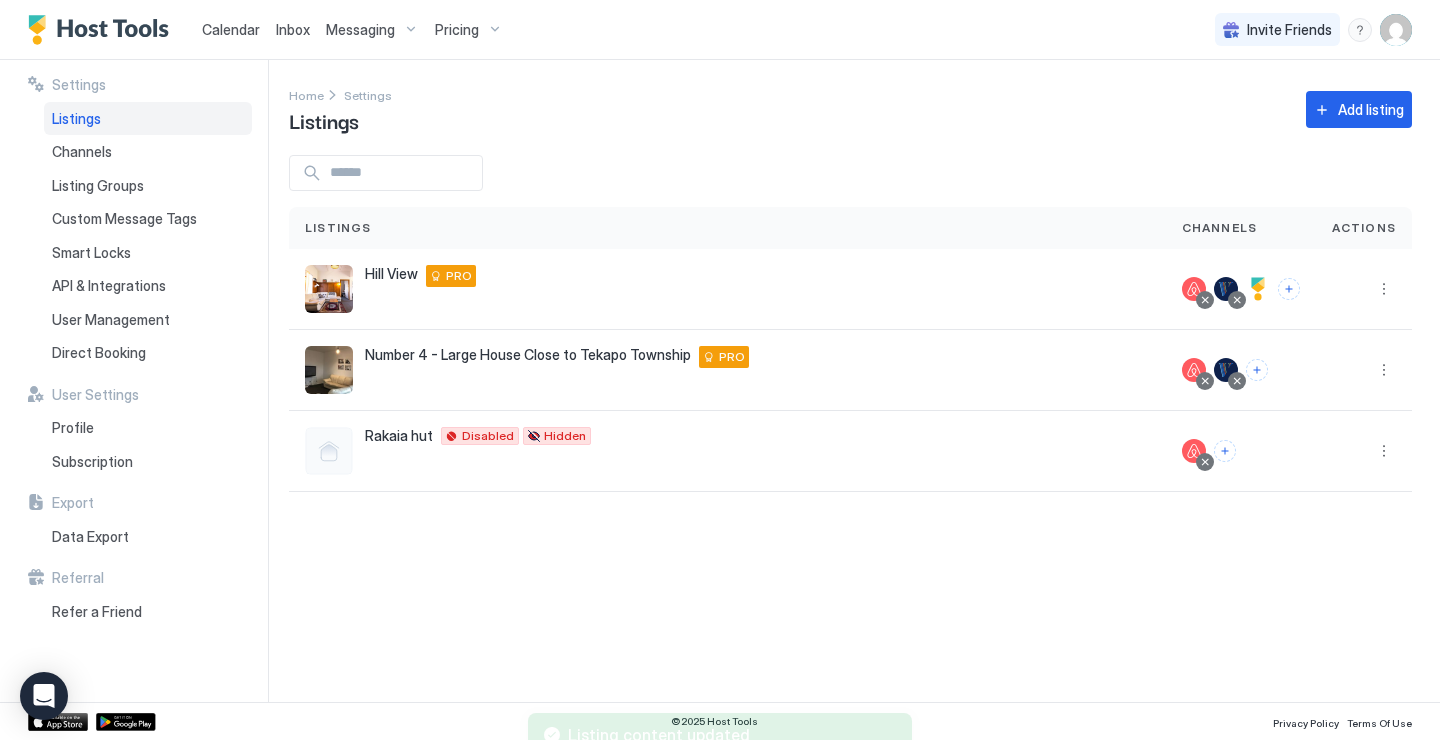 scroll, scrollTop: 0, scrollLeft: 0, axis: both 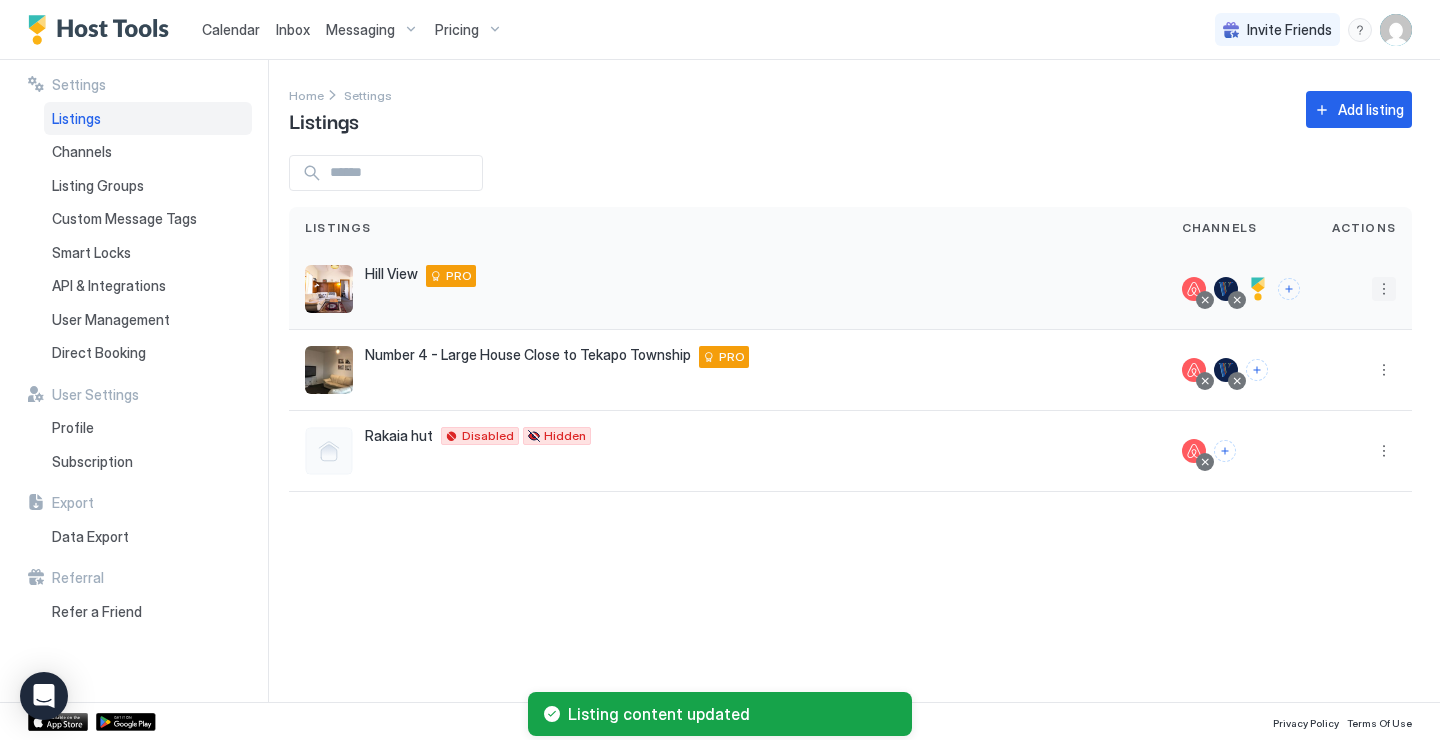 click at bounding box center (1384, 289) 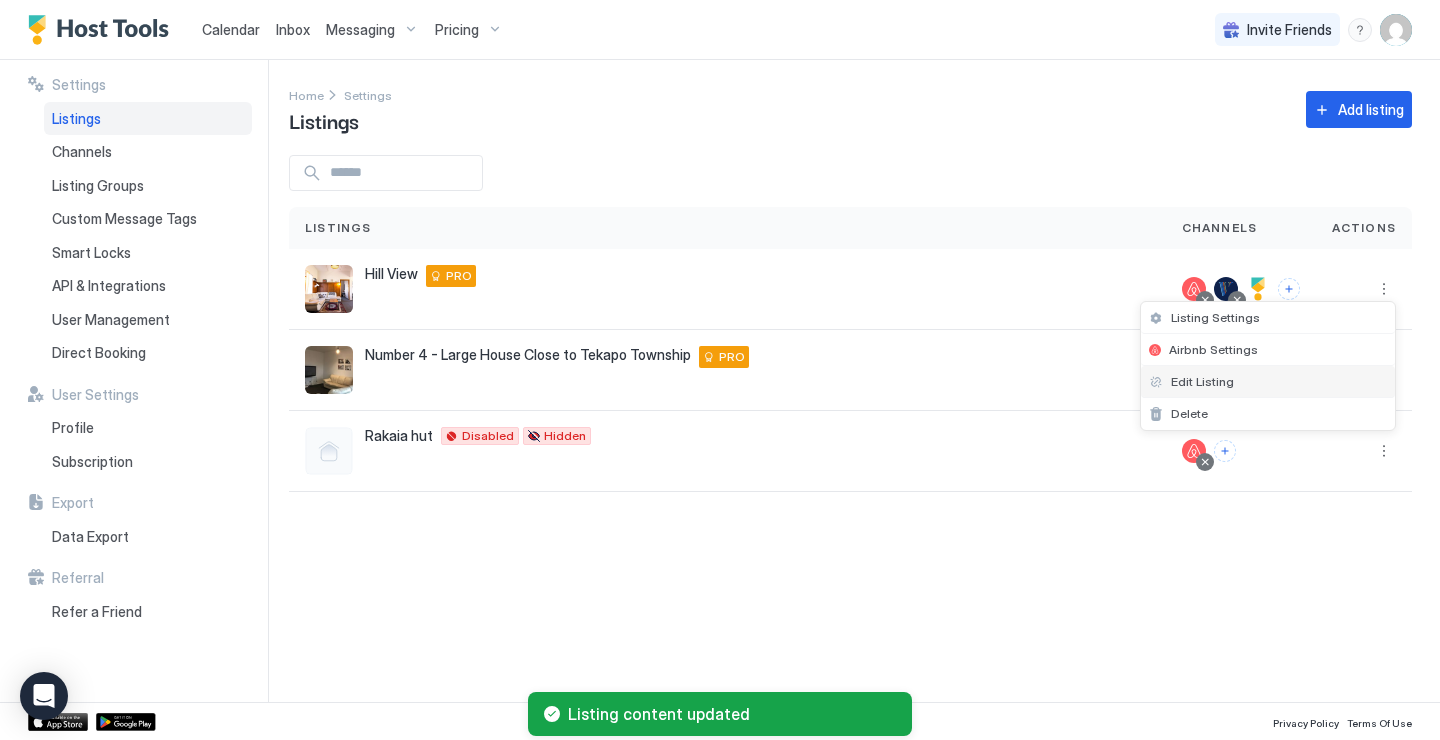 click on "Edit Listing" at bounding box center (1268, 382) 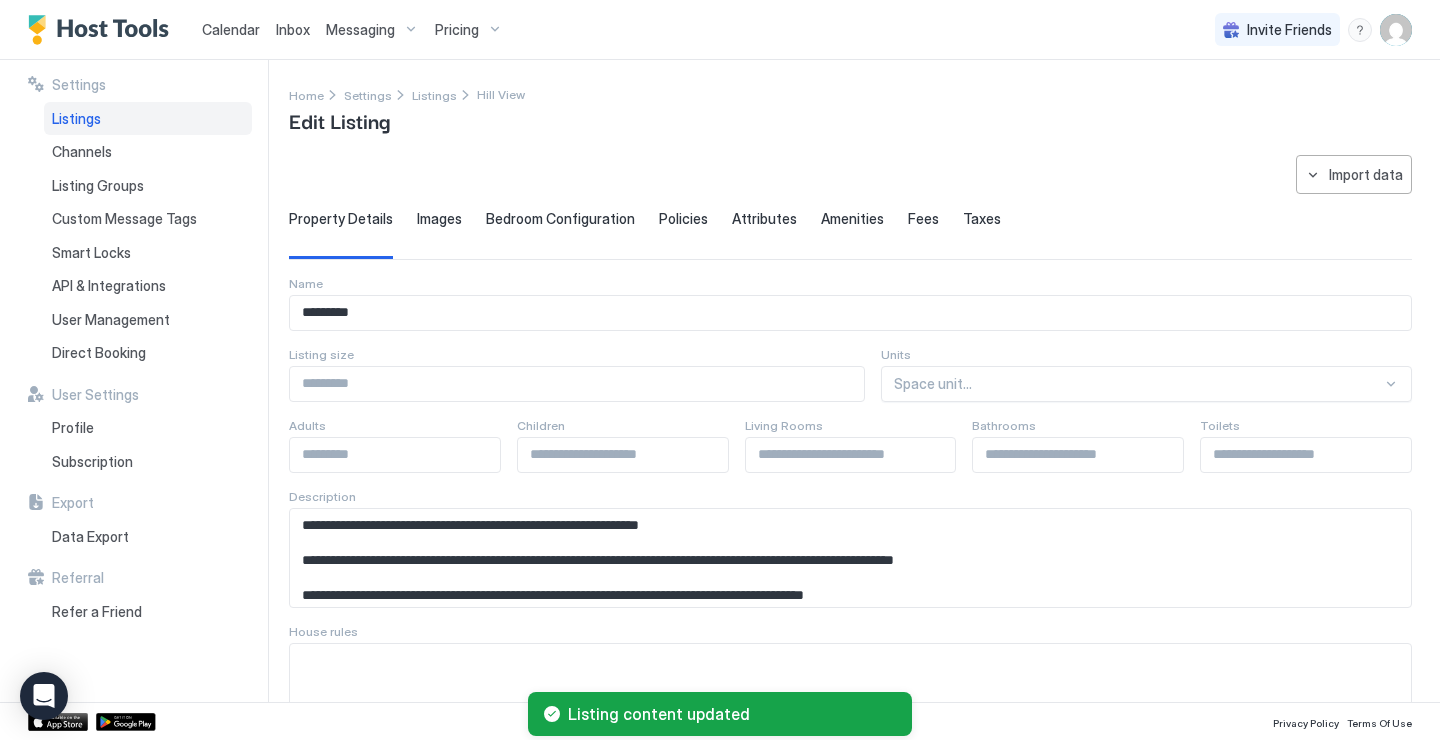 click on "Attributes" at bounding box center (764, 219) 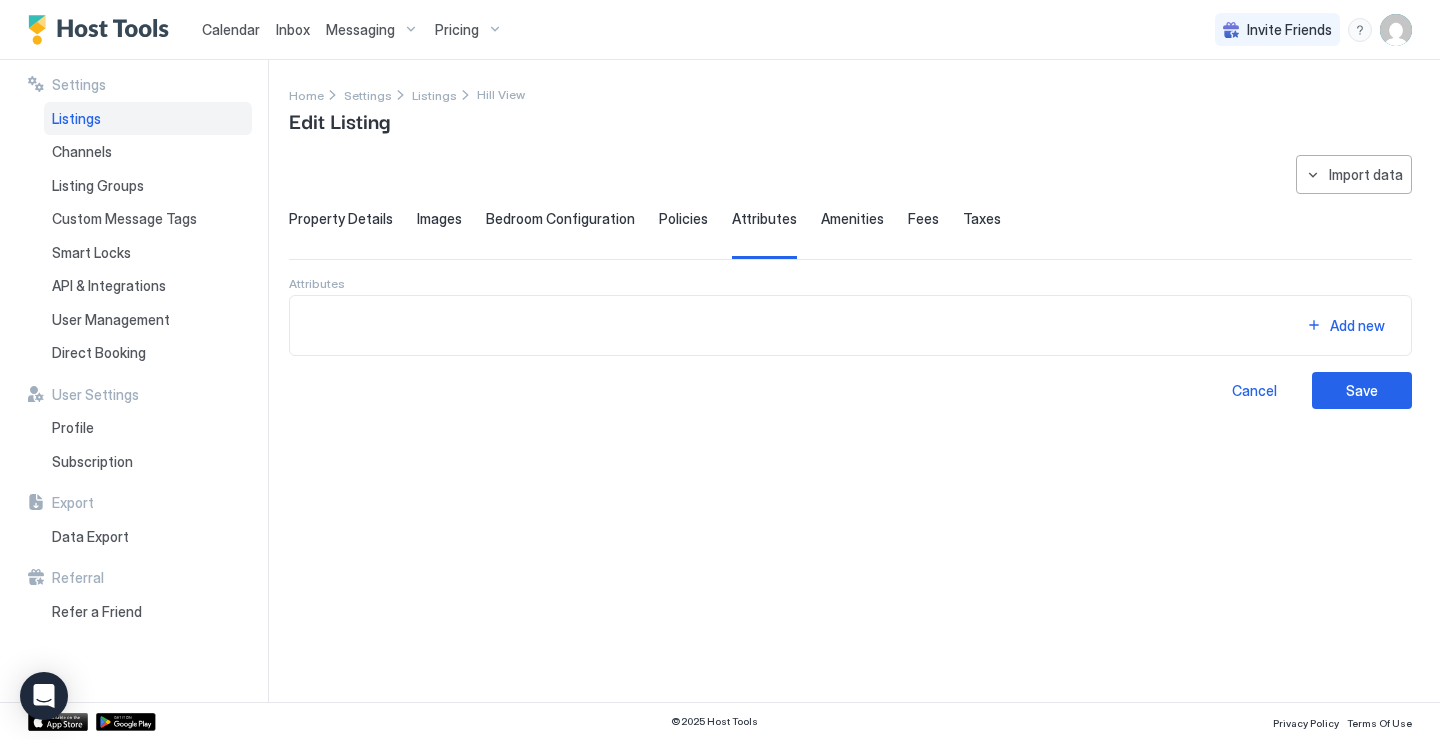 click on "Amenities" at bounding box center (852, 219) 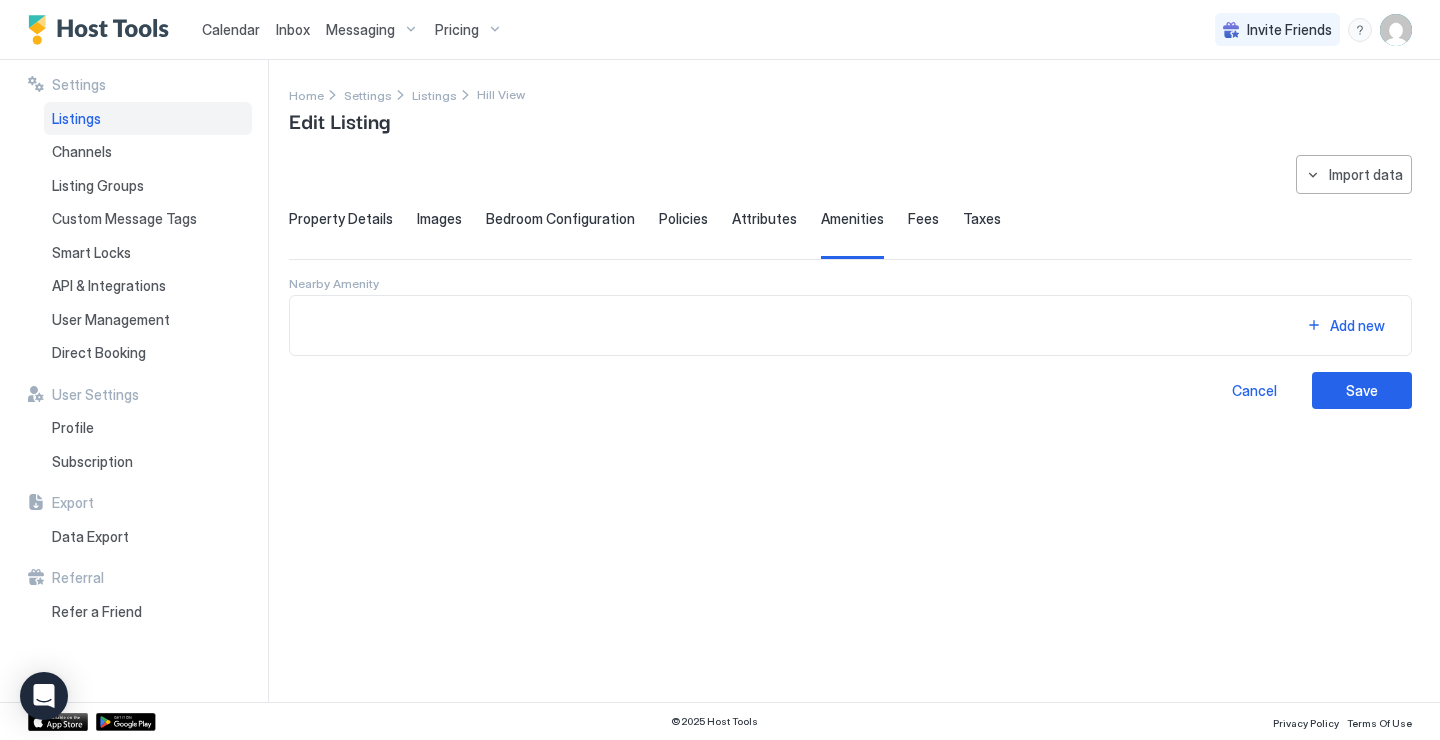 click on "Fees" at bounding box center [923, 219] 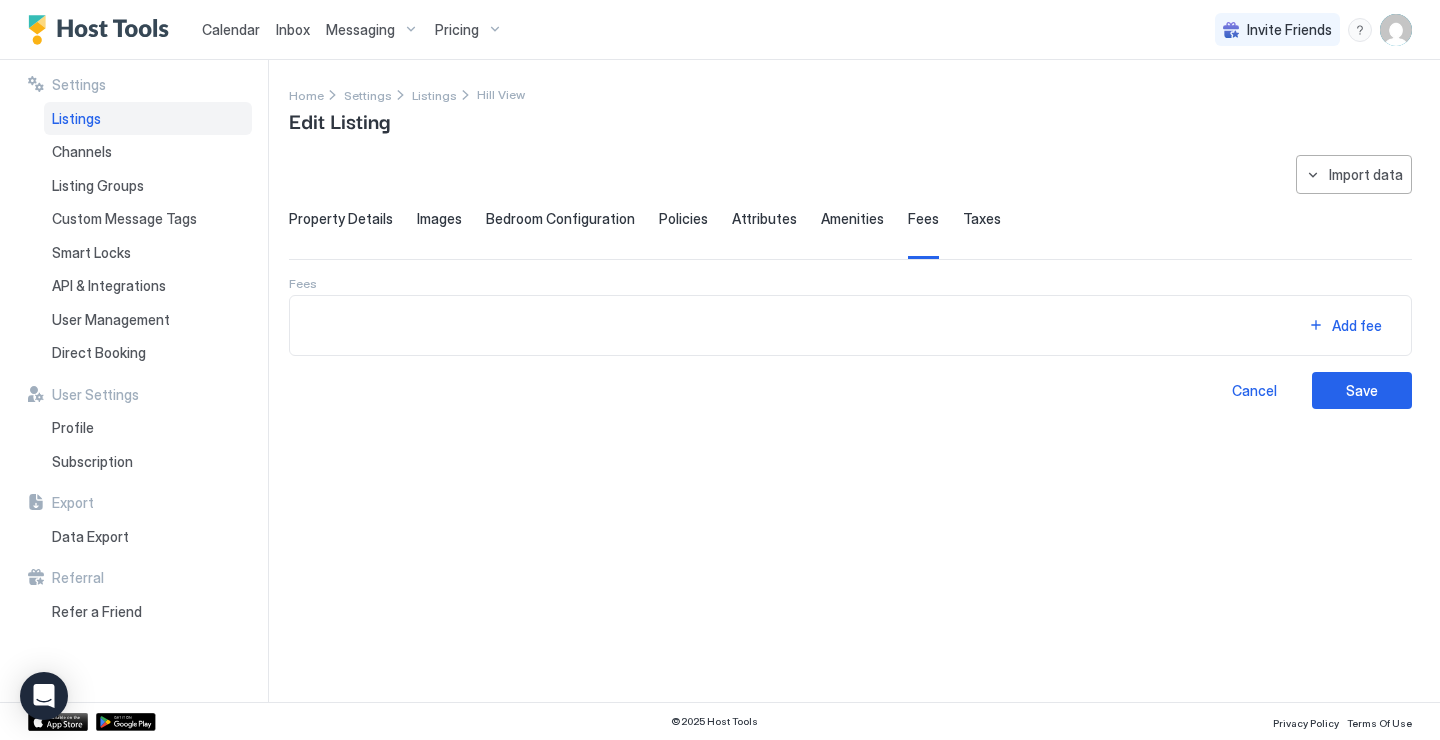 click on "Taxes" at bounding box center (982, 219) 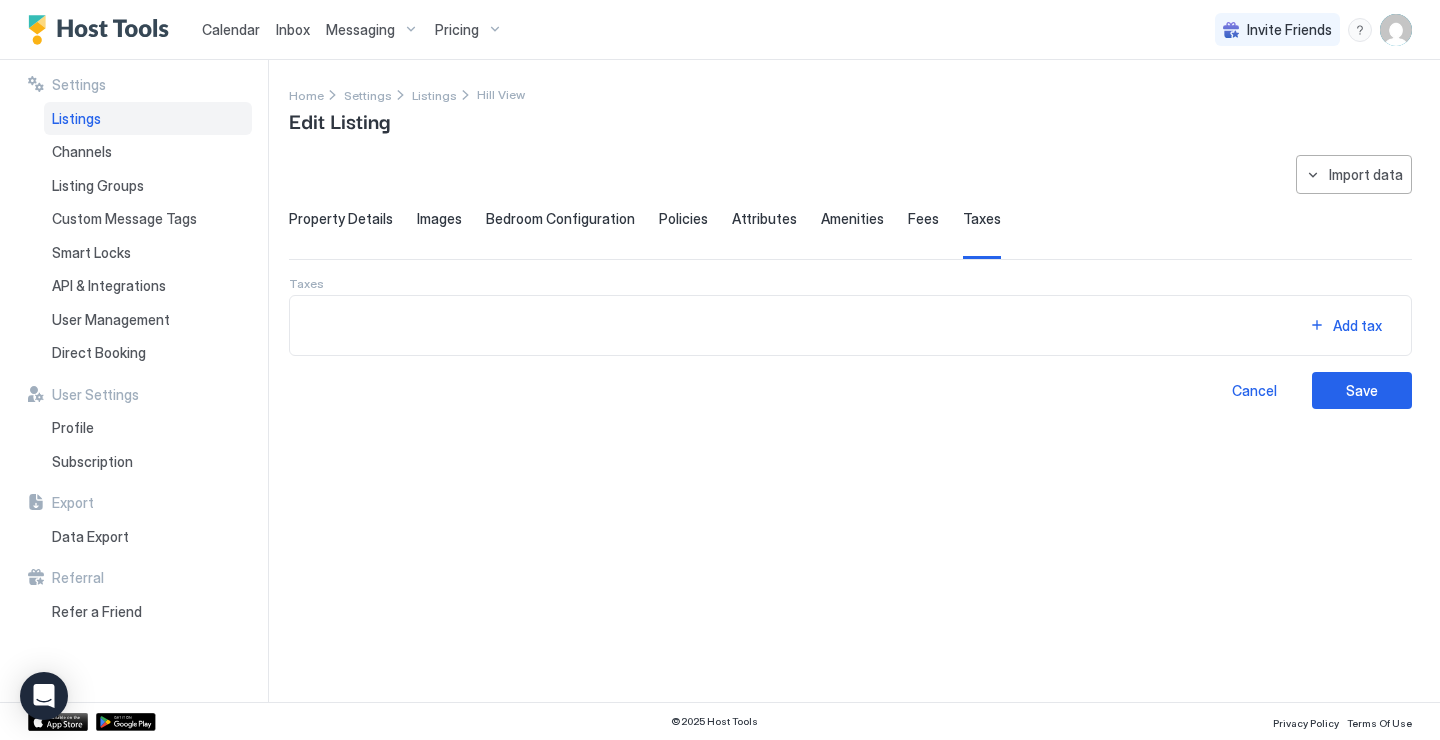 click on "Fees" at bounding box center [923, 219] 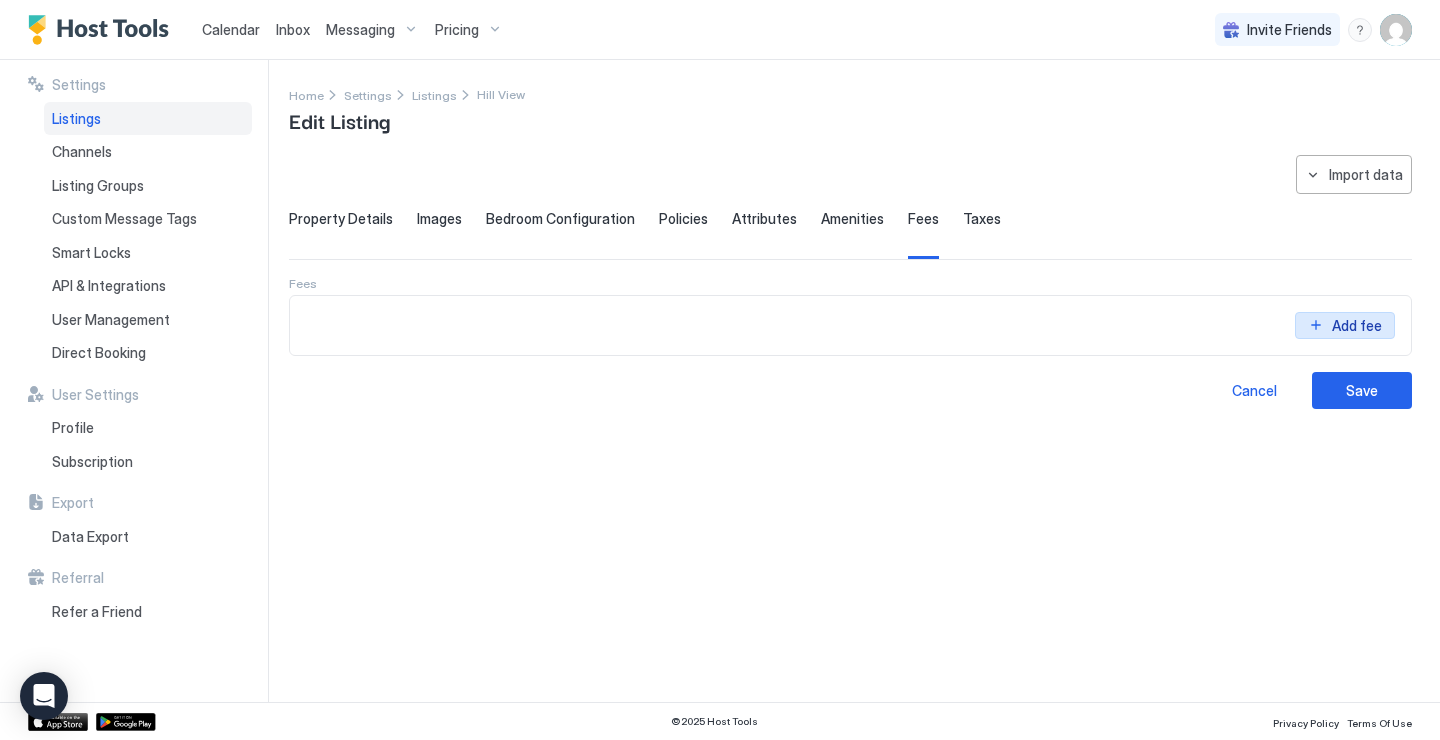 click on "Add fee" at bounding box center [1345, 310] 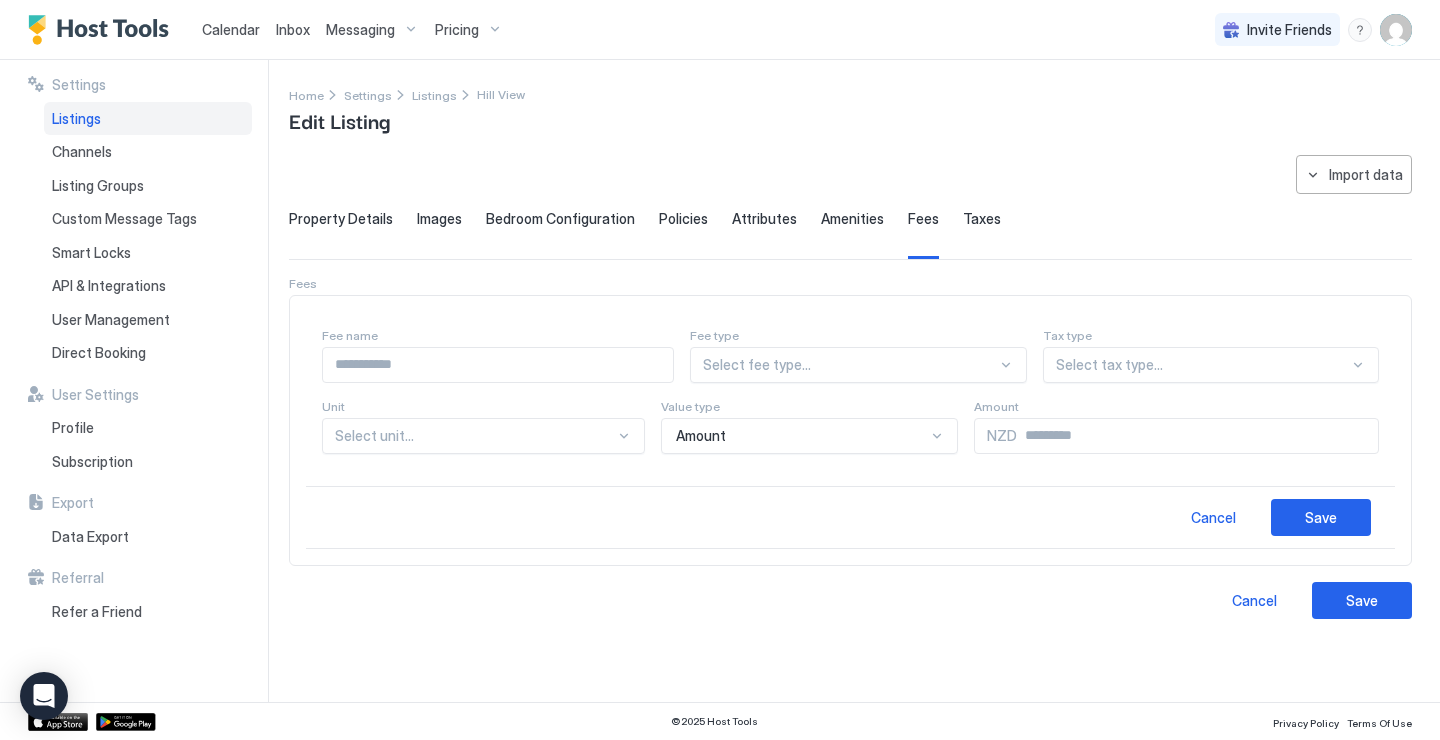 click on "Select fee type..." at bounding box center [850, 365] 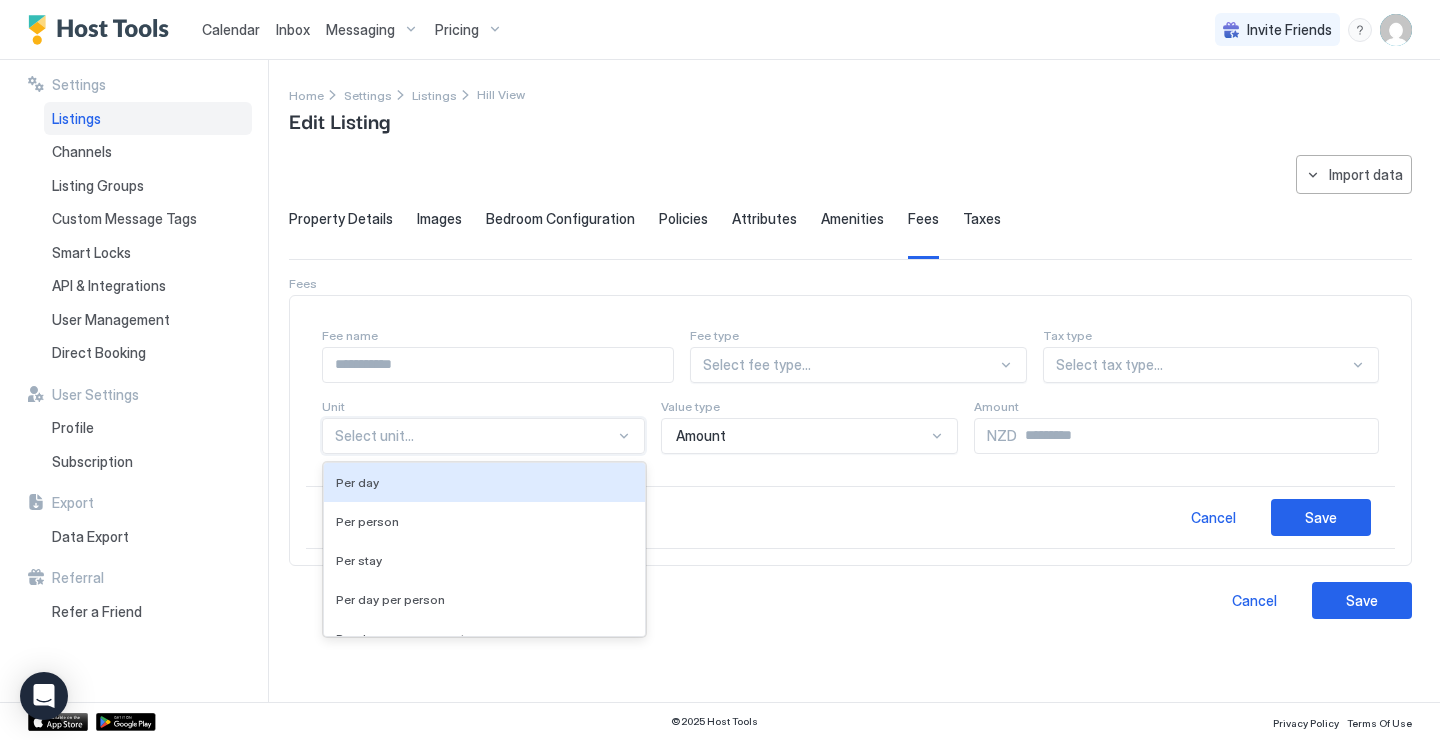 click on "Fee name Fee type Select fee type... Tax type Select tax type... Unit Per day, 1 of 5. 5 results available. Use Up and Down to choose options, press Enter to select the currently focused option, press Escape to exit the menu, press Tab to select the option and exit the menu. Select unit... Per day Per person Per stay Per day per person Per day per person extra Value type Amount Amount NZD" at bounding box center (850, 391) 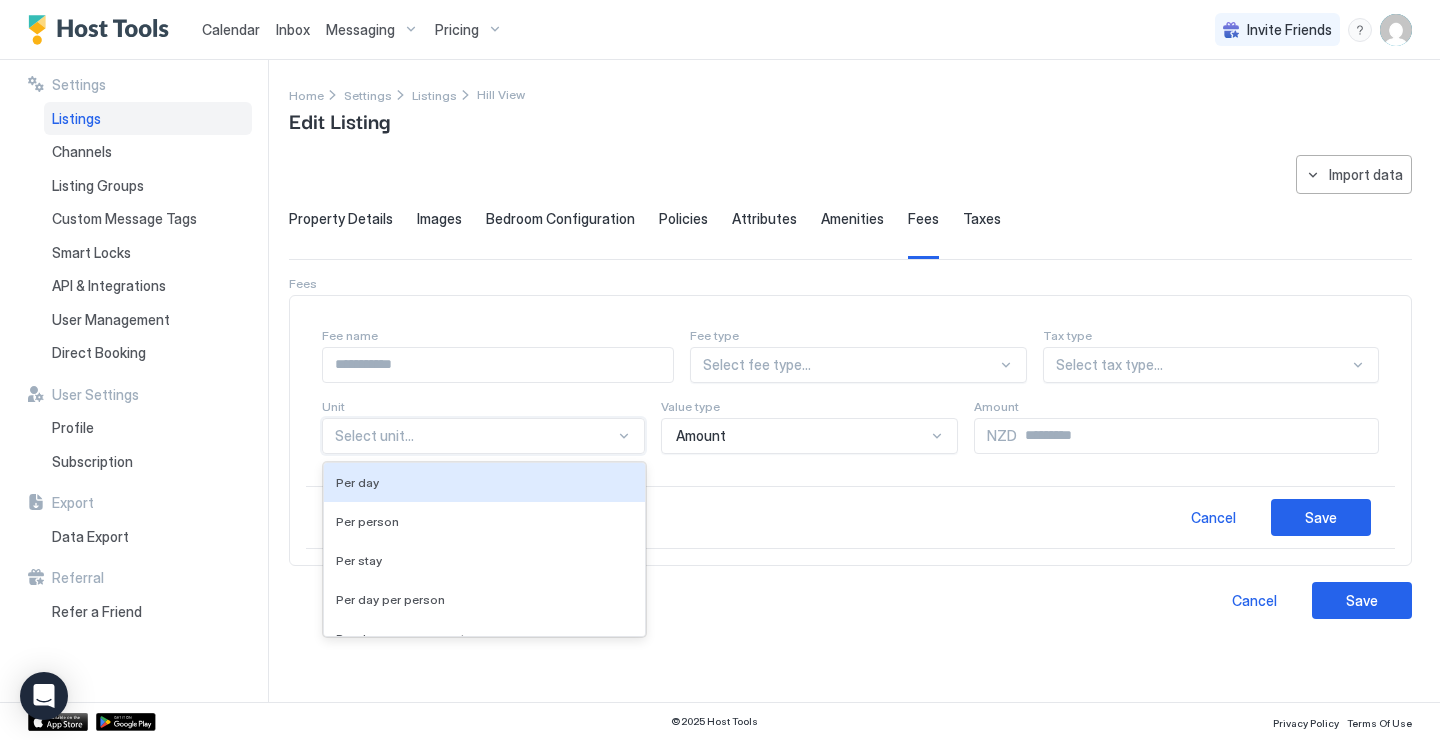 click on "Unit" at bounding box center [498, 335] 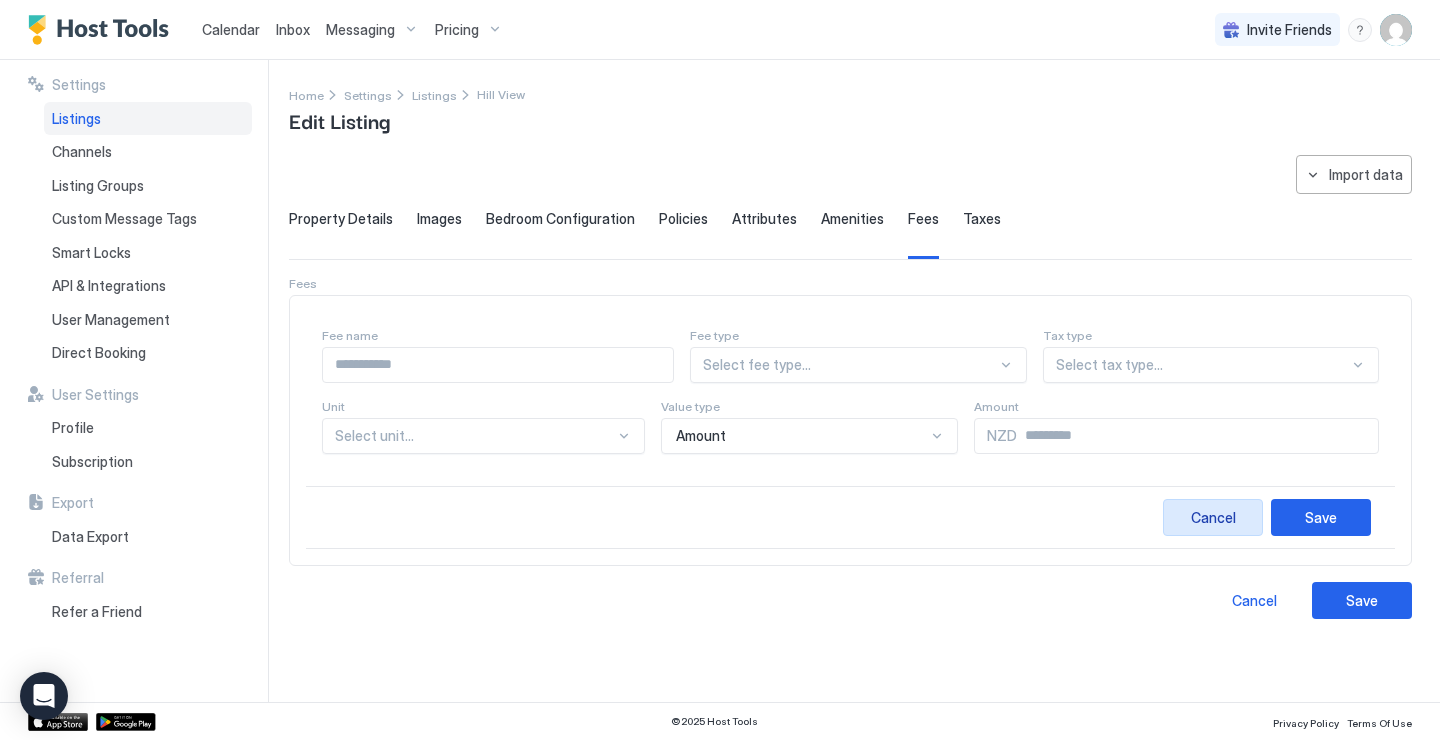 click on "Cancel" at bounding box center [1213, 517] 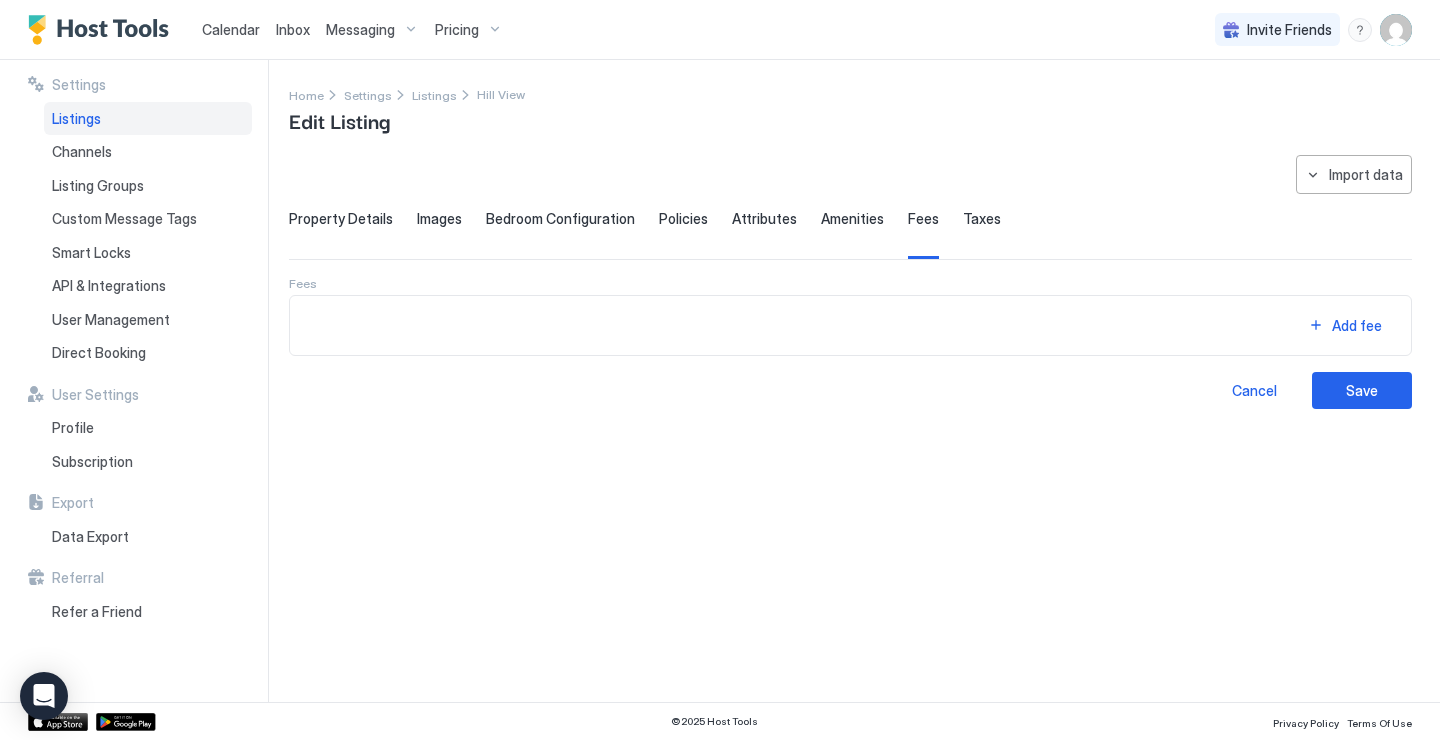 click on "Taxes" at bounding box center (982, 234) 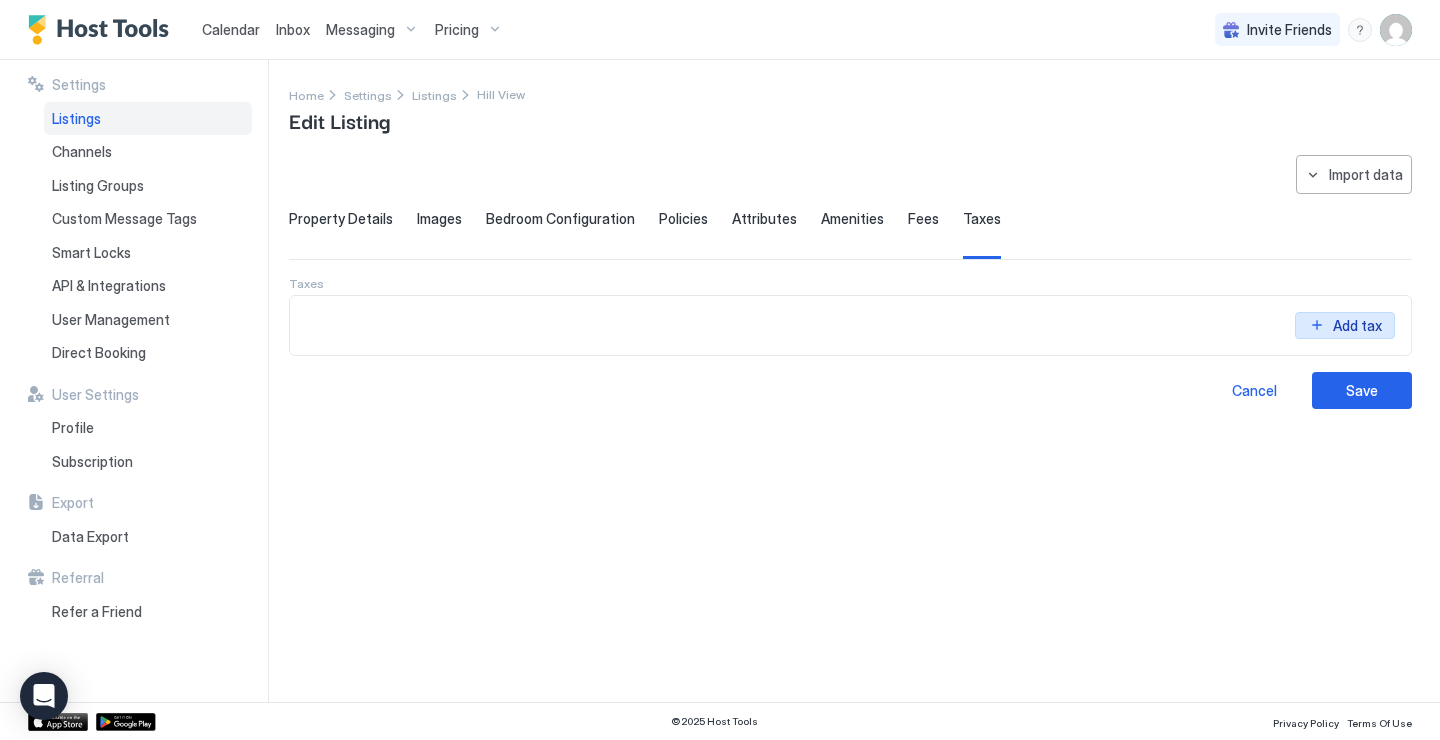 click on "Add tax" at bounding box center [1357, 310] 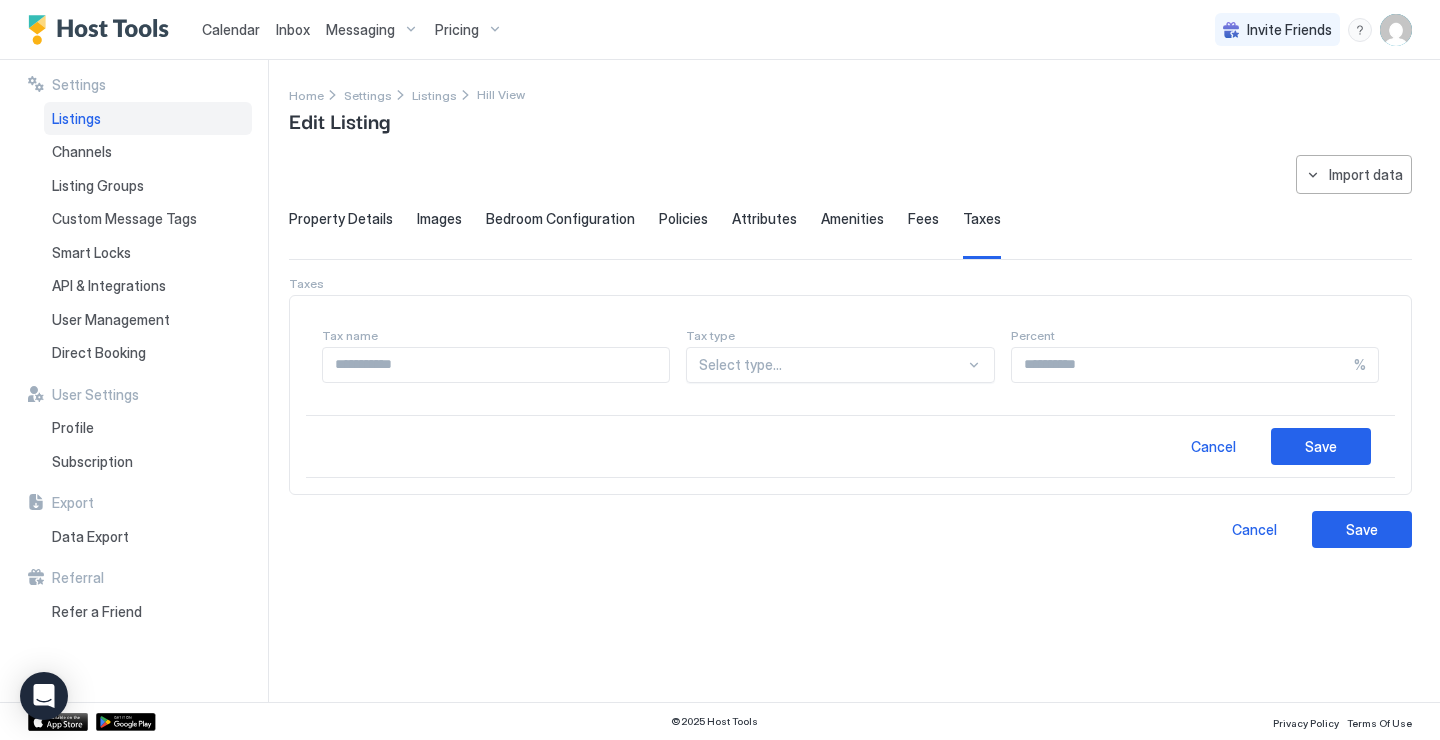 click at bounding box center [496, 365] 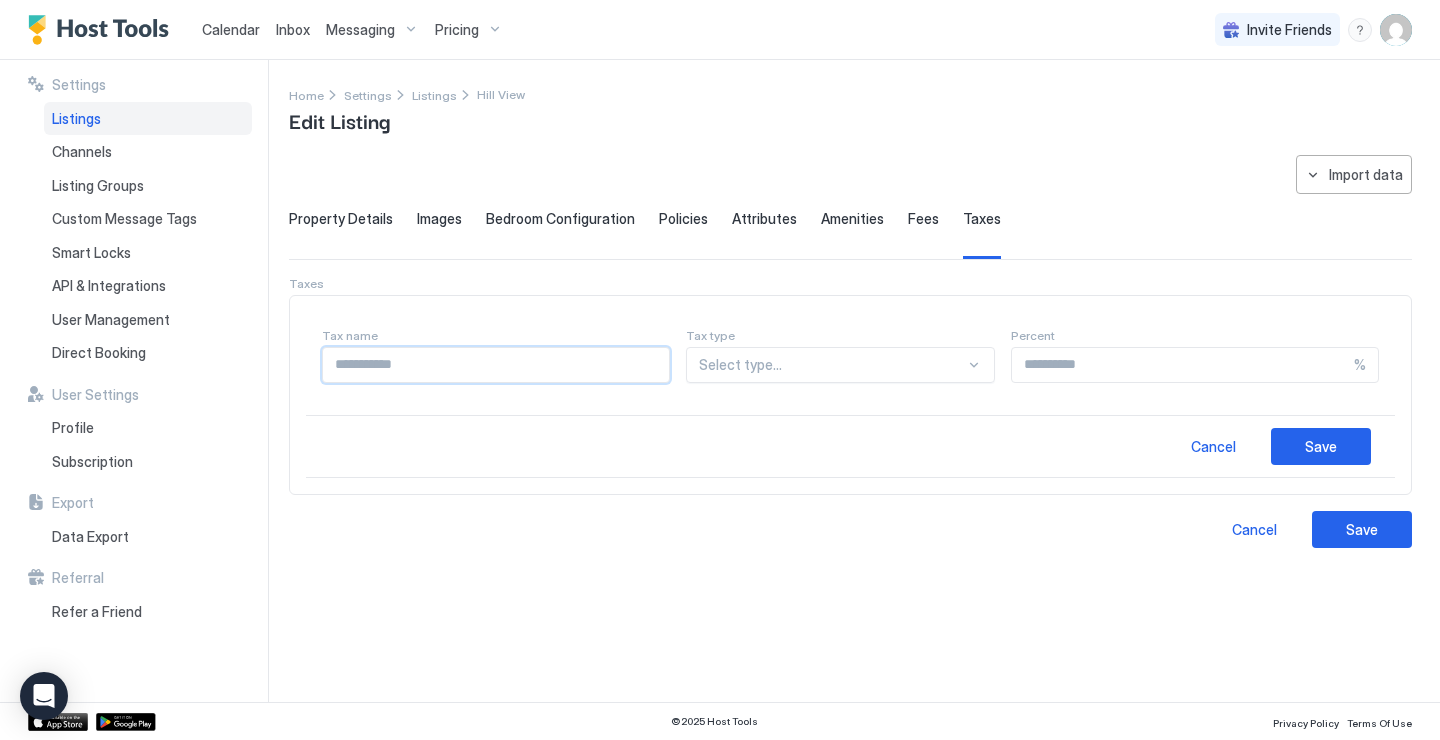 click on "Select type..." at bounding box center [840, 365] 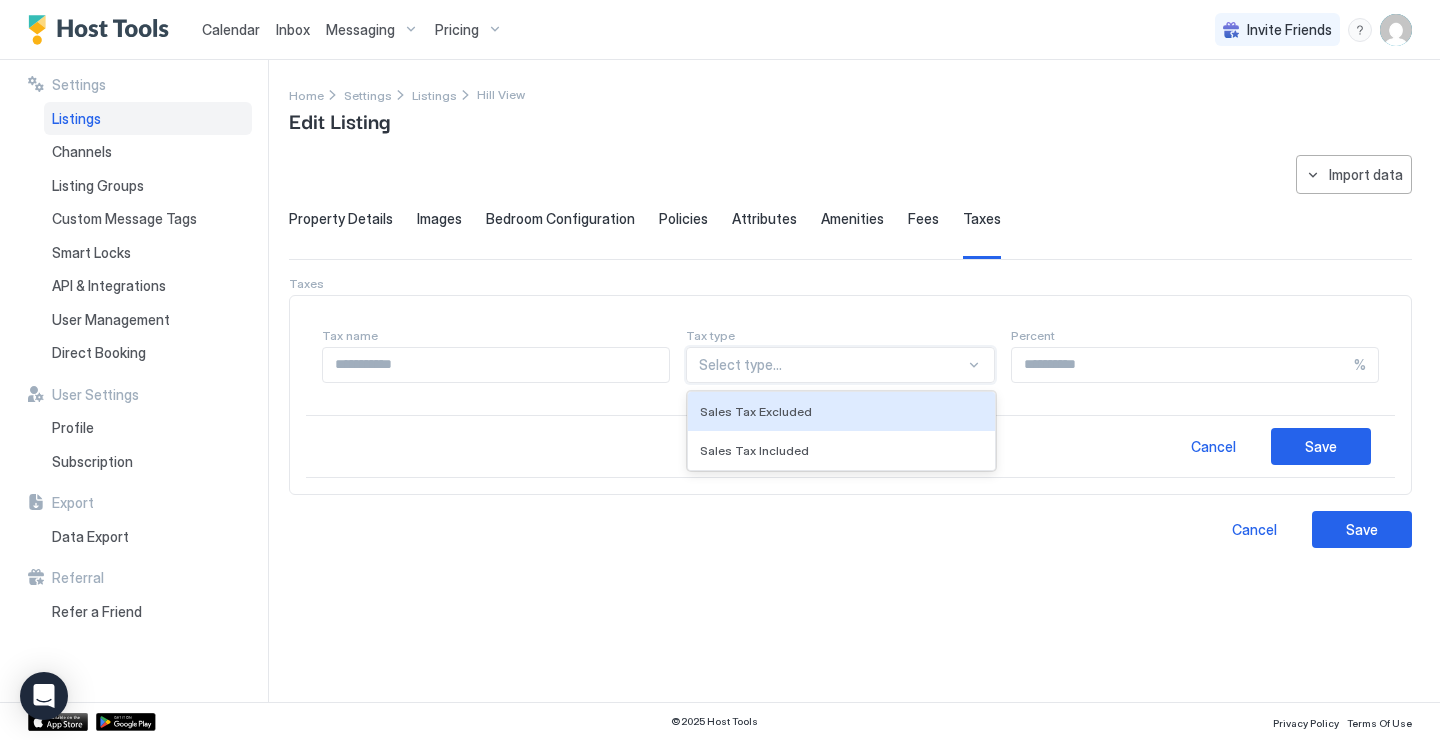 click at bounding box center (1183, 365) 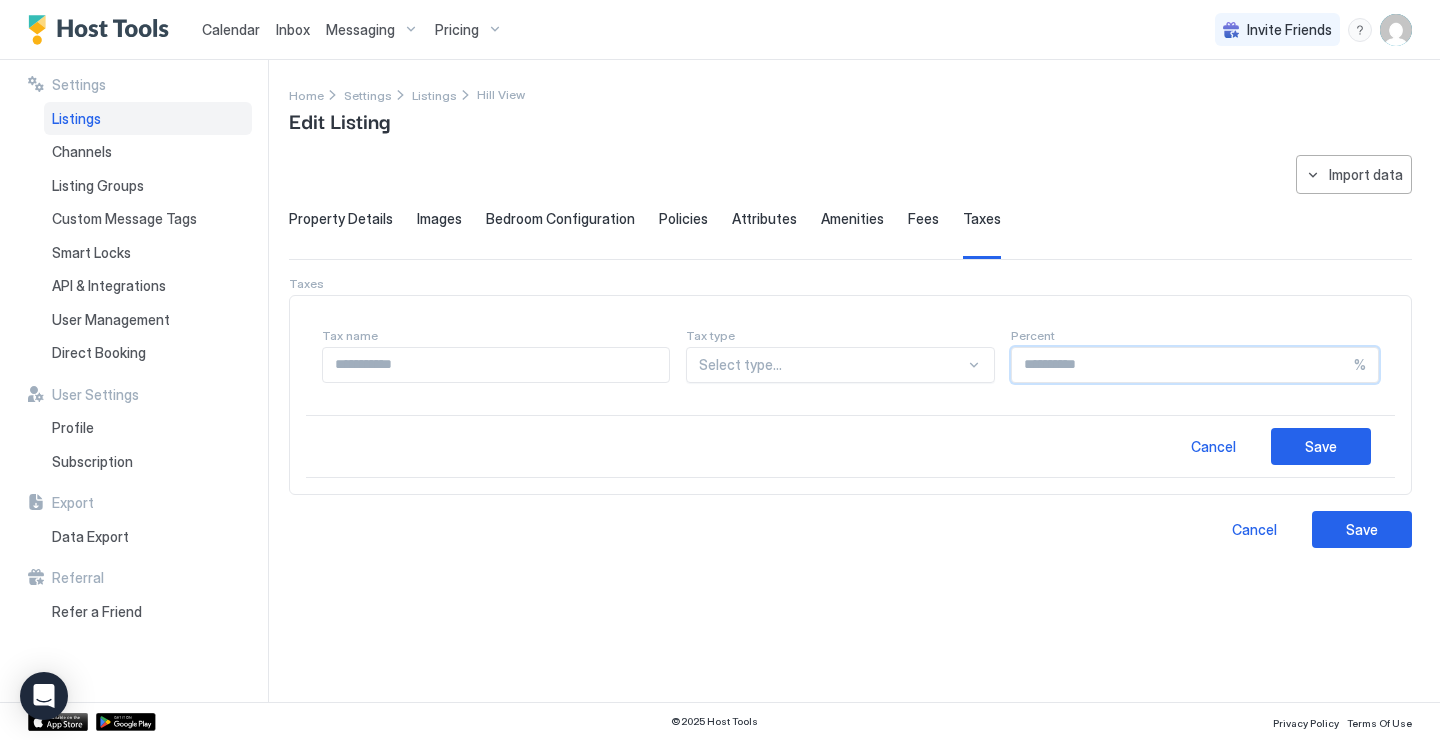 click at bounding box center [831, 365] 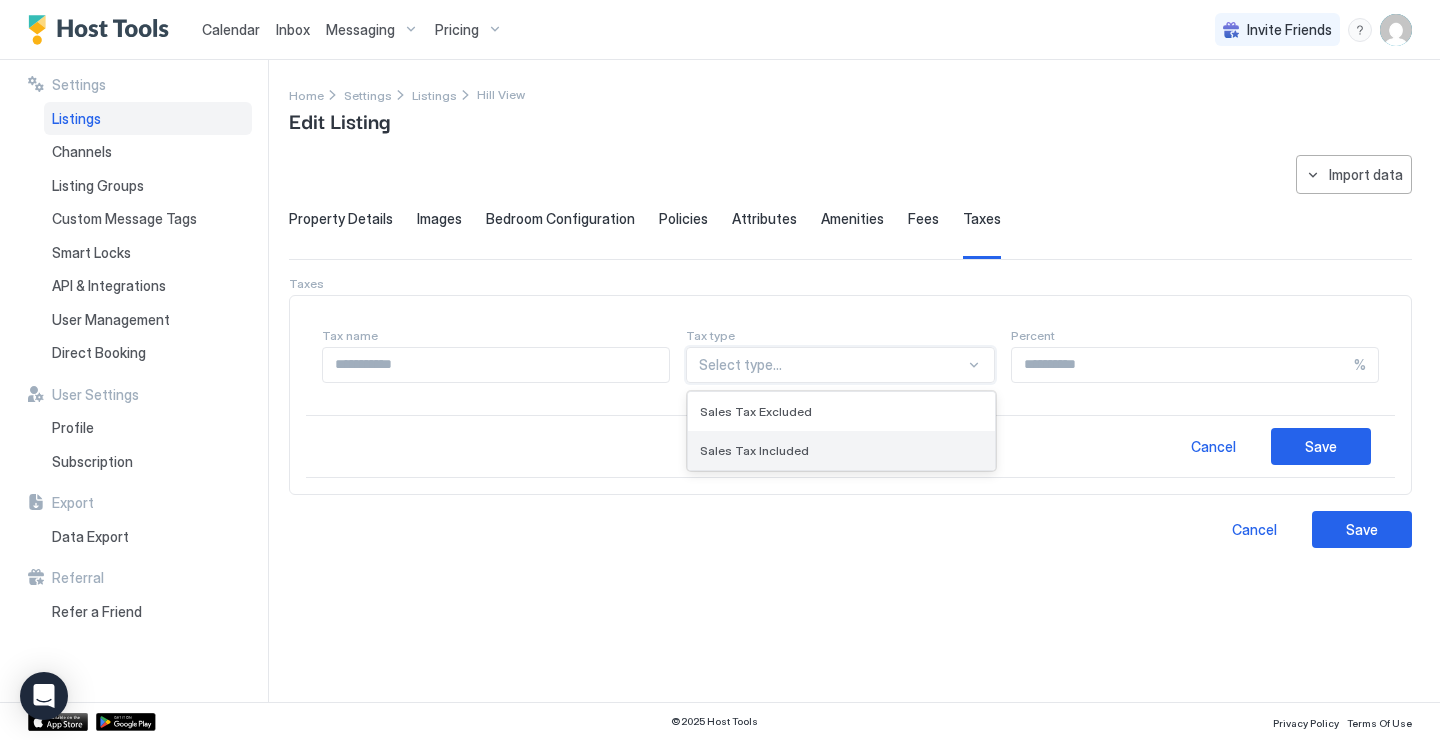 click on "Sales Tax Included" at bounding box center (841, 450) 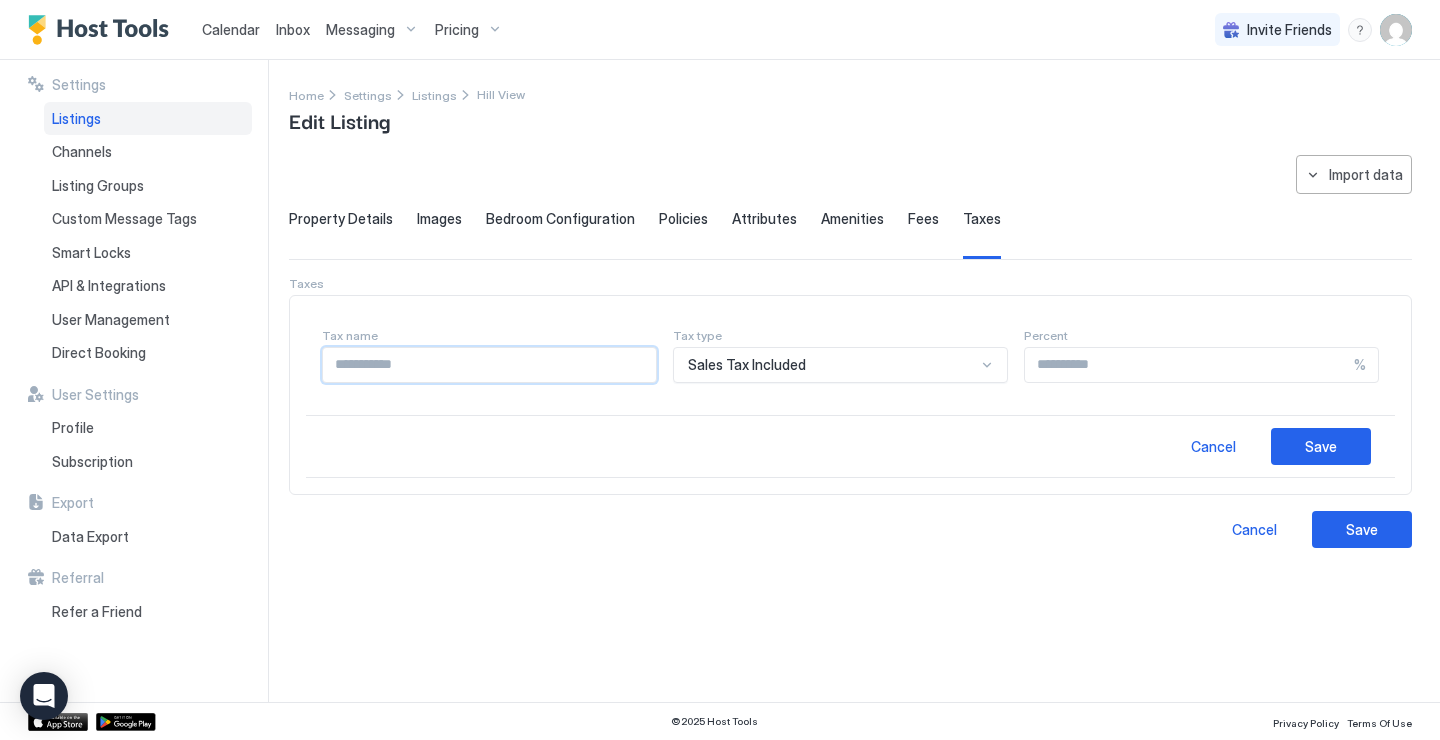 click at bounding box center (489, 365) 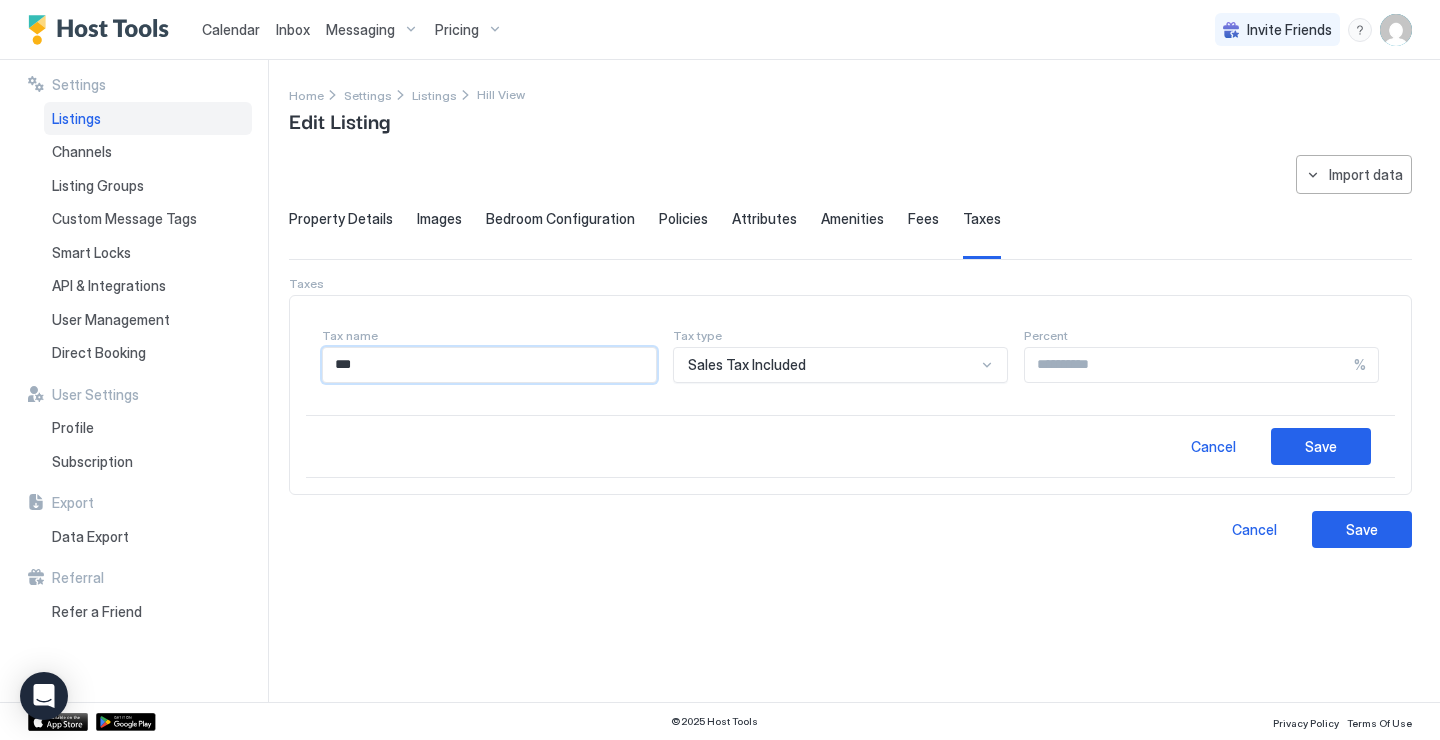 type on "***" 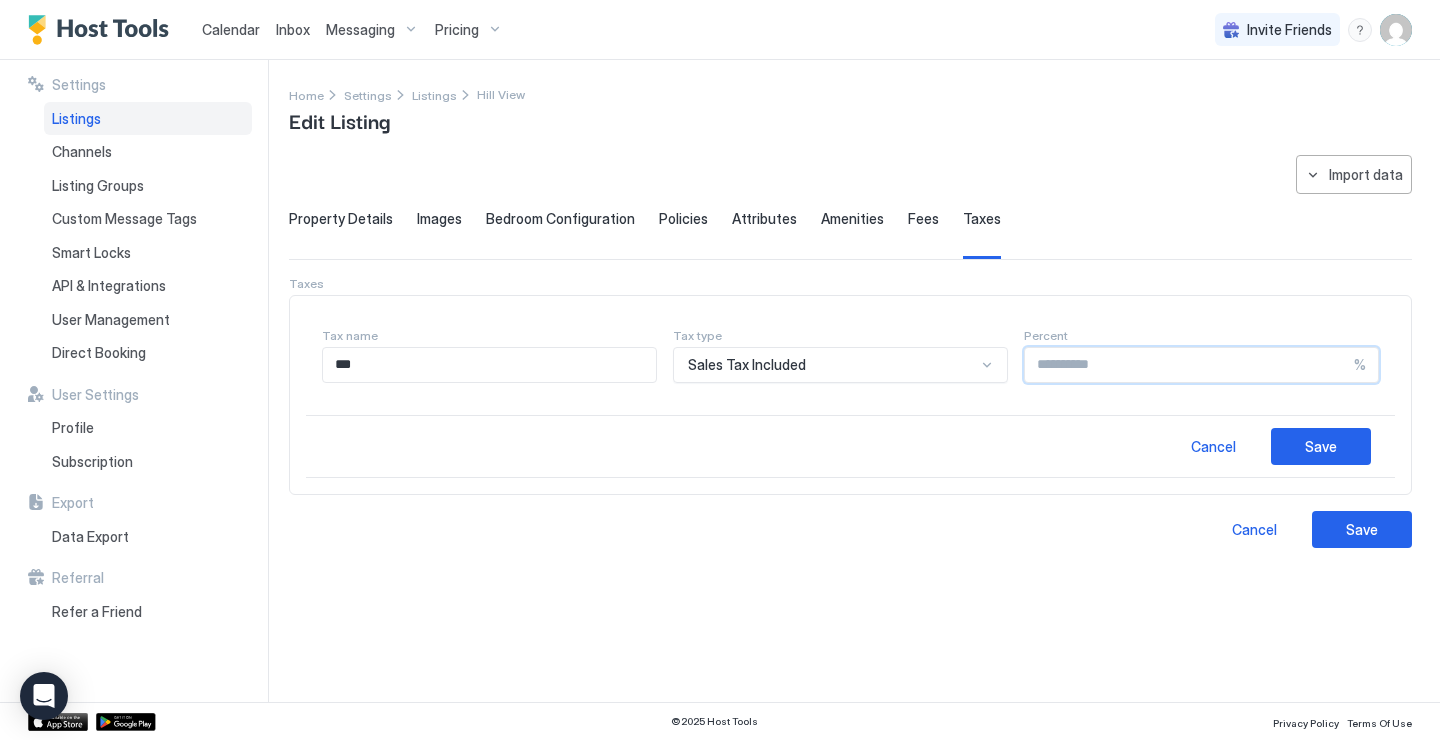 click at bounding box center (1189, 365) 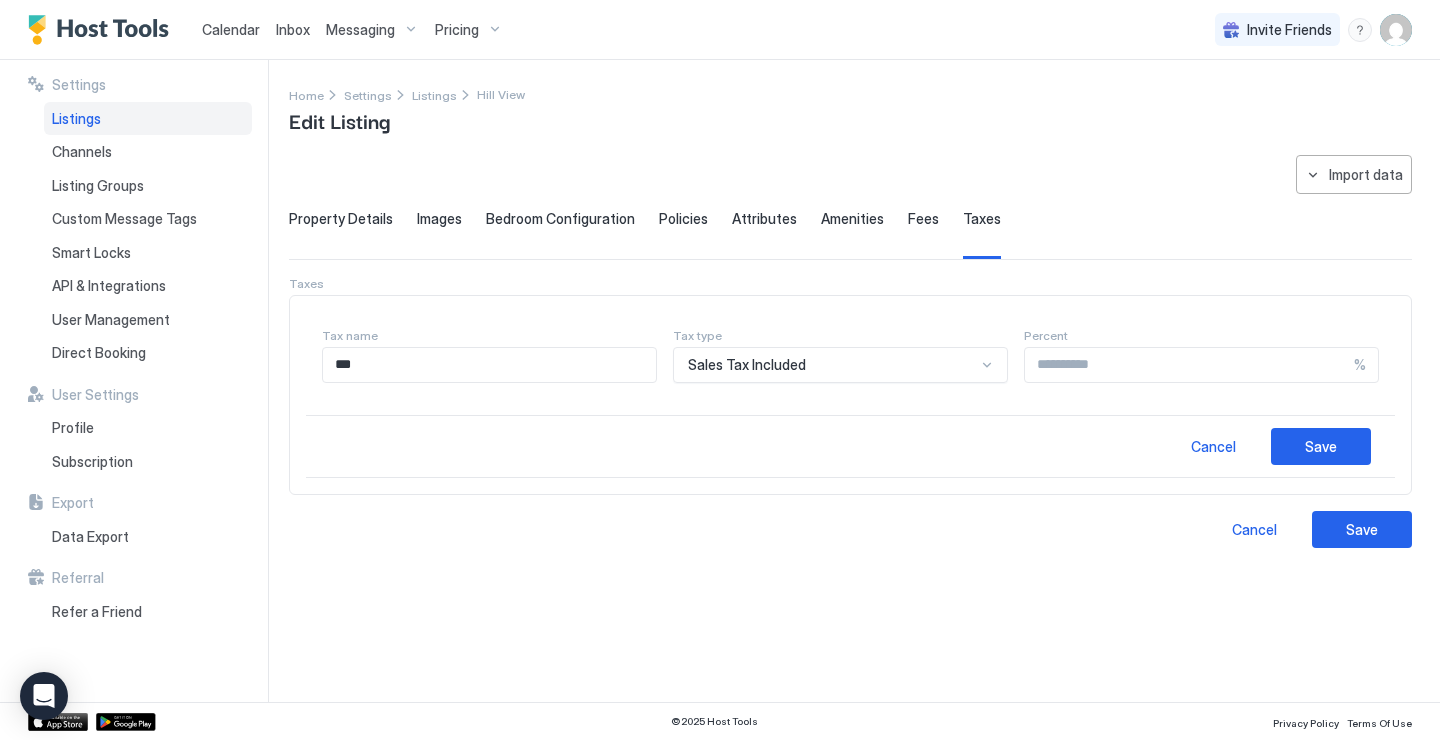 click on "Cancel Save" at bounding box center [850, 446] 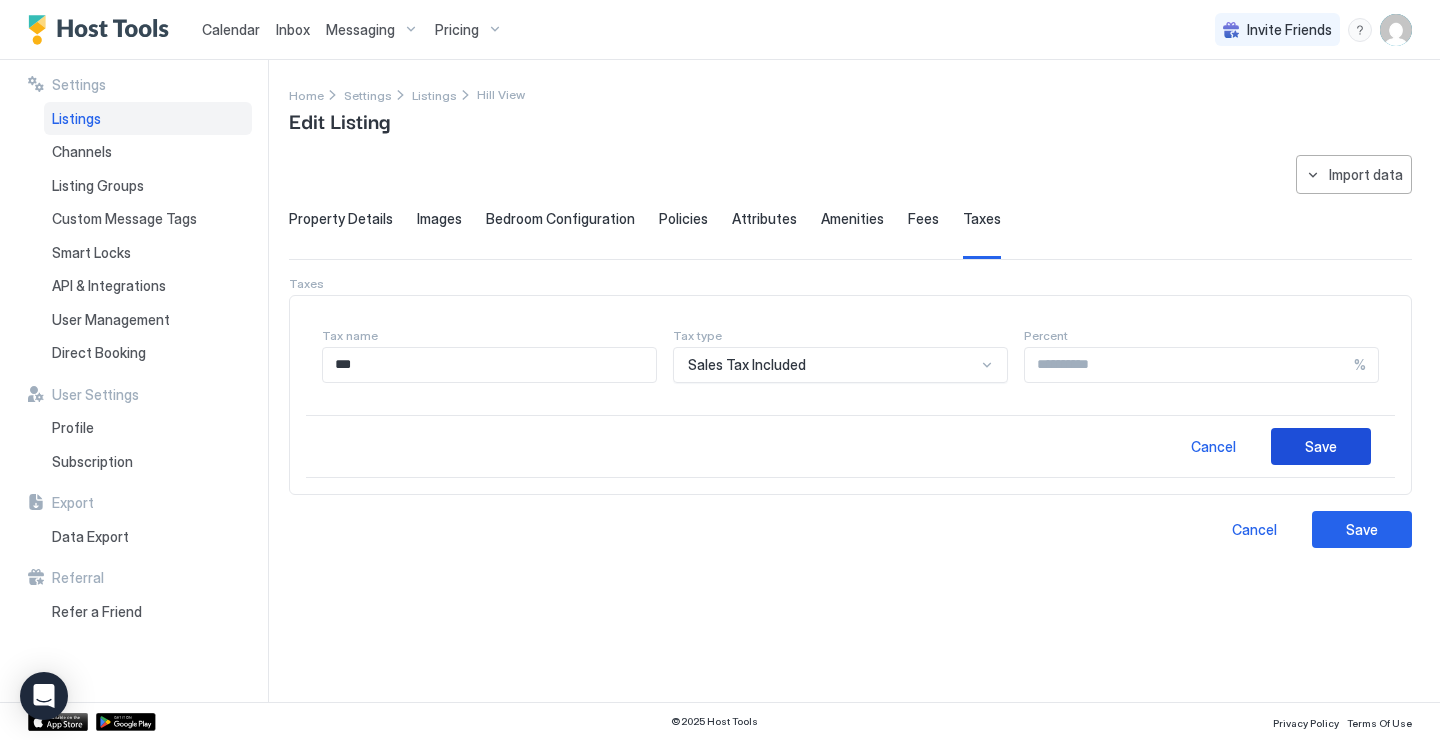 click on "Save" at bounding box center (1321, 446) 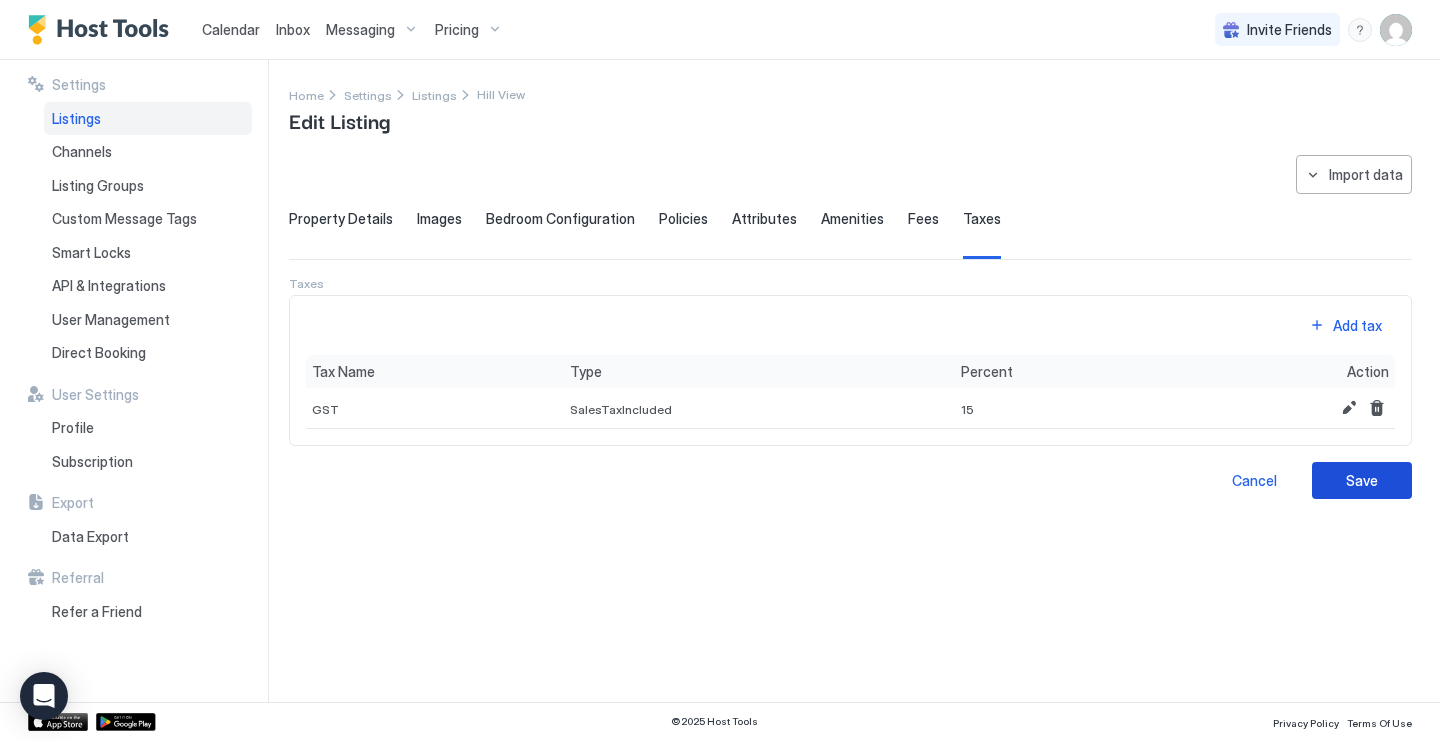click on "Save" at bounding box center [1362, 480] 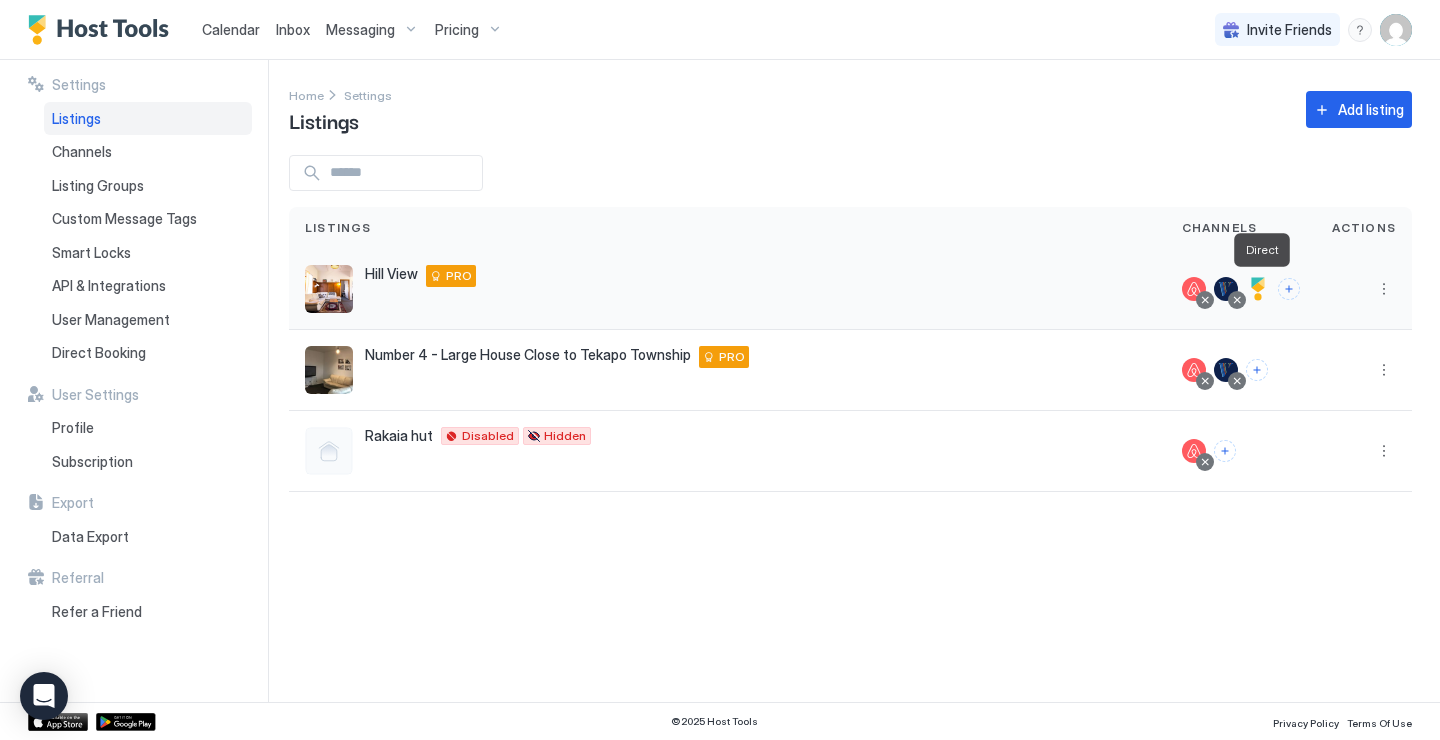 click at bounding box center (1258, 289) 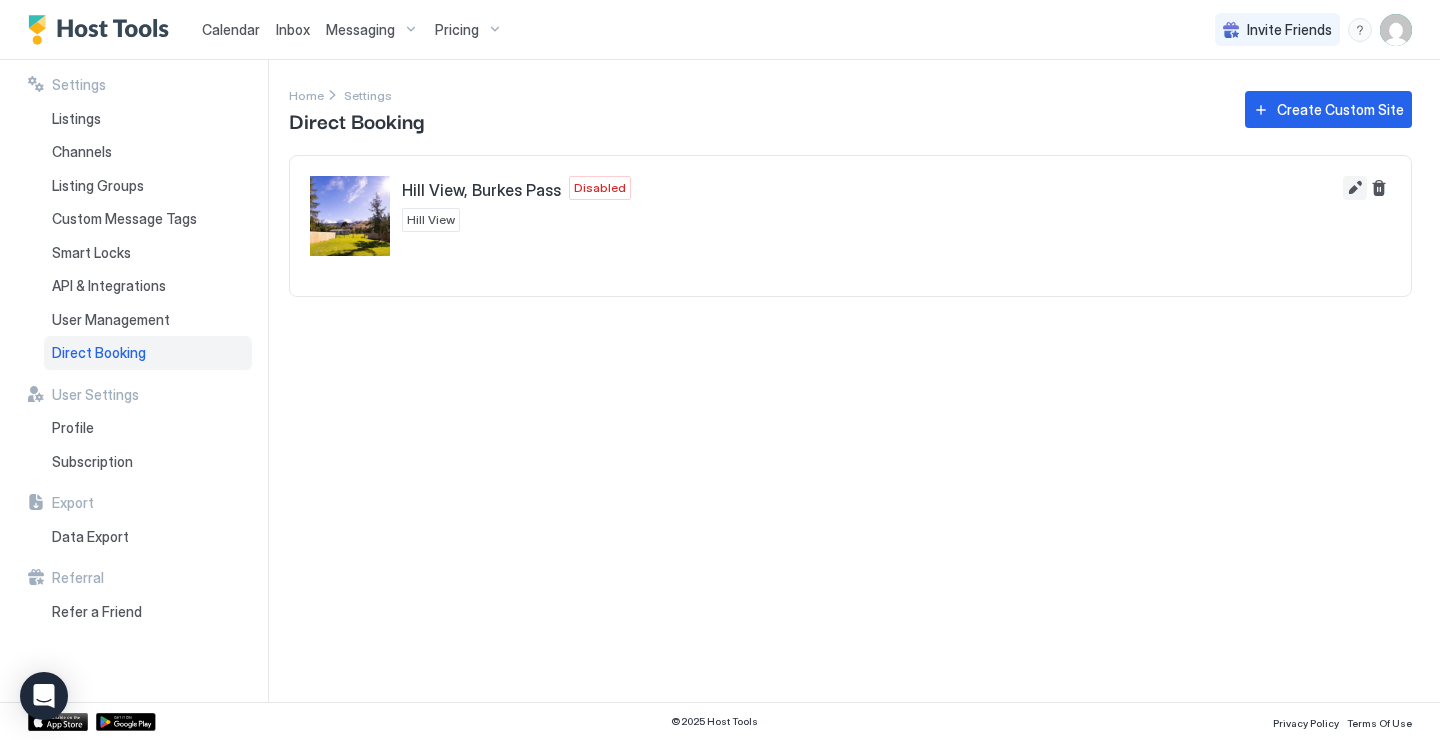 click at bounding box center (1355, 188) 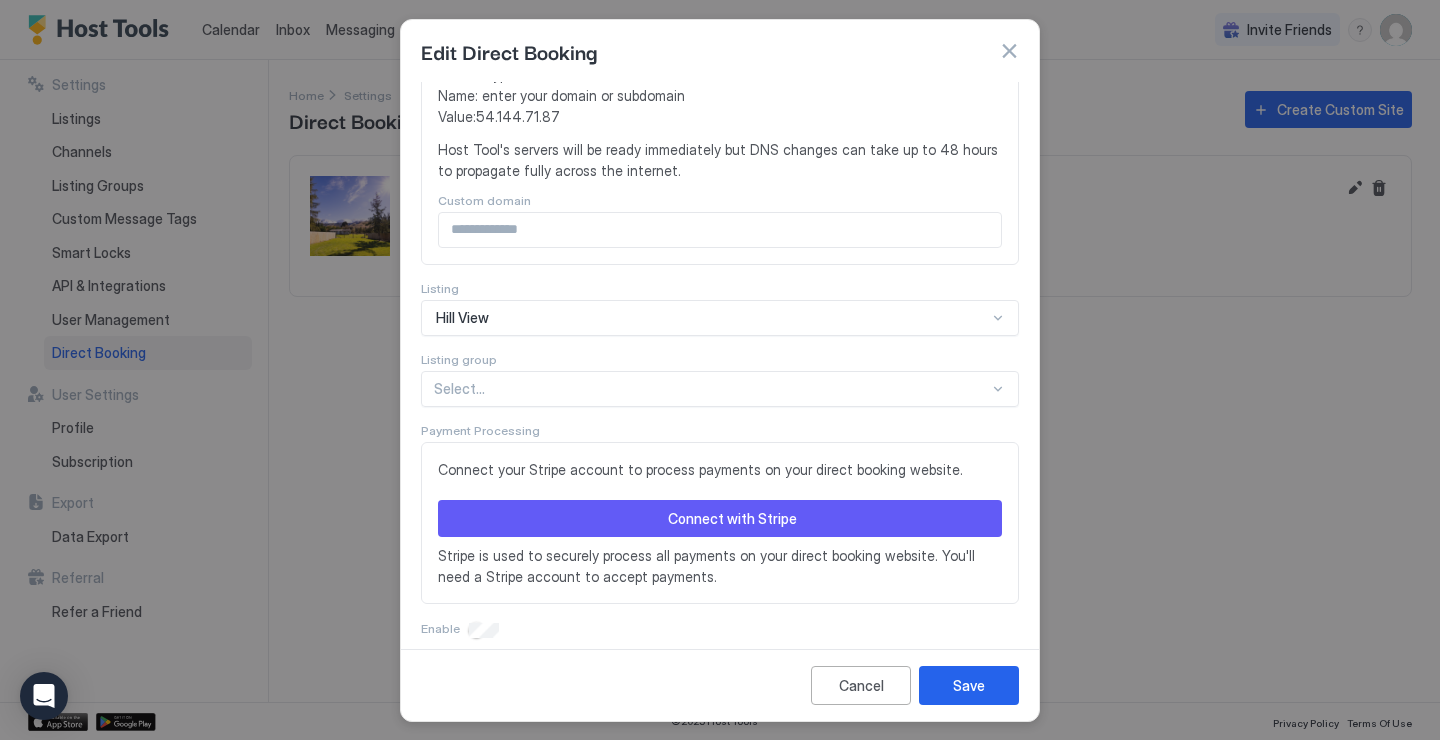 scroll, scrollTop: 535, scrollLeft: 0, axis: vertical 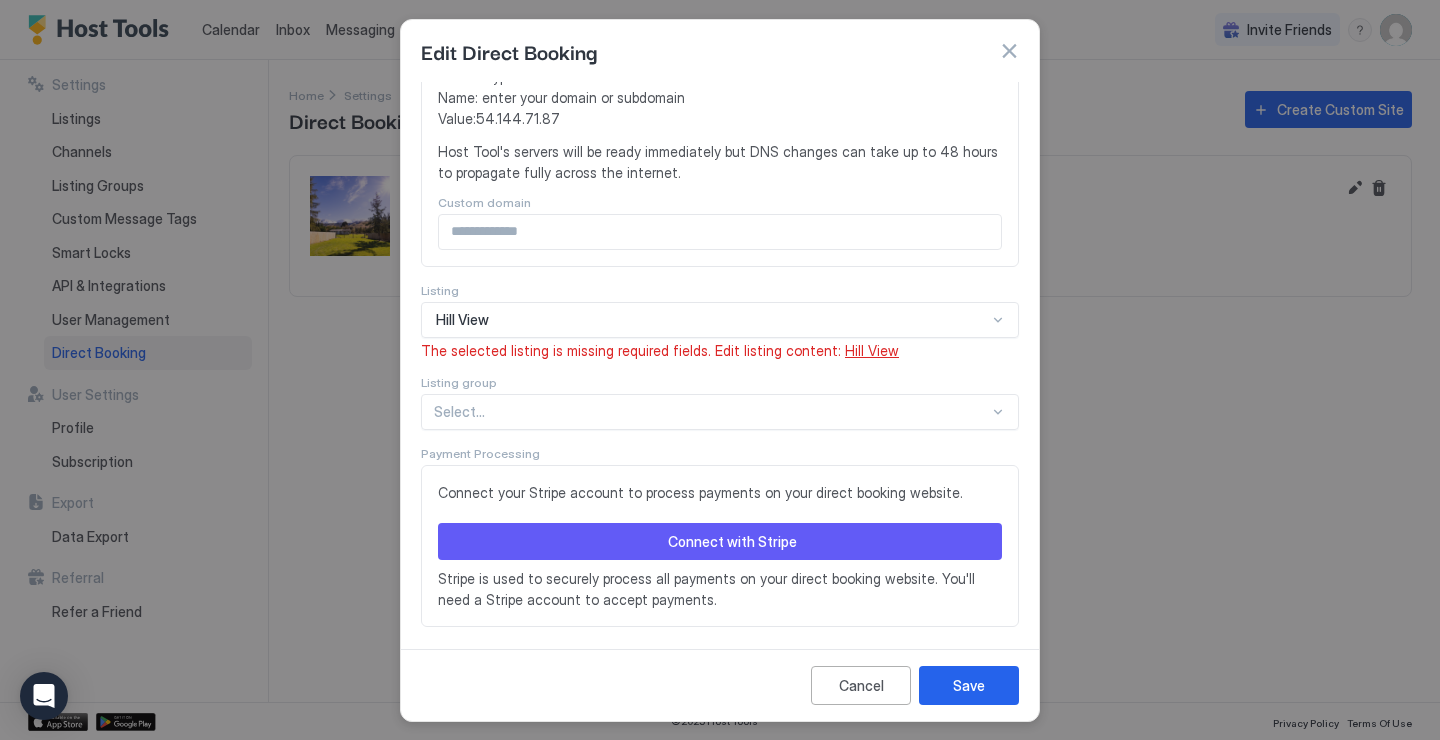 click on "**********" at bounding box center (720, 105) 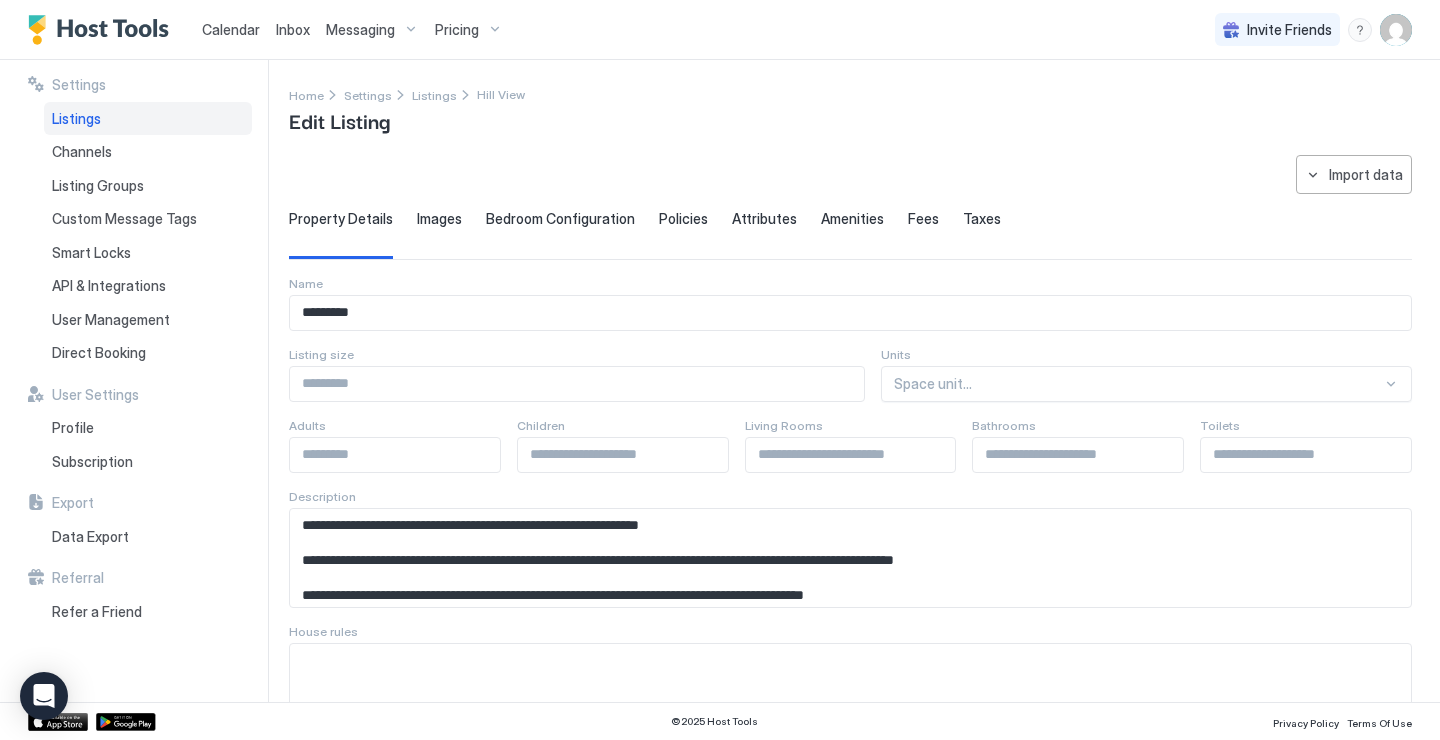 scroll, scrollTop: 0, scrollLeft: 0, axis: both 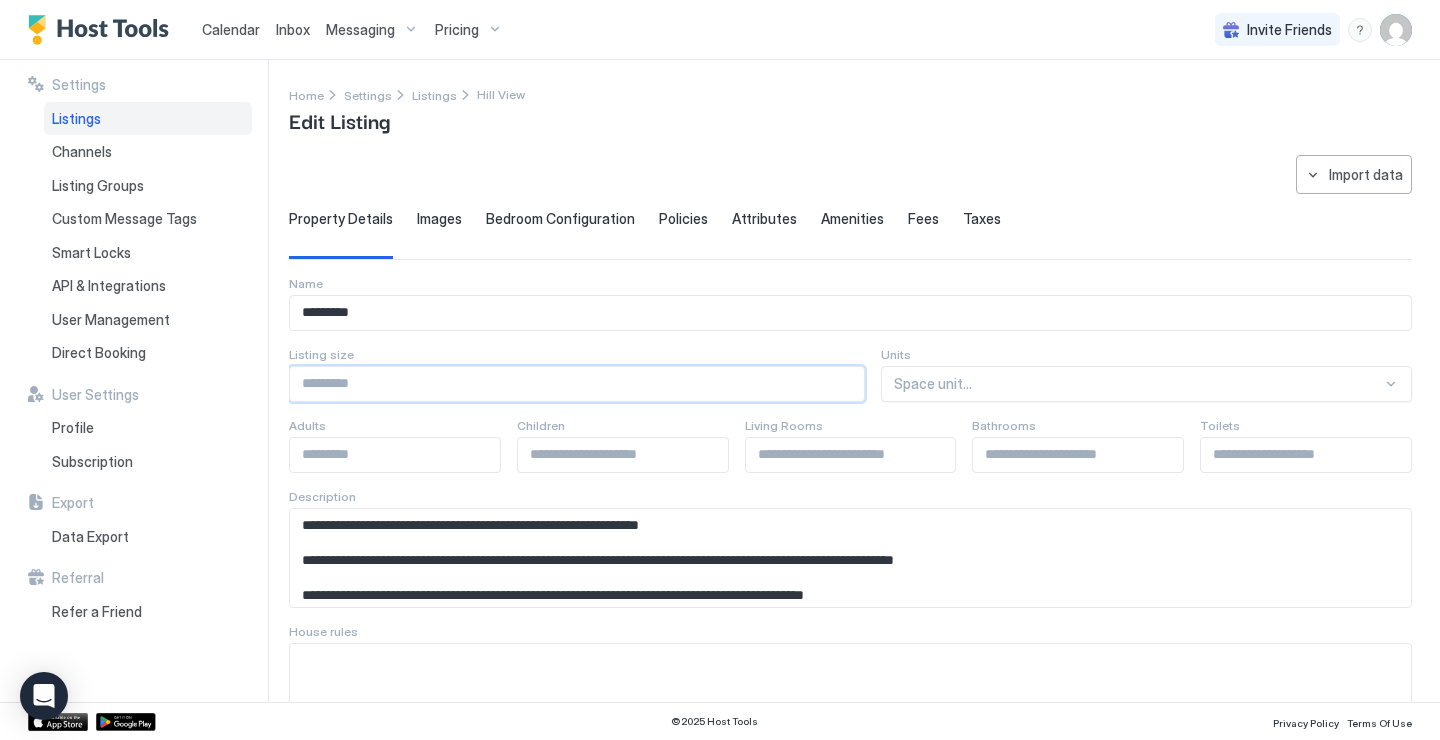 click on "**" at bounding box center [577, 384] 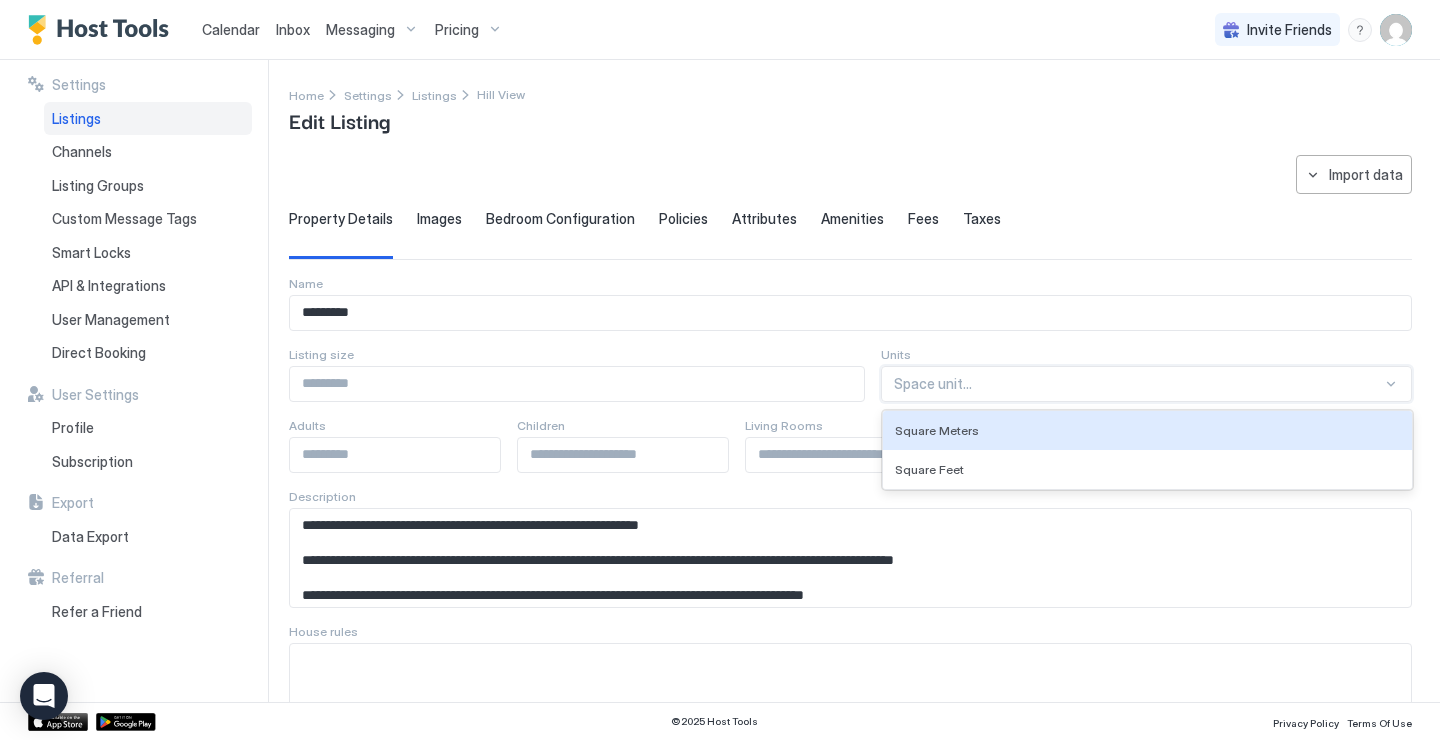 click on "Space unit..." at bounding box center [1146, 384] 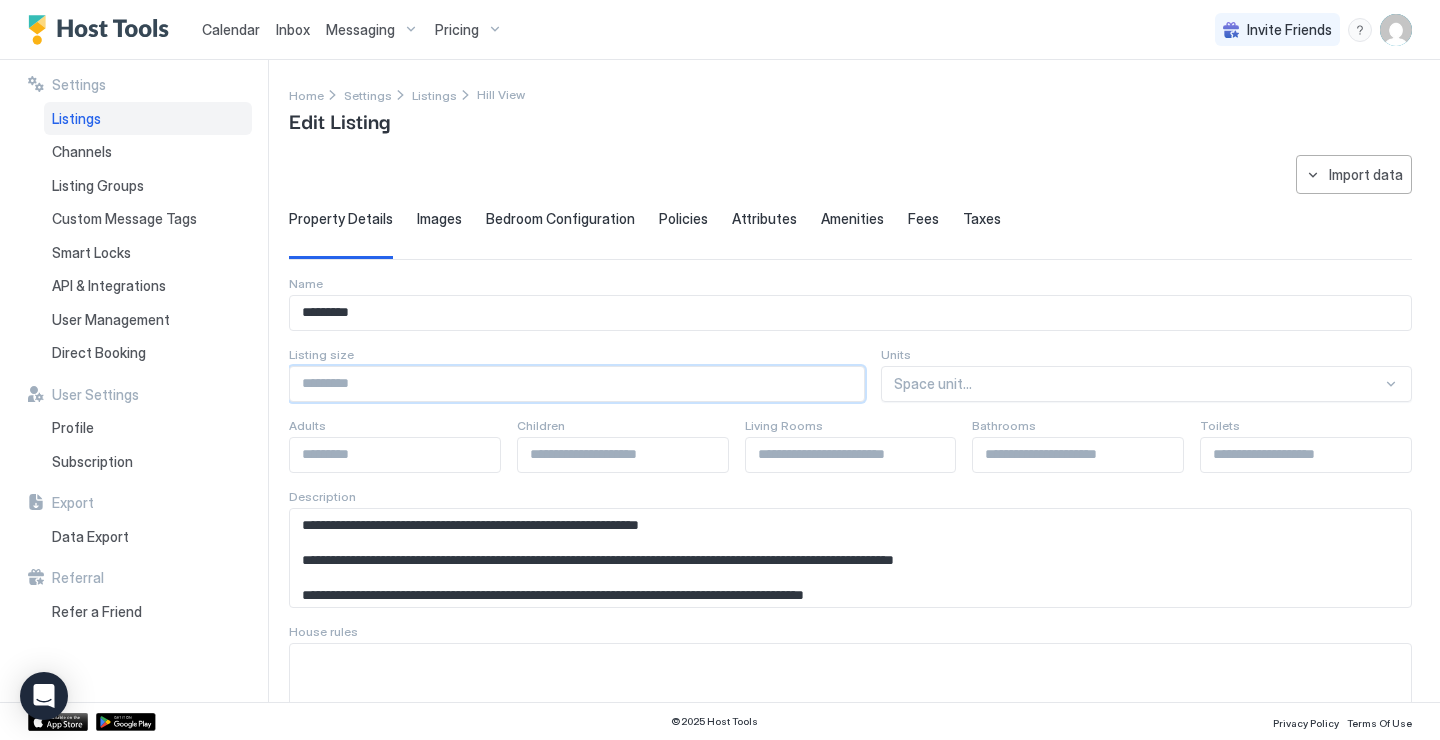 click on "*" at bounding box center [577, 384] 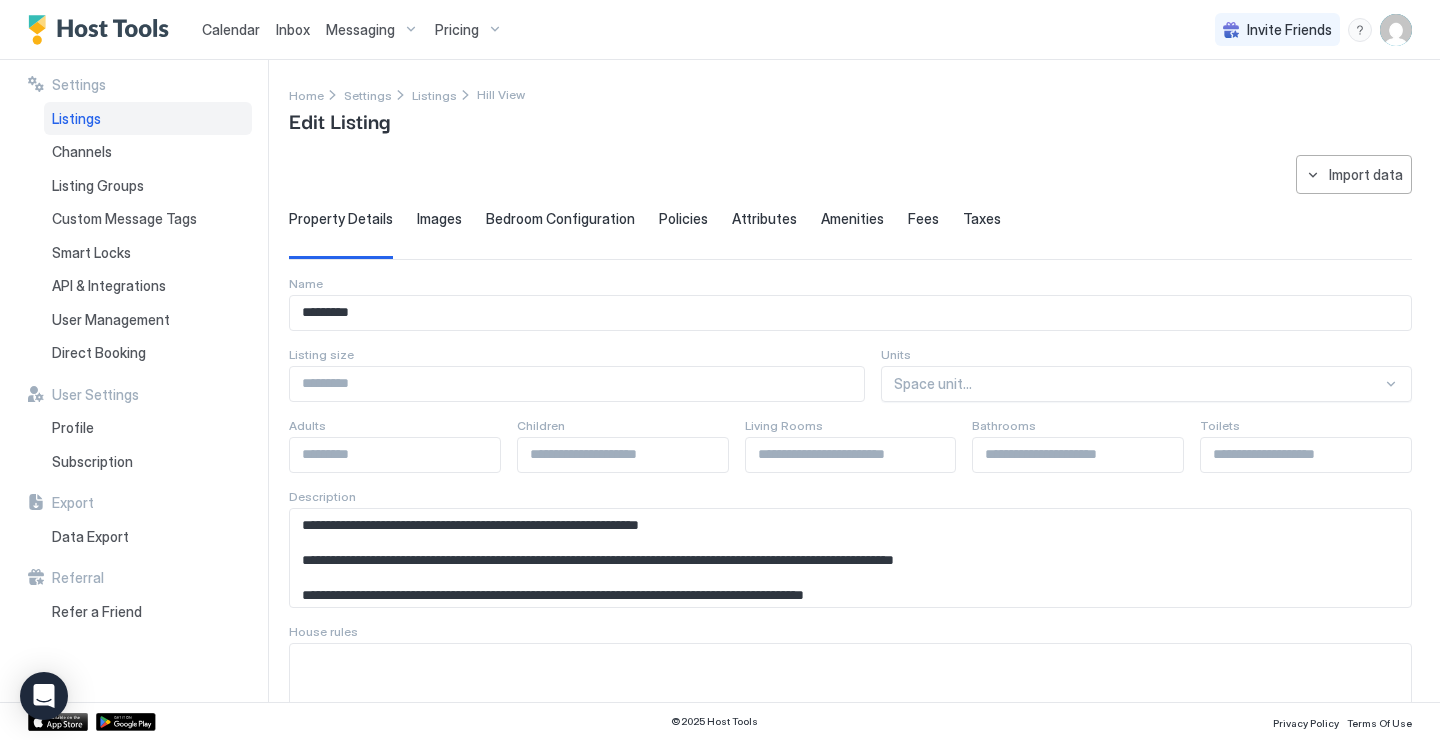 click on "**********" at bounding box center [850, 1384] 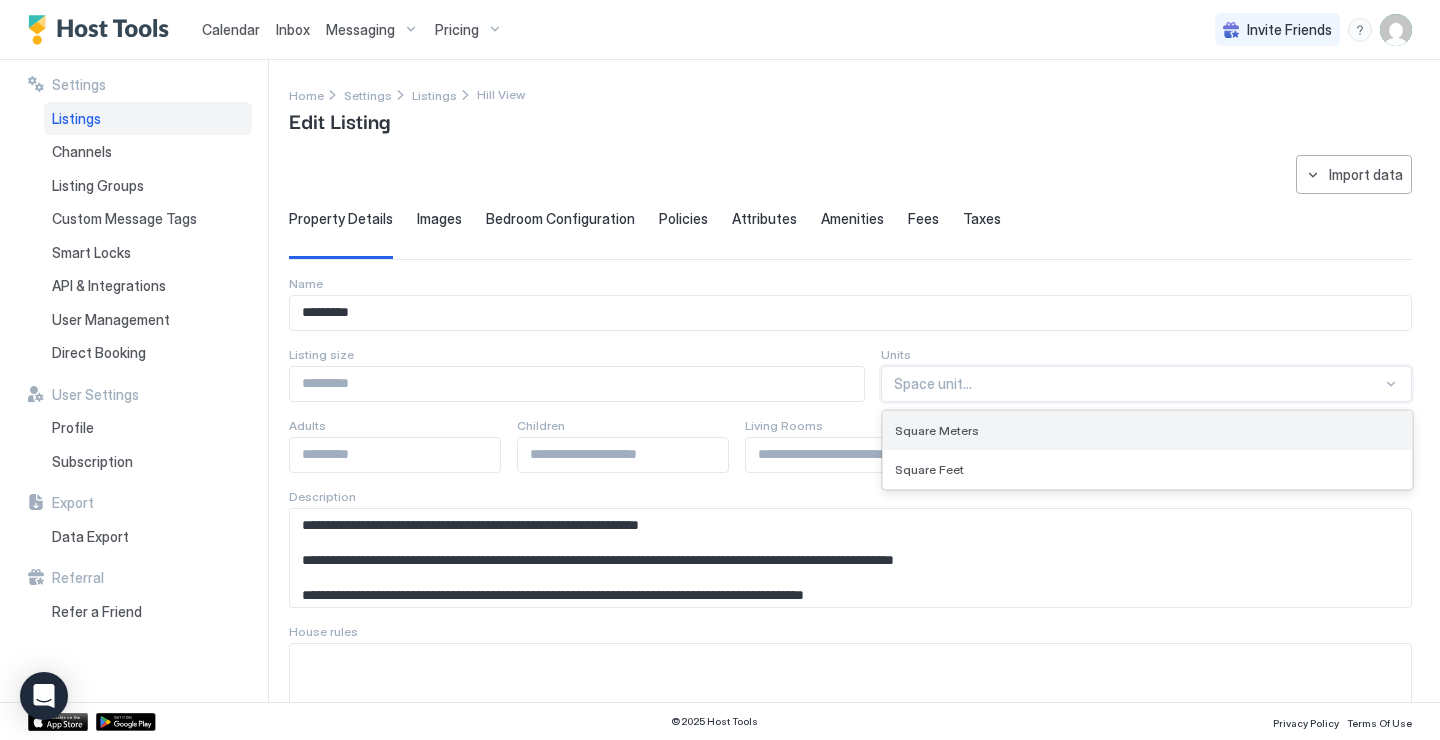 click on "Square Meters" at bounding box center (937, 430) 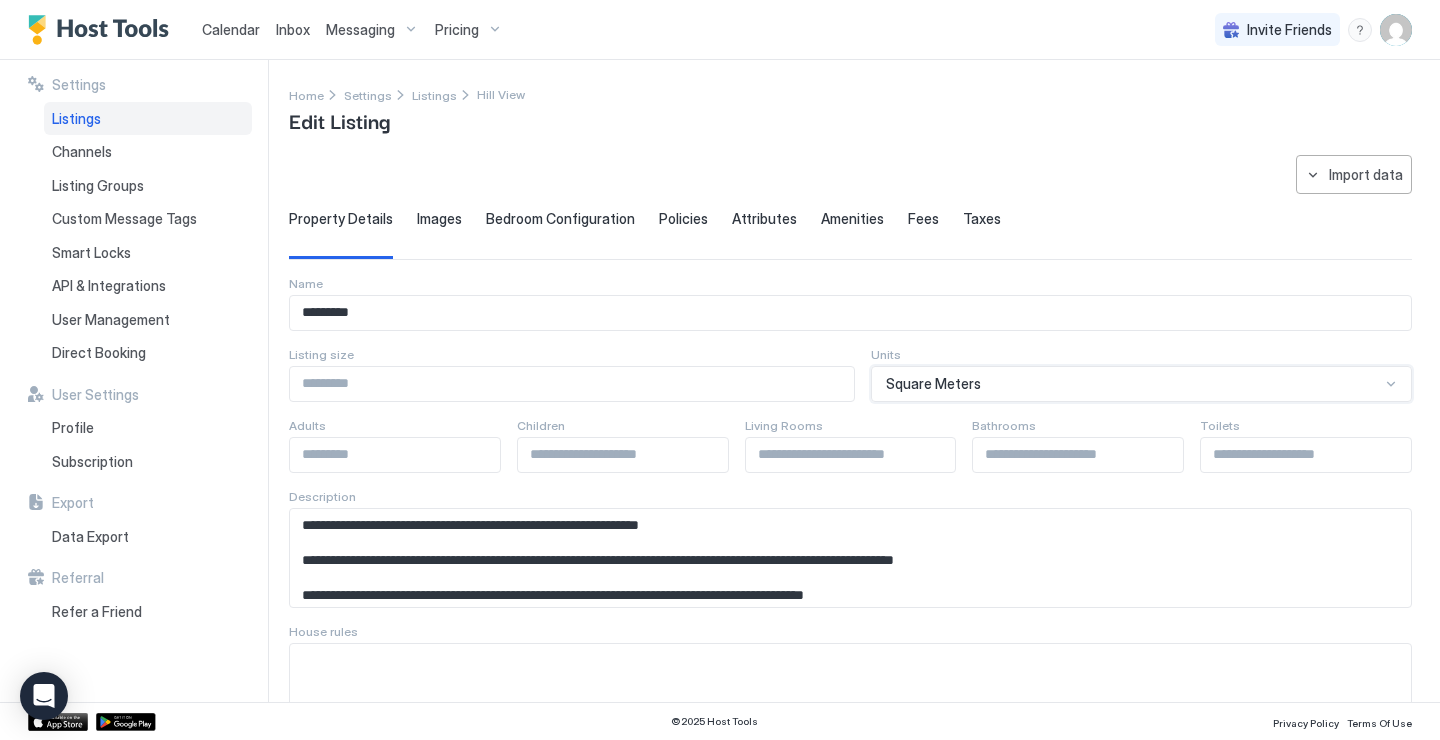 click on "**********" at bounding box center [850, 1384] 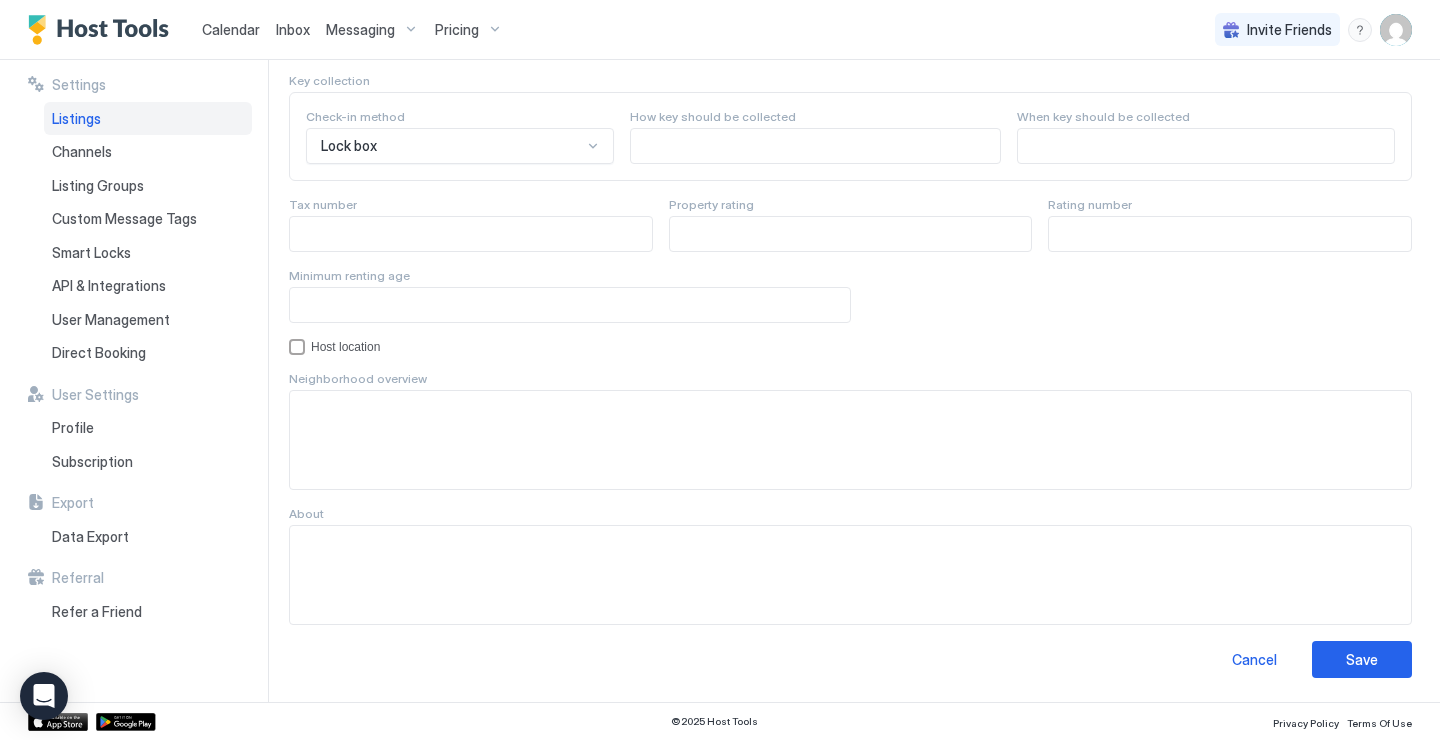 scroll, scrollTop: 1866, scrollLeft: 0, axis: vertical 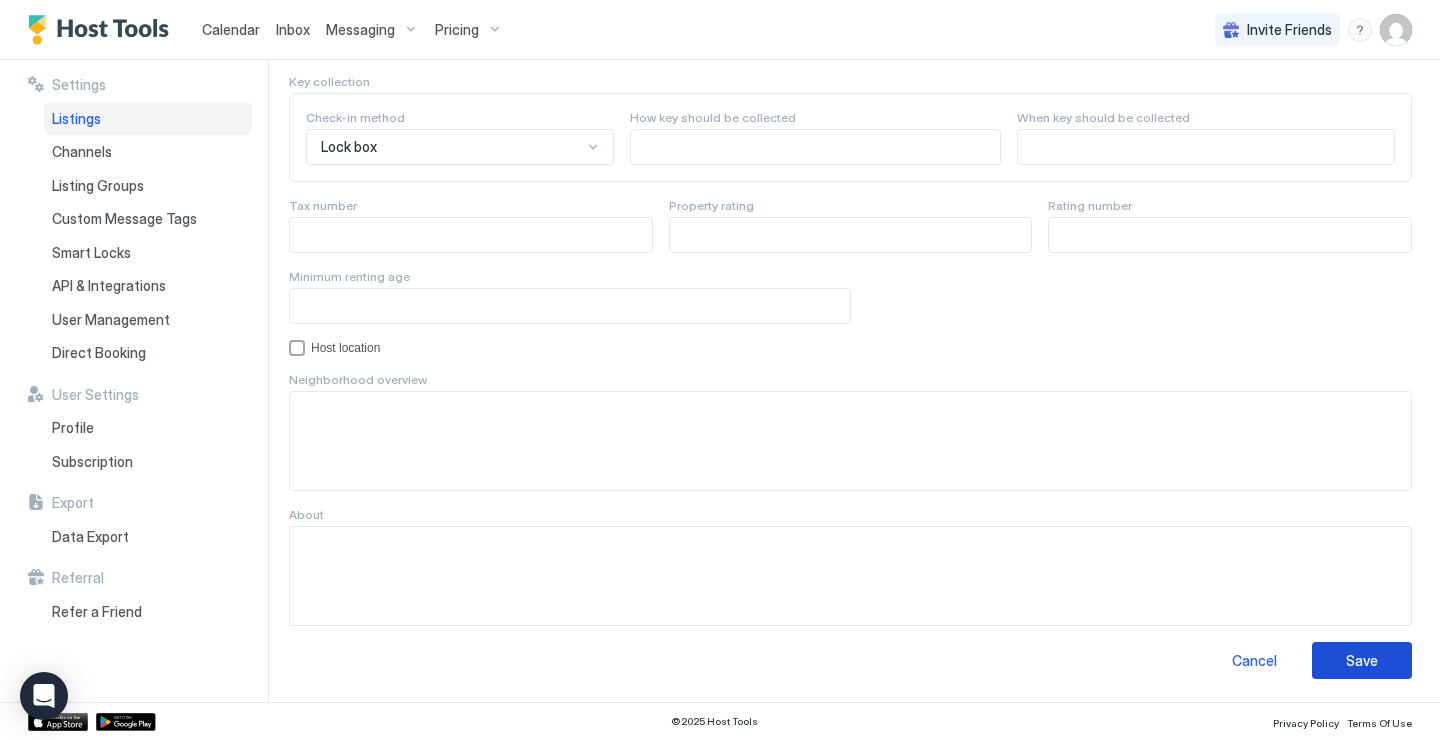 click on "Save" at bounding box center [1362, 660] 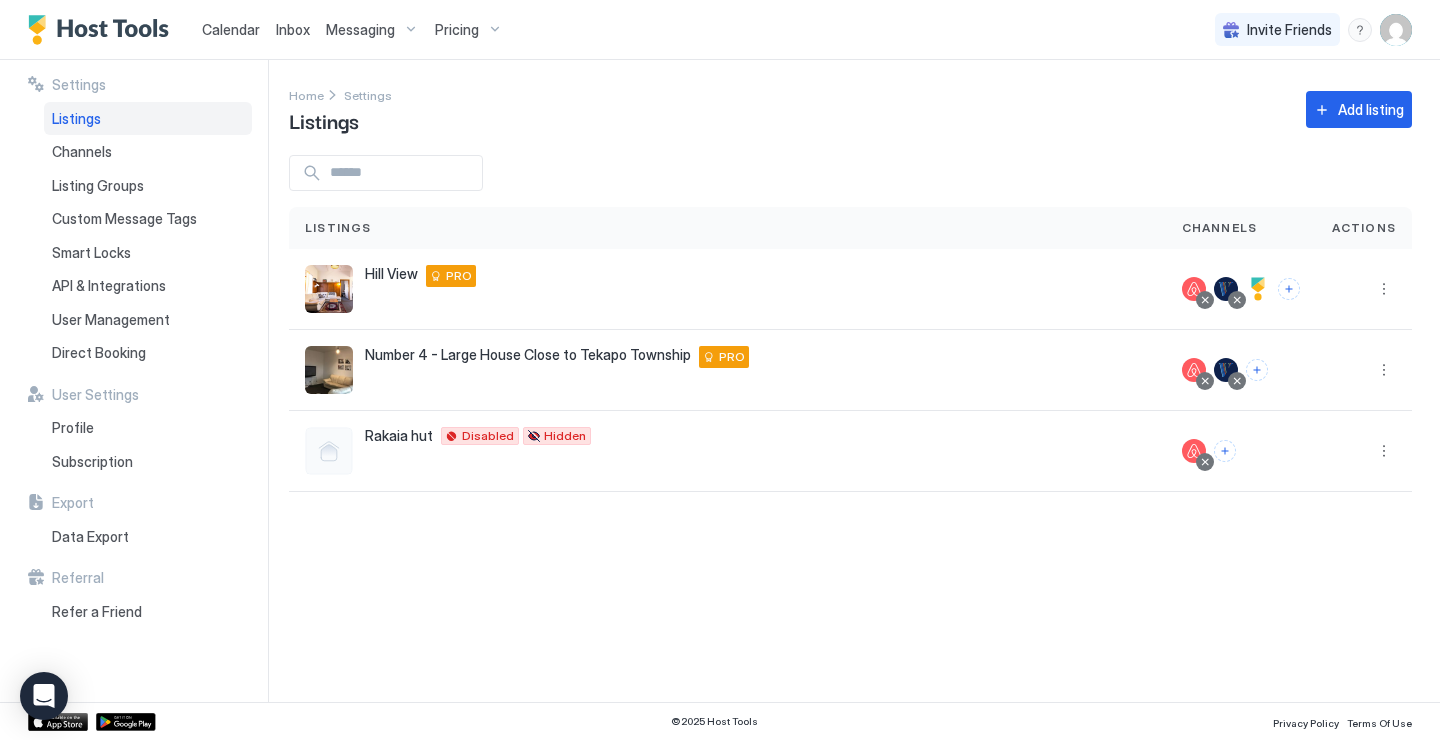 scroll, scrollTop: 0, scrollLeft: 0, axis: both 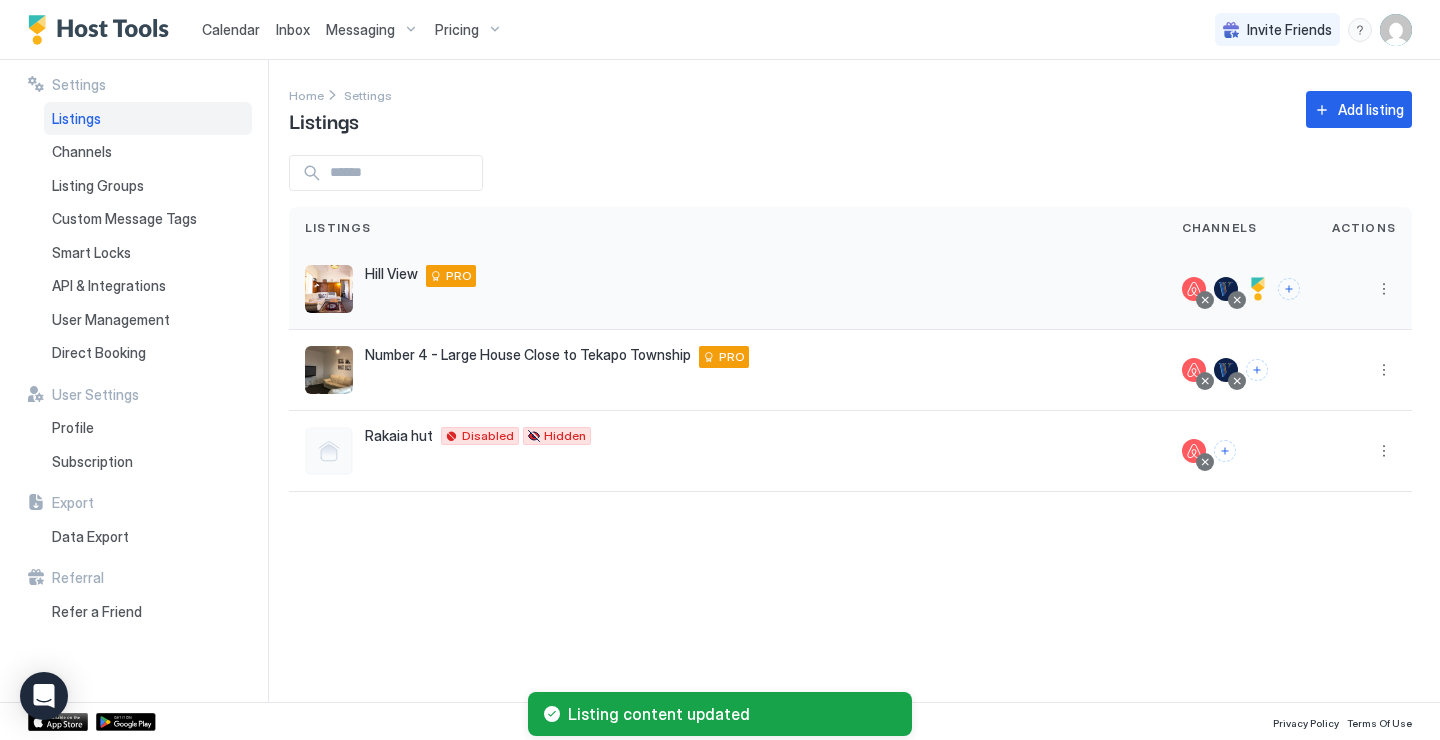 click at bounding box center (1258, 289) 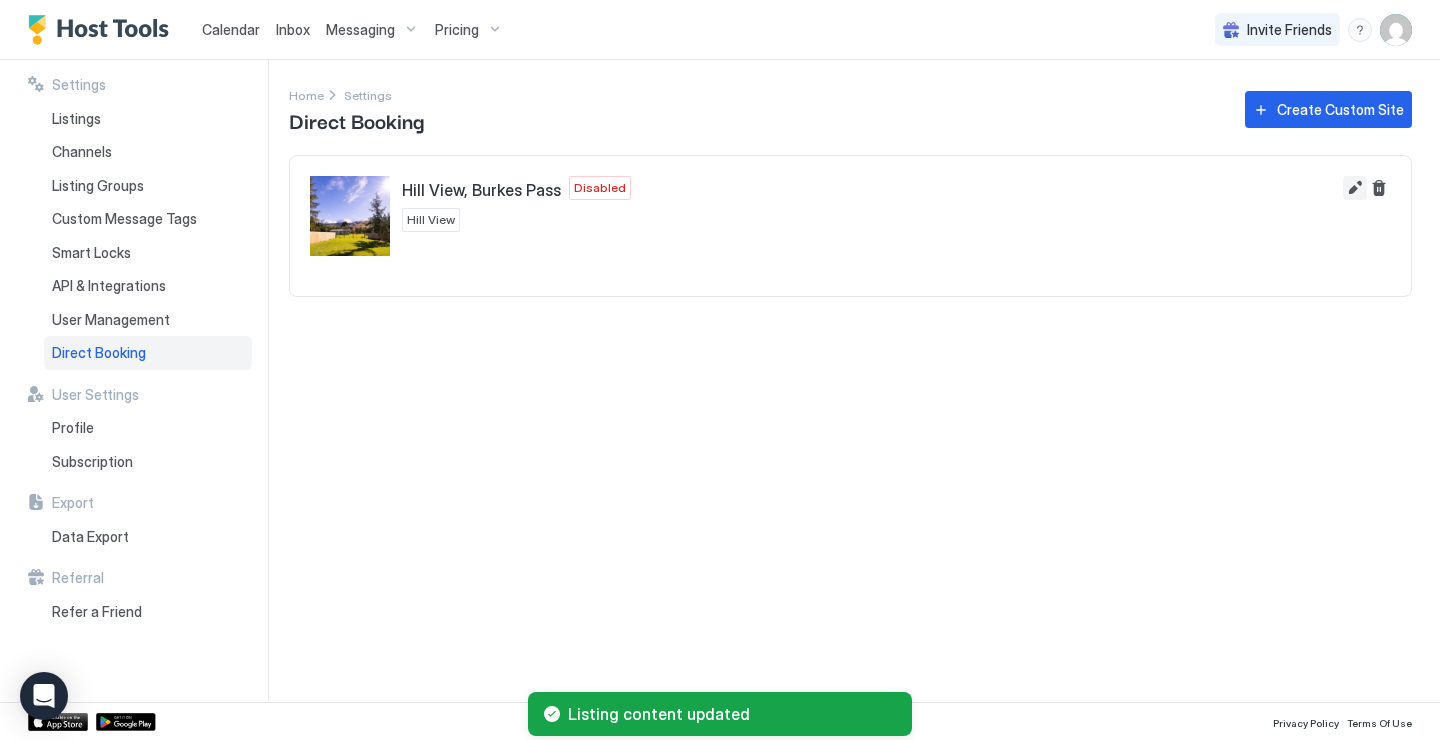 click at bounding box center (1355, 188) 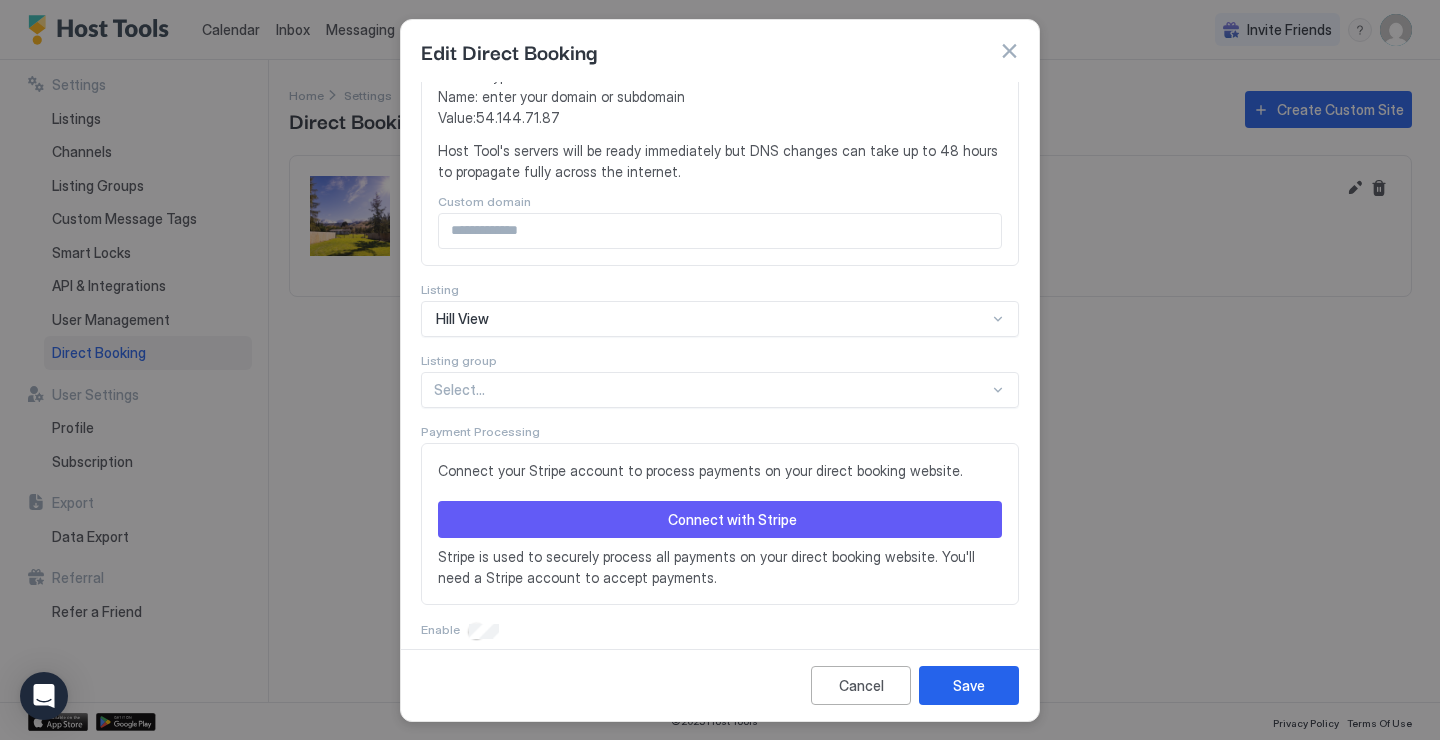 scroll, scrollTop: 535, scrollLeft: 0, axis: vertical 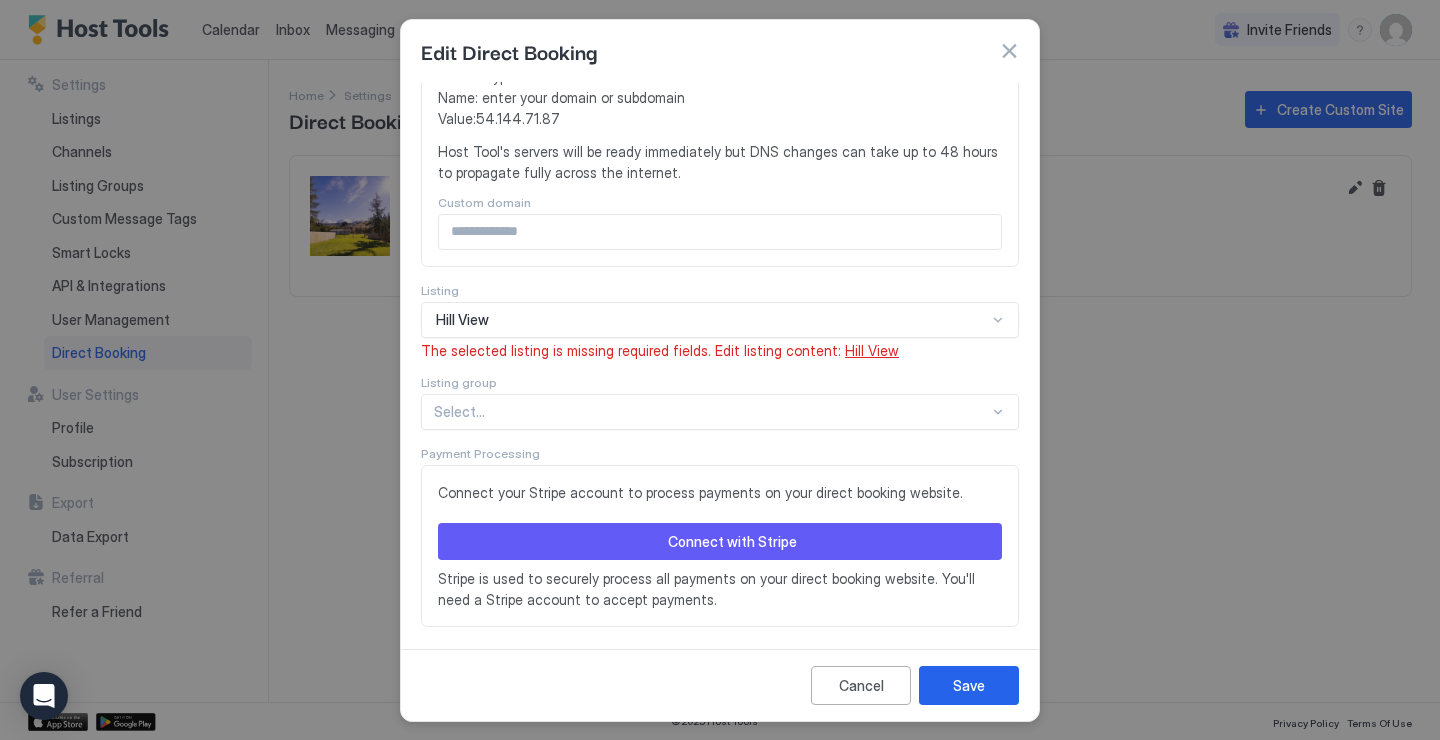 click on "Hill View" at bounding box center (872, 350) 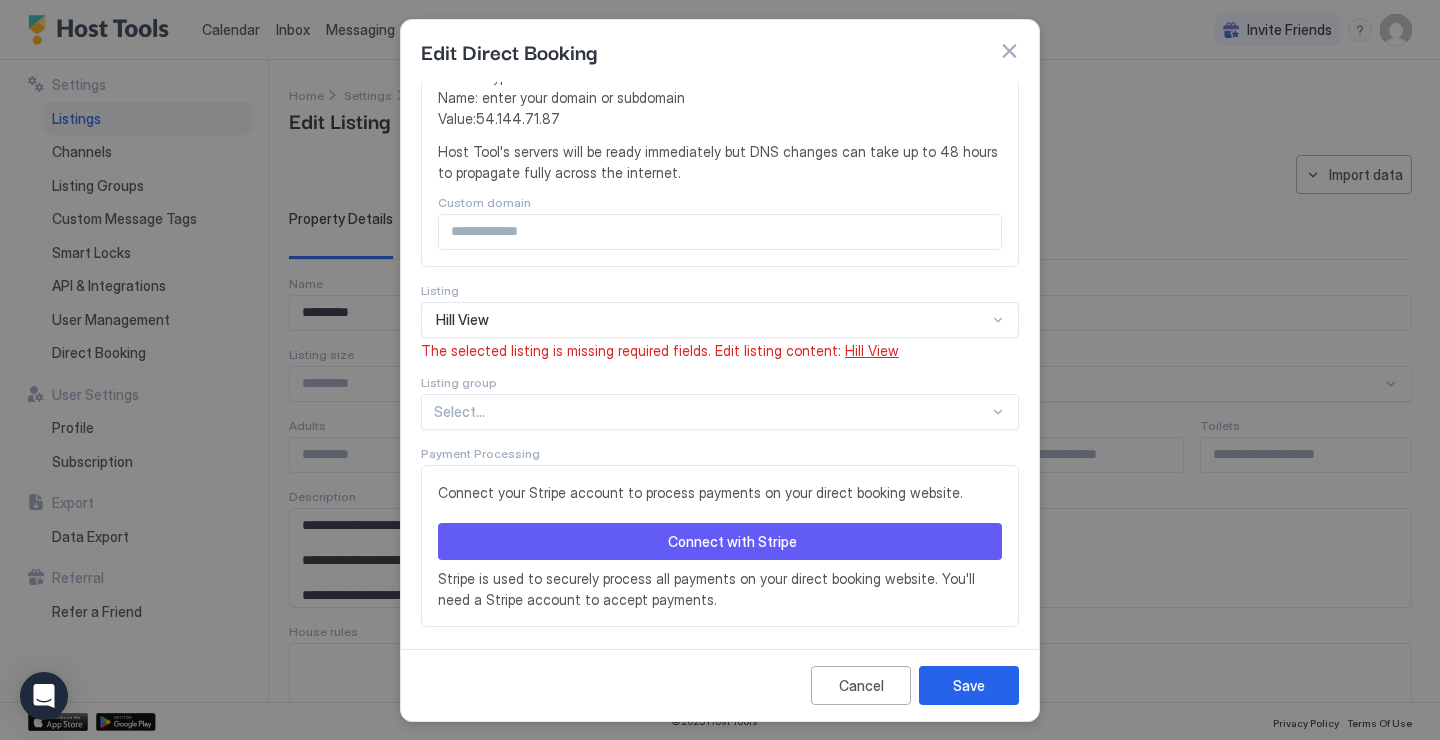 type on "***" 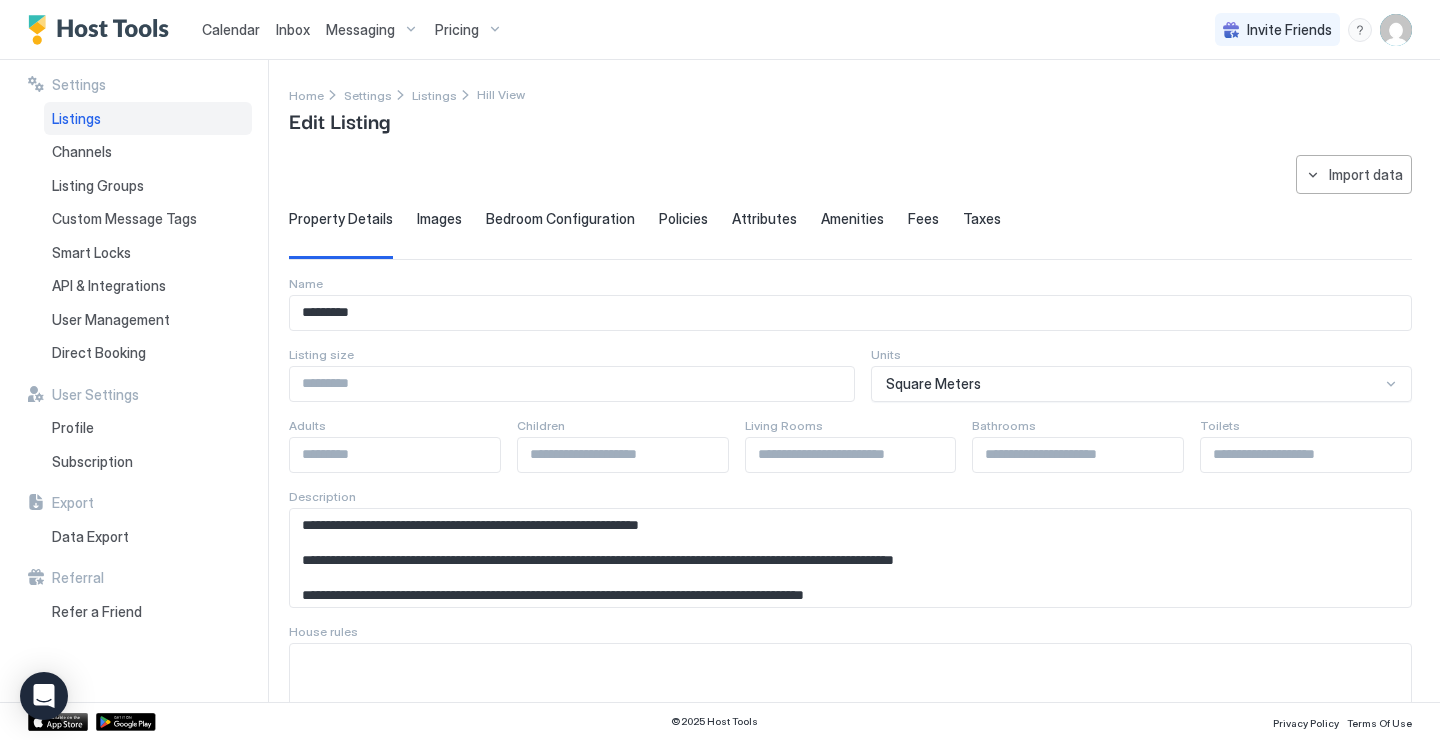 click on "Images" at bounding box center [439, 219] 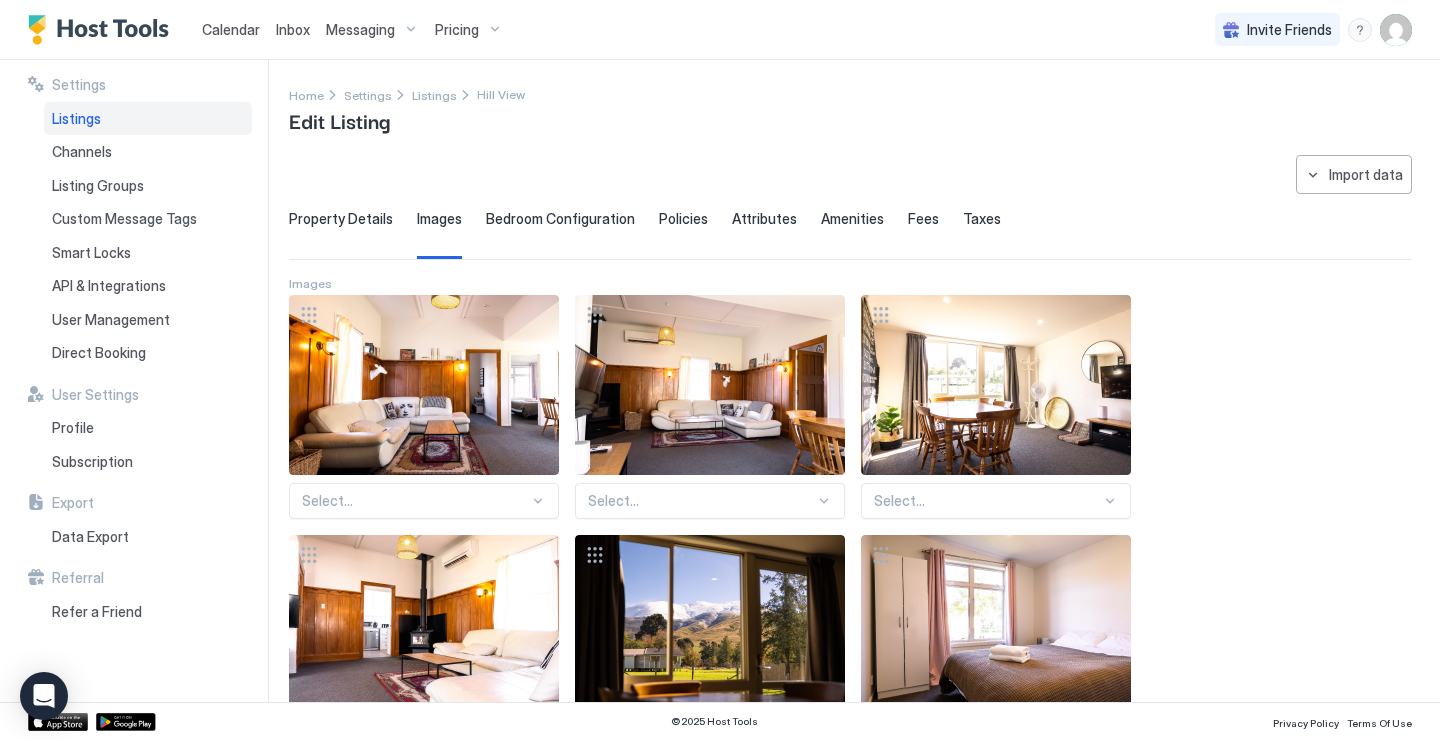 click on "**********" at bounding box center [850, 843] 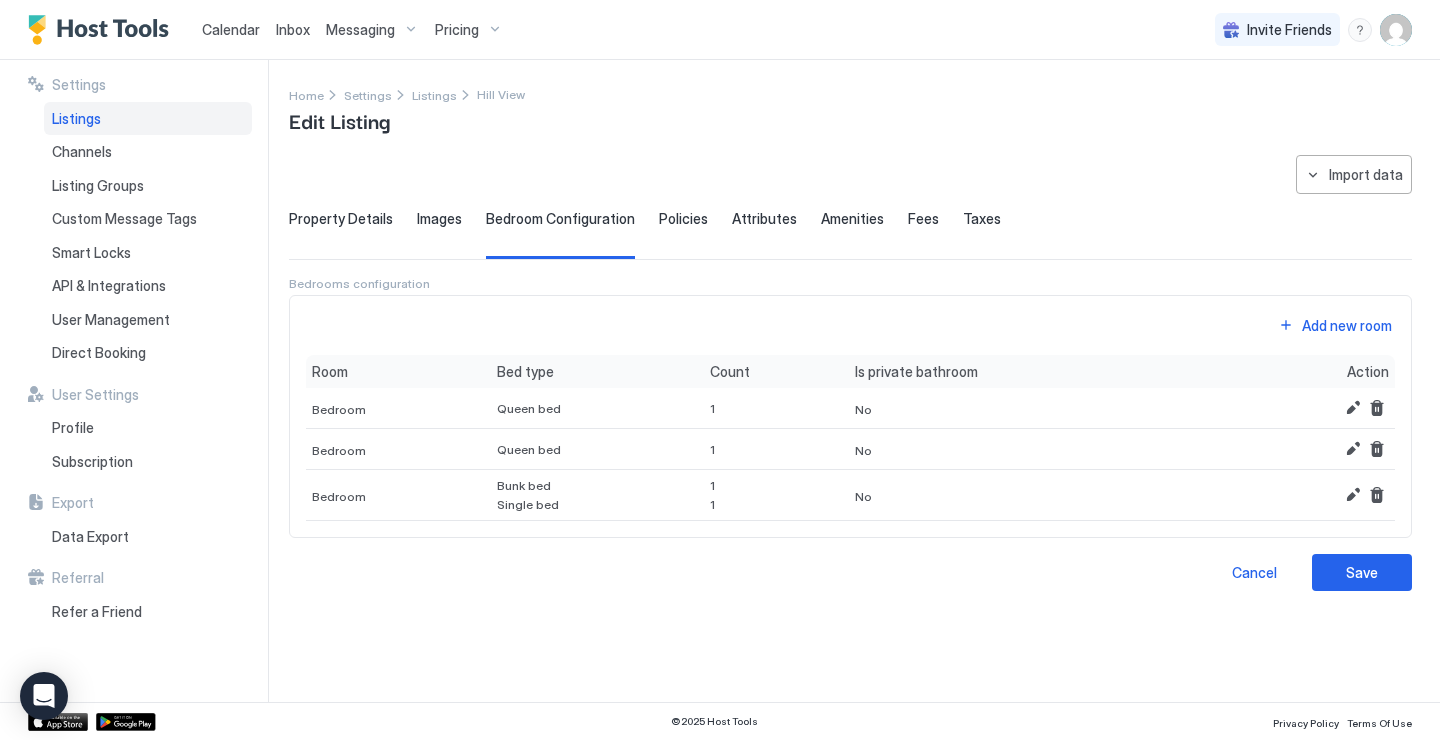 click on "Property Details Images Bedroom Configuration Policies Attributes Amenities Fees Taxes" at bounding box center [850, 234] 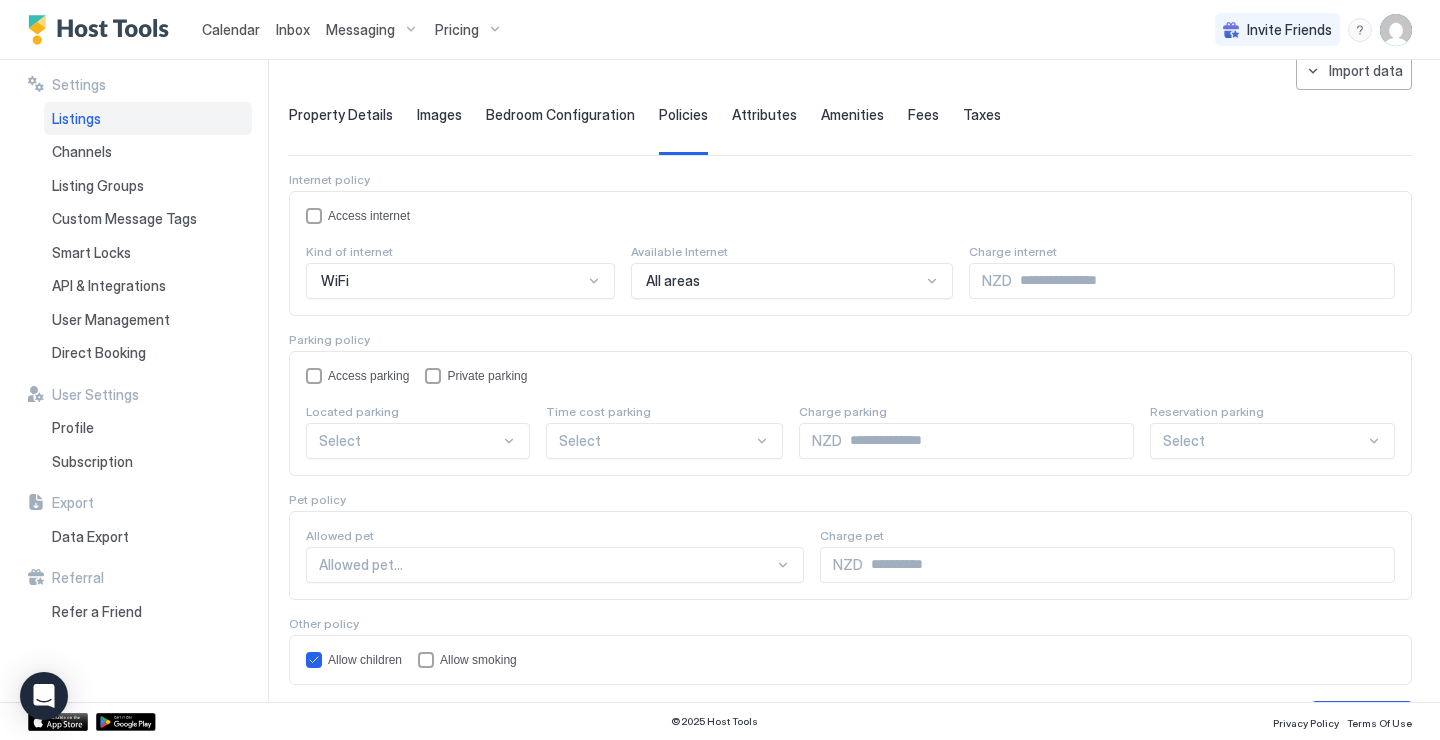 scroll, scrollTop: 108, scrollLeft: 0, axis: vertical 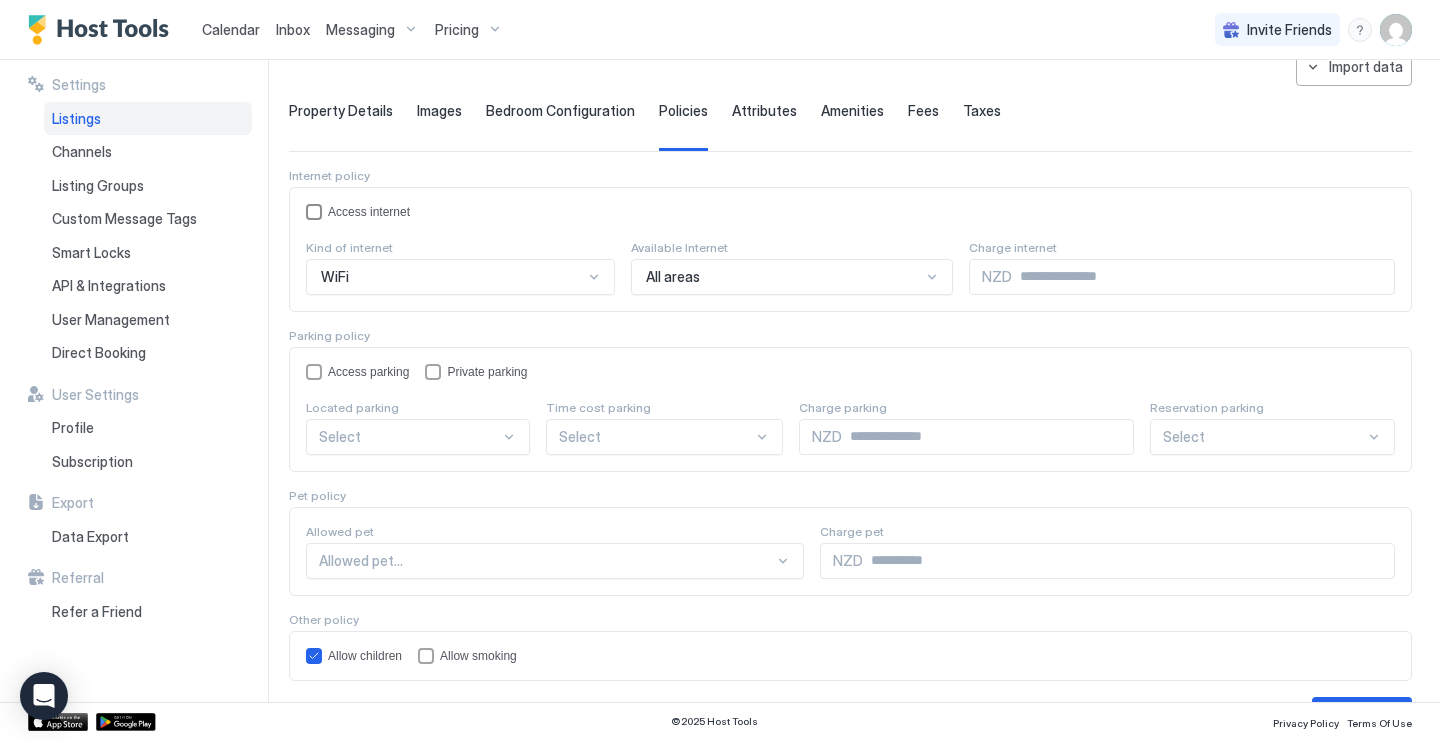 click at bounding box center [314, 212] 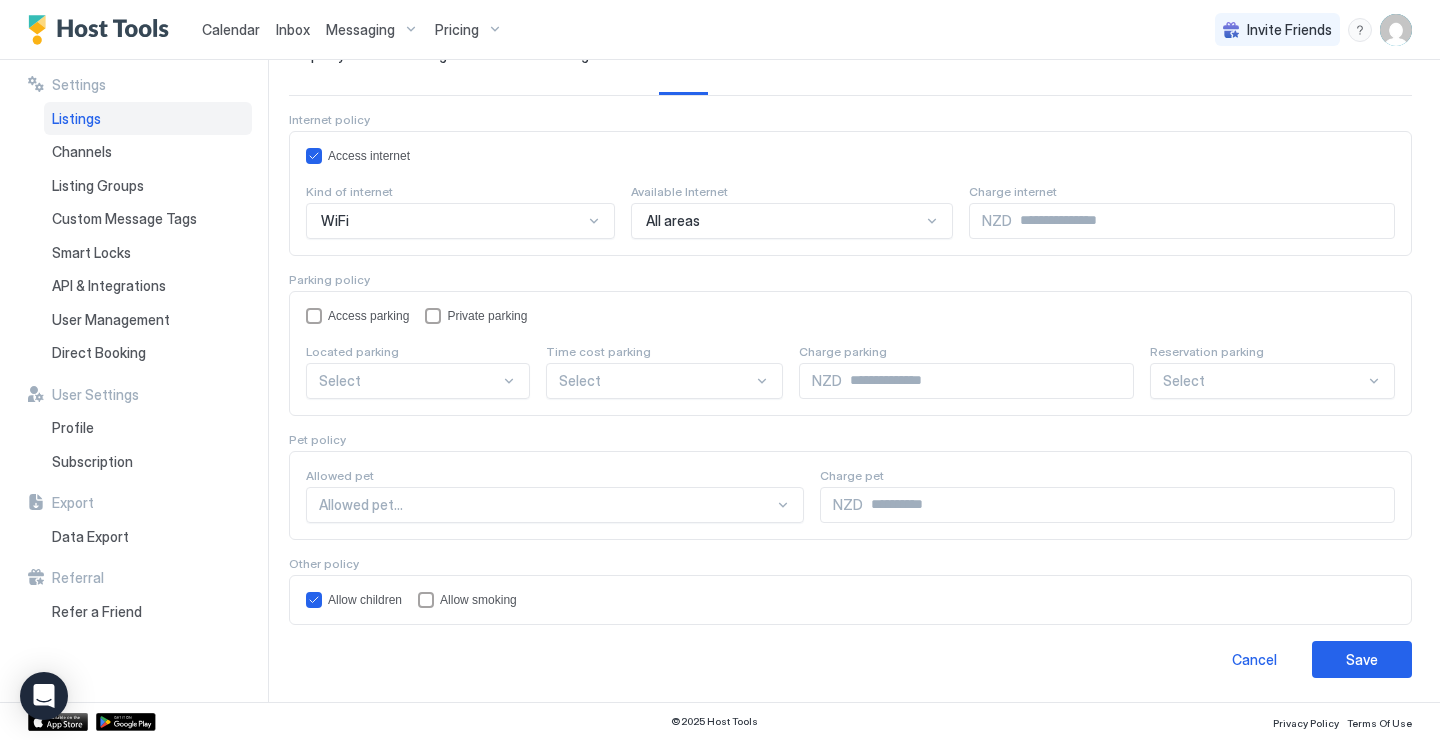 scroll, scrollTop: 146, scrollLeft: 0, axis: vertical 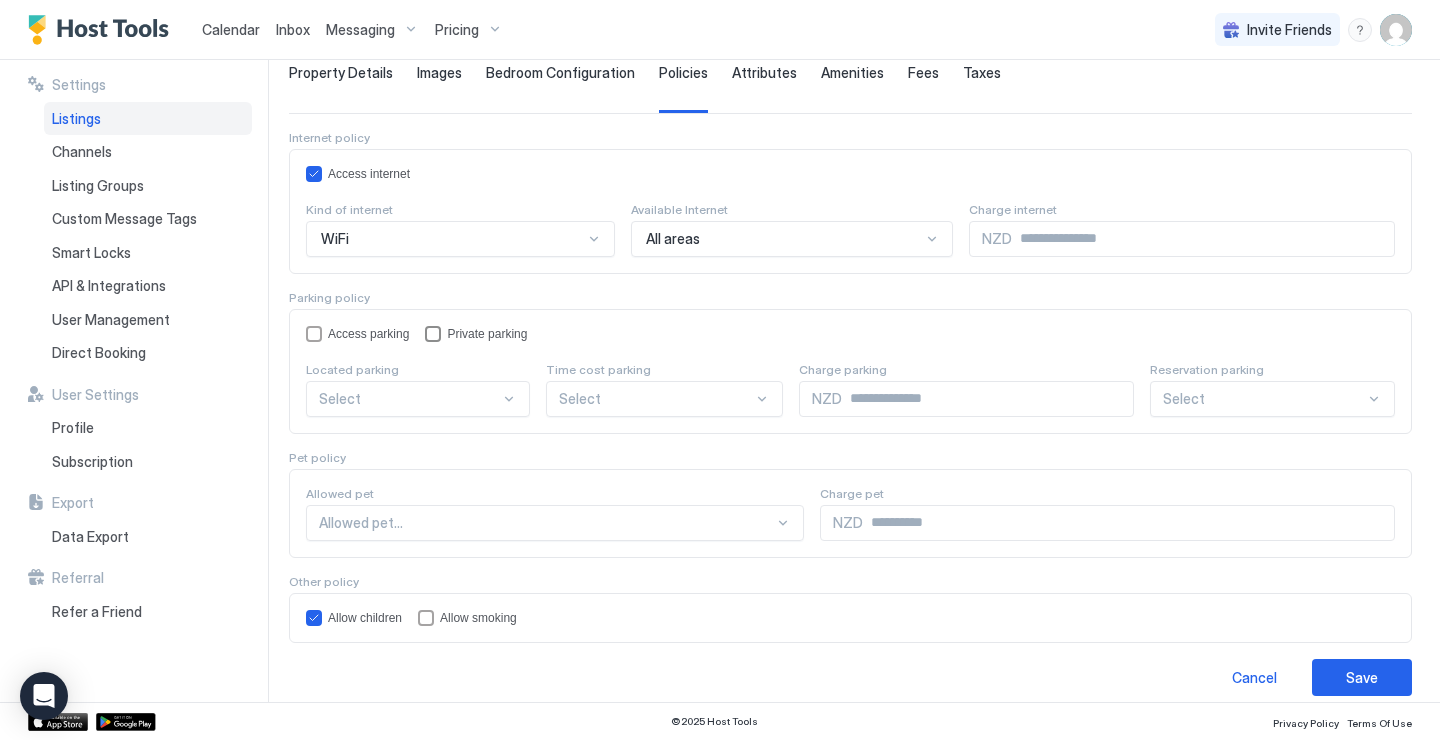 click at bounding box center [433, 334] 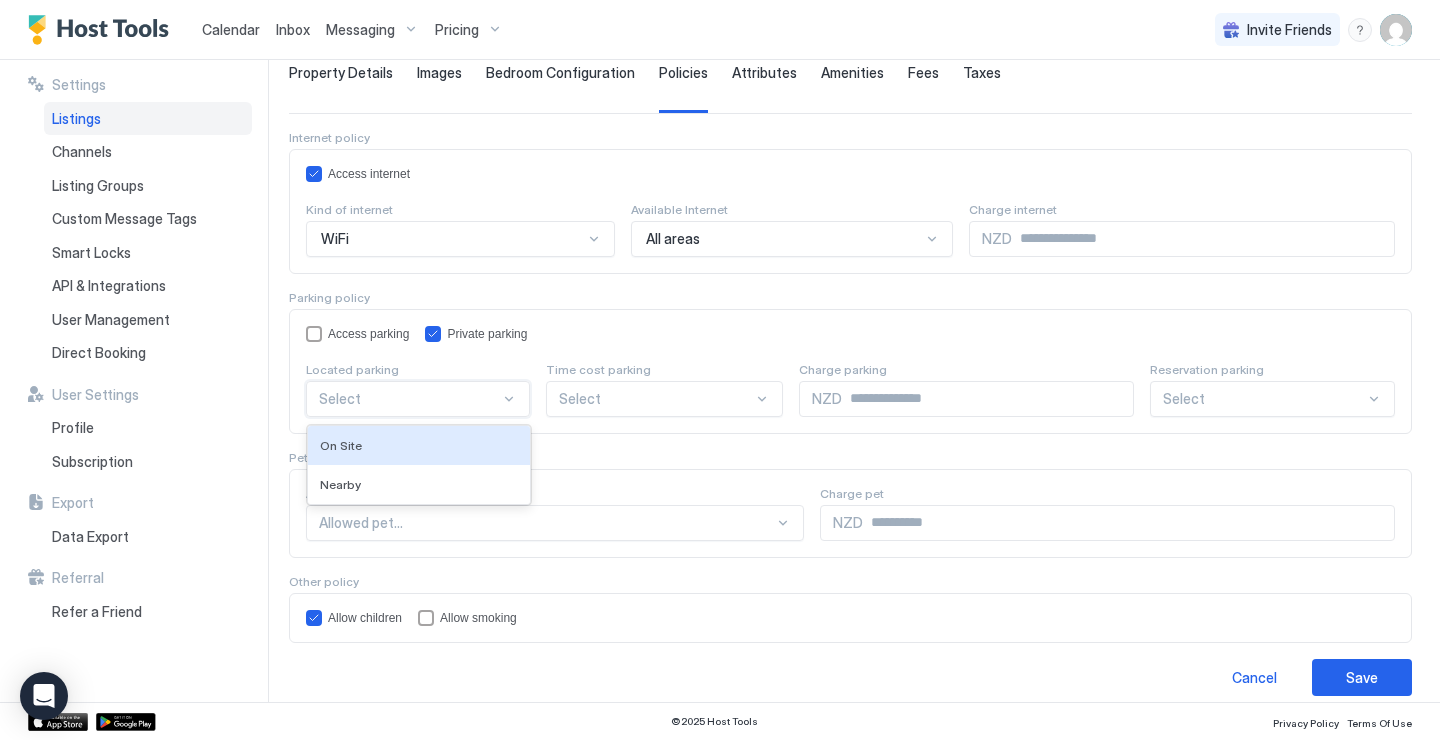 click at bounding box center [409, 399] 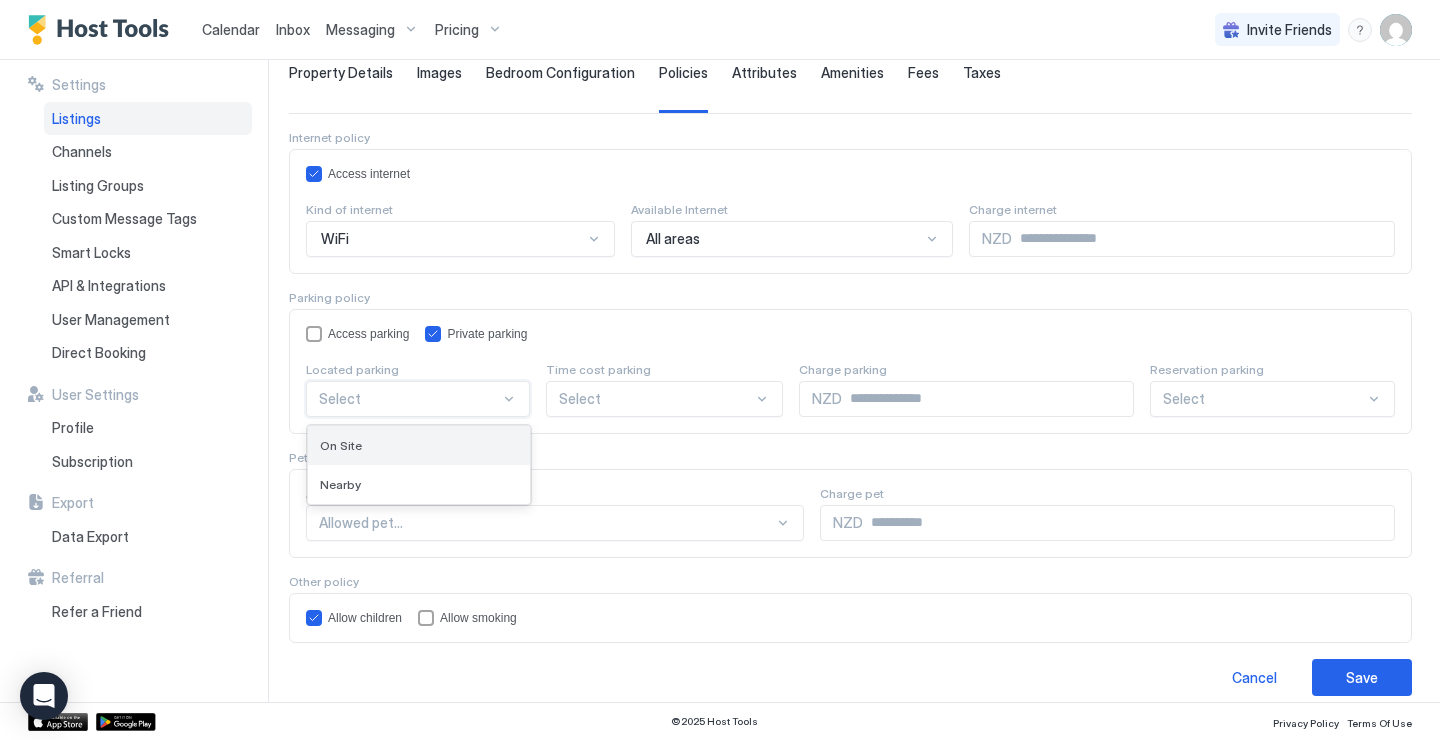 click on "On Site" at bounding box center [419, 445] 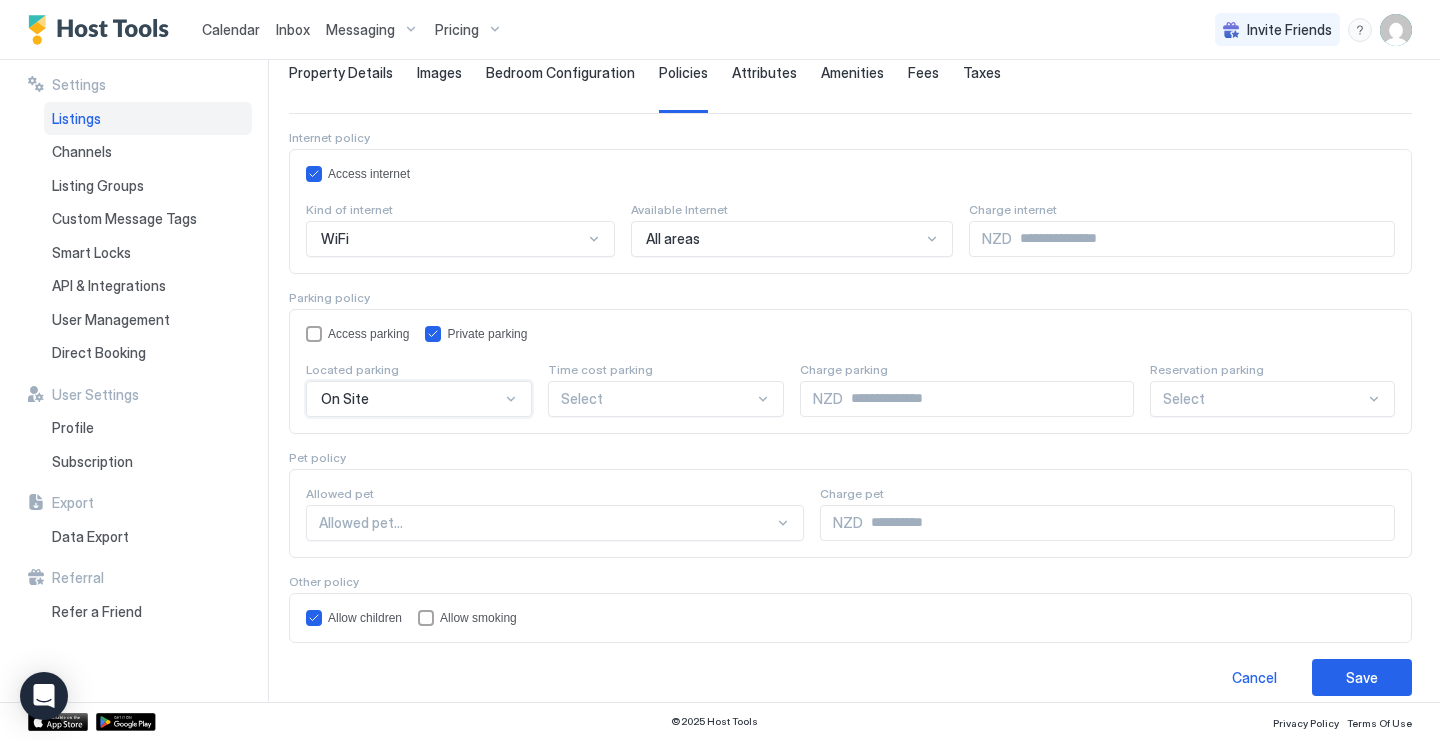 click at bounding box center (657, 399) 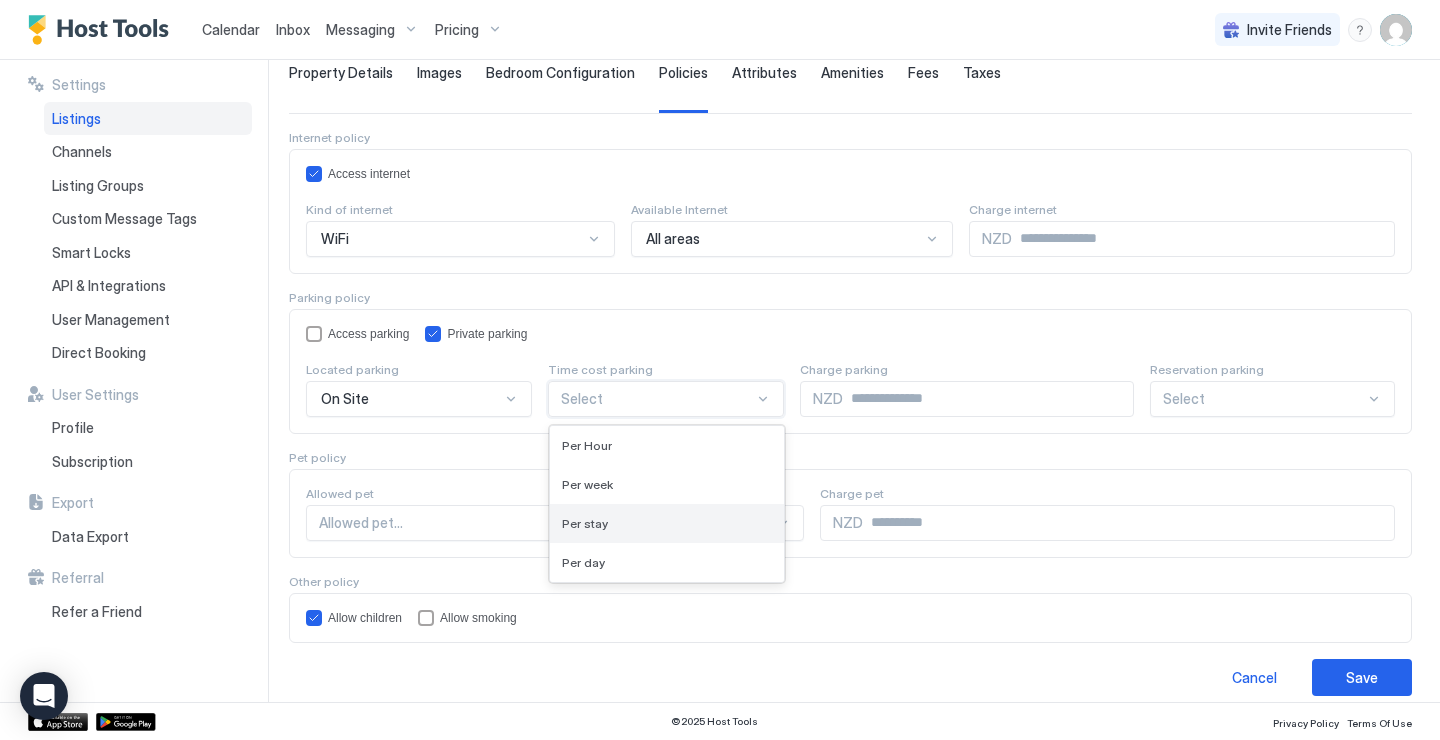 click on "Per stay" at bounding box center [667, 523] 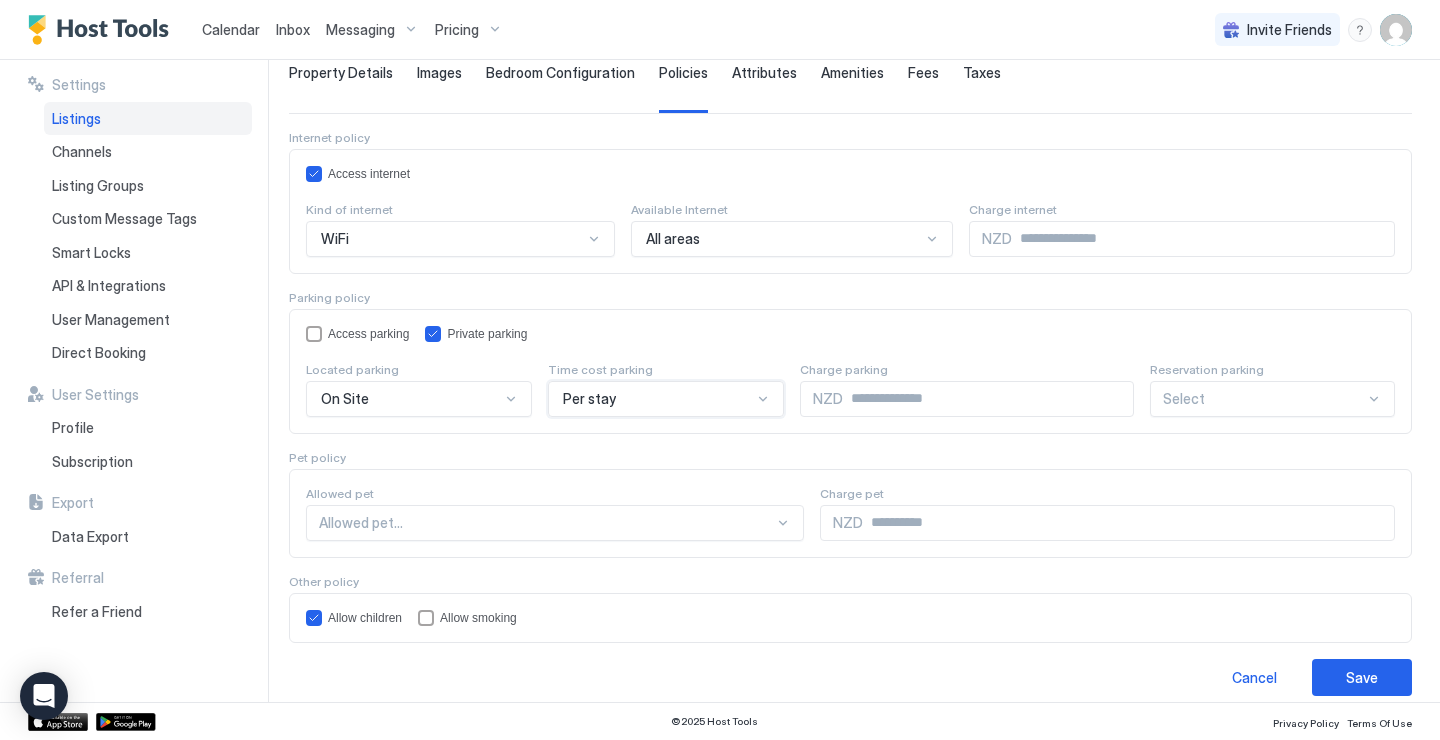 click at bounding box center (988, 399) 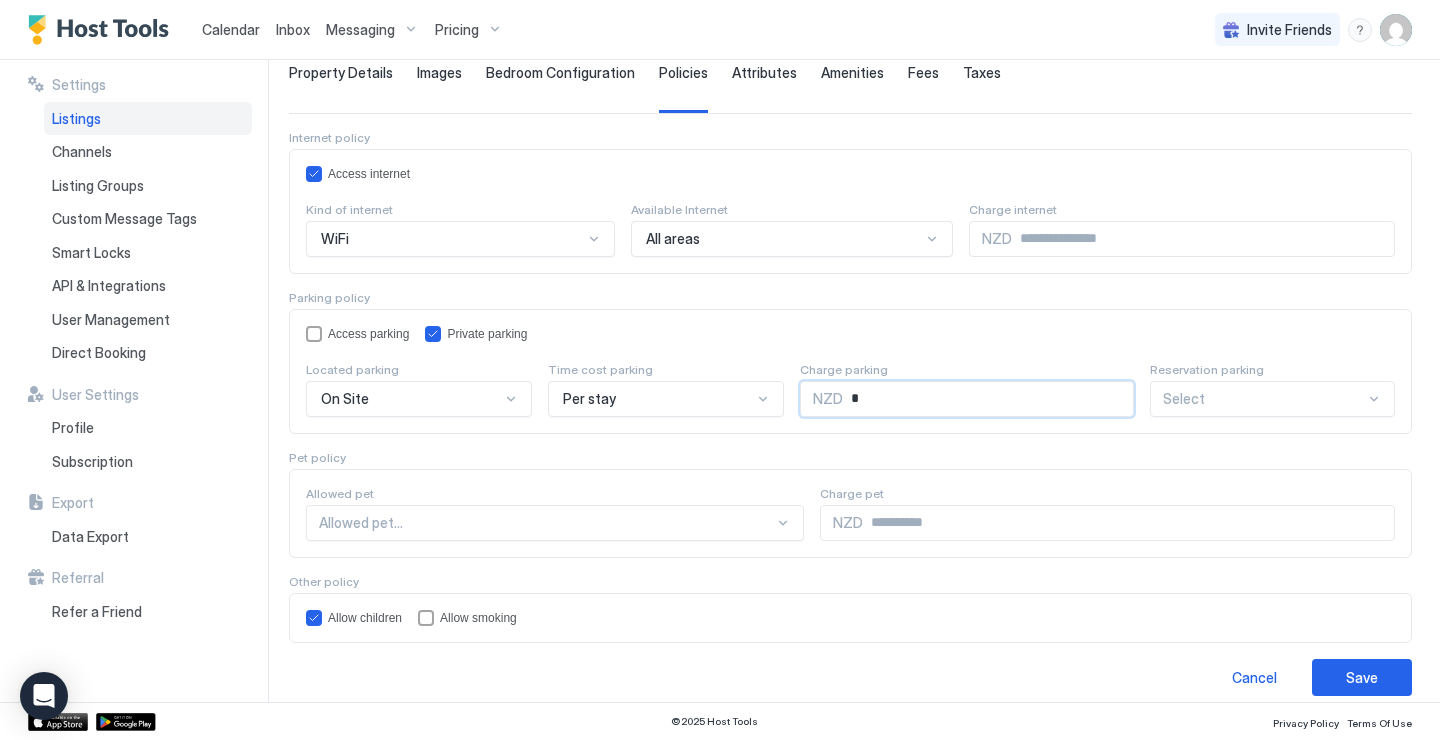 type on "*" 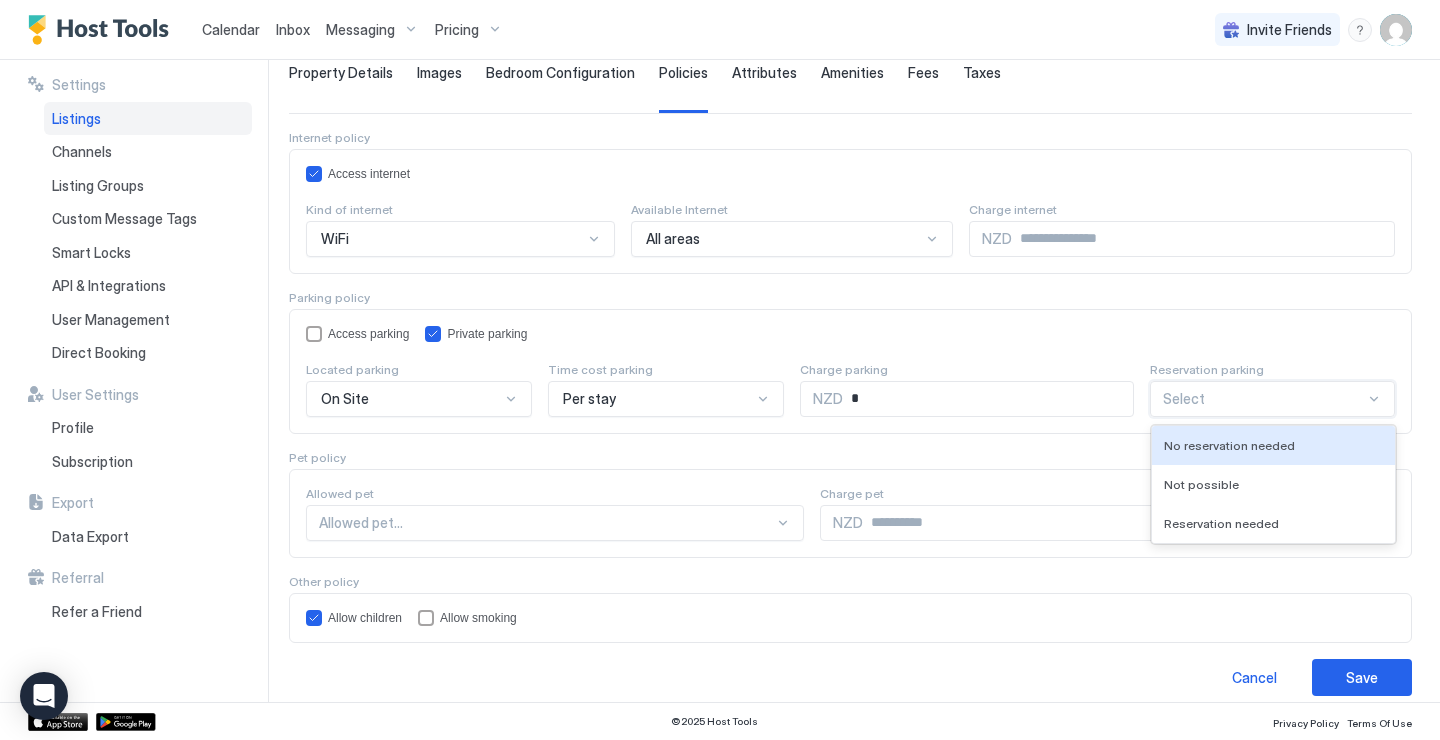 click at bounding box center (1264, 399) 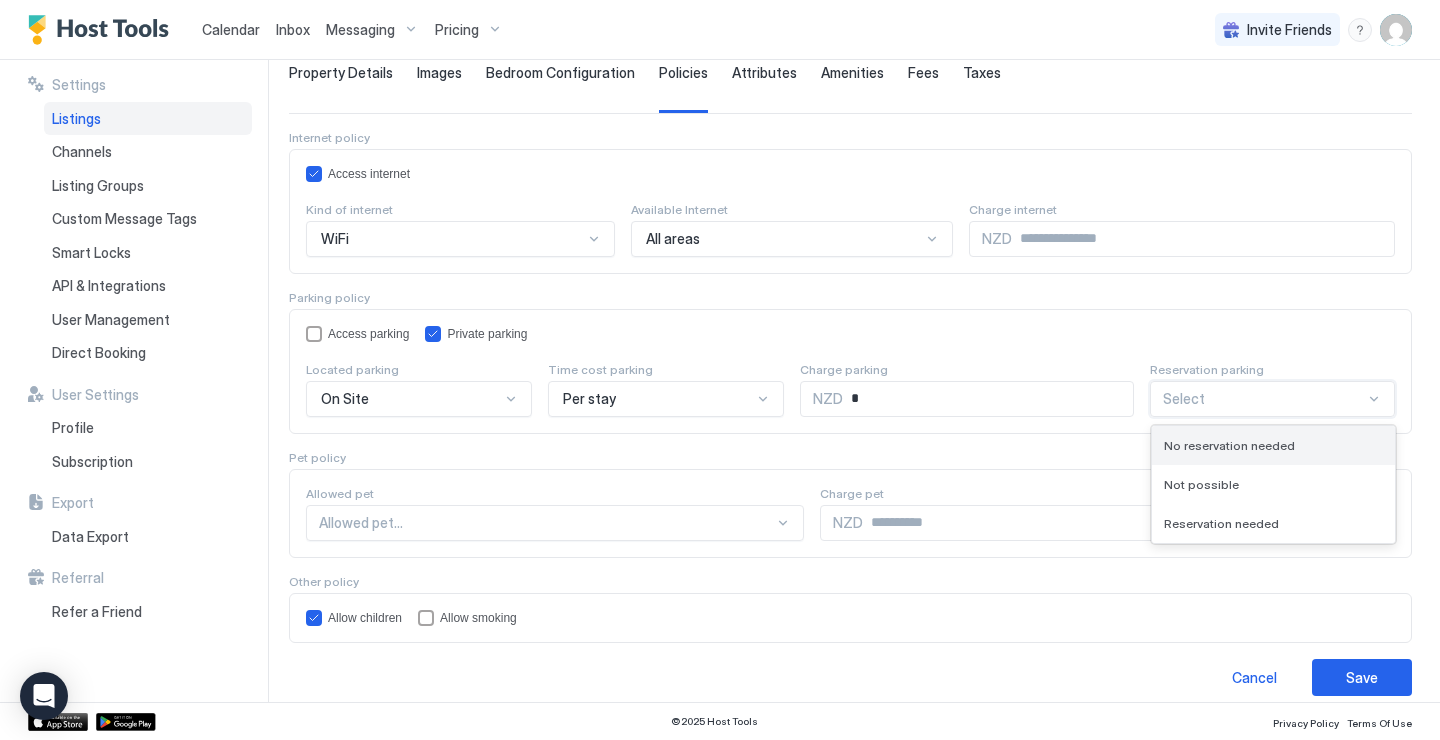 click on "No reservation needed" at bounding box center [1229, 445] 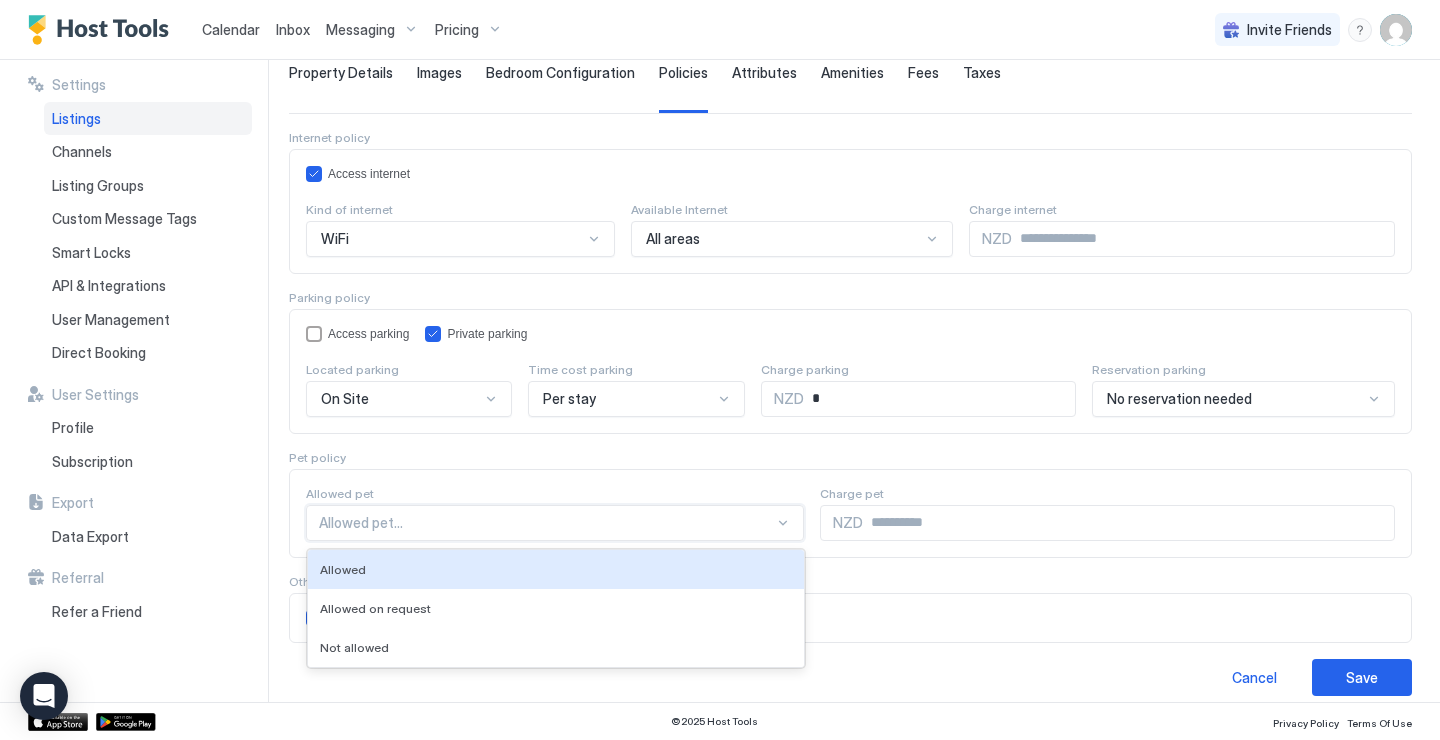 click on "Allowed pet Allowed, 1 of 3. 3 results available. Use Up and Down to choose options, press Enter to select the currently focused option, press Escape to exit the menu, press Tab to select the option and exit the menu. Allowed pet... Allowed Allowed on request Not allowed Charge pet NZD" at bounding box center [850, 513] 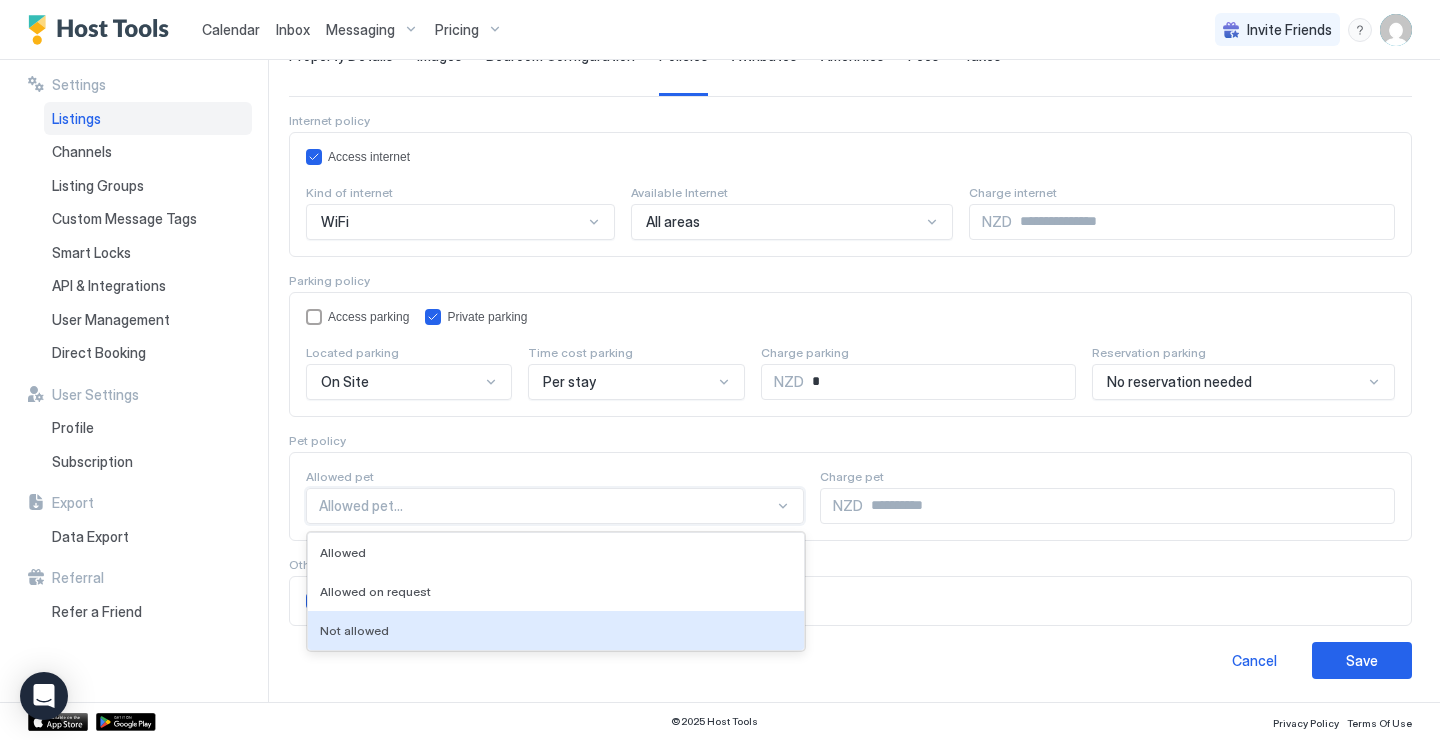 click on "Not allowed" at bounding box center [556, 630] 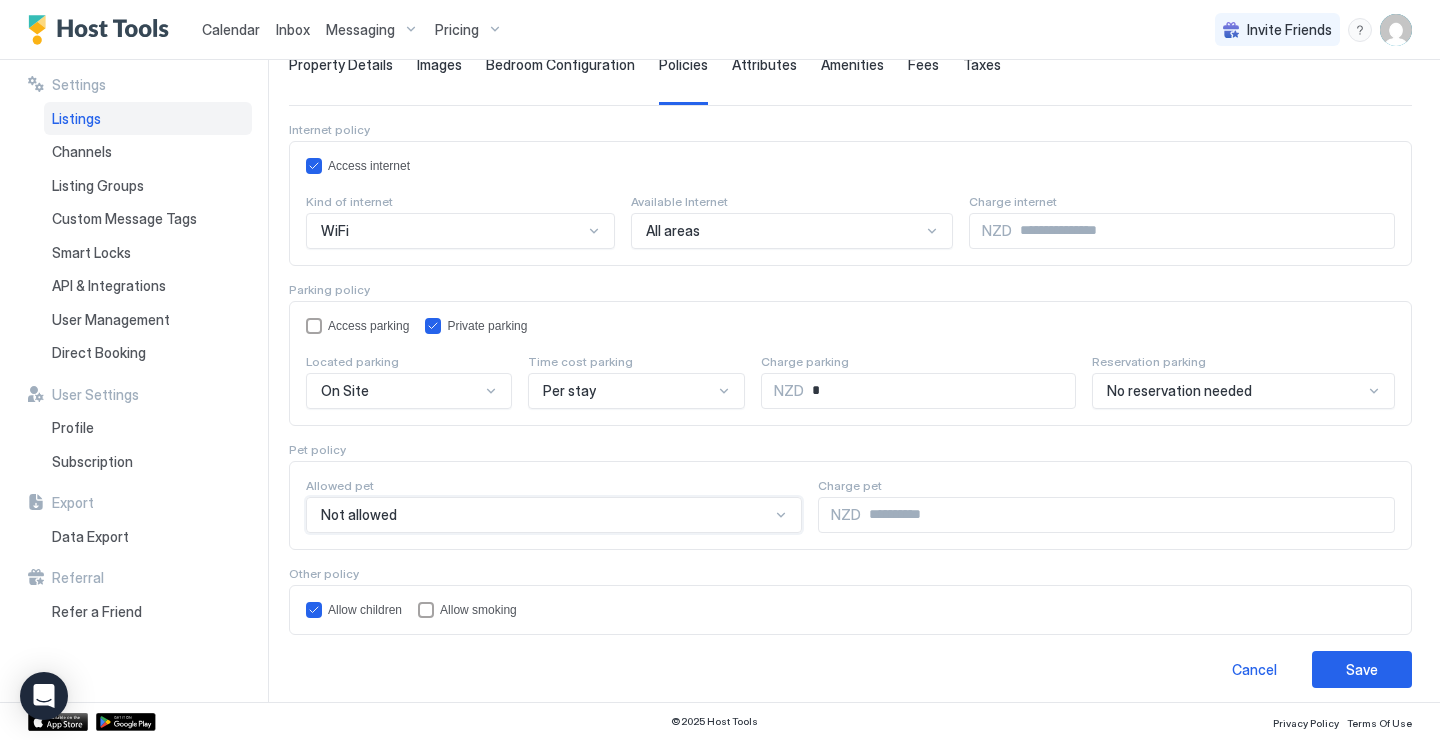 scroll, scrollTop: 155, scrollLeft: 0, axis: vertical 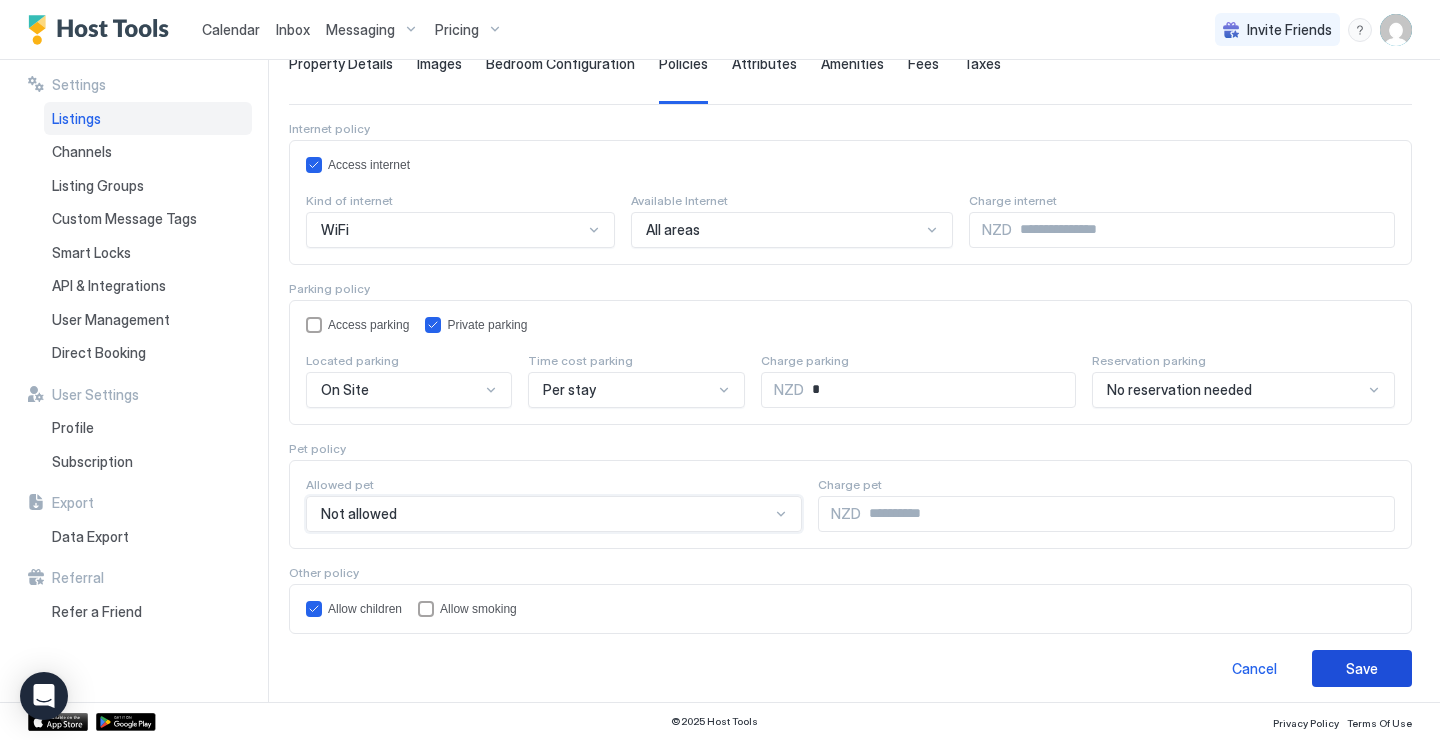 click on "Save" at bounding box center (1362, 668) 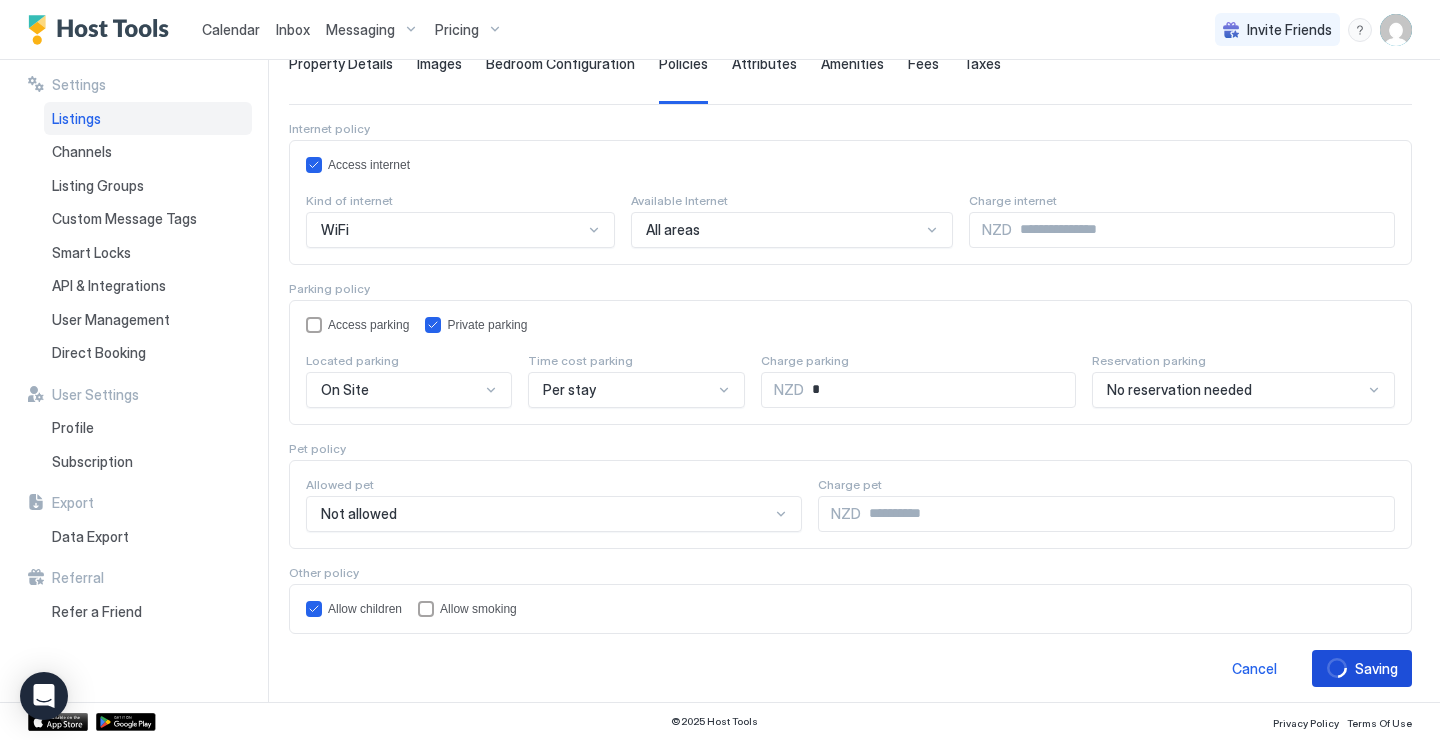 scroll, scrollTop: 0, scrollLeft: 0, axis: both 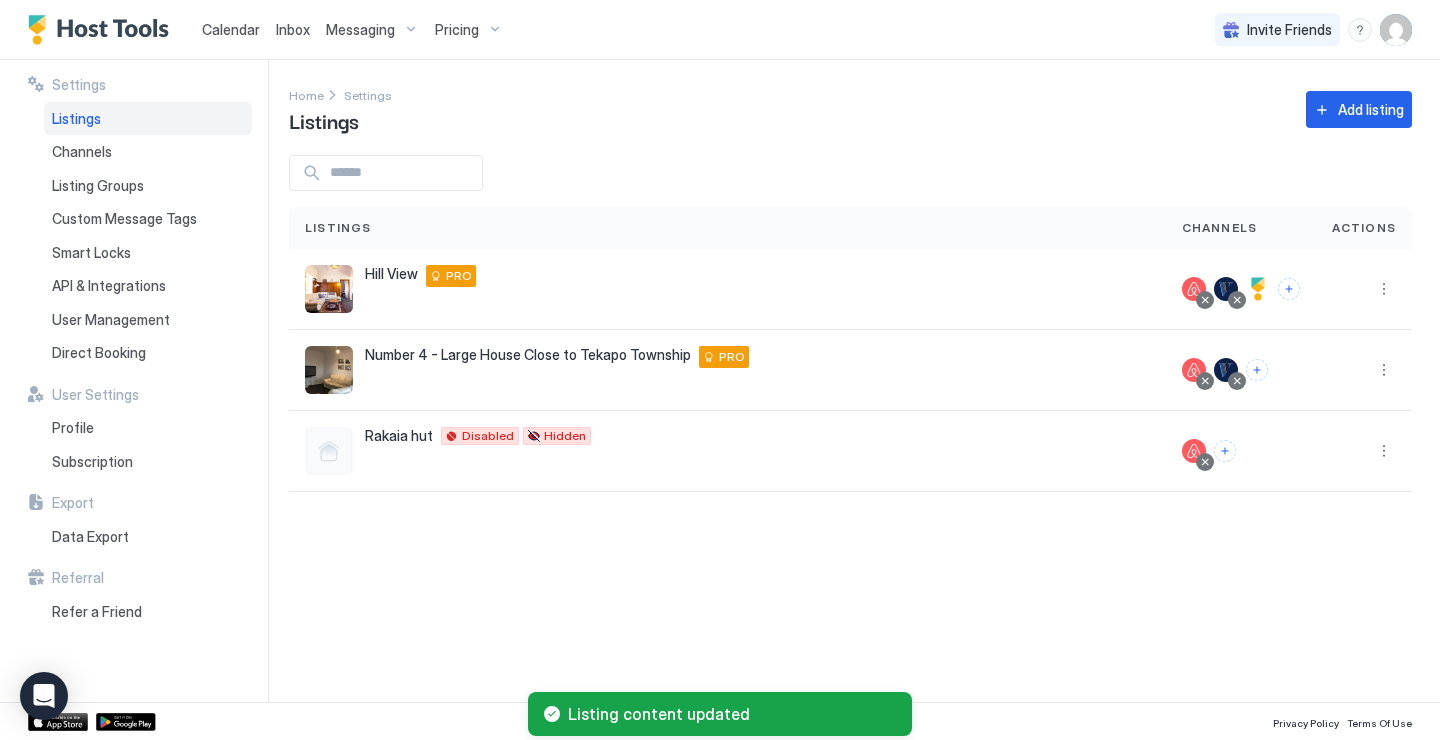 click at bounding box center (1258, 289) 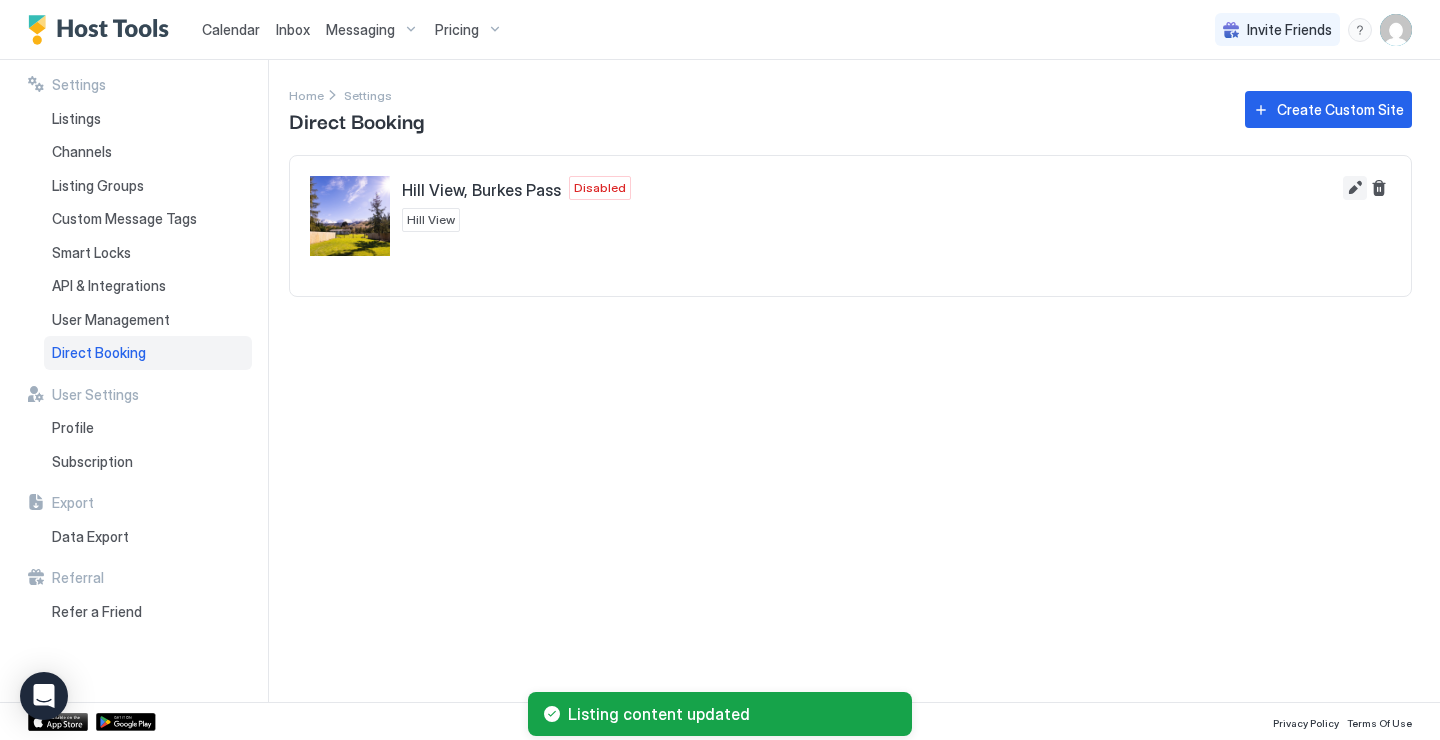click at bounding box center [1355, 188] 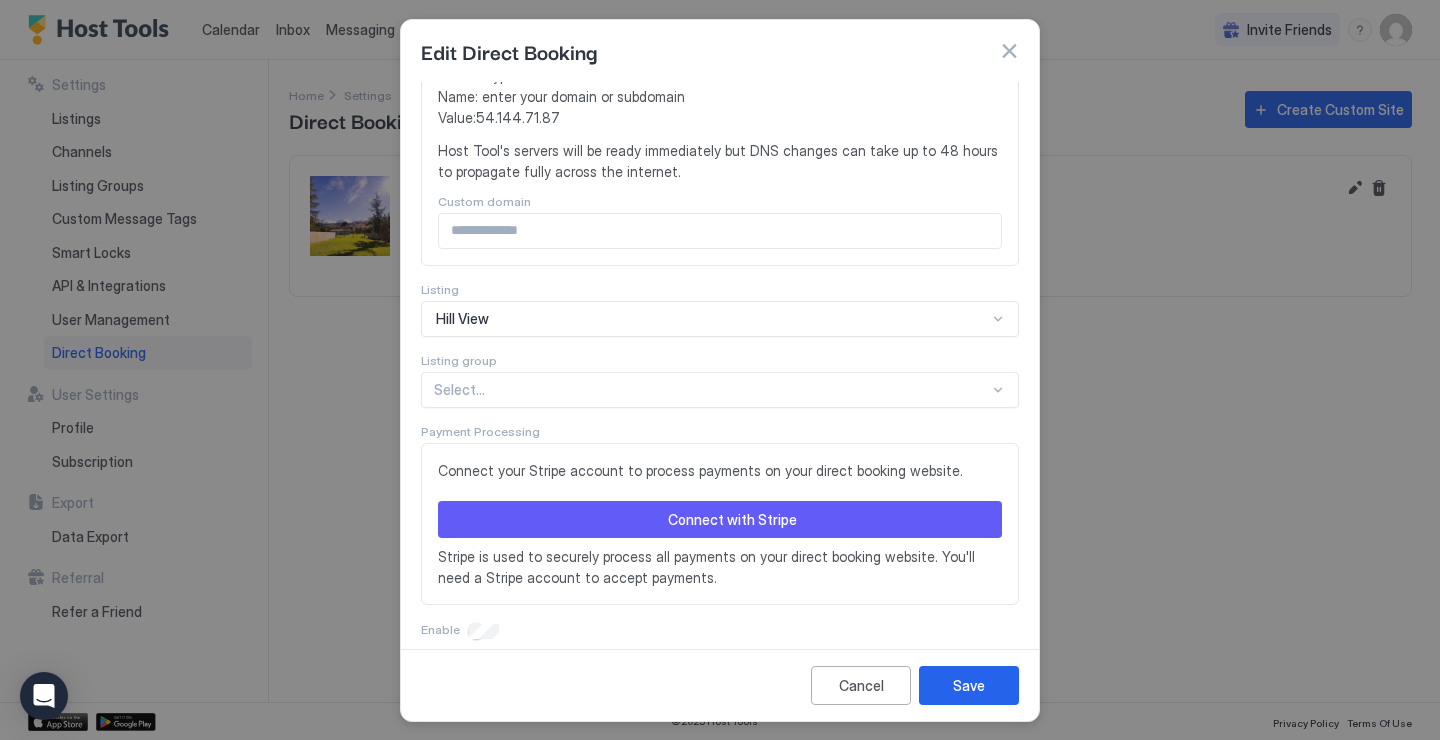 scroll, scrollTop: 535, scrollLeft: 0, axis: vertical 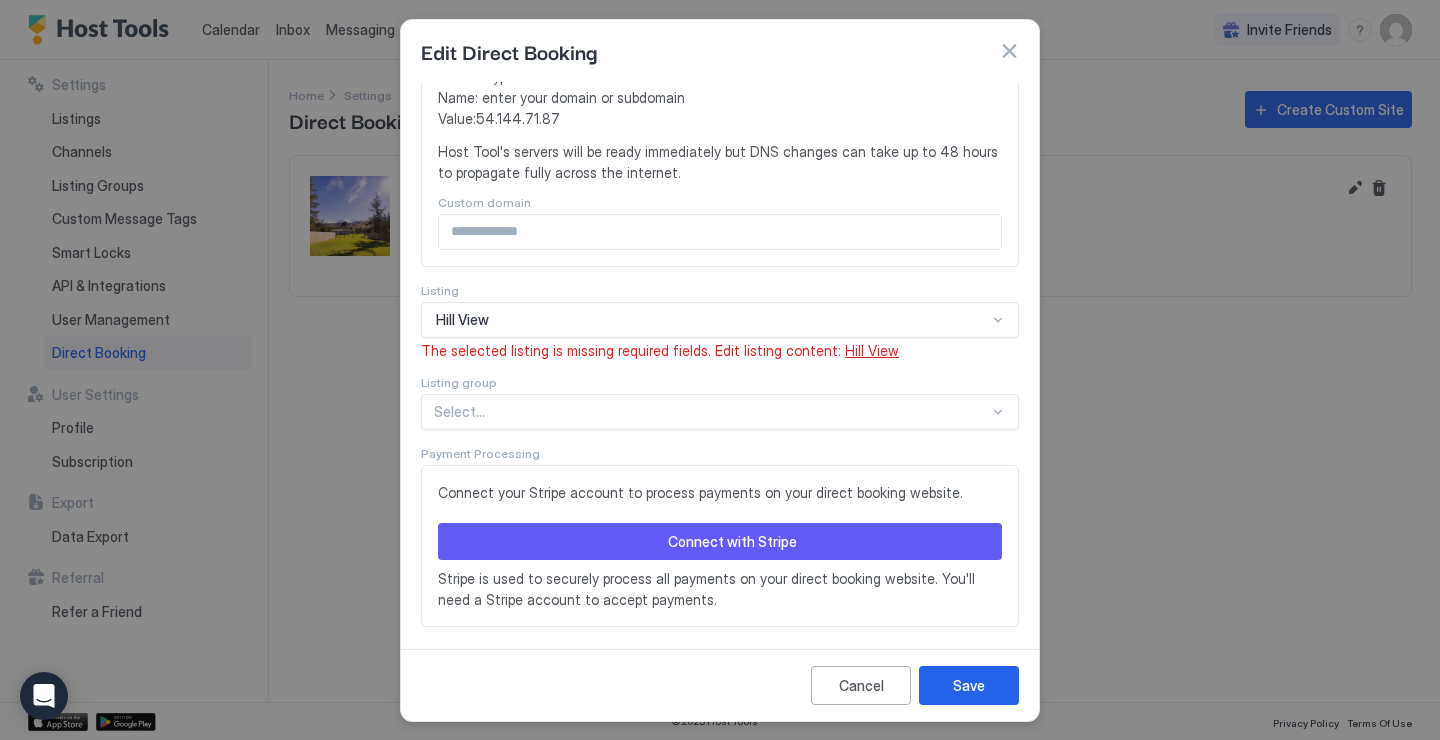 click on "Hill View" at bounding box center (872, 350) 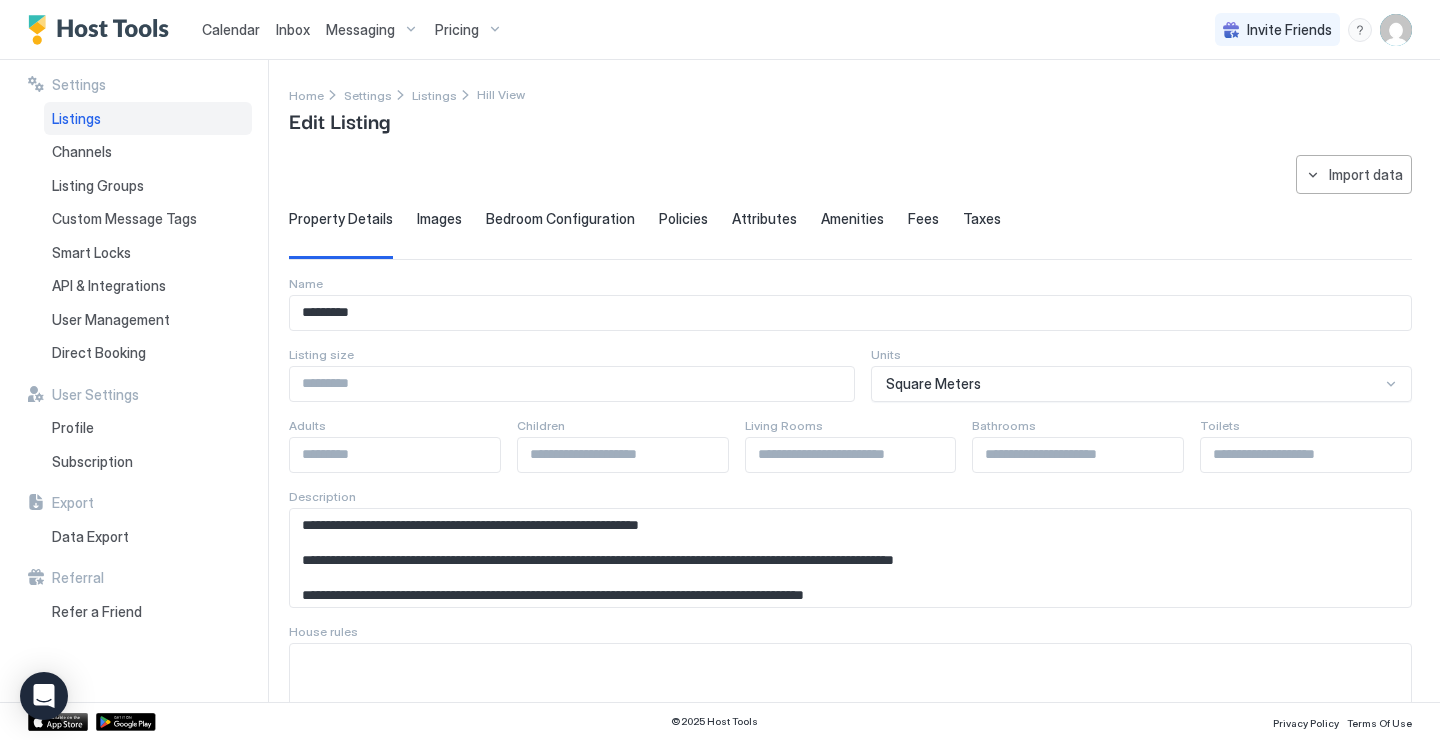 type on "*" 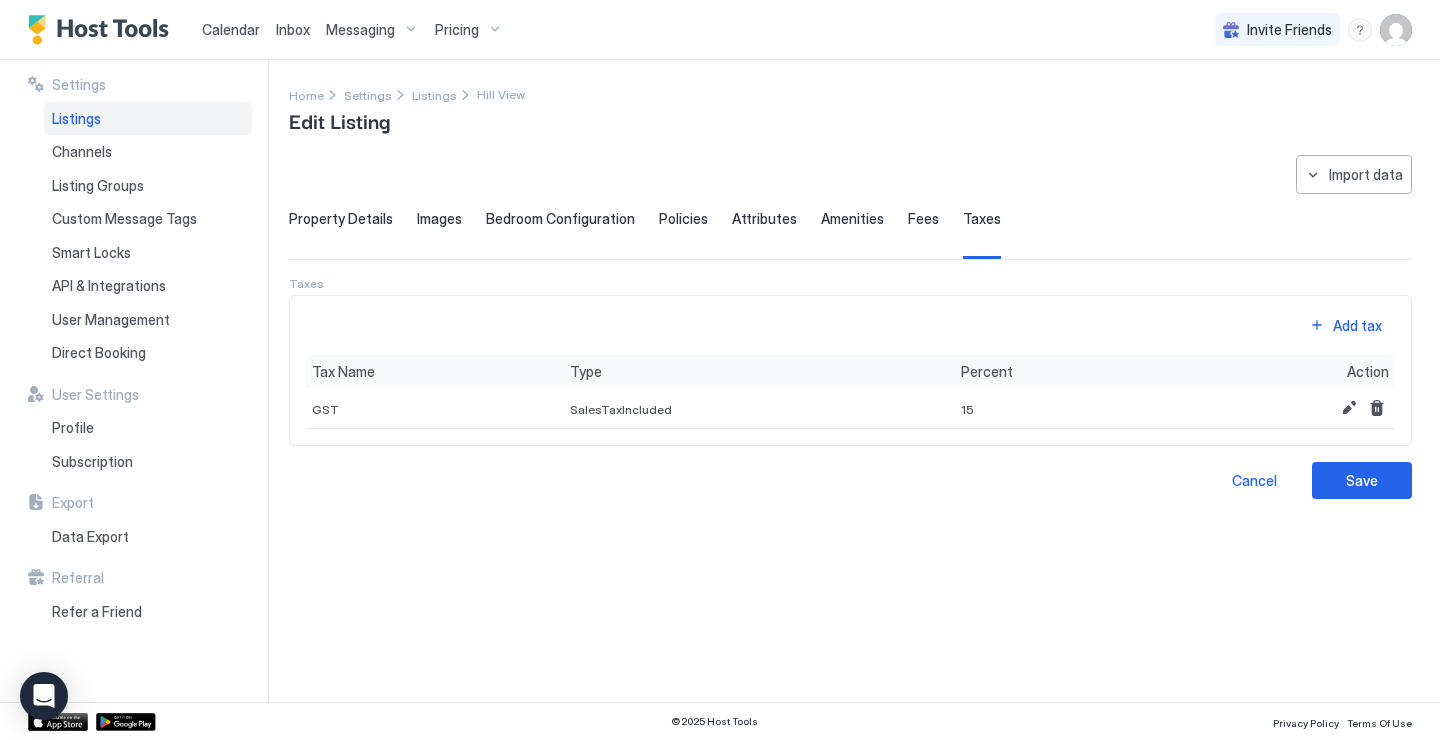 click on "Fees" at bounding box center [923, 219] 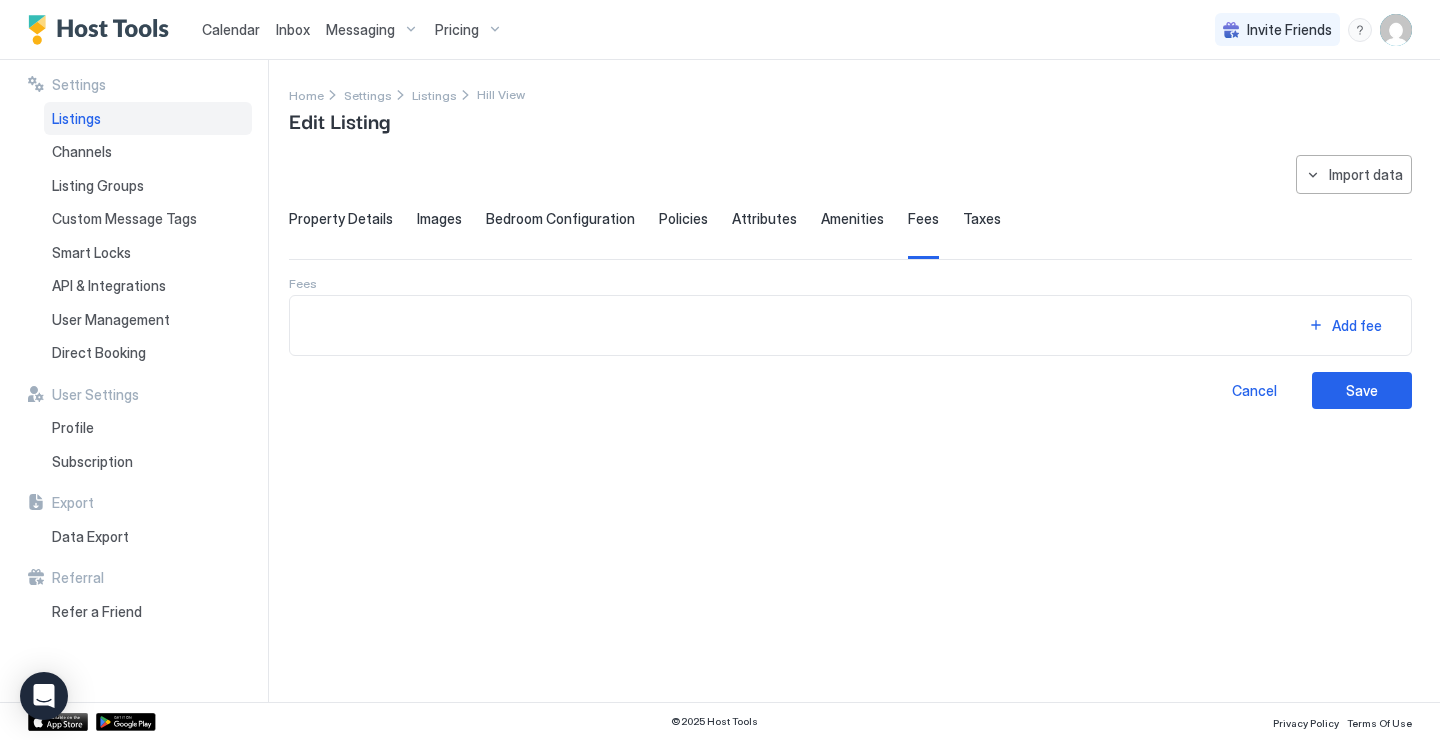 click on "Amenities" at bounding box center [852, 219] 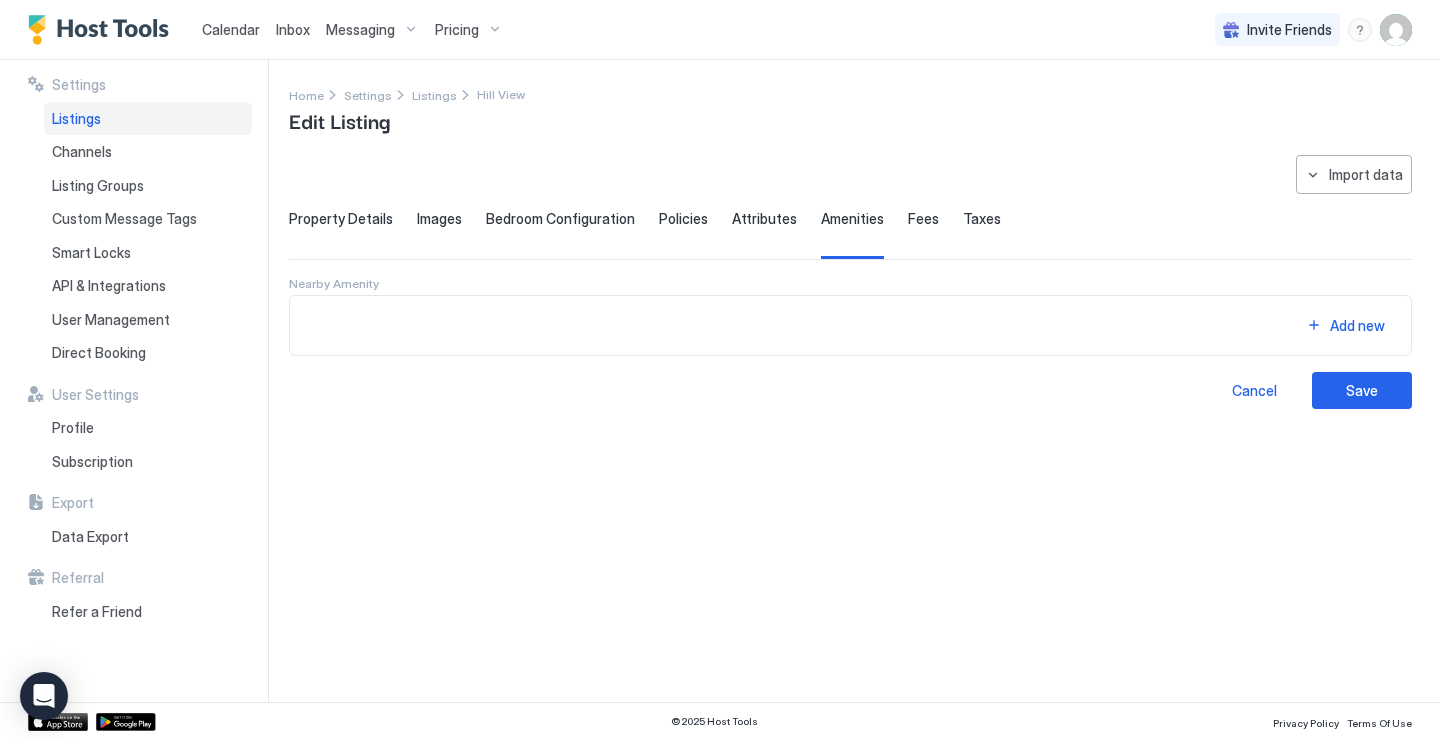 click on "Attributes" at bounding box center (764, 219) 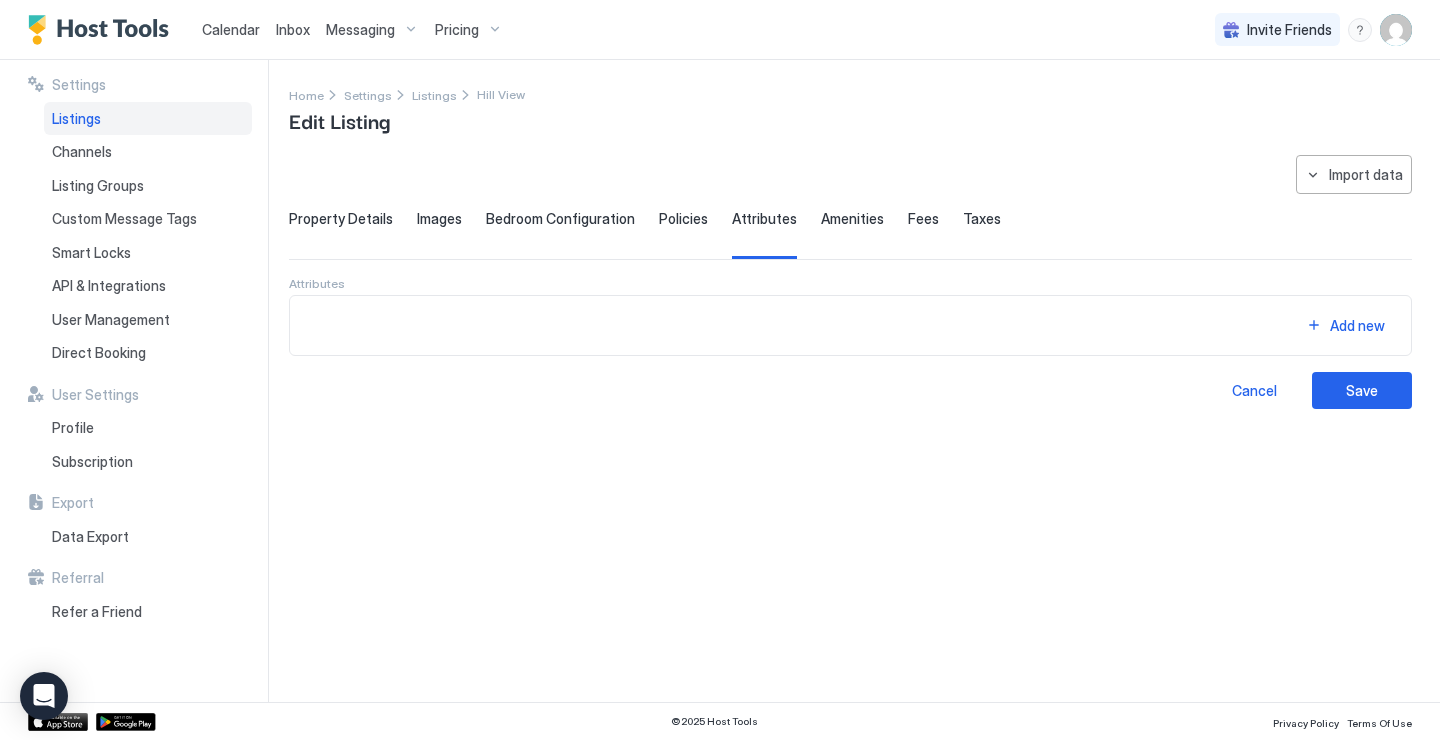 click on "Policies" at bounding box center [683, 219] 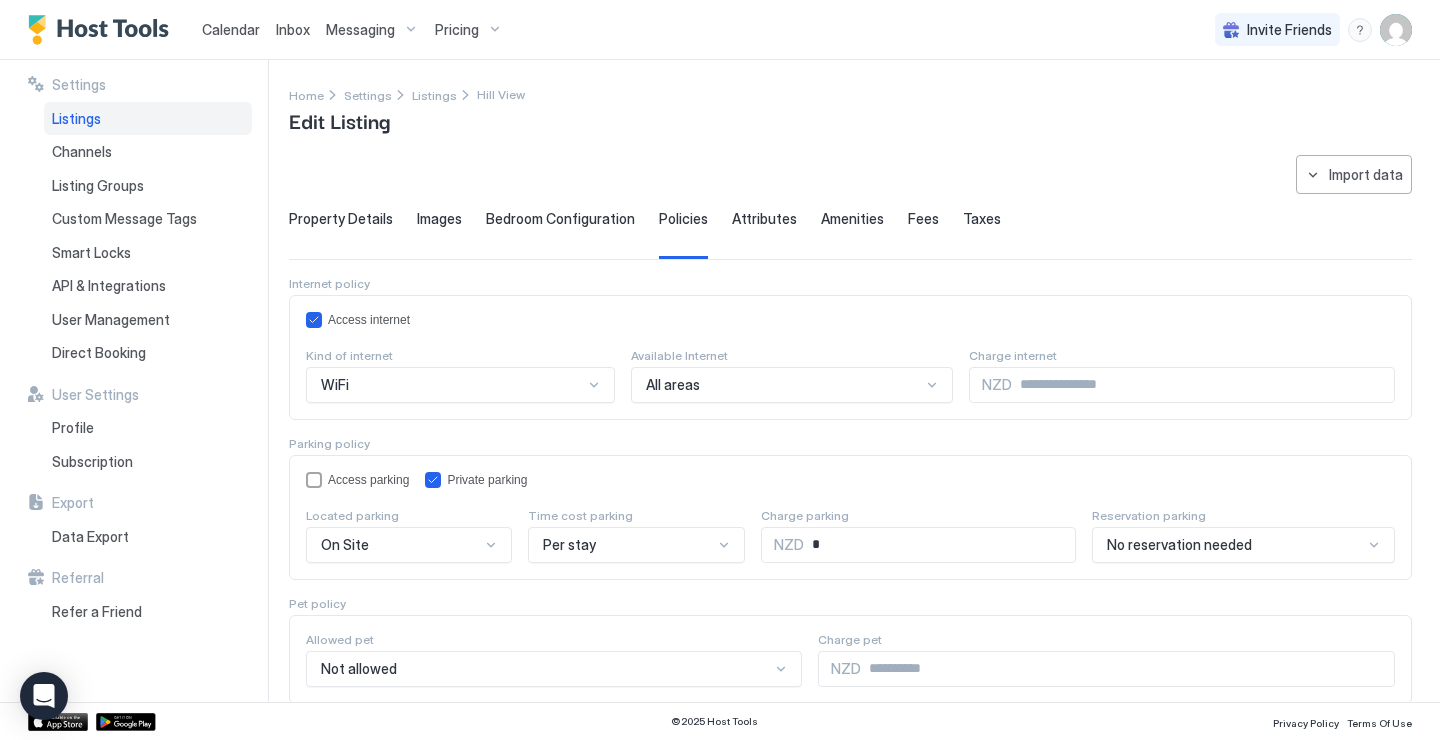 scroll, scrollTop: 0, scrollLeft: 0, axis: both 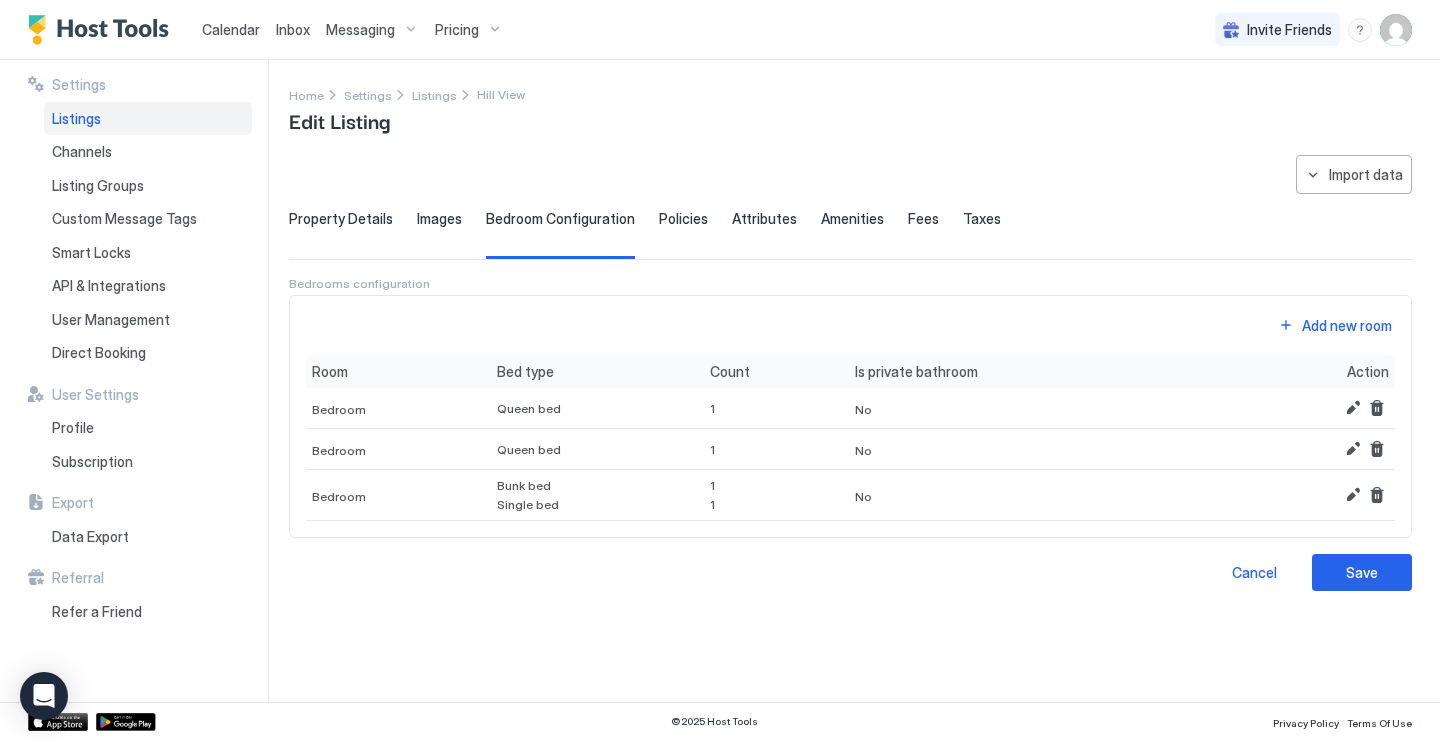 click on "Images" at bounding box center [439, 219] 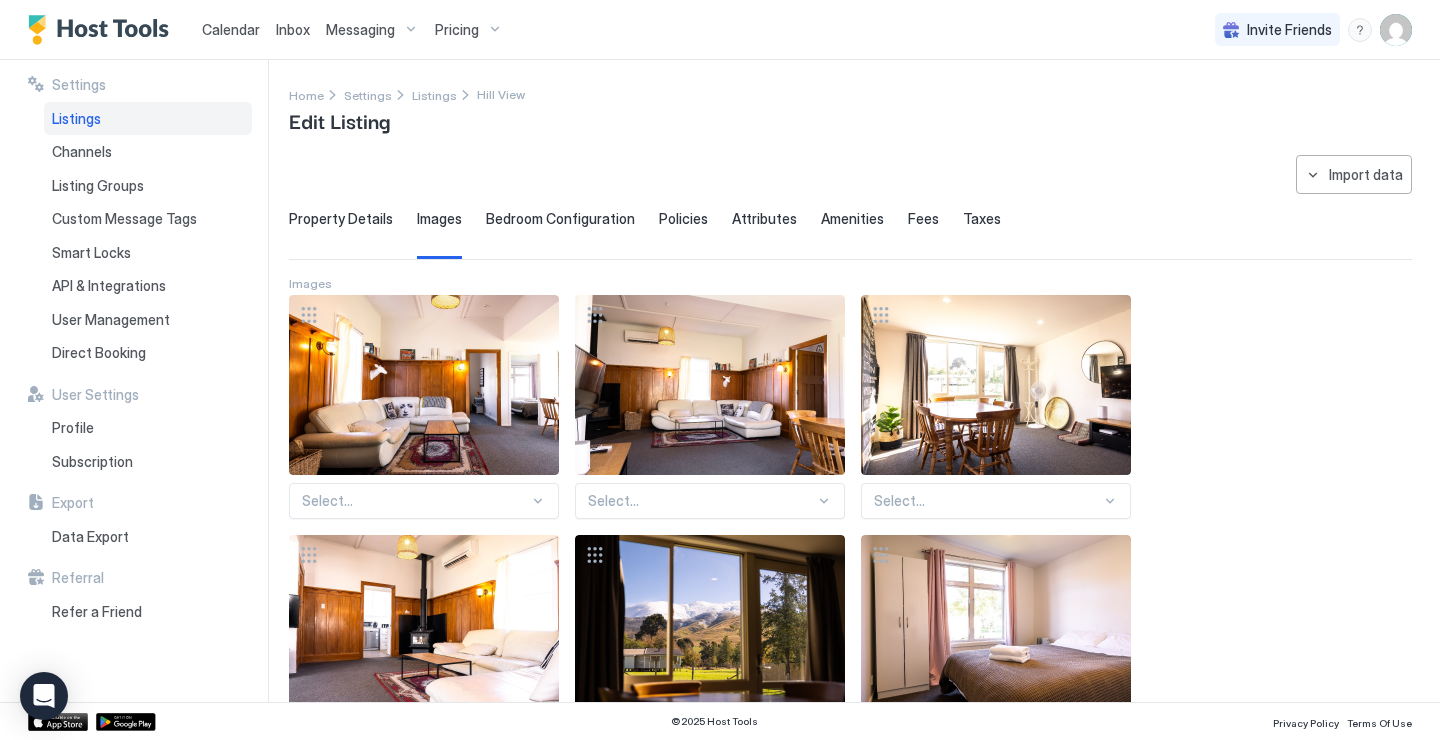 click on "Property Details" at bounding box center [341, 219] 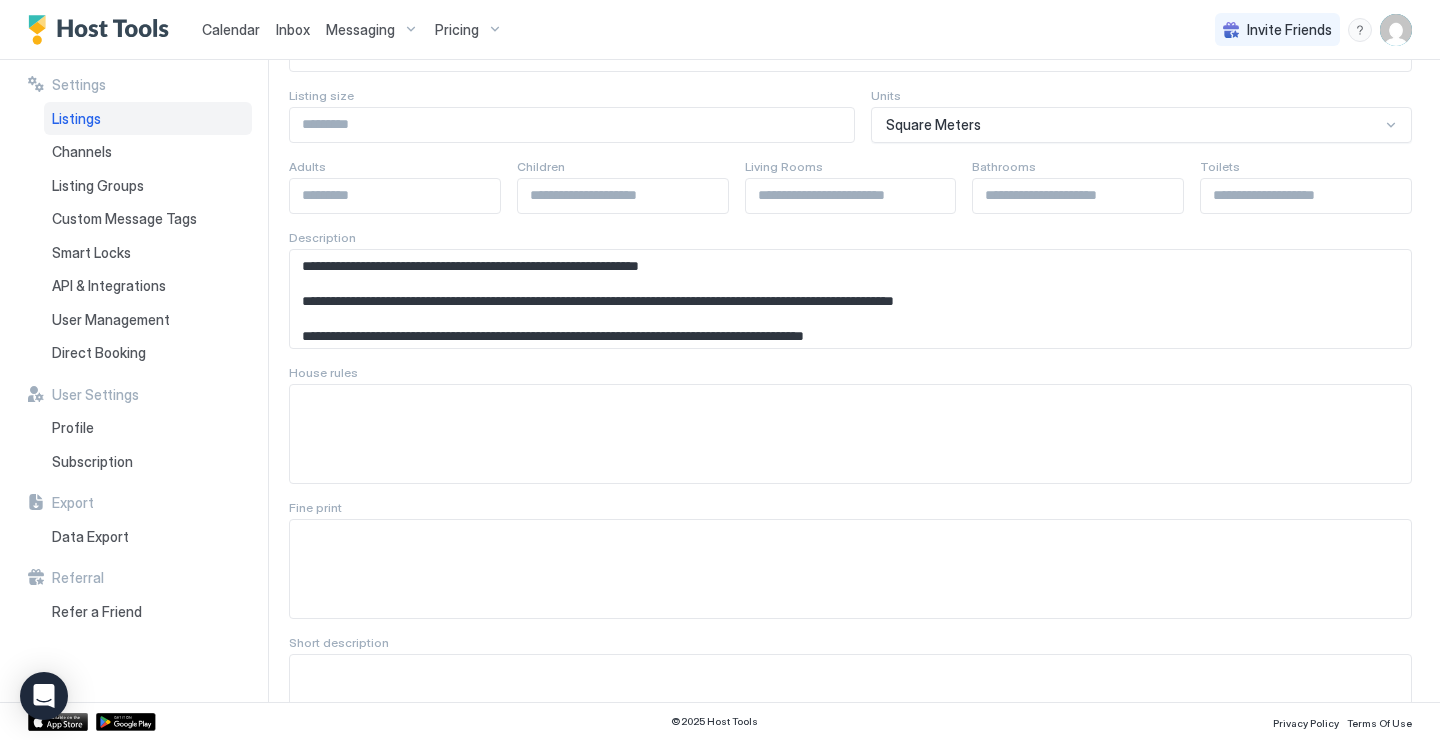 scroll, scrollTop: 267, scrollLeft: 0, axis: vertical 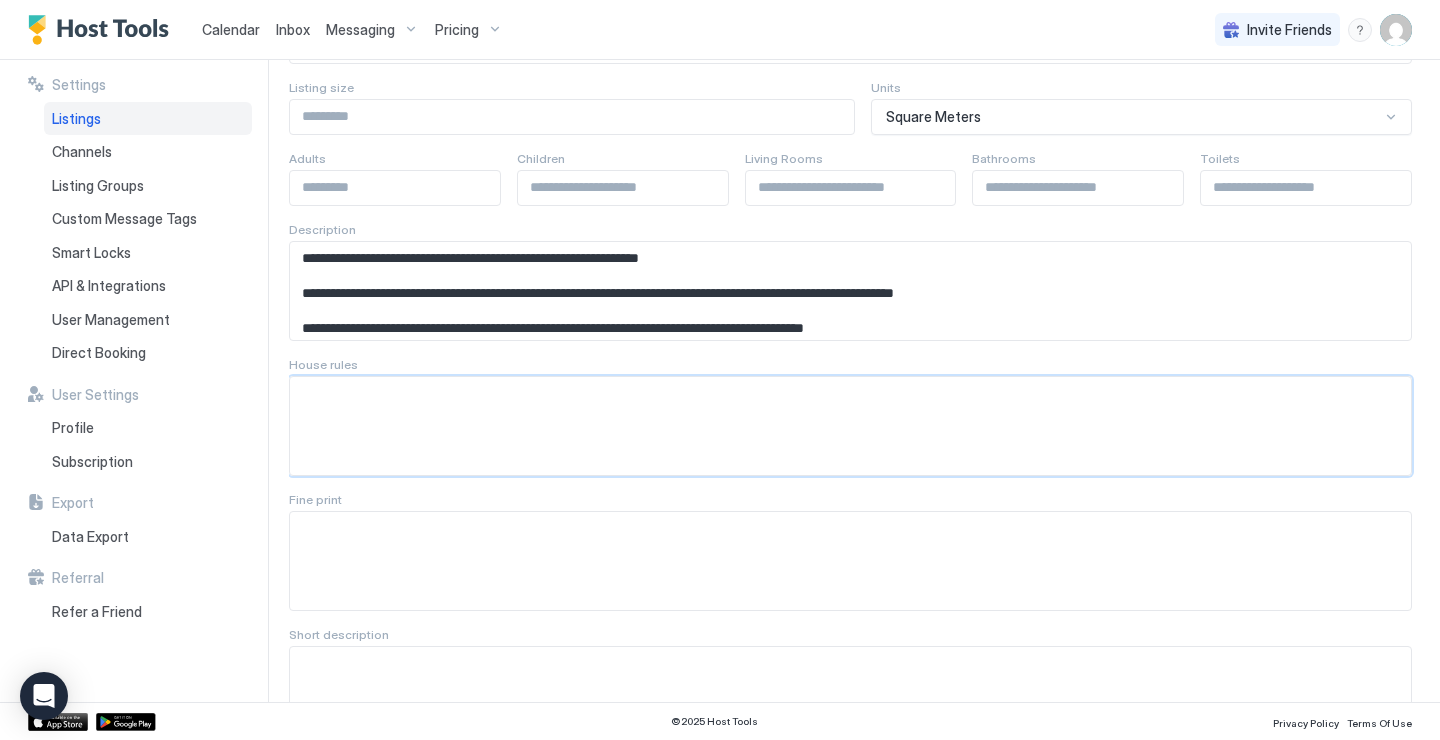 click at bounding box center (850, 291) 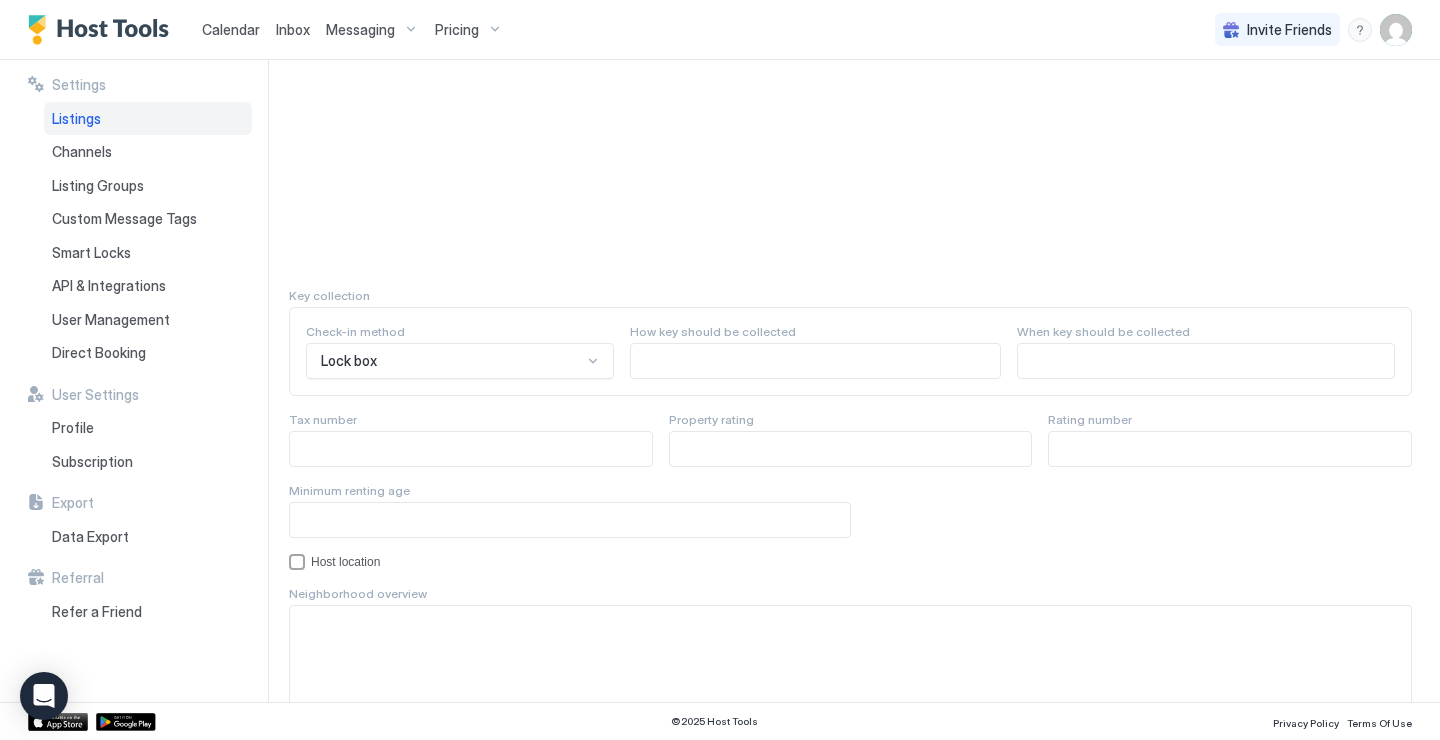 scroll, scrollTop: 1731, scrollLeft: 0, axis: vertical 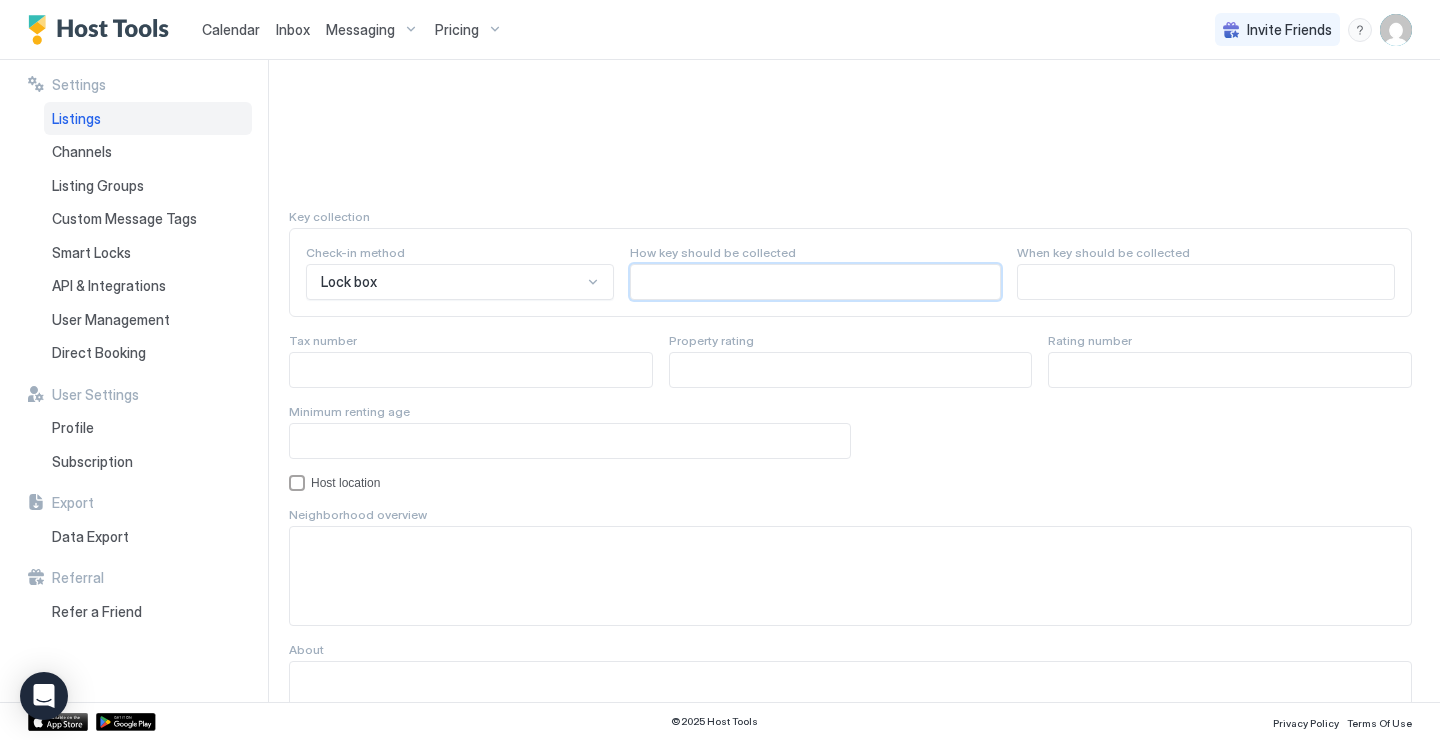 click at bounding box center (815, 282) 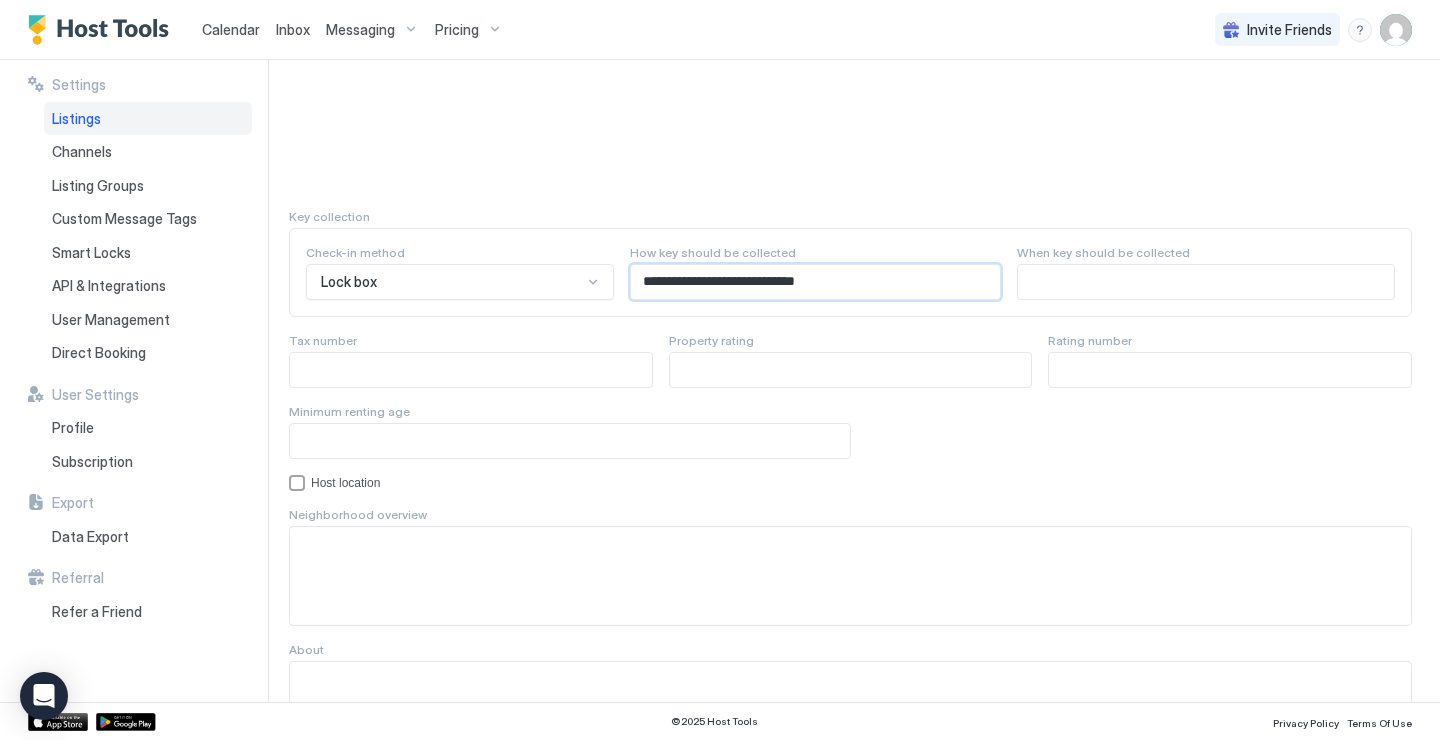 type on "**********" 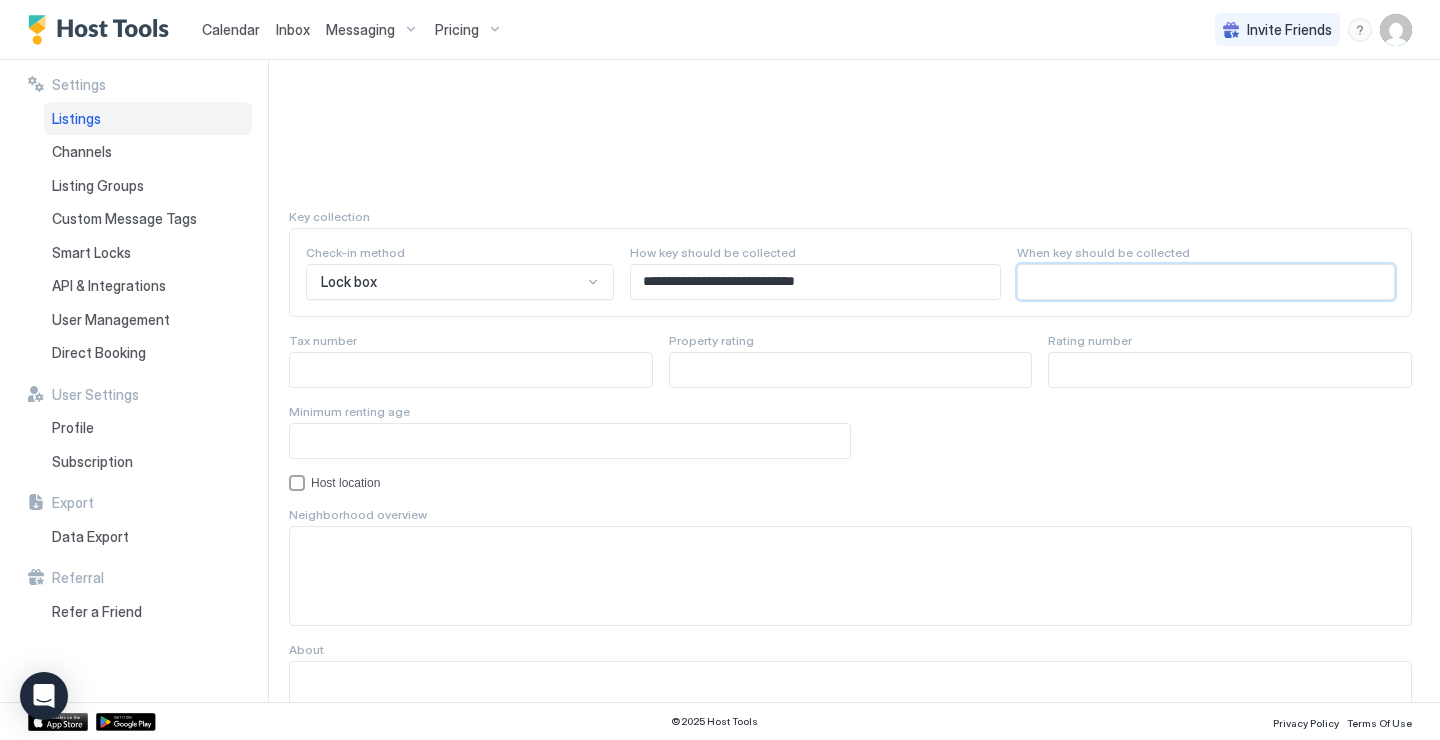 click at bounding box center (1206, 282) 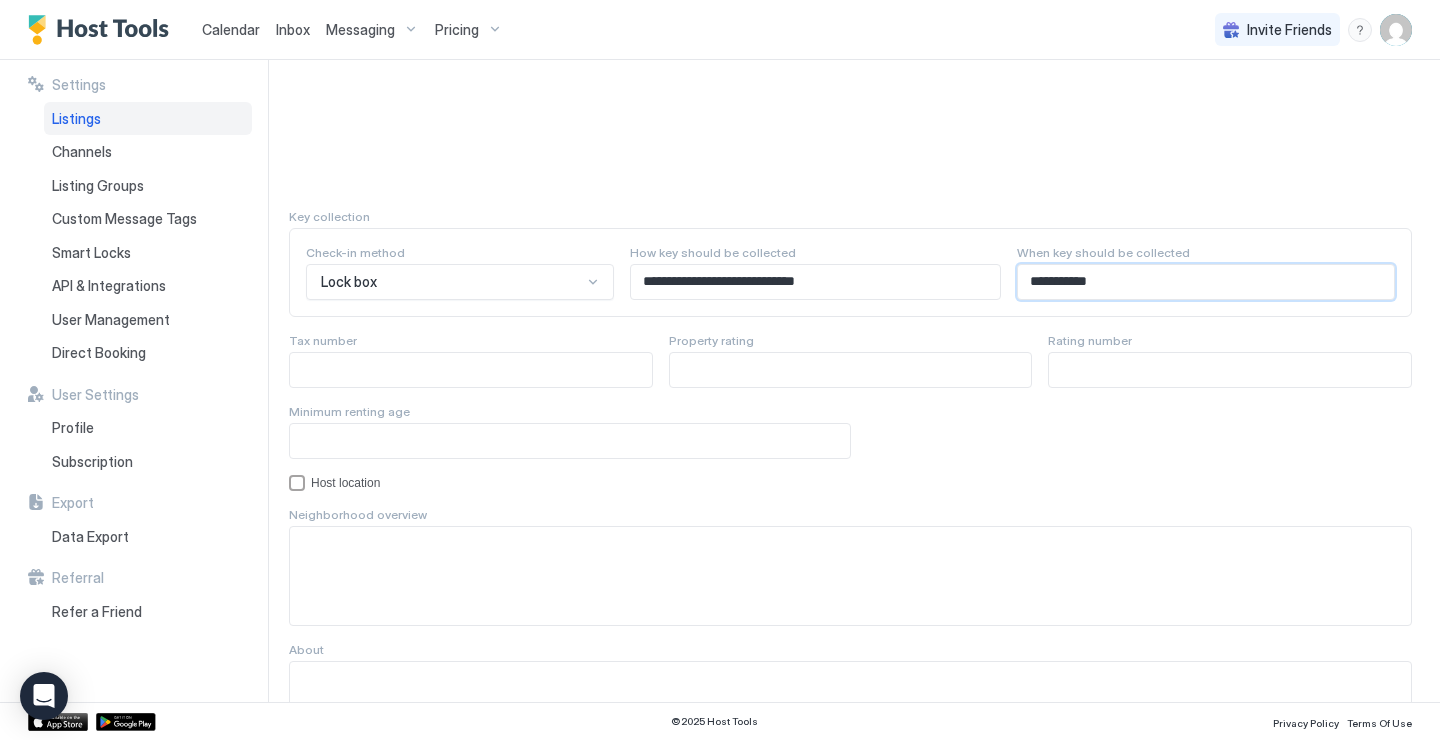 type on "**********" 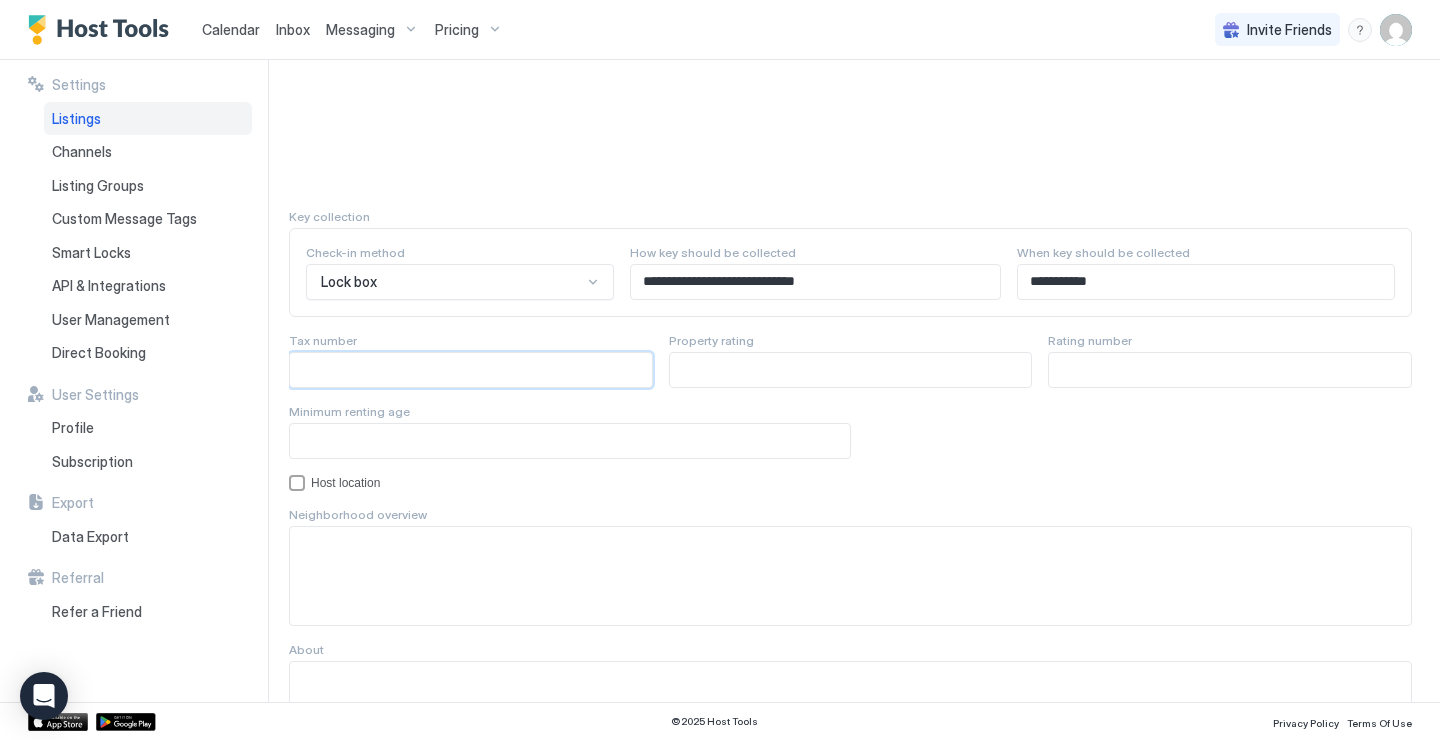 click at bounding box center (851, 370) 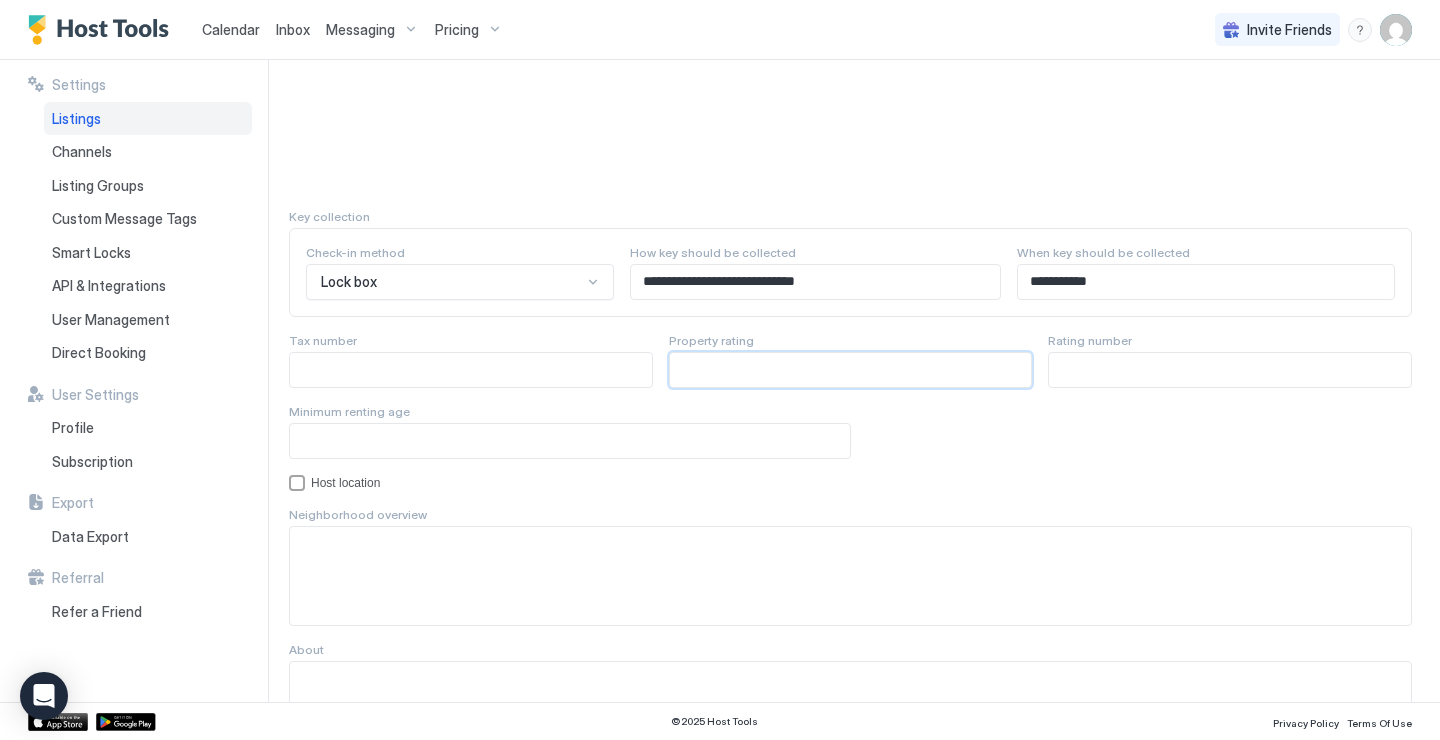 click at bounding box center [1230, 370] 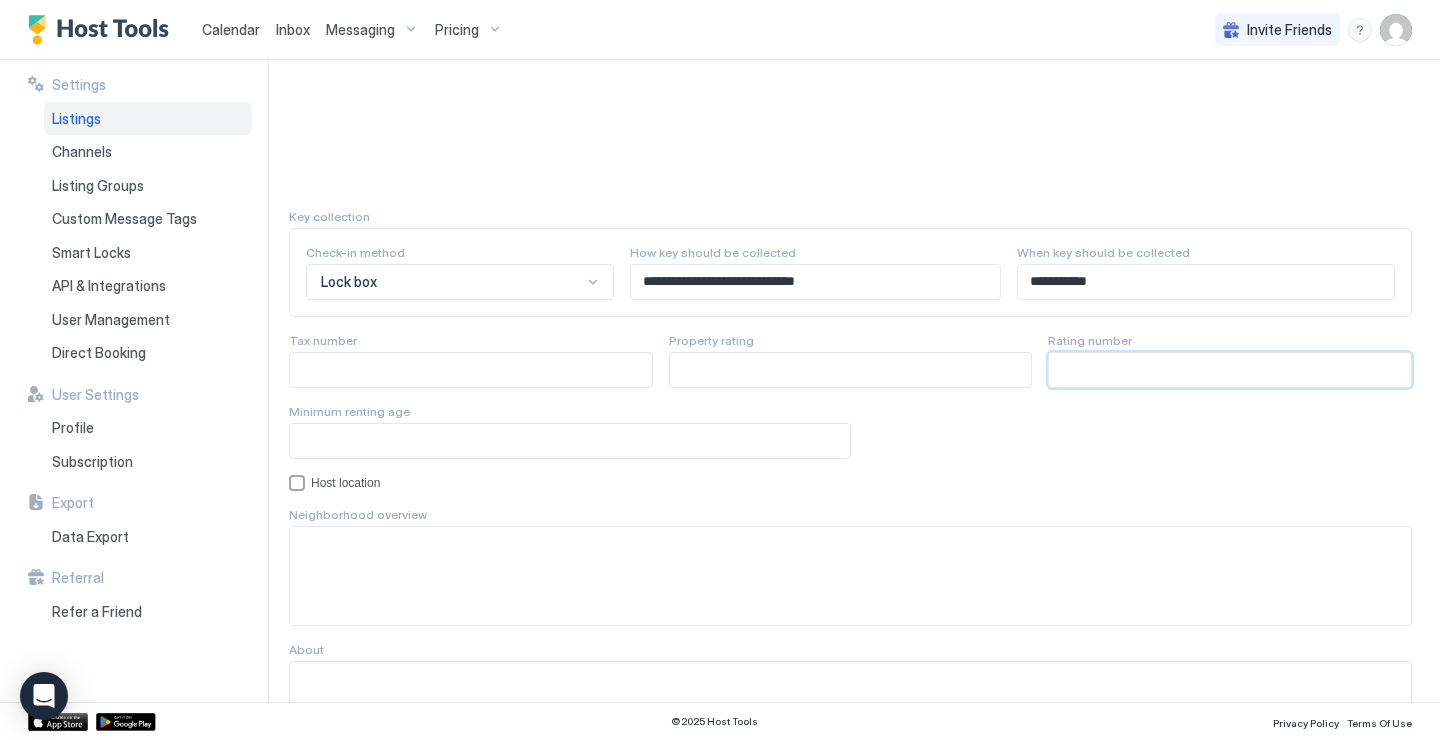 click on "**********" at bounding box center [850, -347] 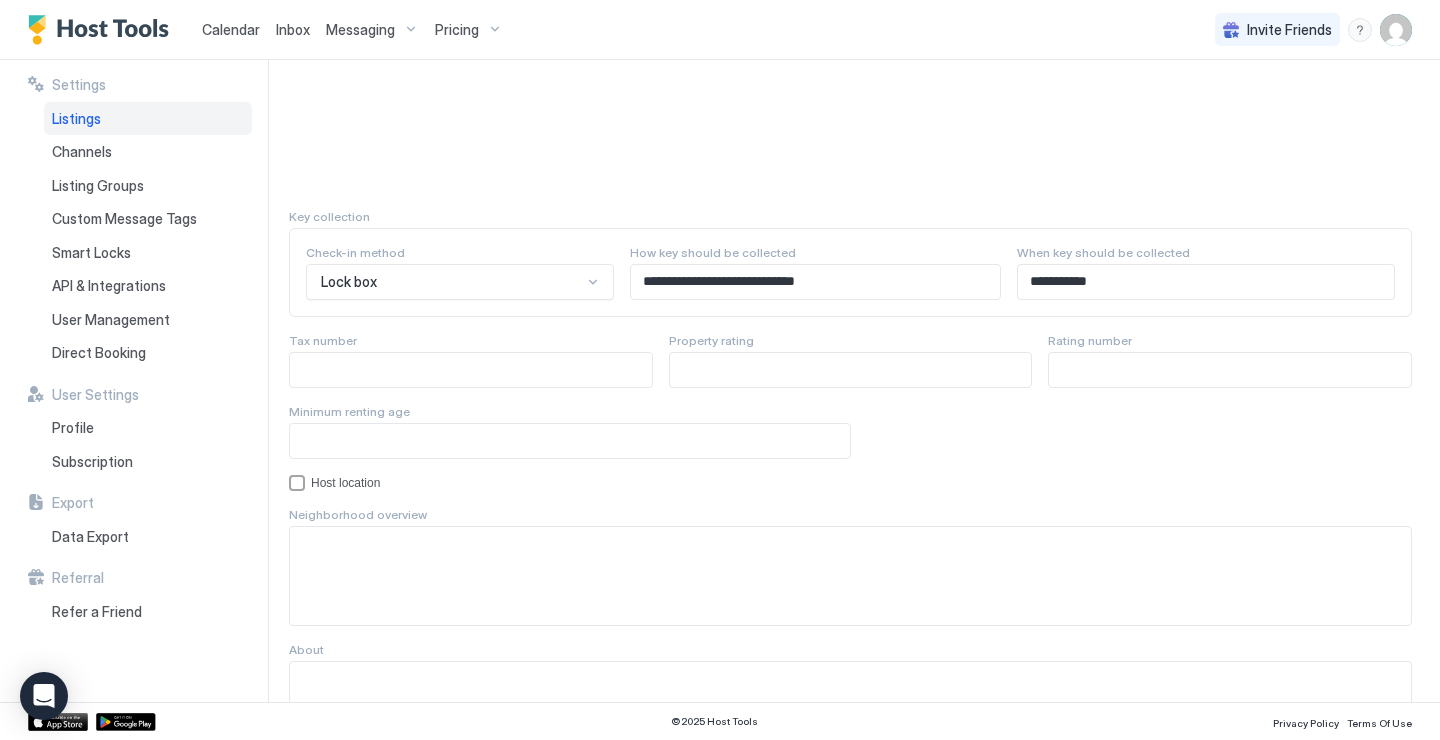 click at bounding box center [570, 441] 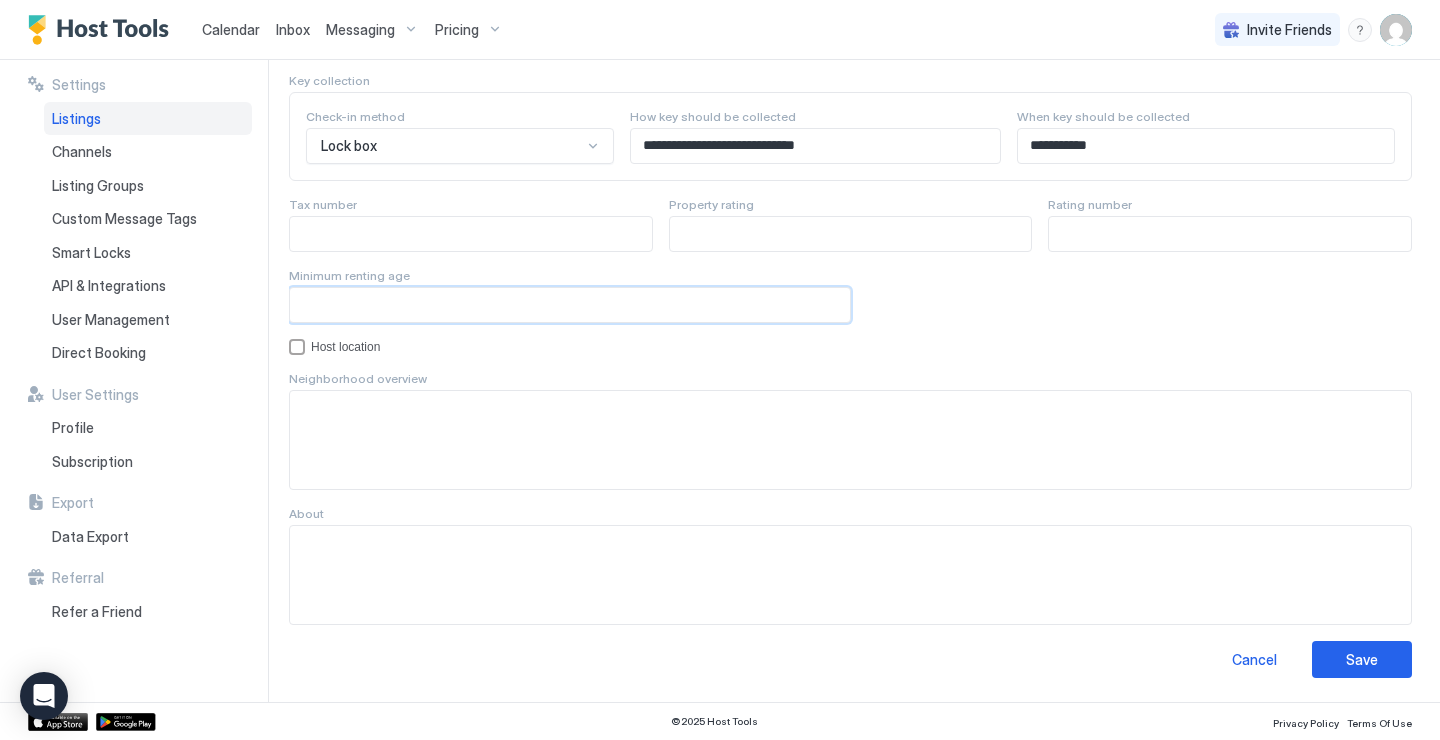 scroll, scrollTop: 1866, scrollLeft: 0, axis: vertical 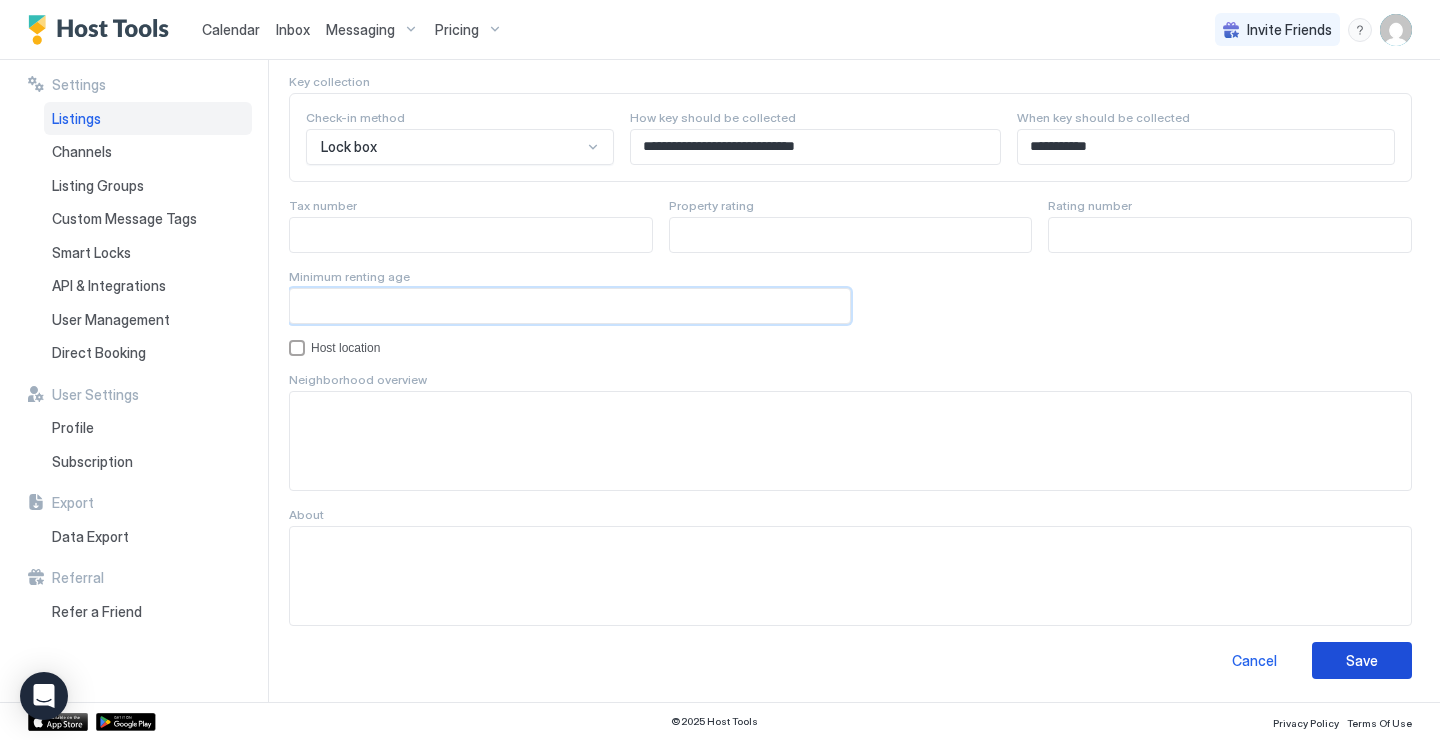type on "**" 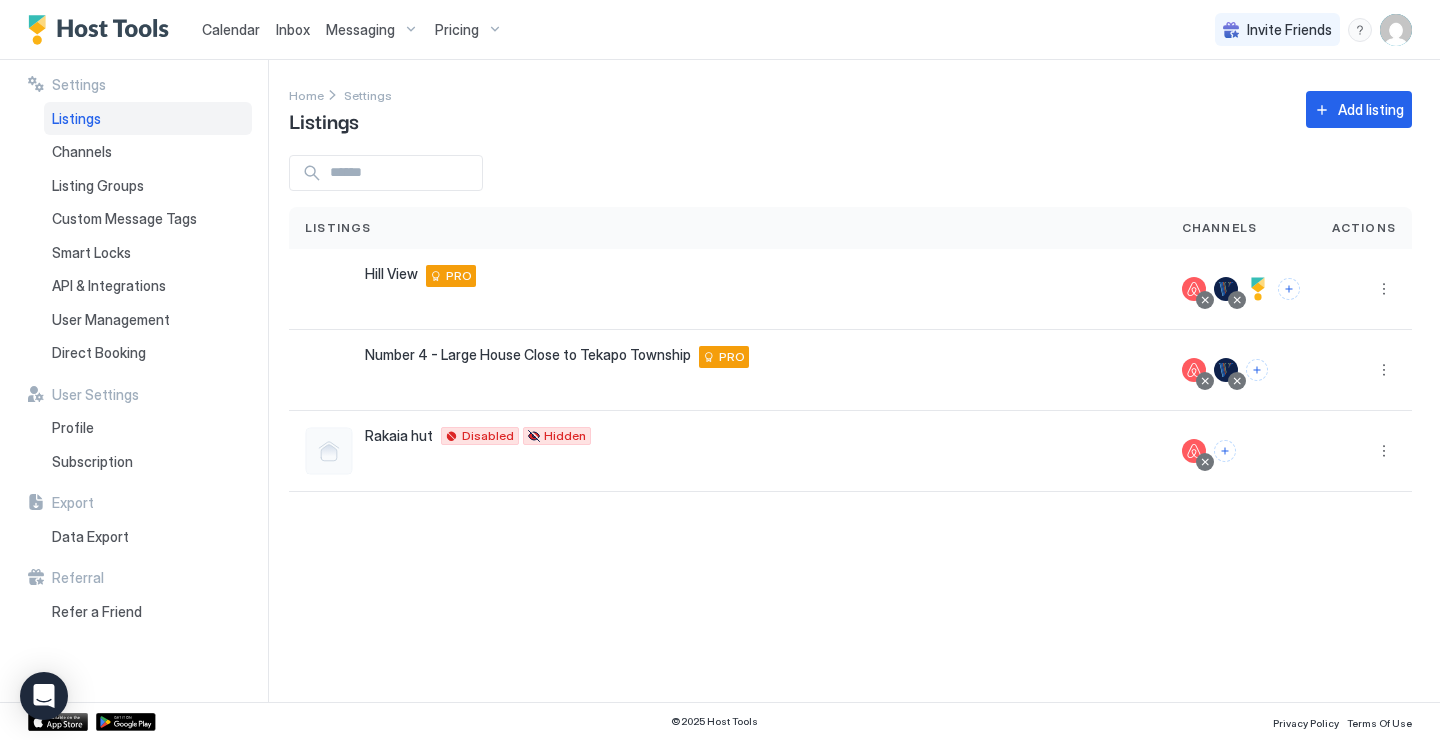 scroll, scrollTop: 0, scrollLeft: 0, axis: both 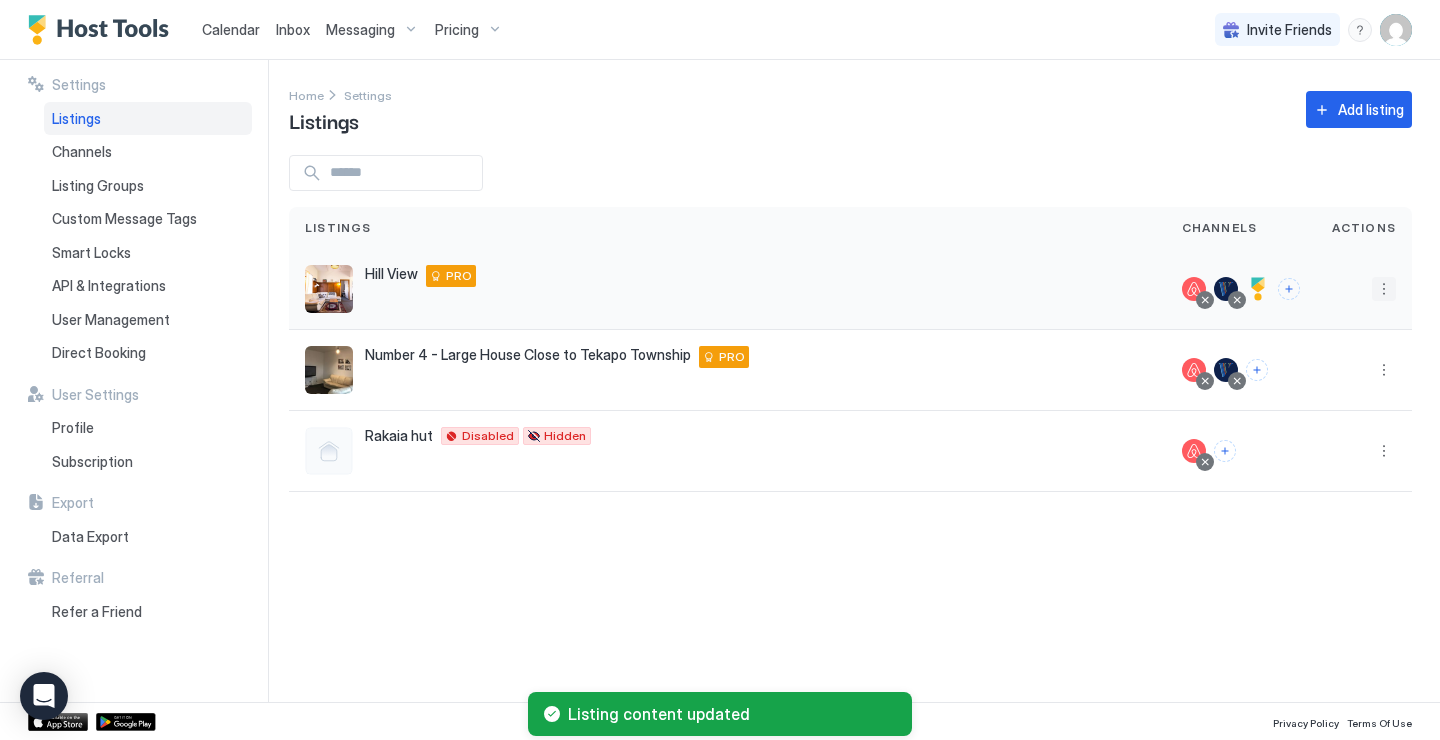 click at bounding box center (1384, 289) 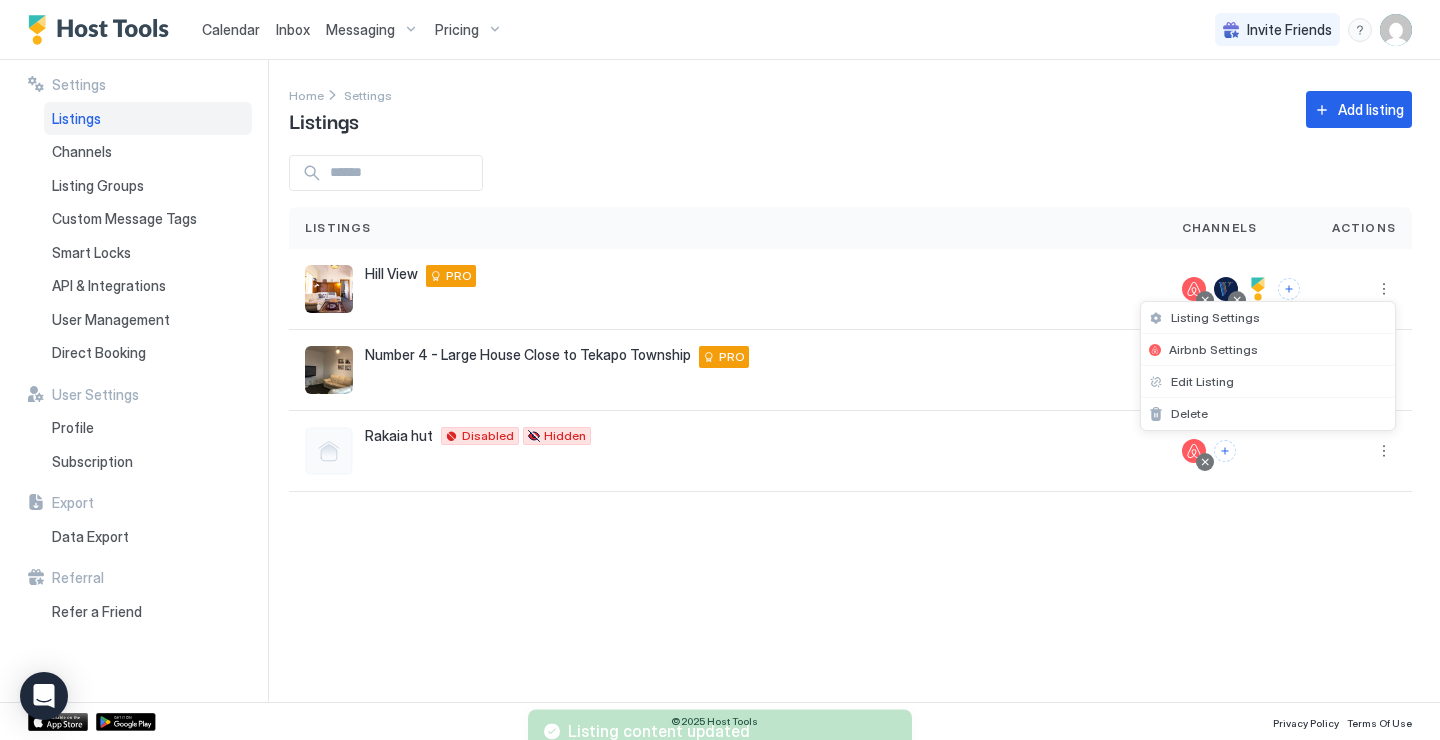 click at bounding box center [720, 370] 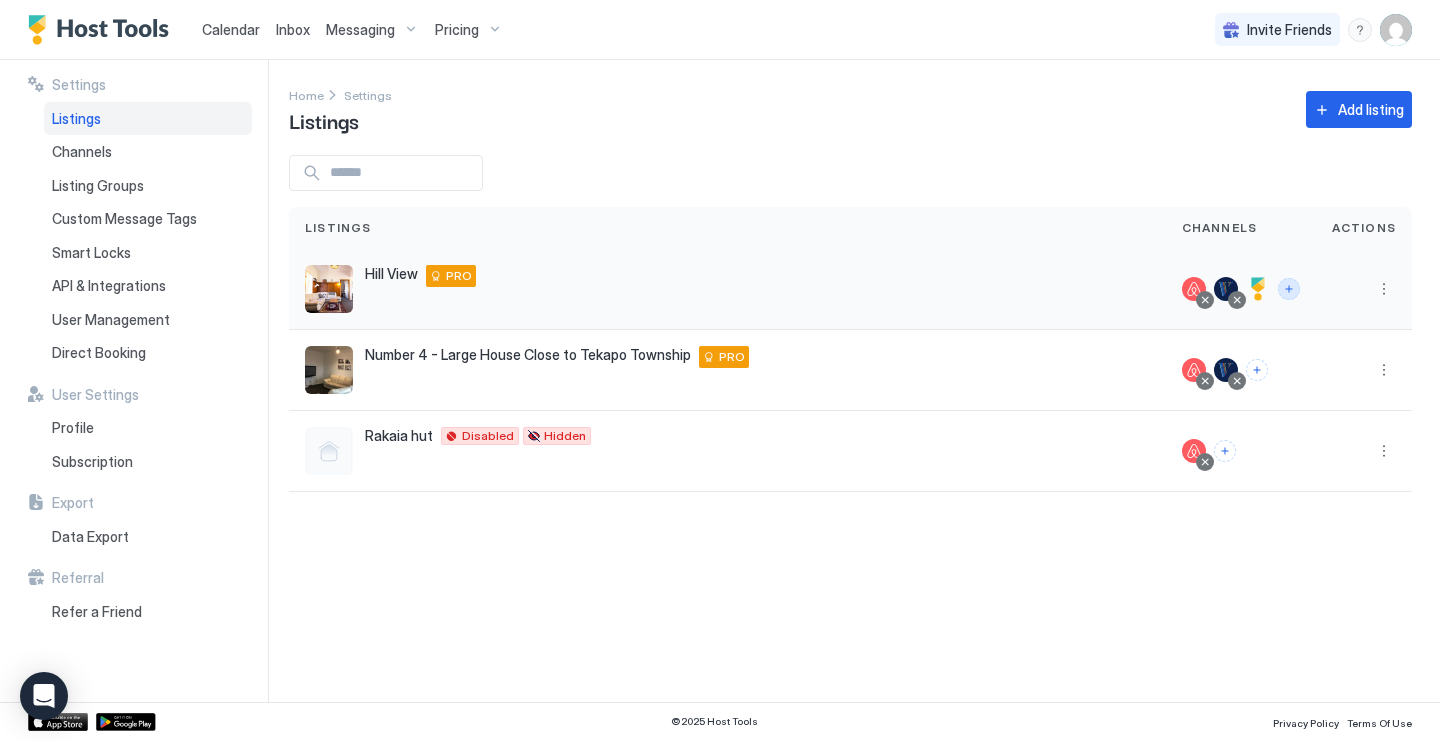 click at bounding box center (1289, 289) 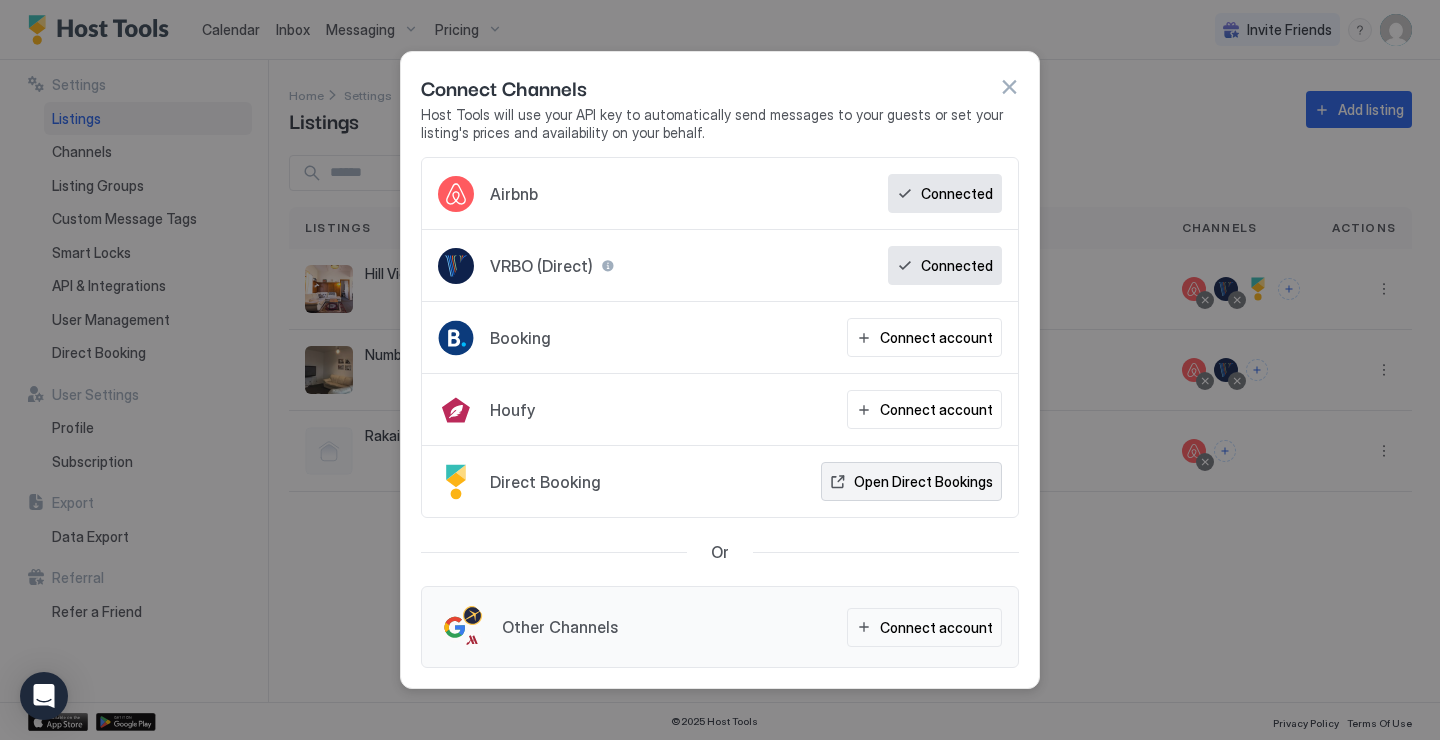 click on "Open Direct Bookings" at bounding box center [923, 481] 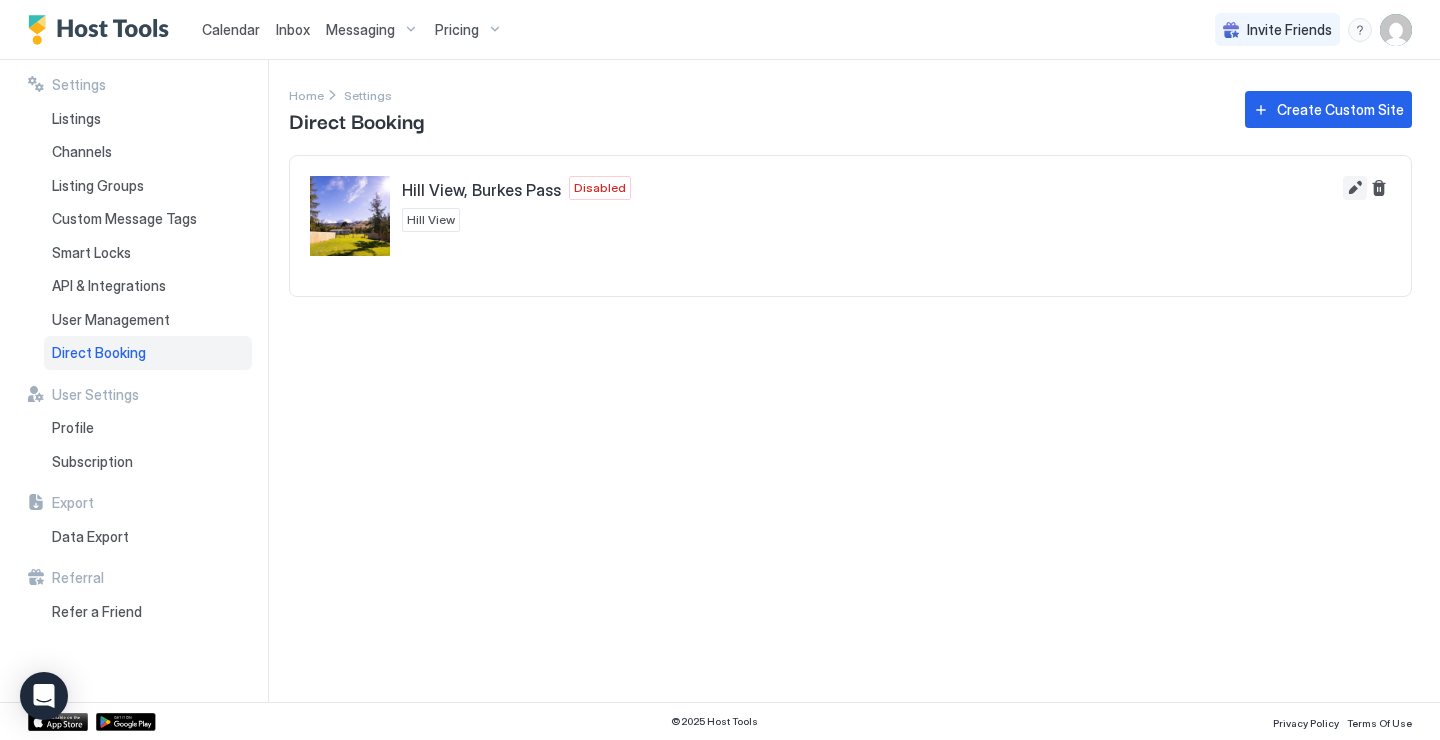 click at bounding box center (1355, 188) 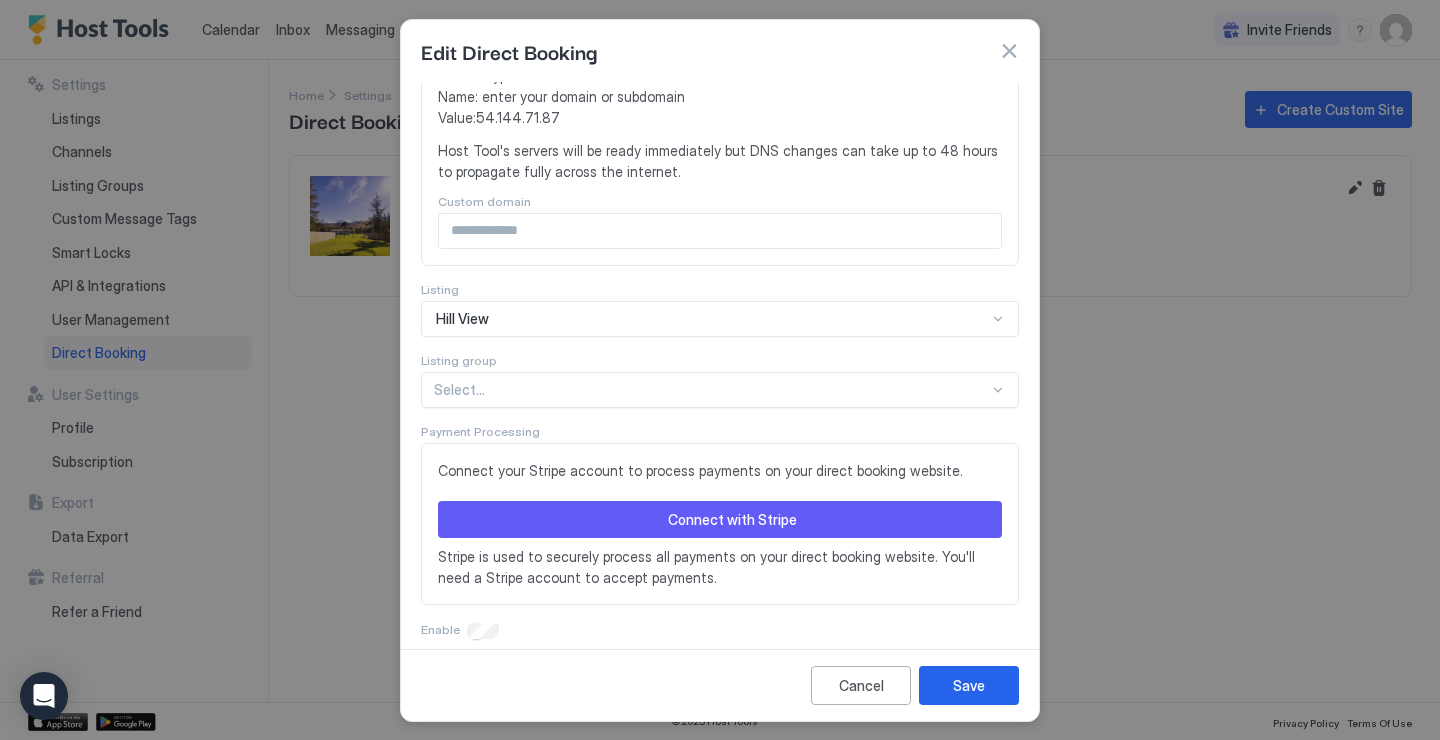 scroll, scrollTop: 535, scrollLeft: 0, axis: vertical 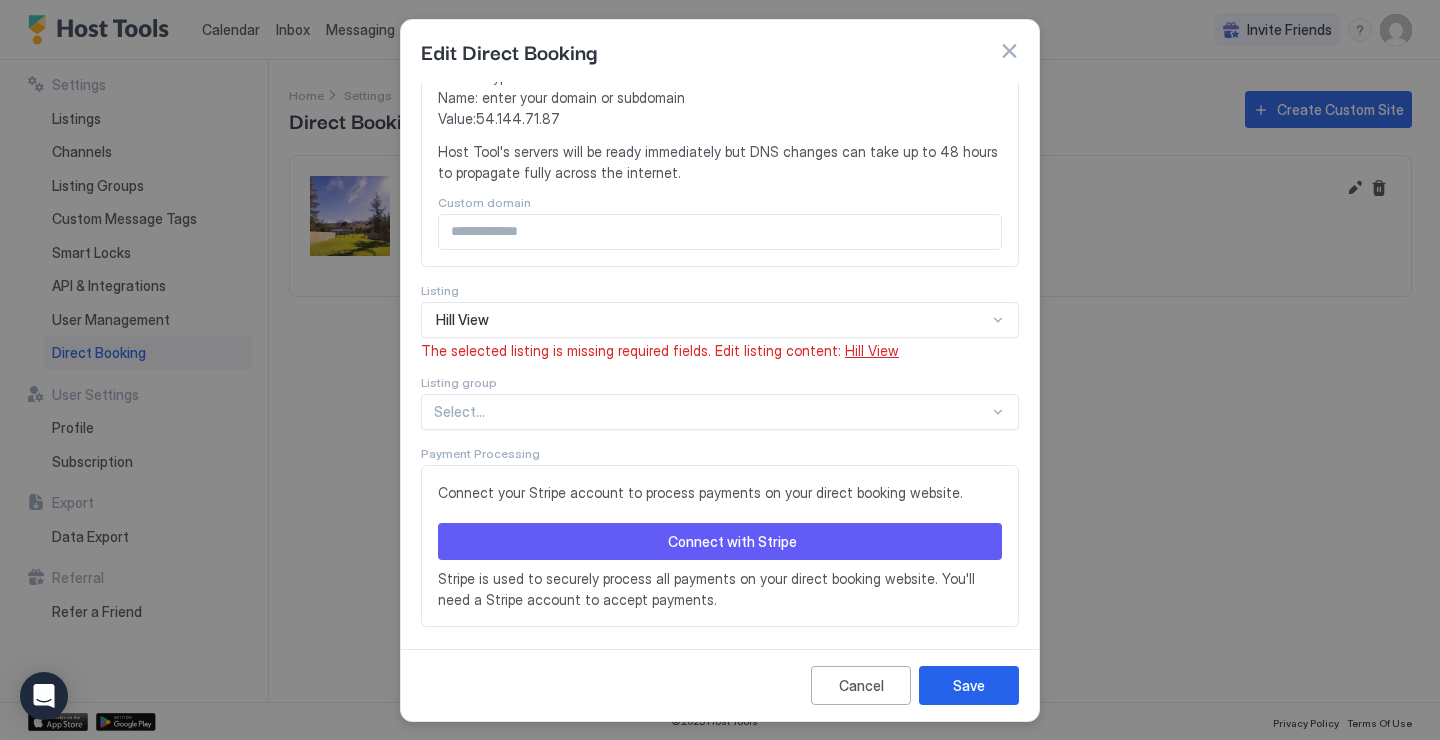 click on "Hill View" at bounding box center [872, 350] 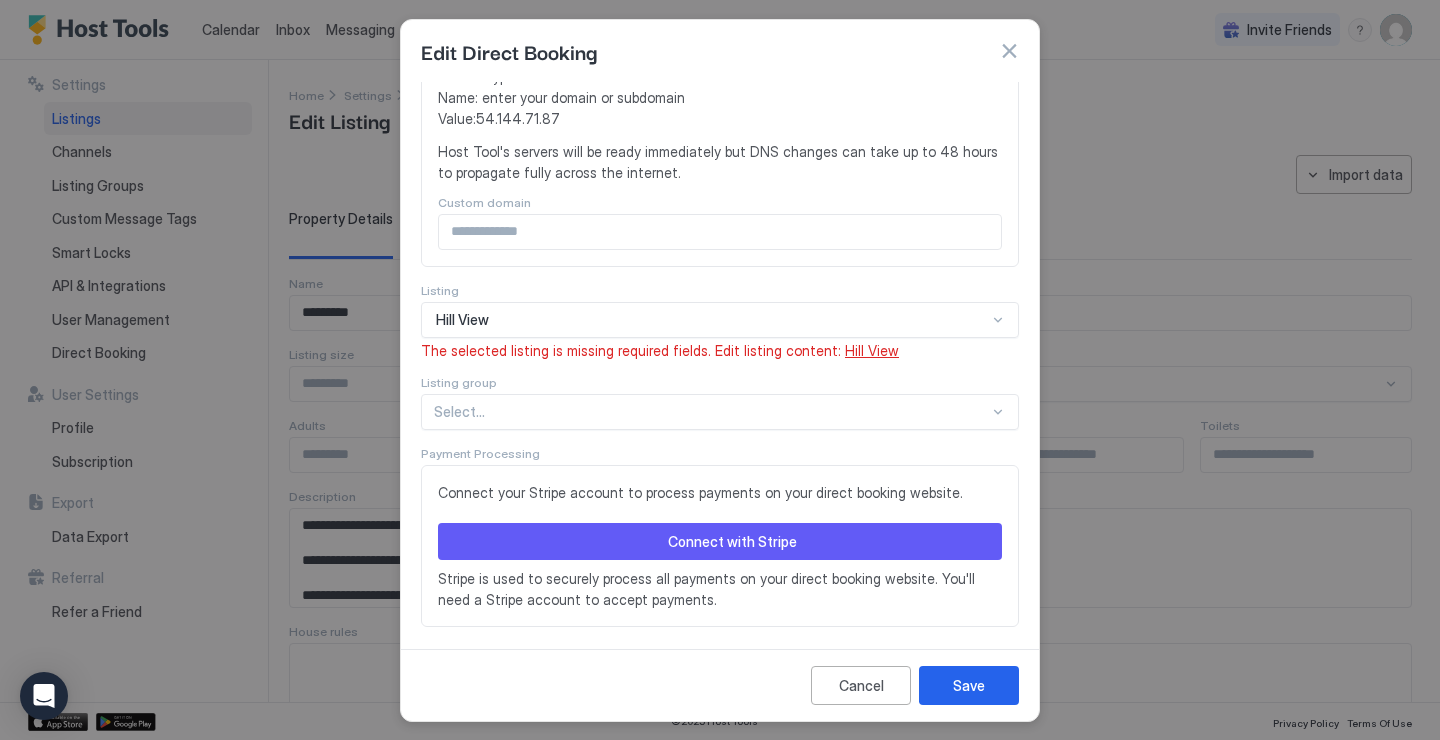 type on "**********" 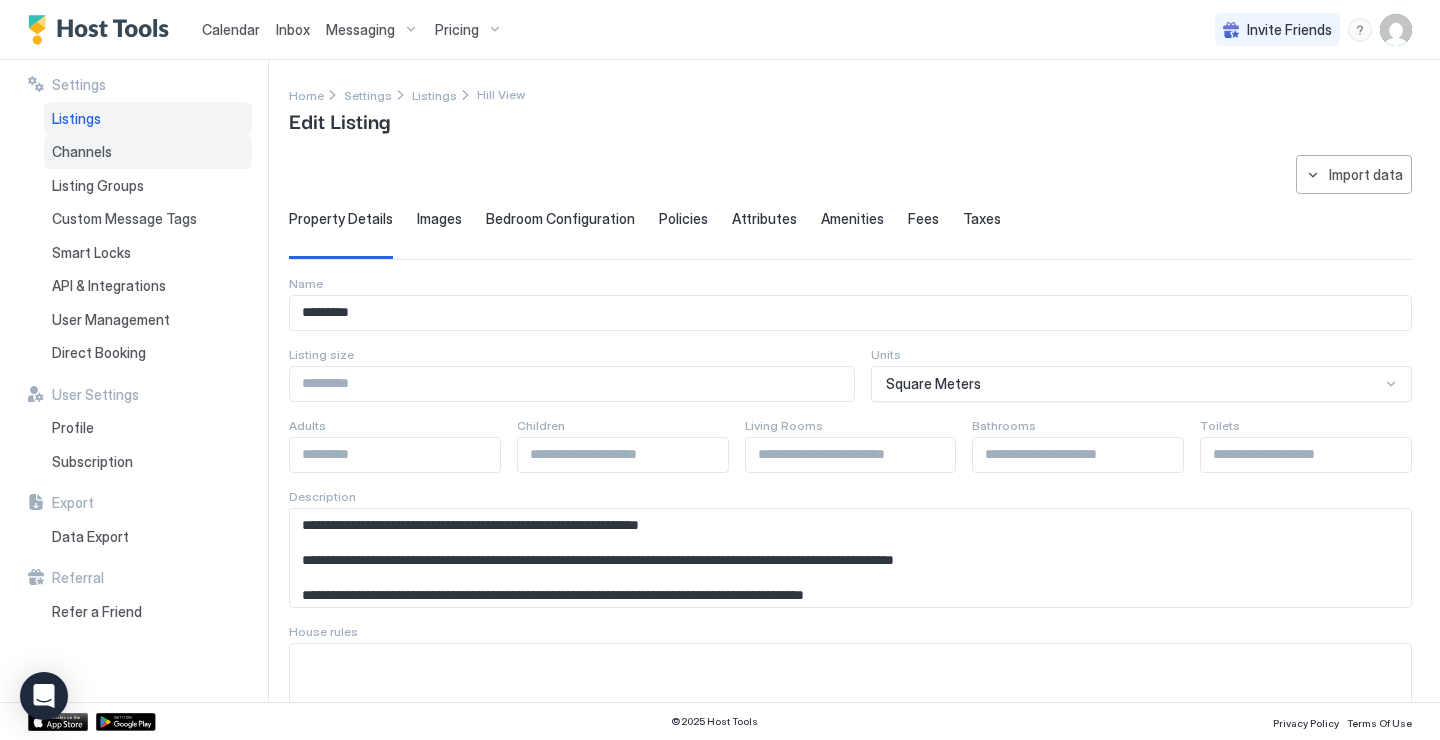 click on "Channels" at bounding box center [148, 152] 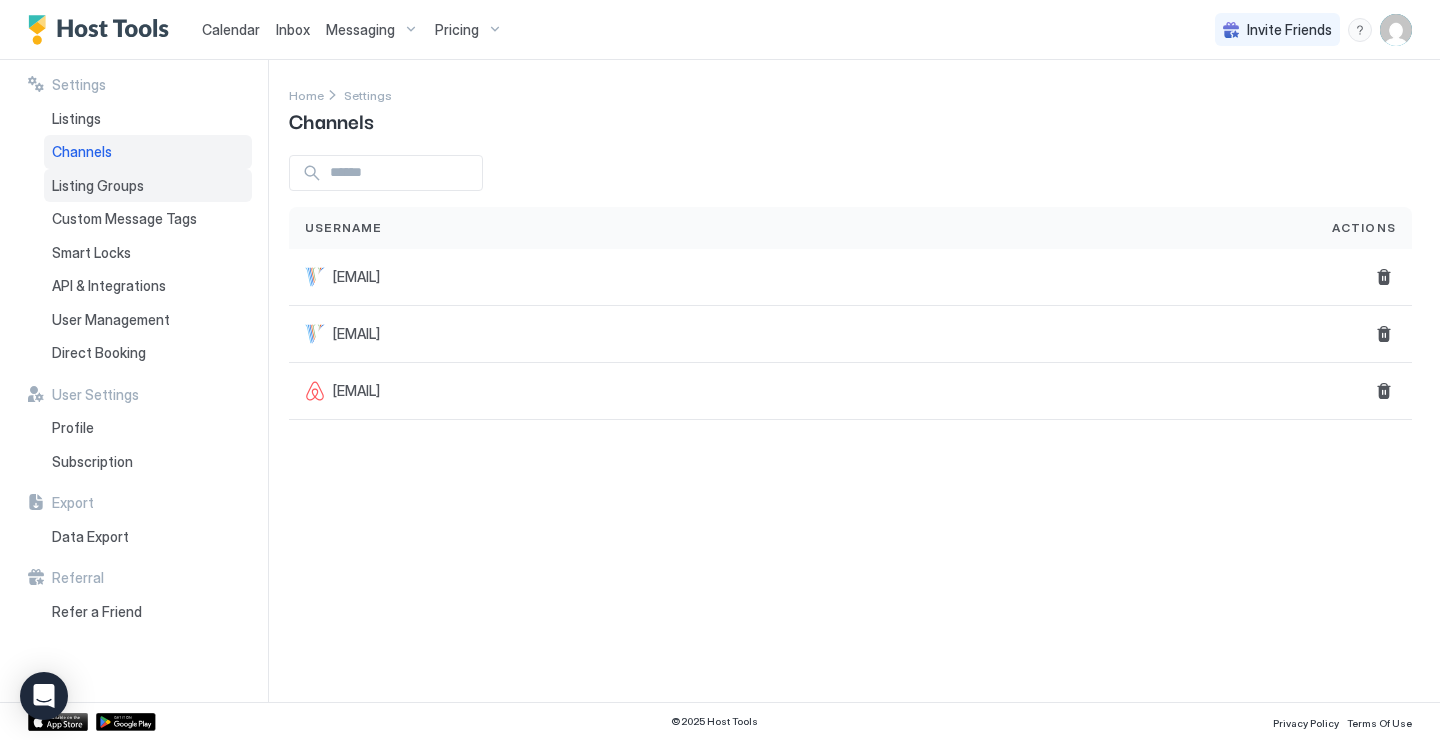 click on "Listing Groups" at bounding box center (98, 186) 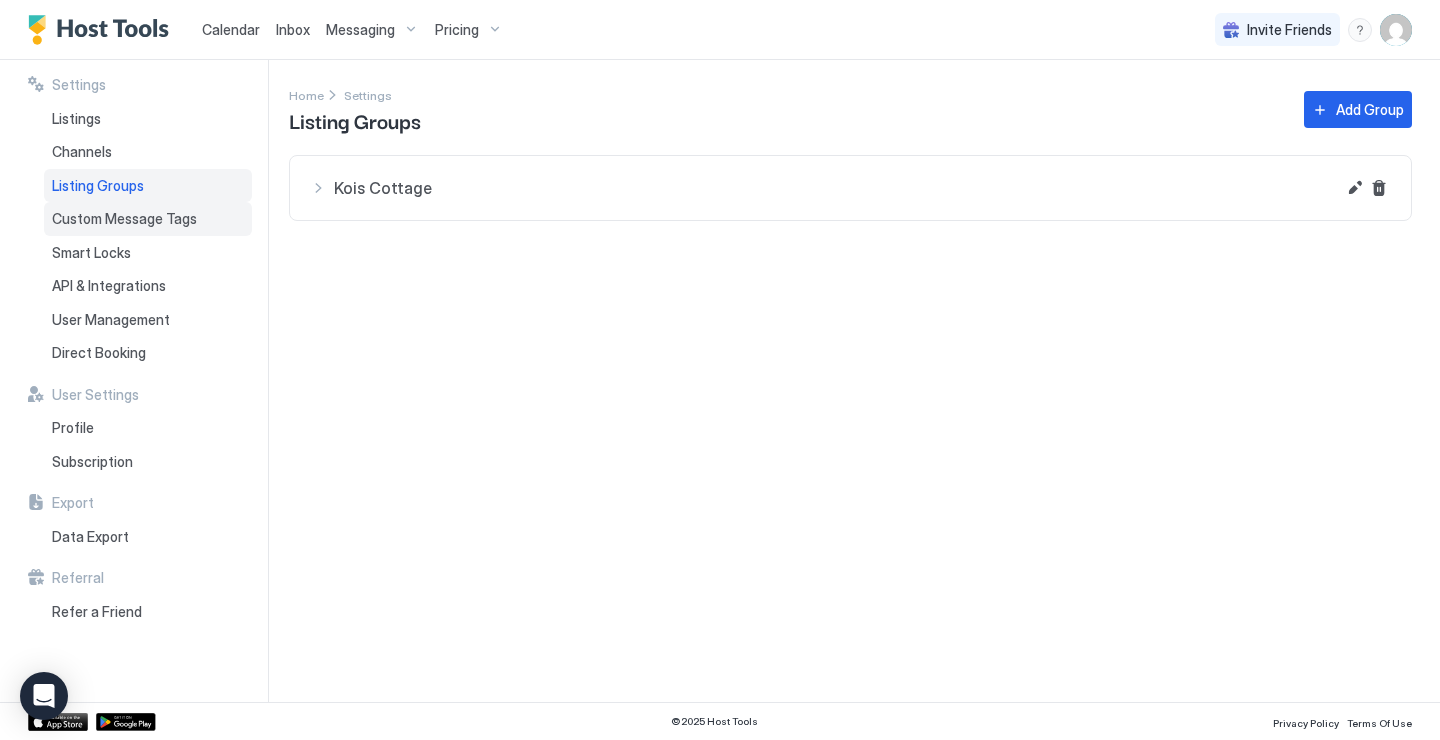 click on "Custom Message Tags" at bounding box center [148, 219] 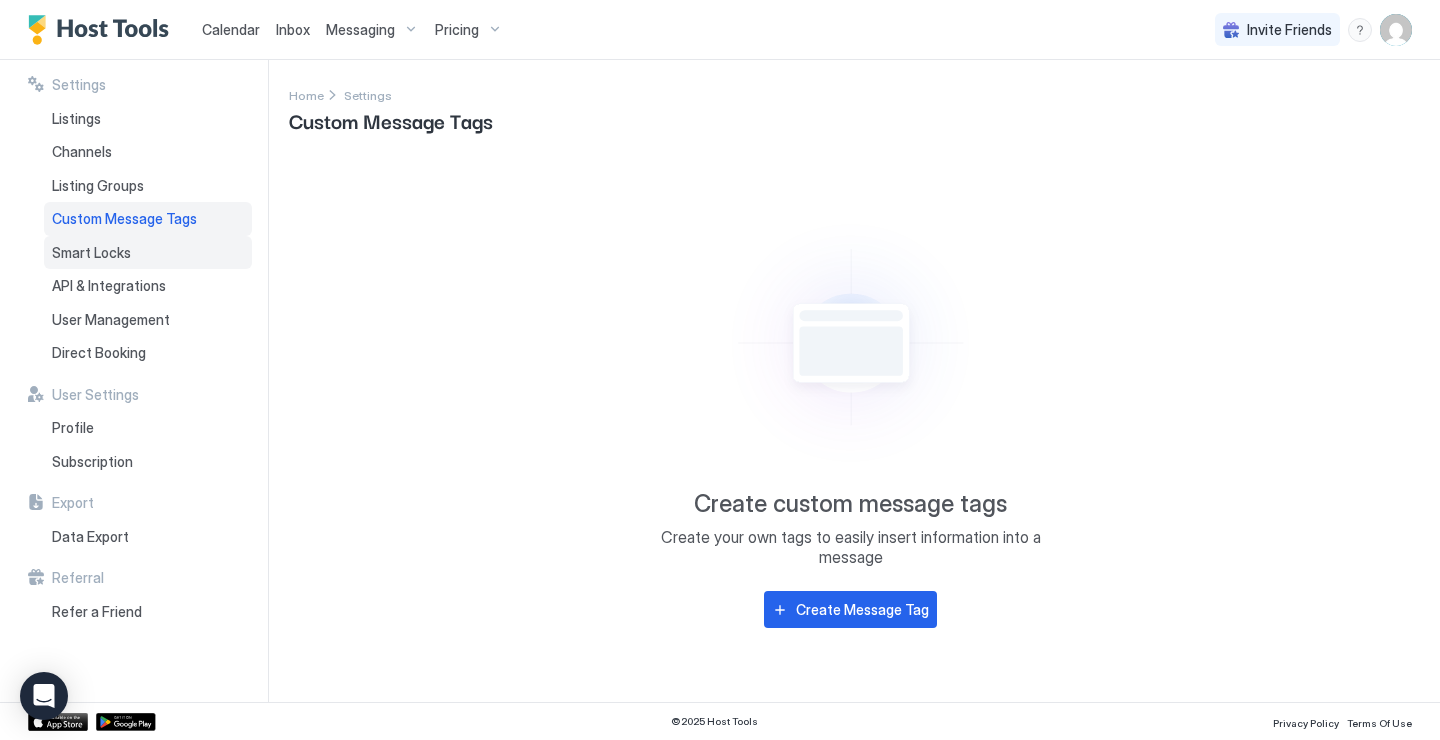 click on "Smart Locks" at bounding box center [91, 253] 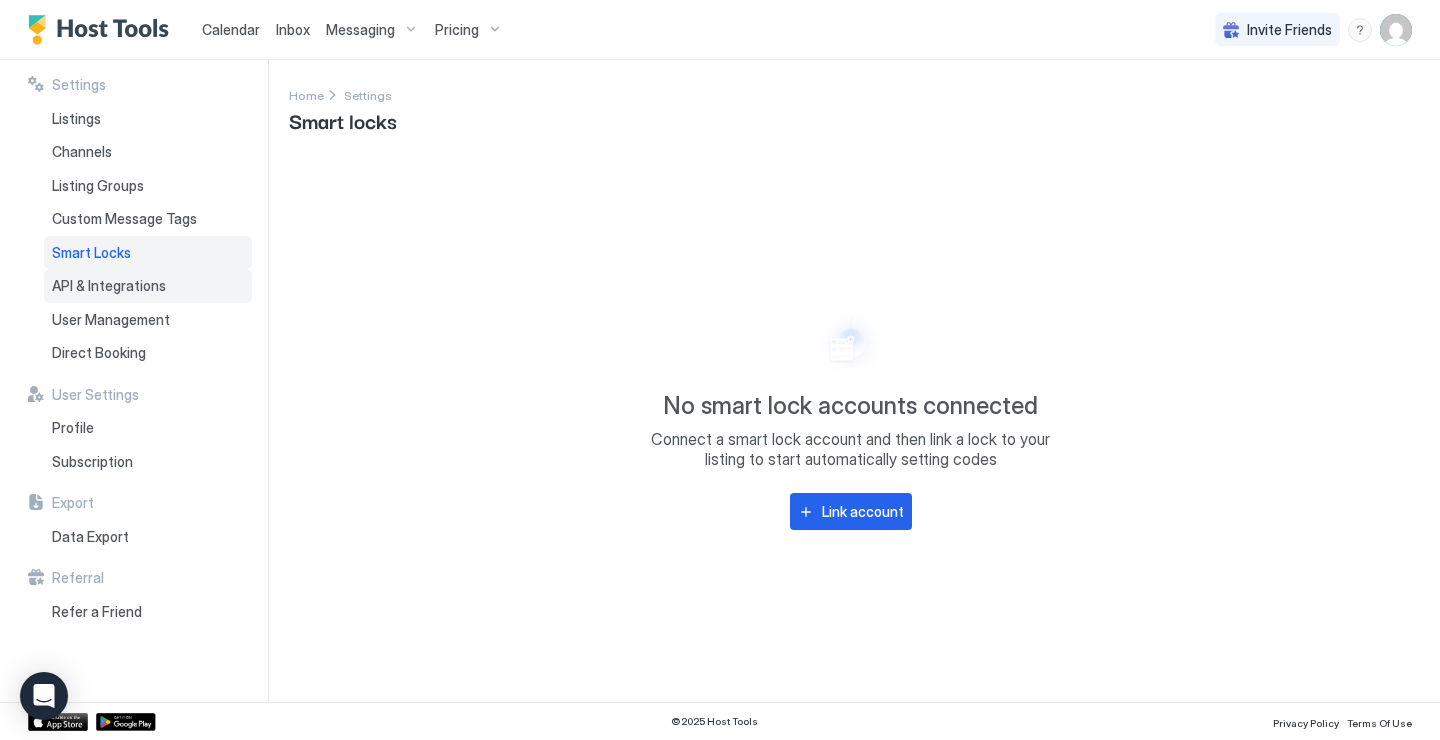 click on "API & Integrations" at bounding box center (148, 286) 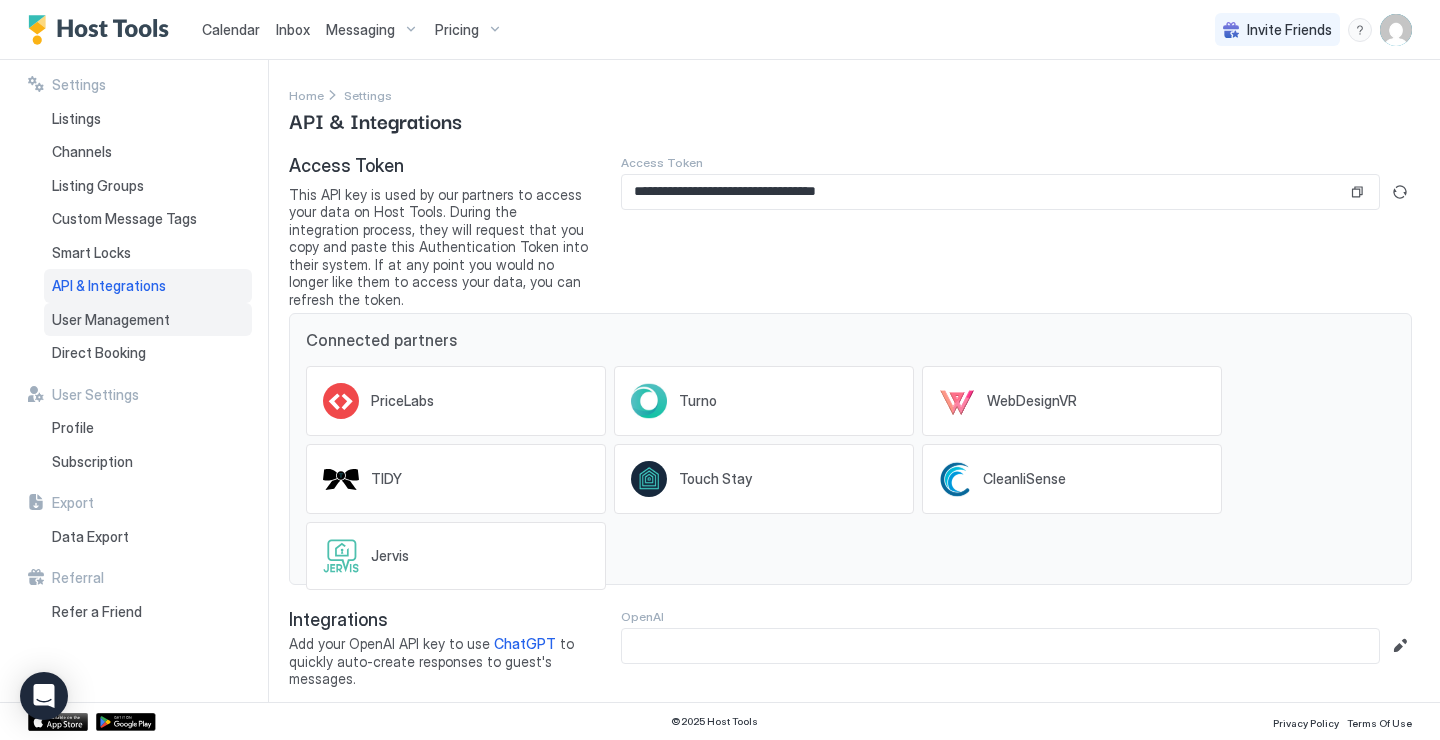 click on "User Management" at bounding box center (111, 320) 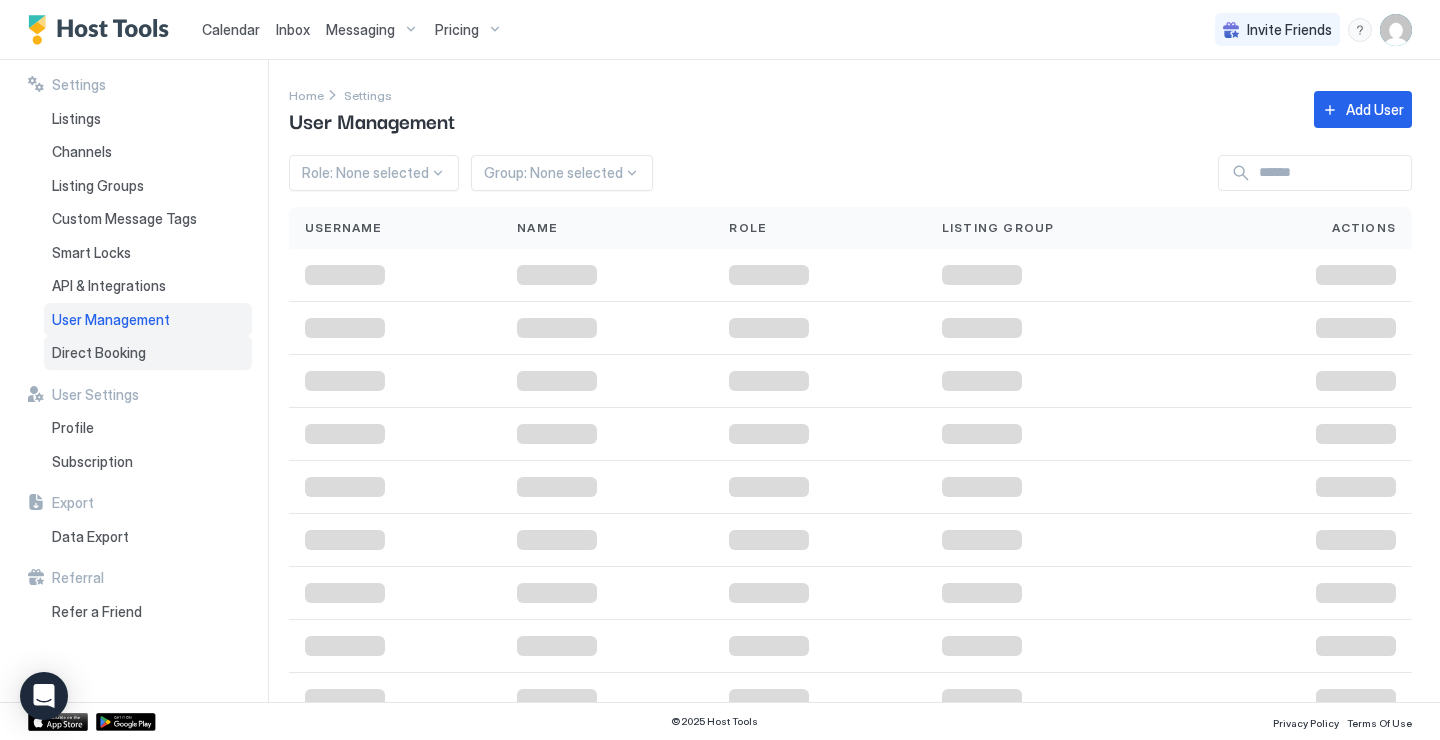 click on "Direct Booking" at bounding box center (148, 353) 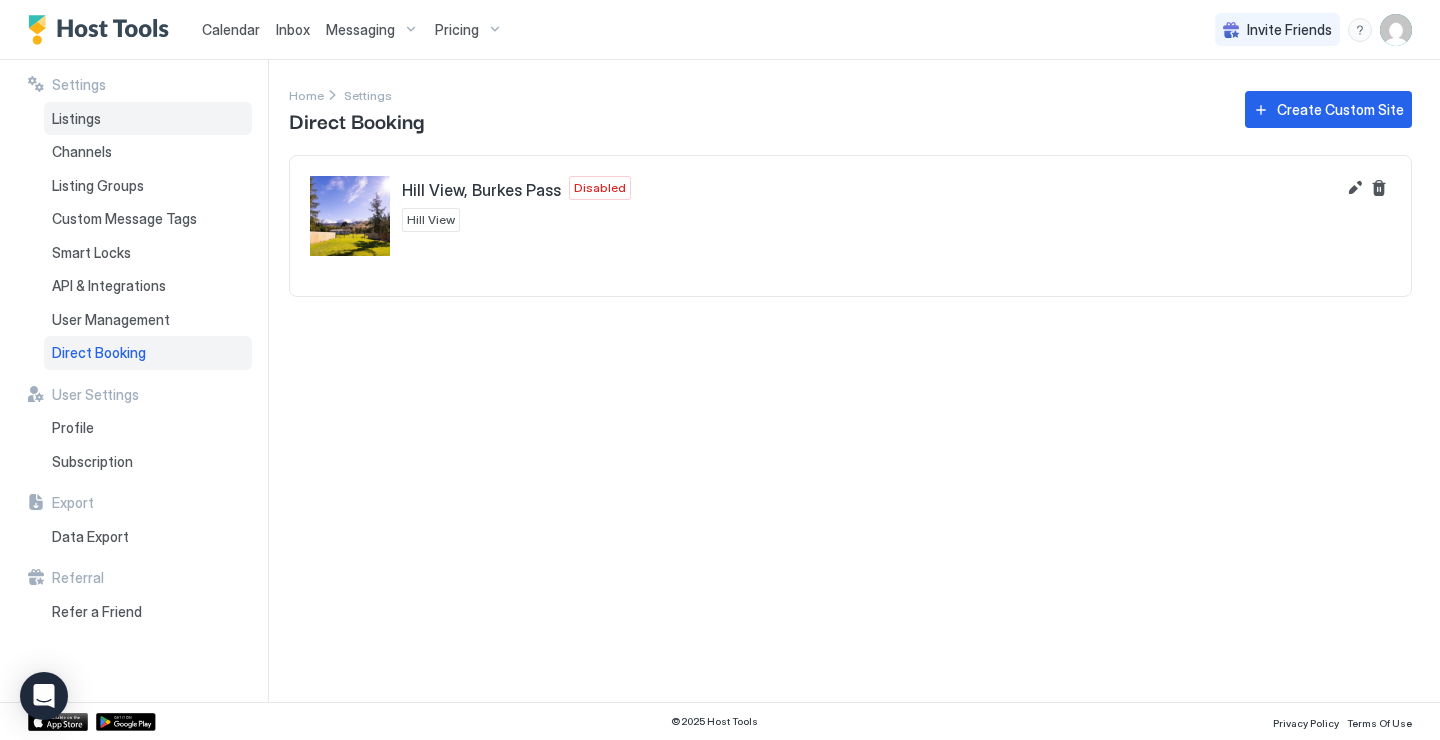 click on "Listings" at bounding box center [148, 119] 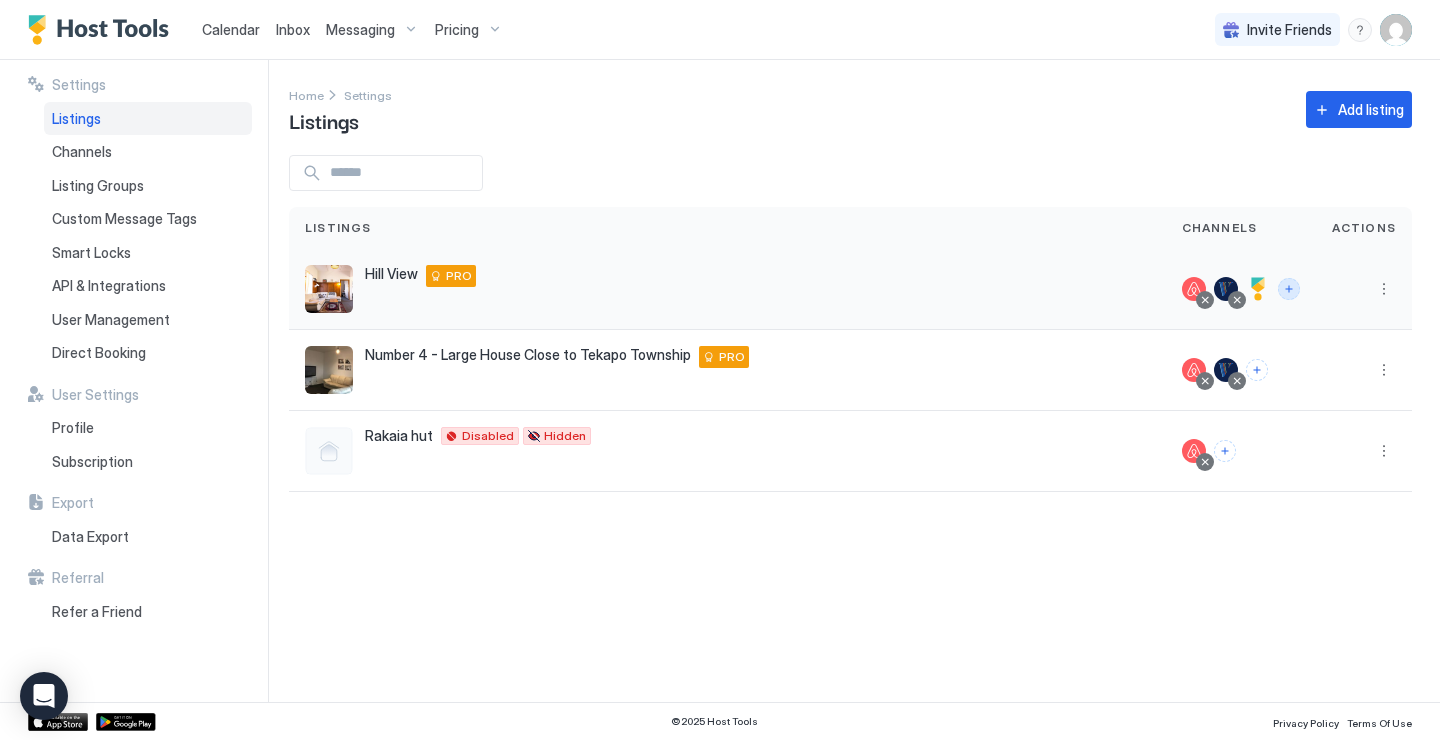click at bounding box center (1289, 289) 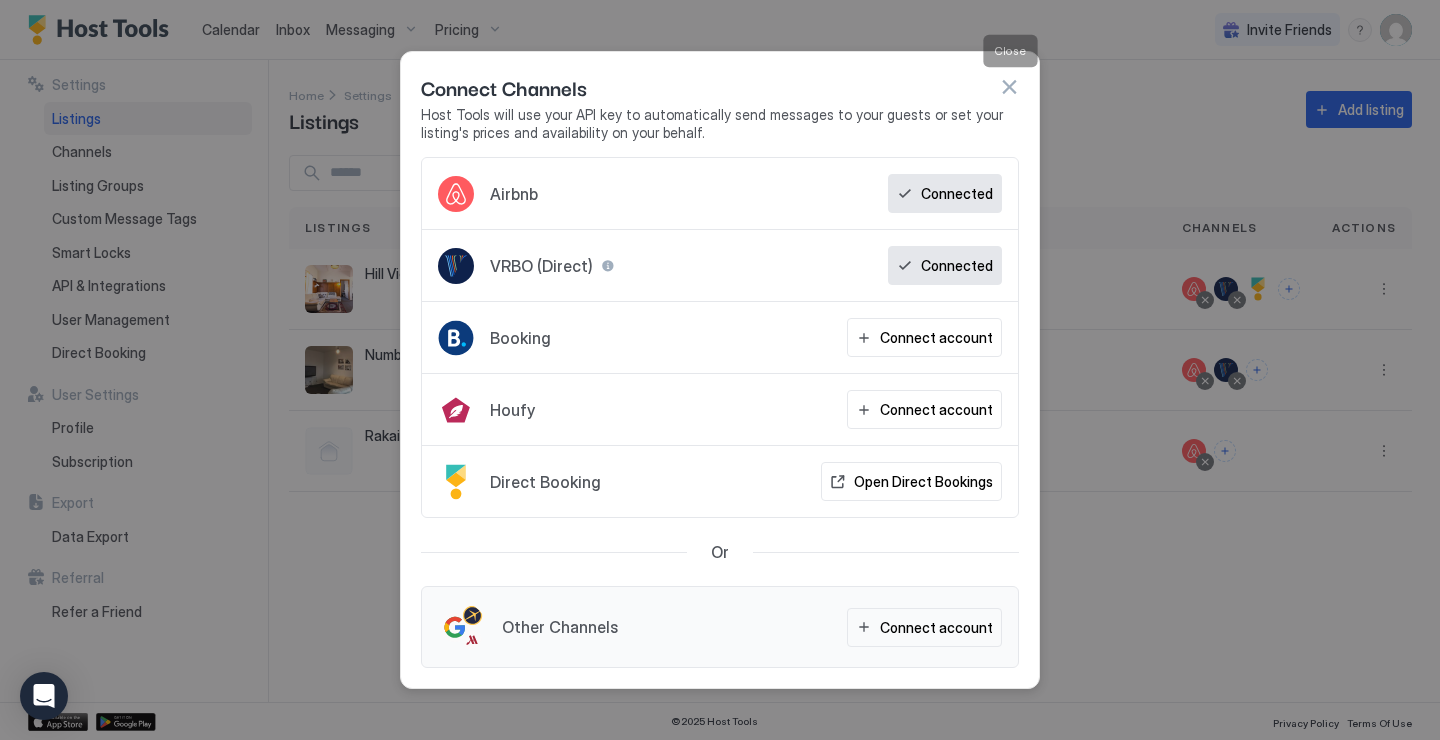 click at bounding box center [1009, 87] 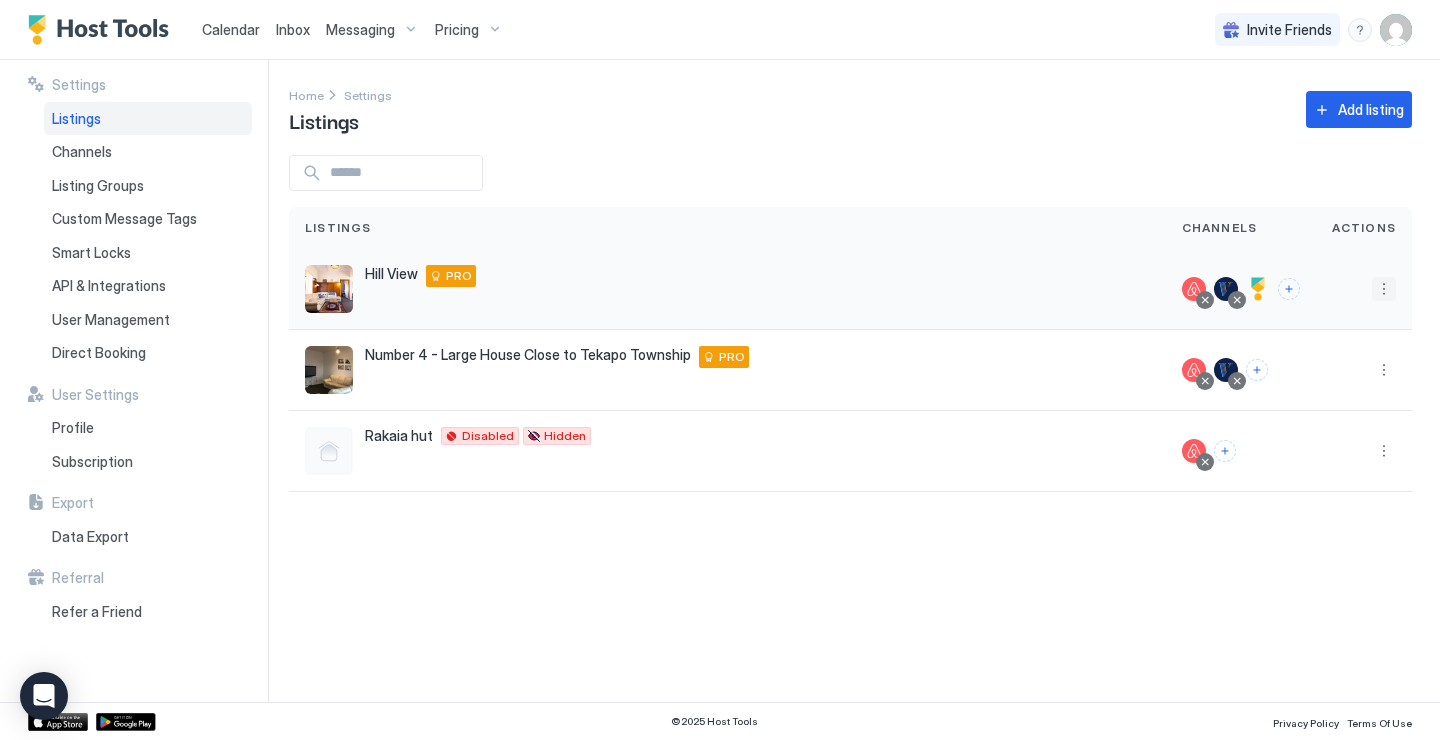 click at bounding box center (1384, 289) 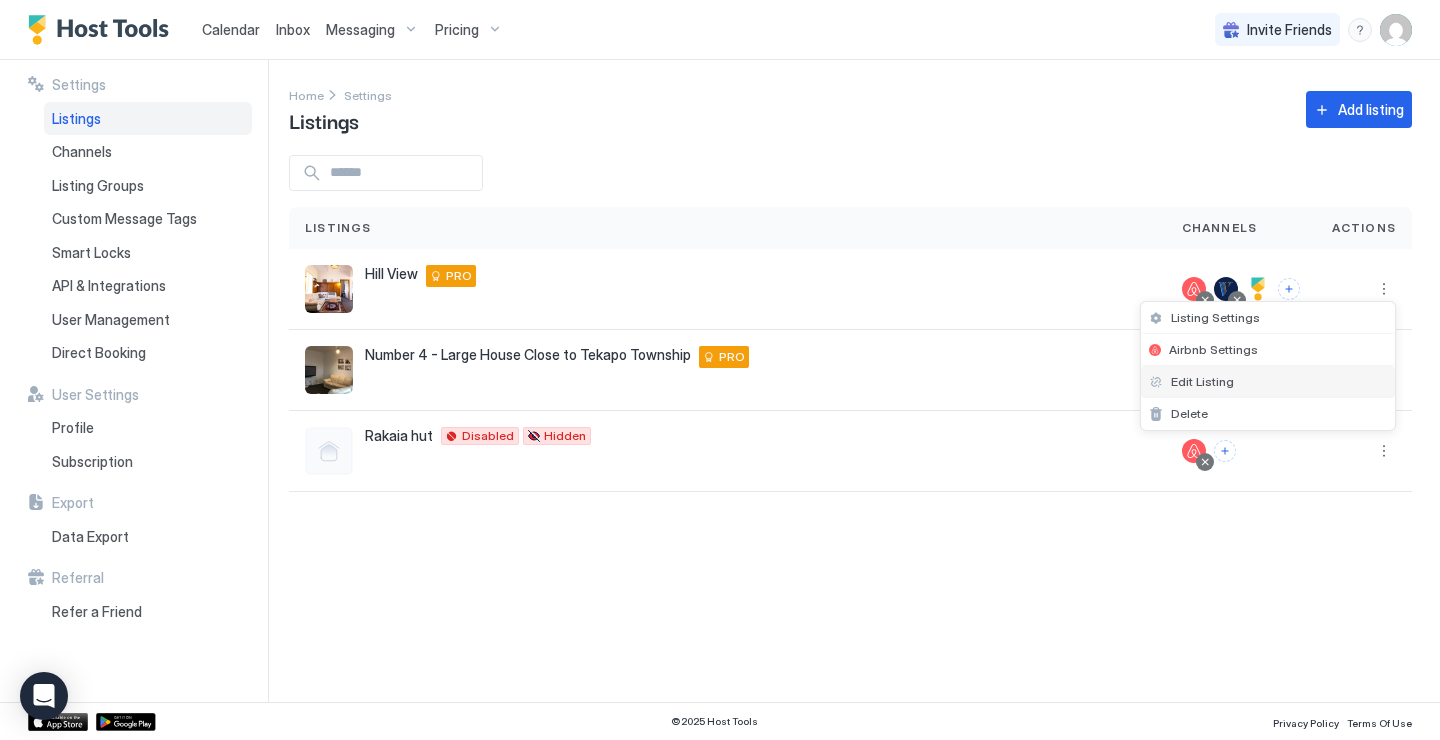 click on "Edit Listing" at bounding box center (1202, 381) 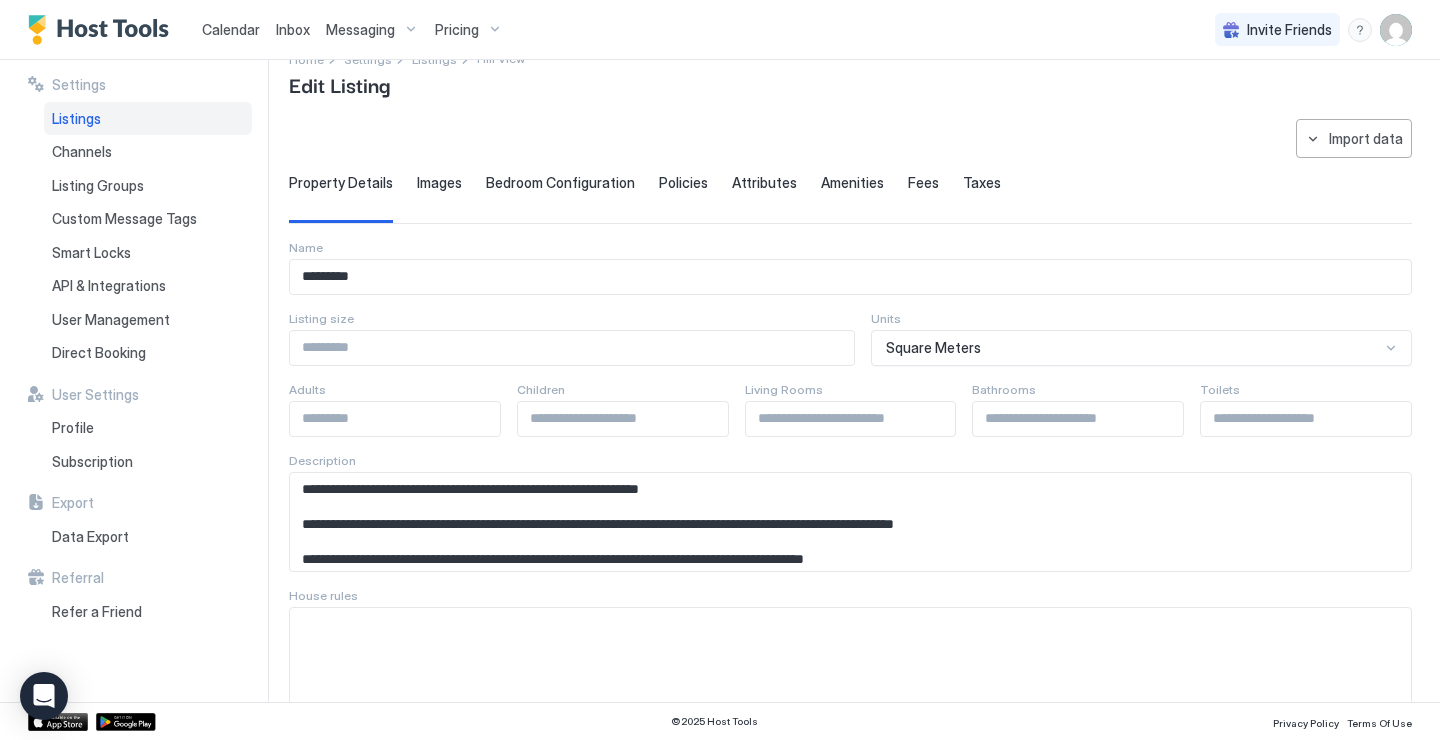 scroll, scrollTop: 40, scrollLeft: 0, axis: vertical 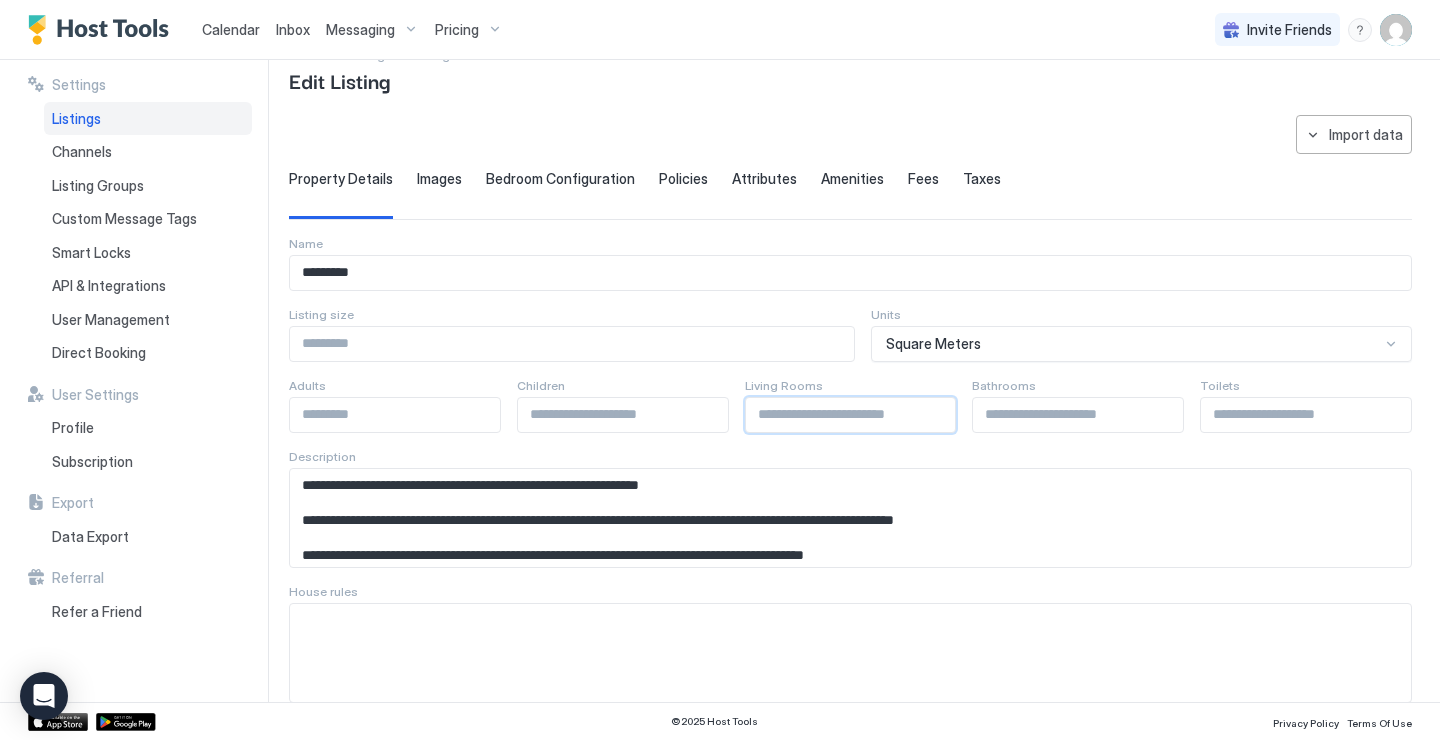 click on "*" at bounding box center [851, 415] 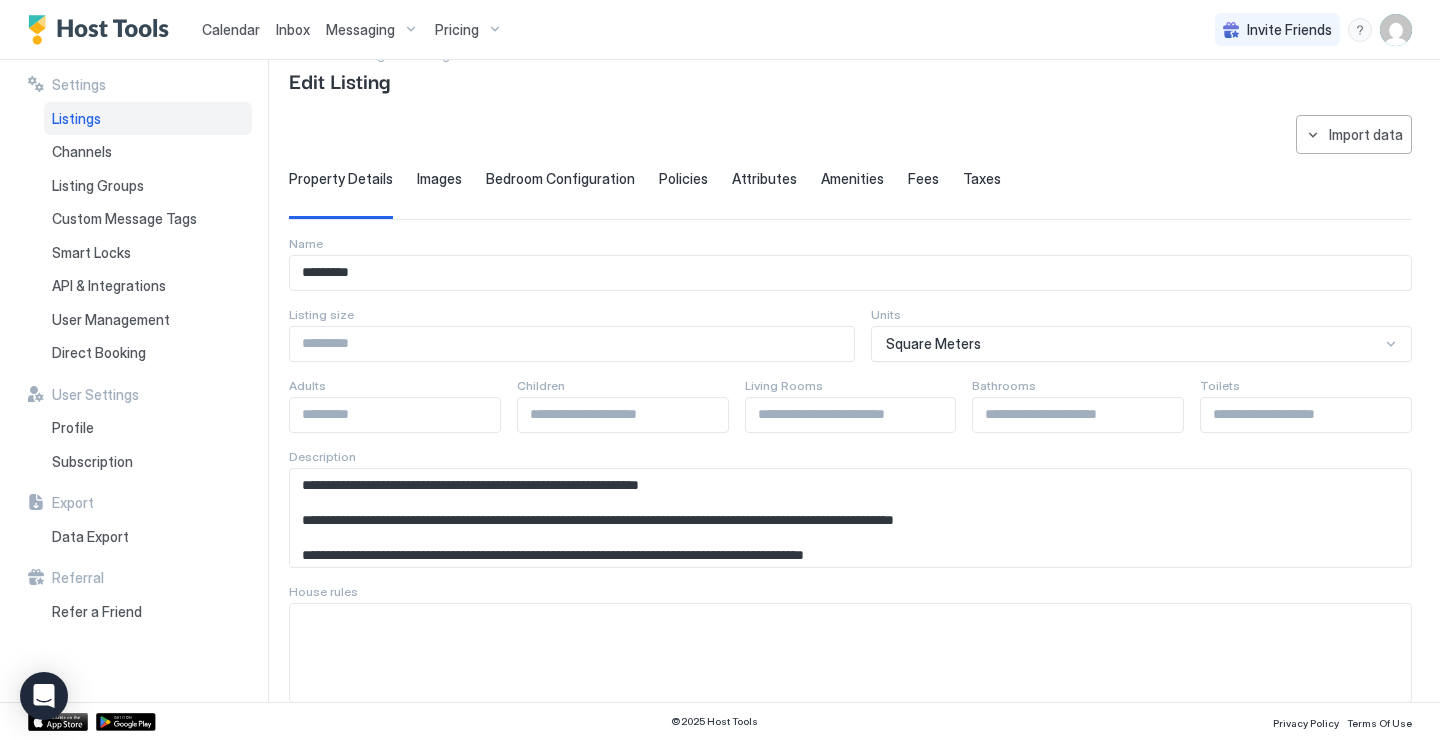 click on "Images" at bounding box center (439, 179) 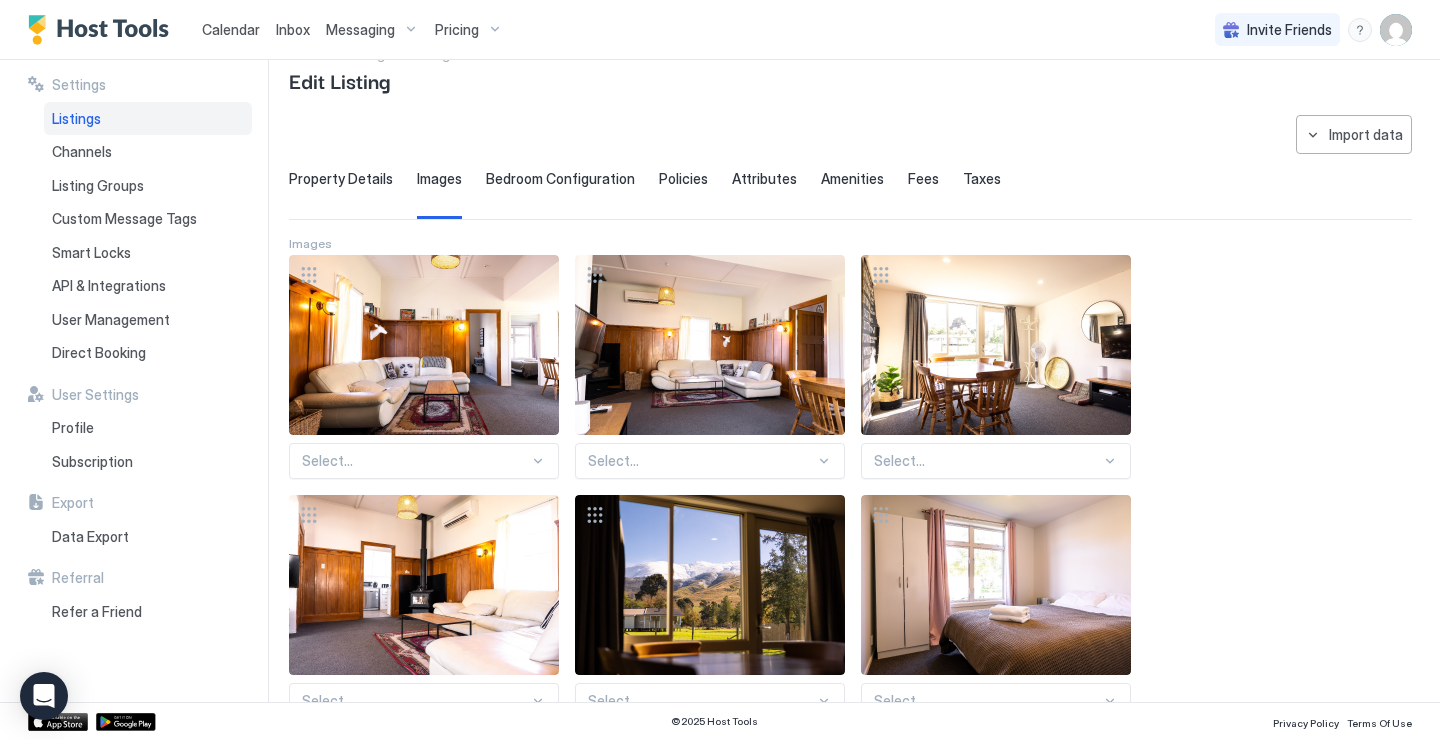 click on "Bedroom Configuration" at bounding box center [560, 179] 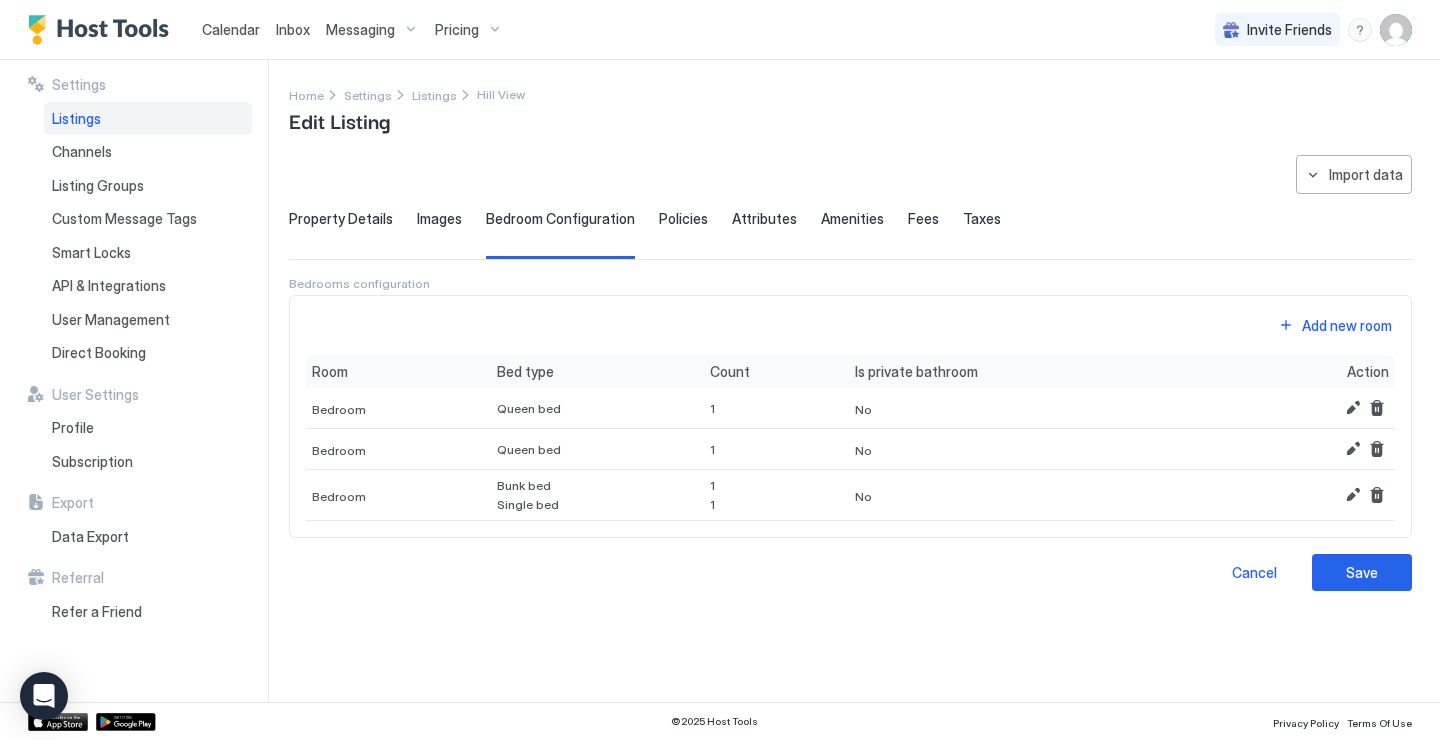 click on "Policies" at bounding box center [683, 219] 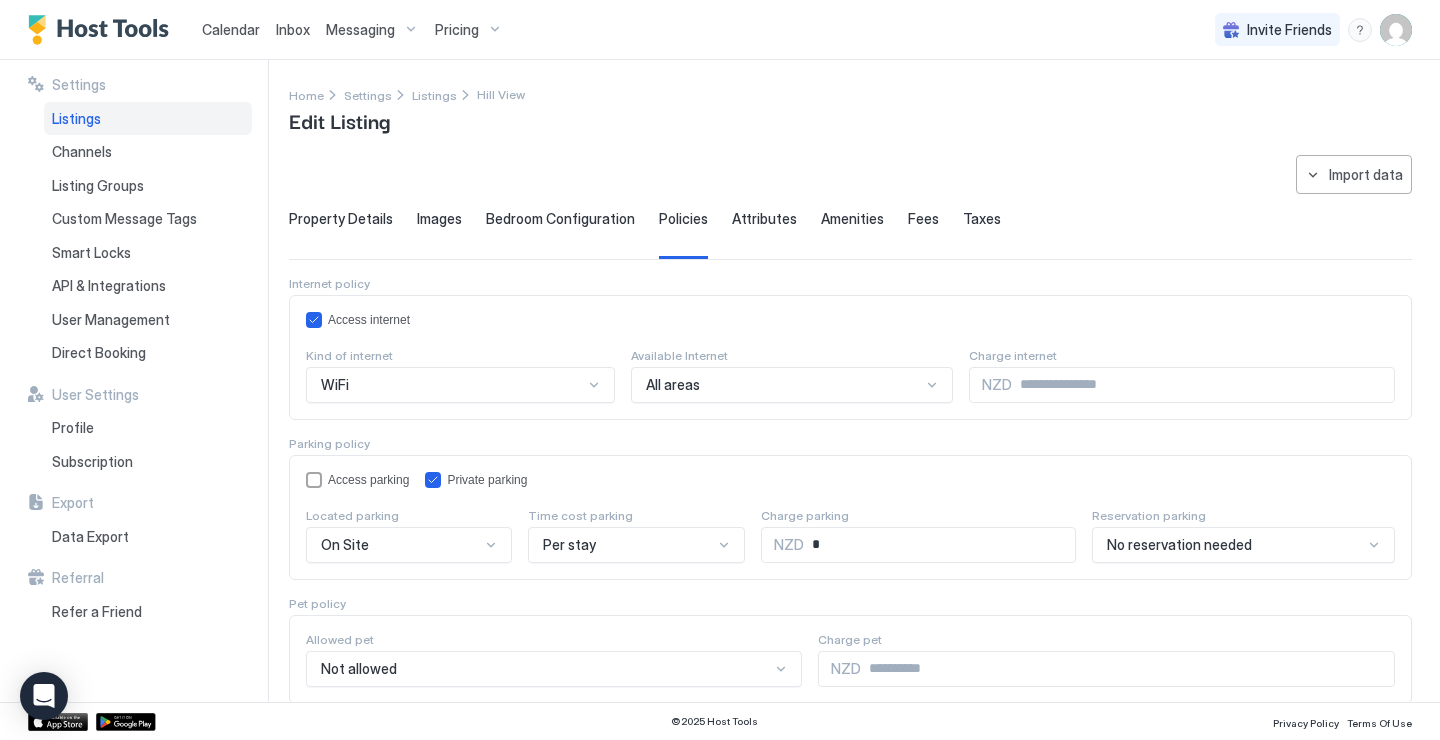 scroll, scrollTop: 0, scrollLeft: 0, axis: both 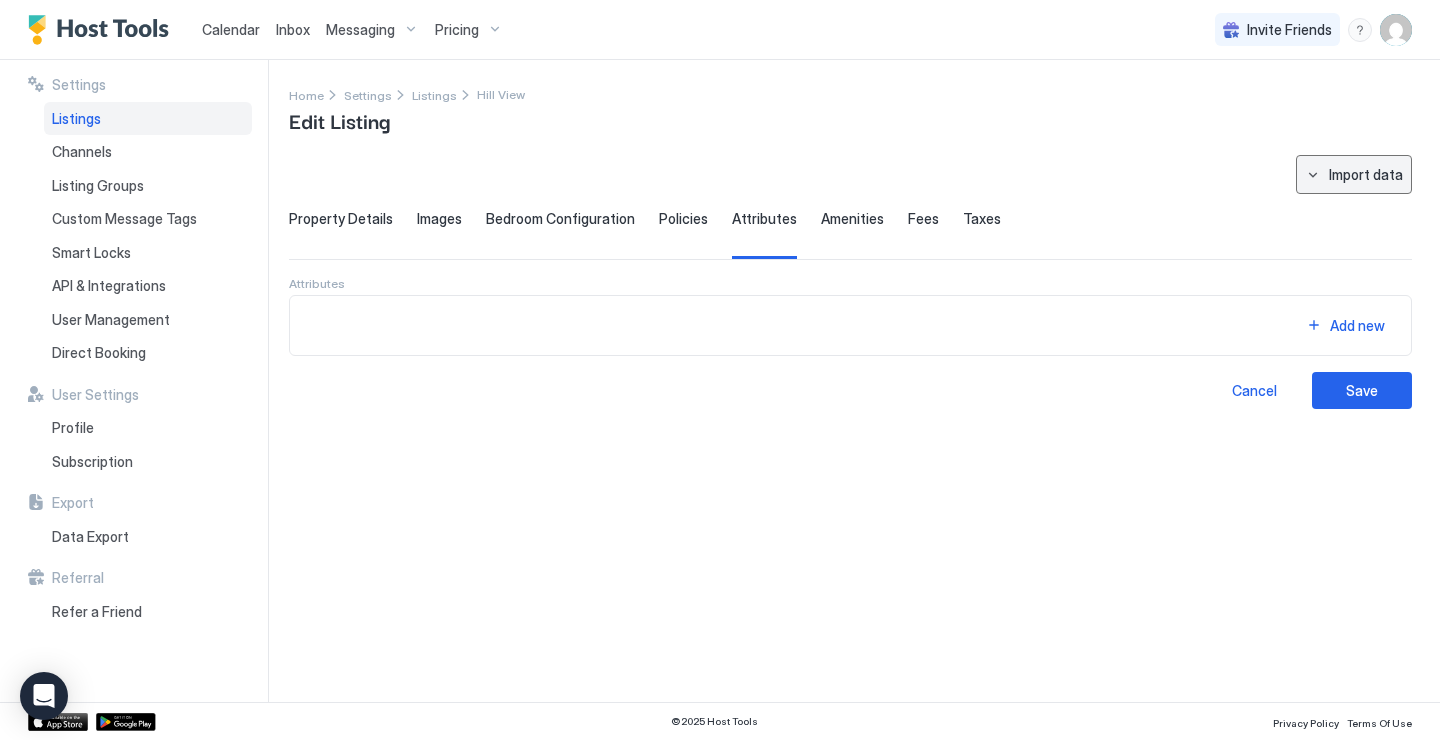 click on "Import data" at bounding box center (1354, 174) 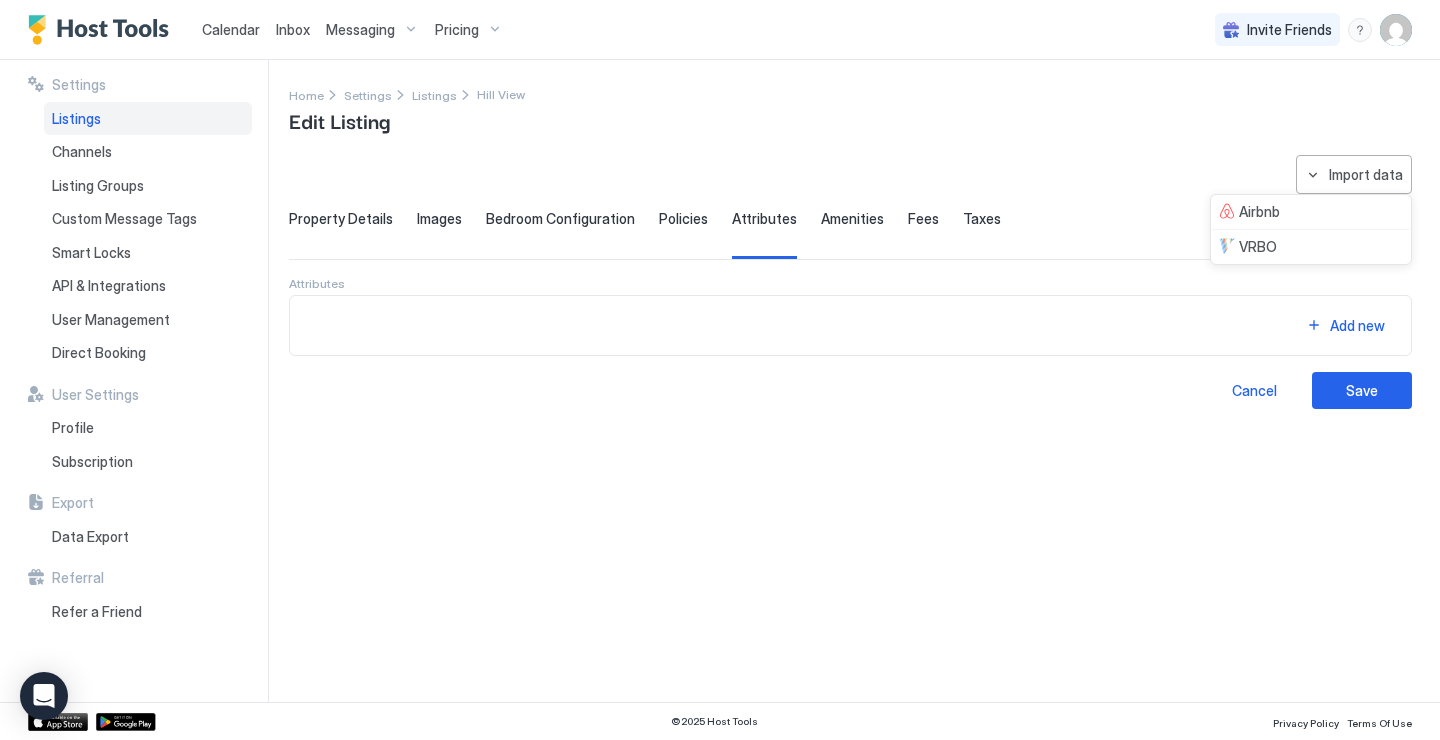 click at bounding box center [720, 370] 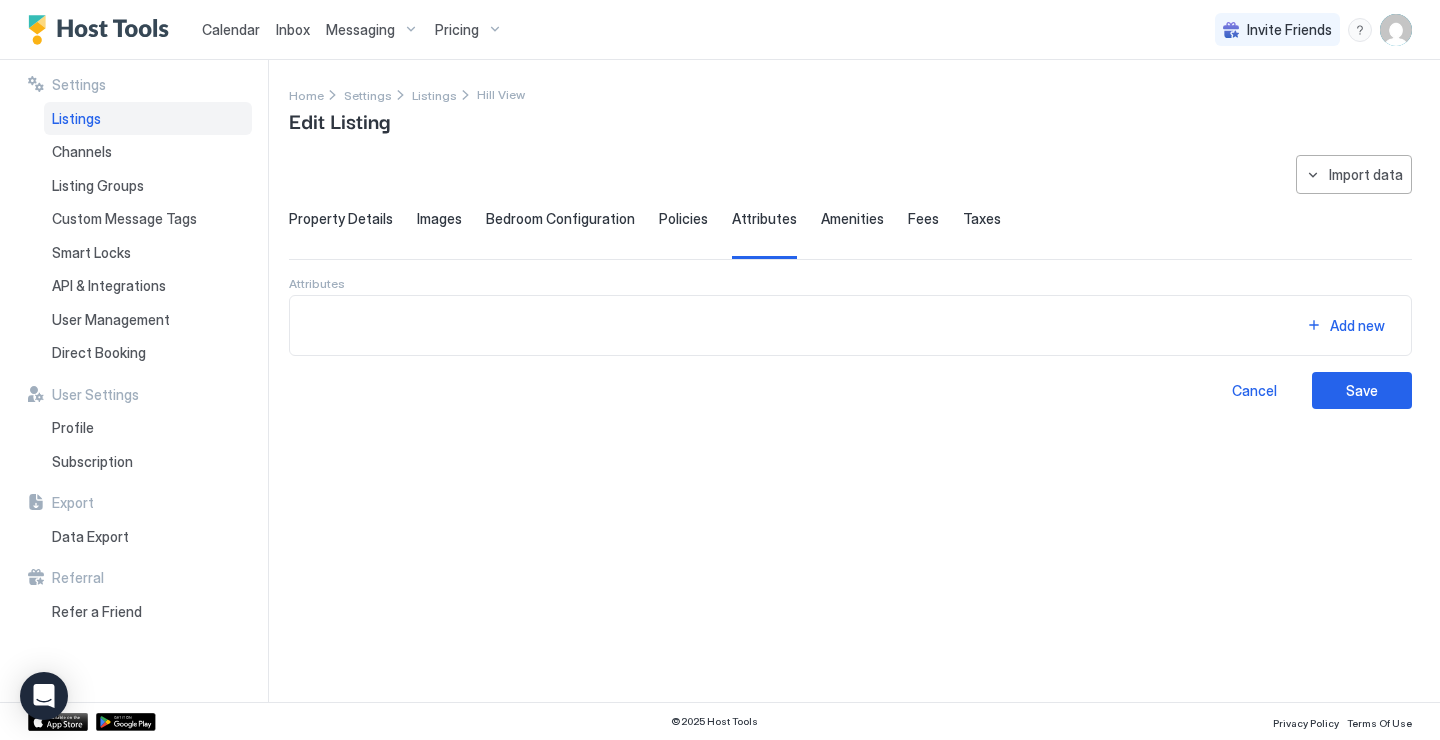 click on "Bedroom Configuration" at bounding box center [560, 219] 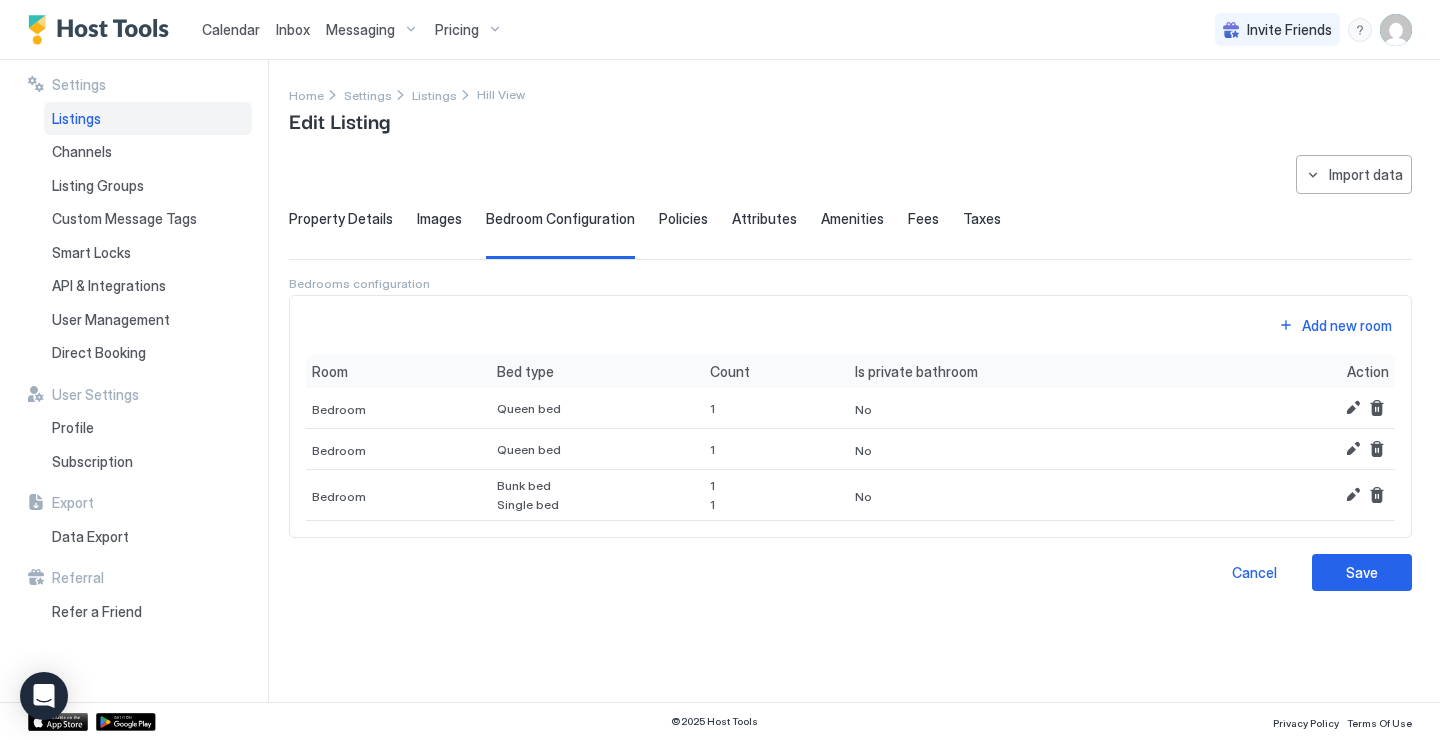 click on "Policies" at bounding box center (683, 219) 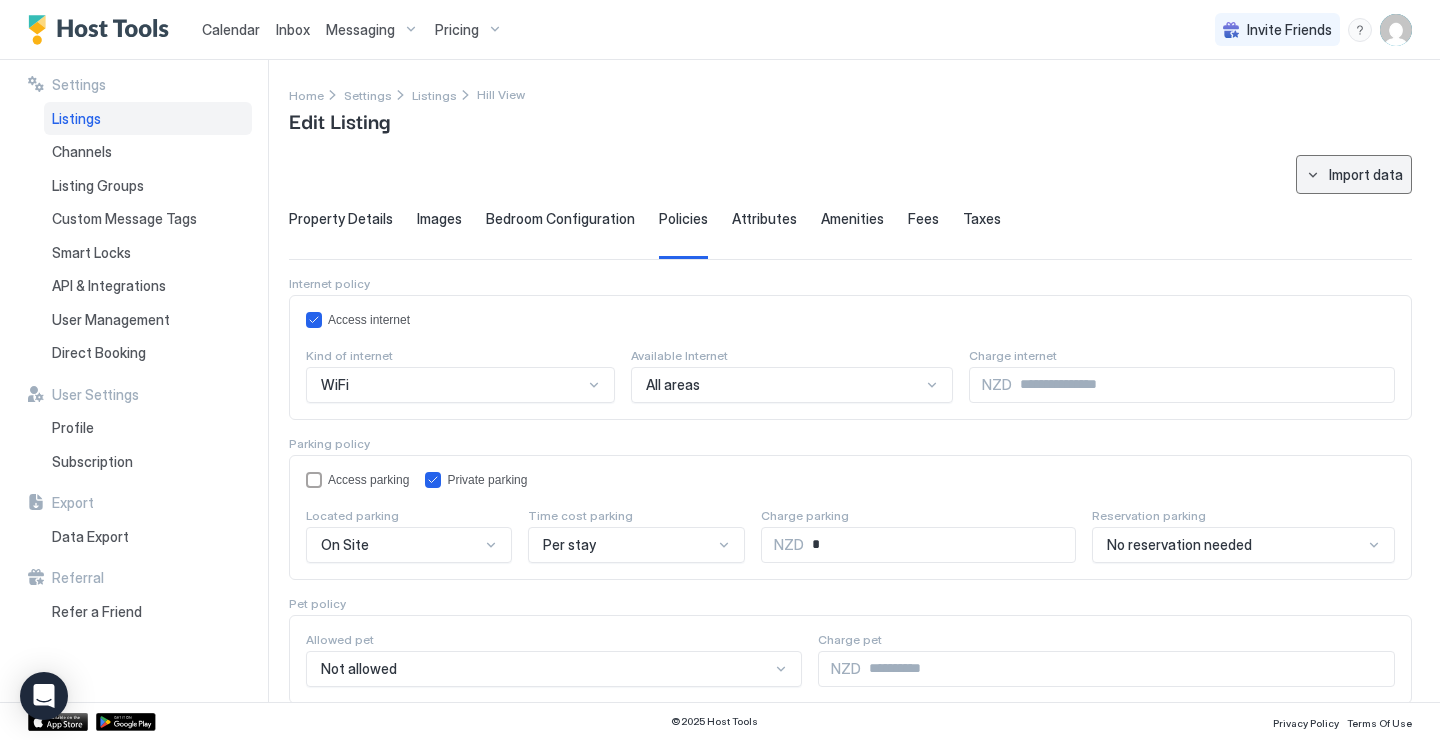 click on "Import data" at bounding box center [1366, 174] 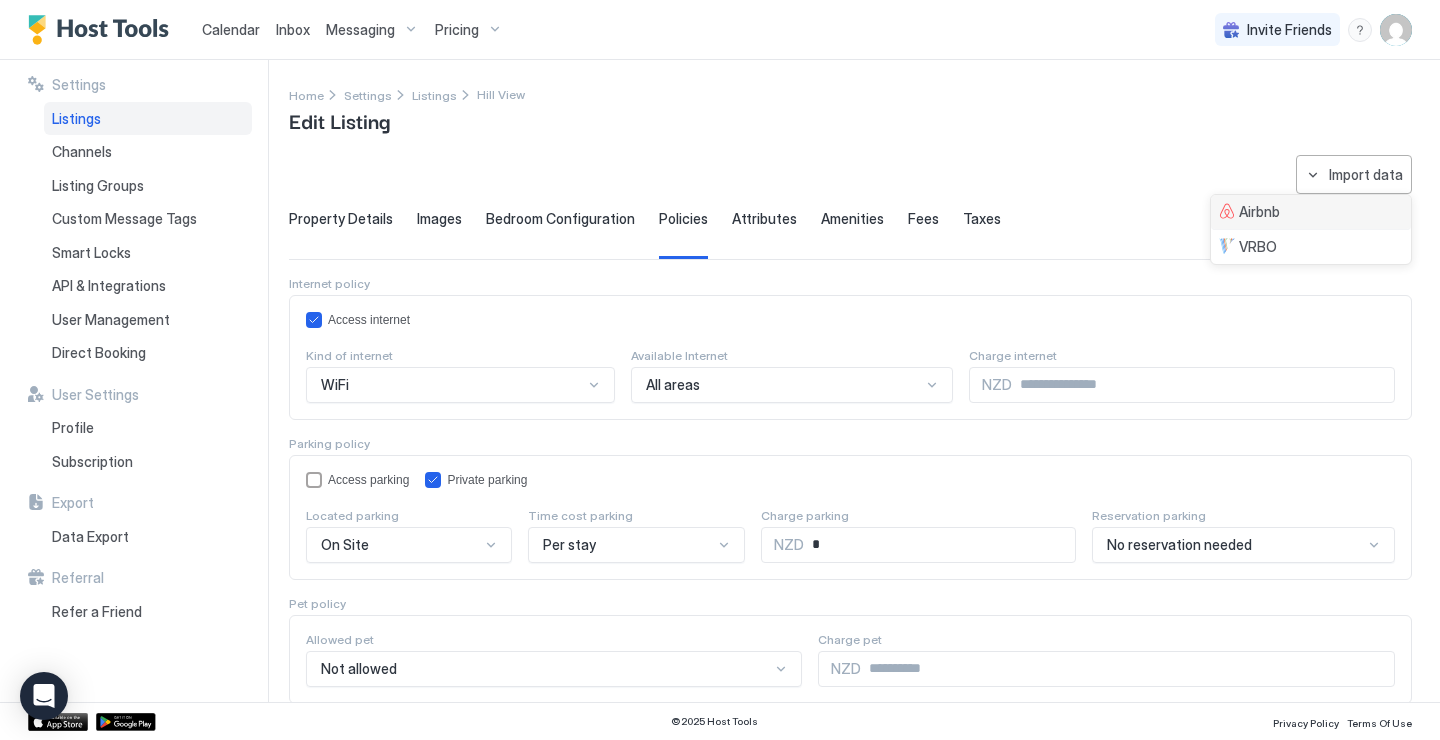 click on "Airbnb" at bounding box center [1249, 212] 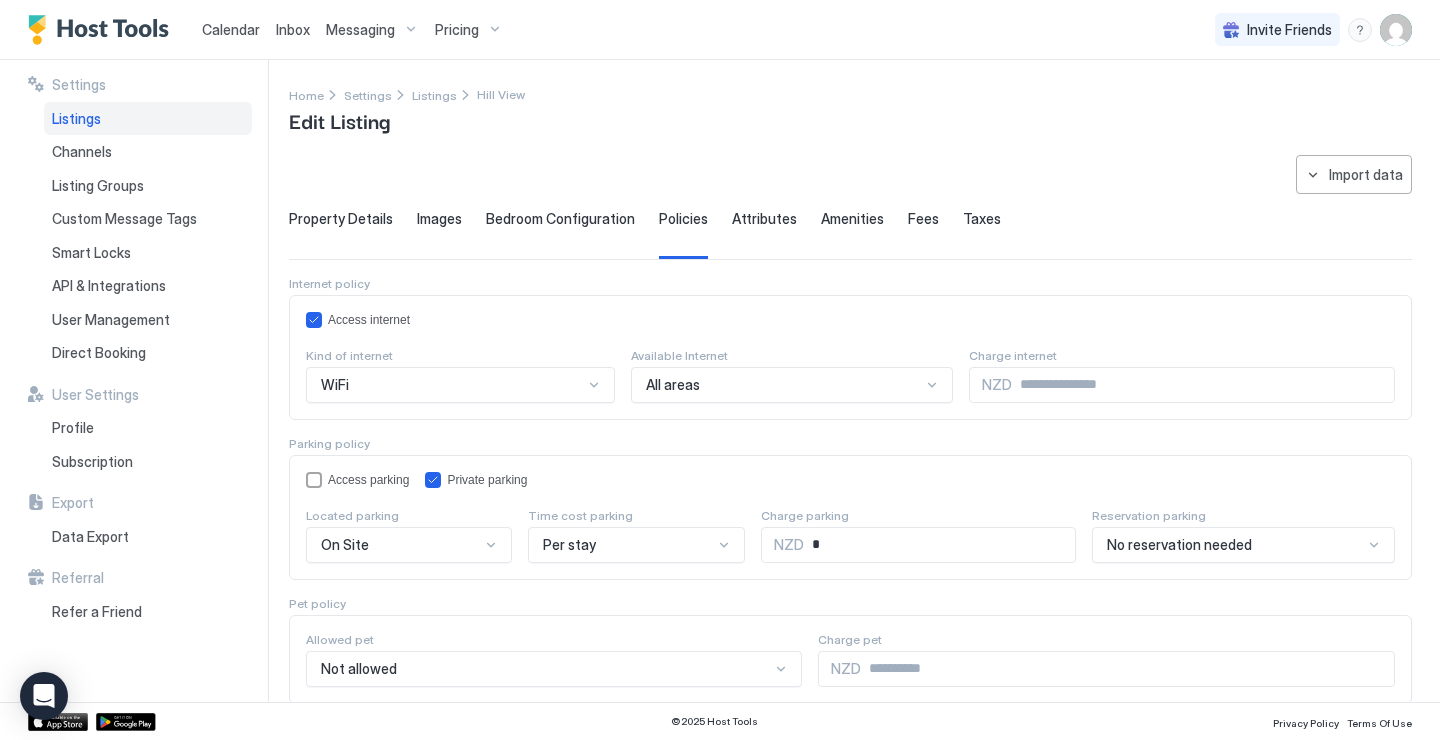 type on "*" 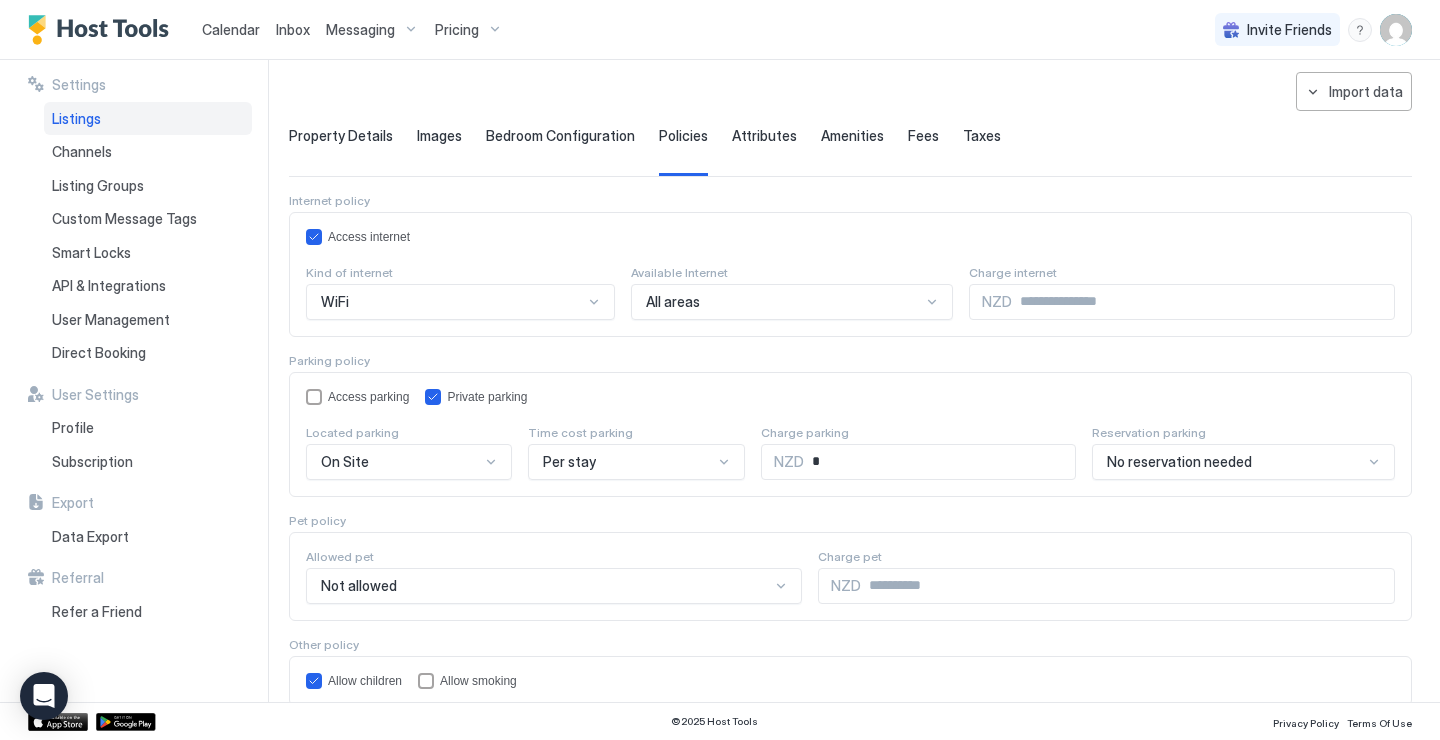 scroll, scrollTop: 82, scrollLeft: 0, axis: vertical 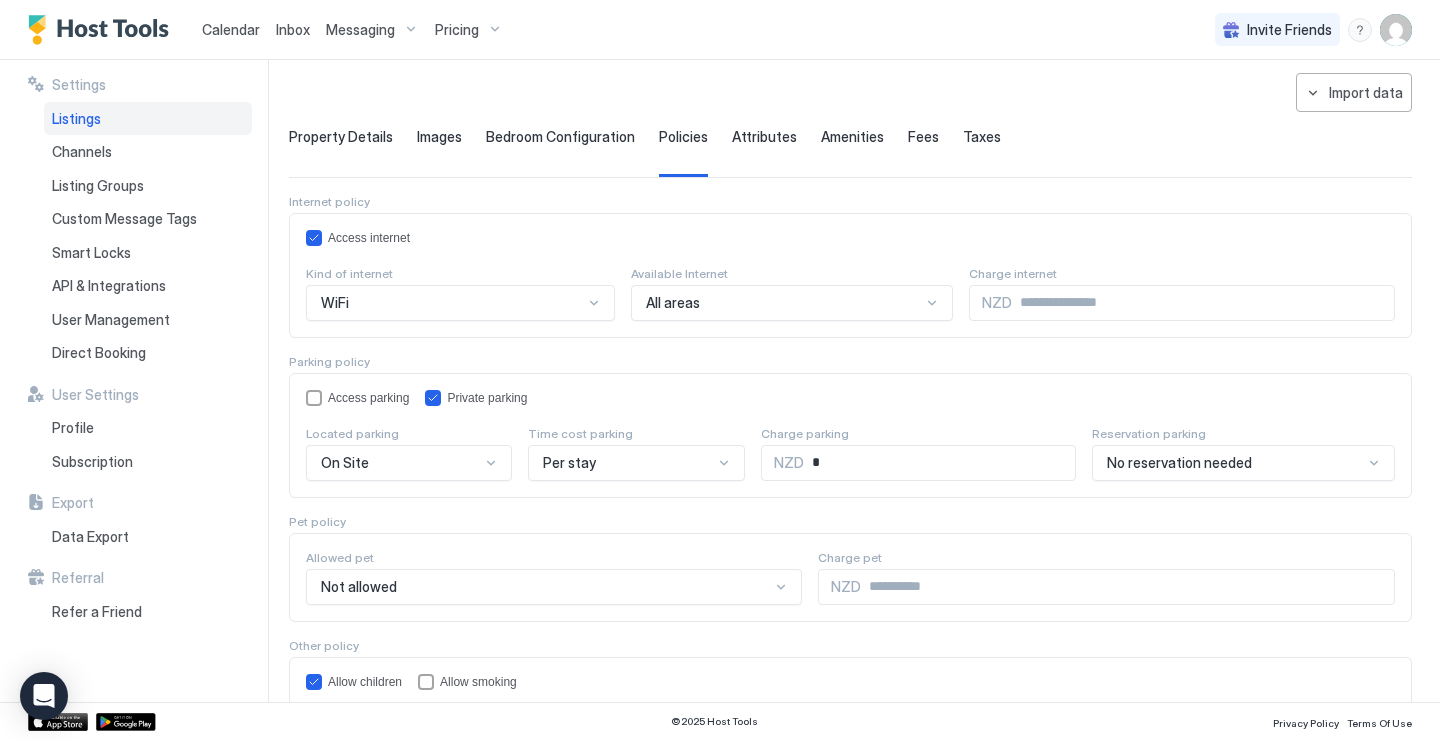 click on "Amenities" at bounding box center [852, 152] 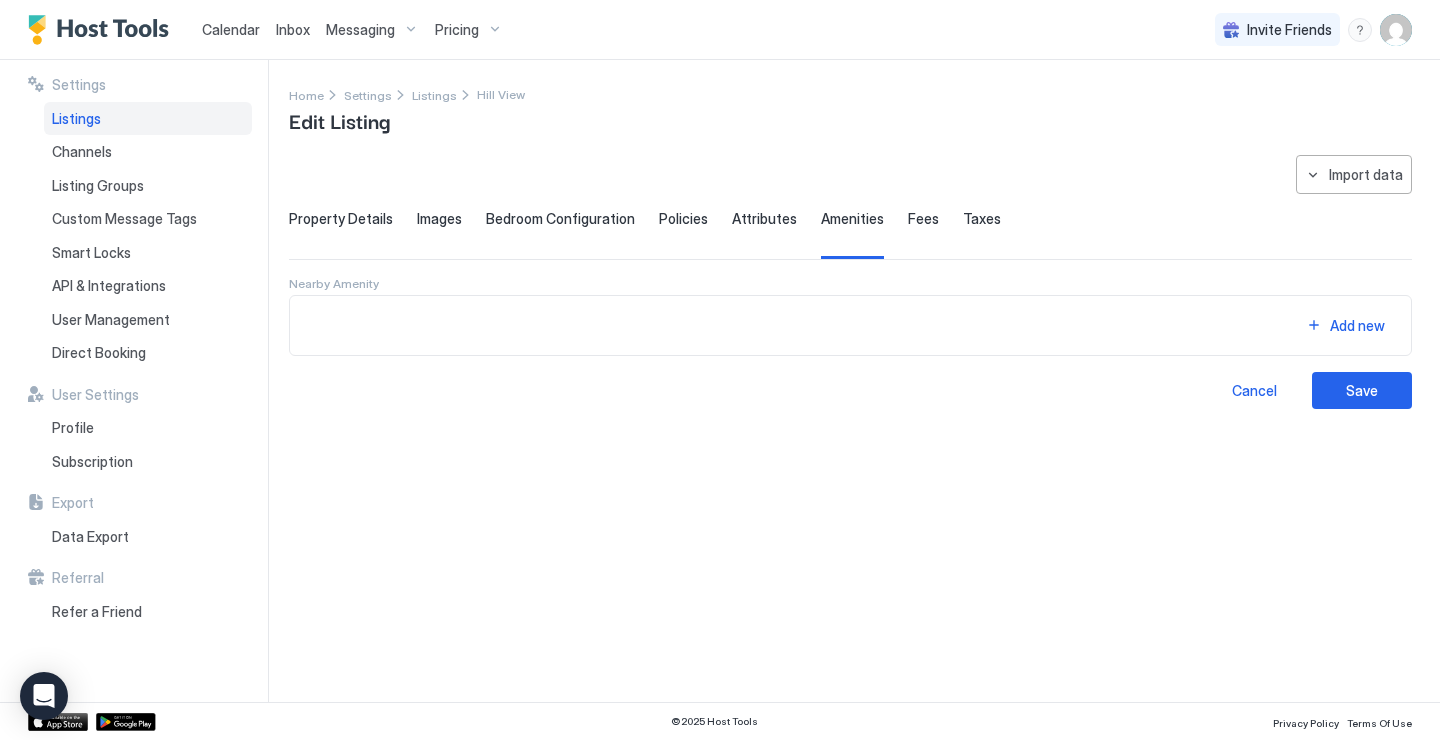 scroll, scrollTop: 0, scrollLeft: 0, axis: both 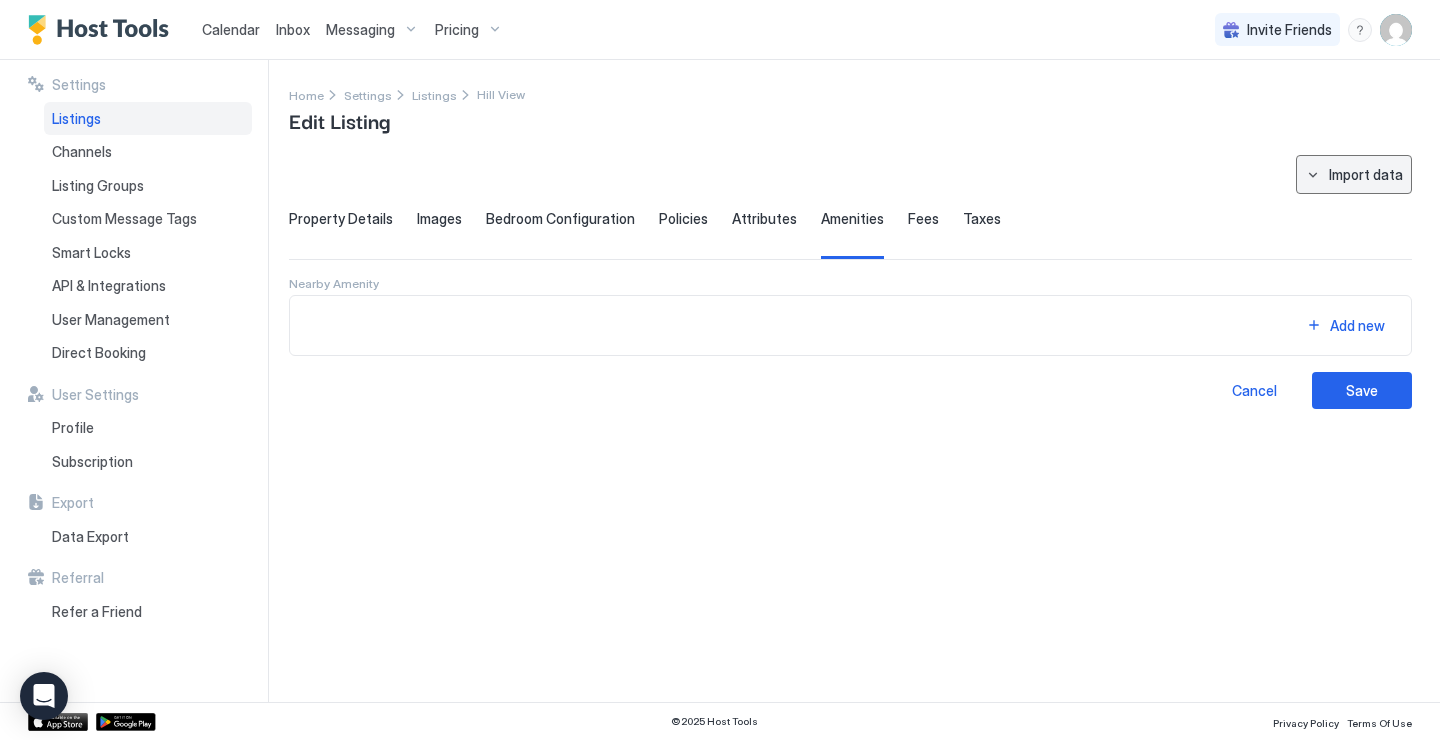 click on "Import data" at bounding box center [1354, 174] 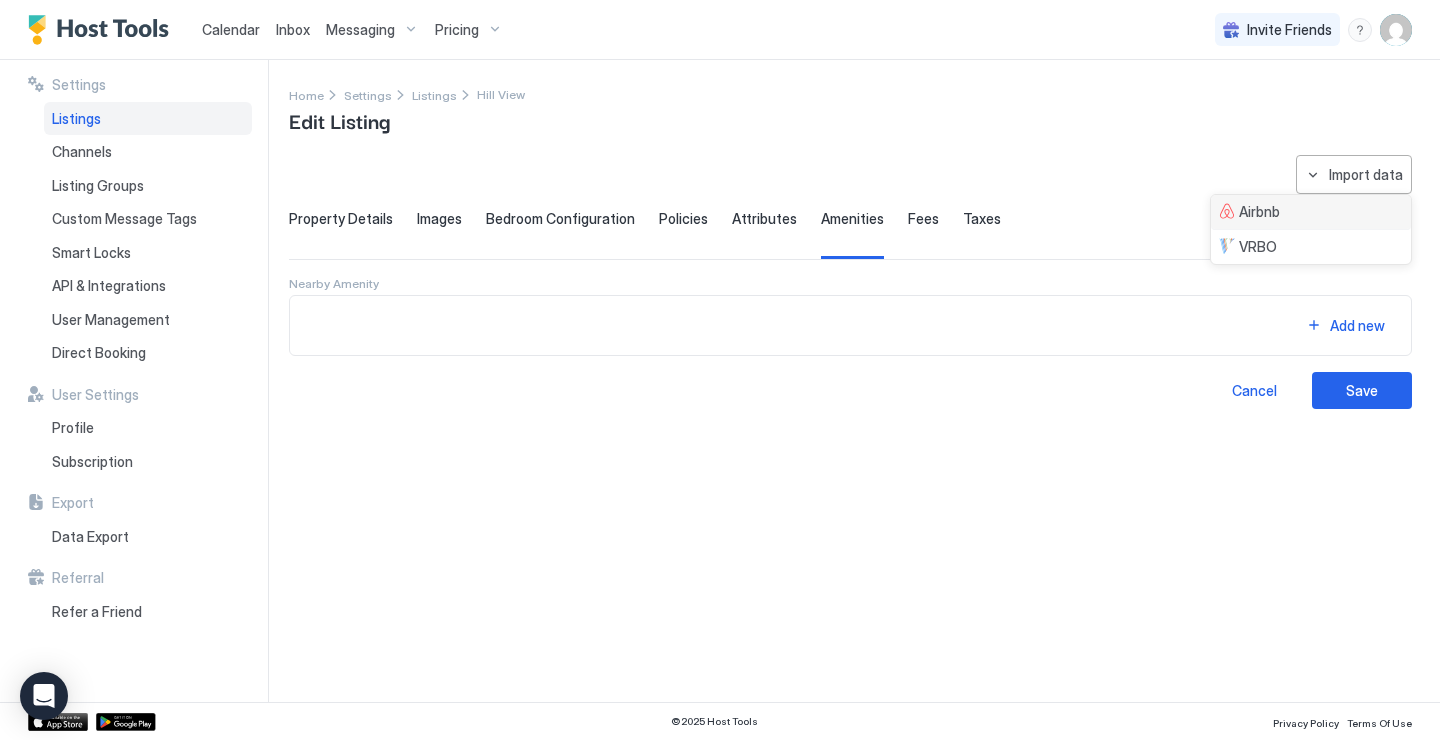 click on "Airbnb" at bounding box center (1249, 212) 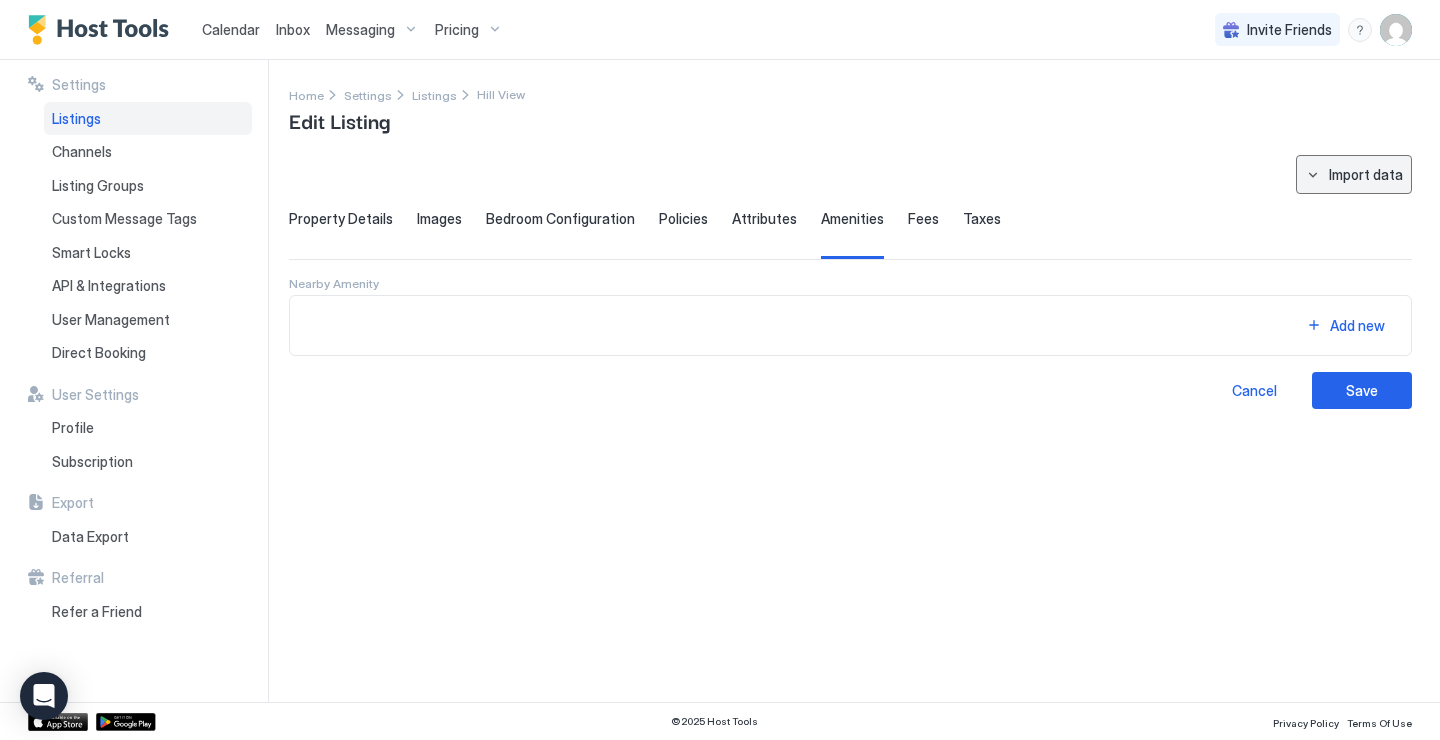 click on "Import data" at bounding box center (1354, 174) 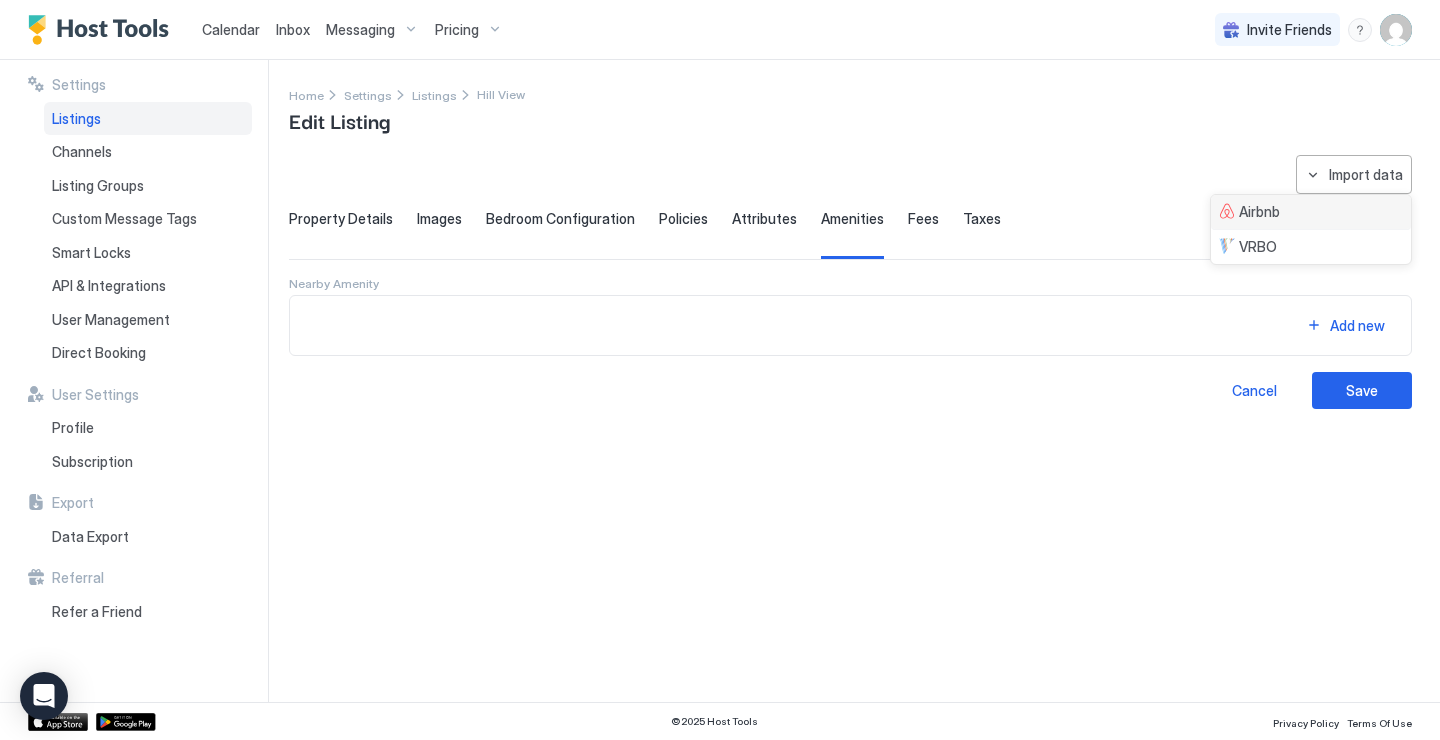 click on "Airbnb" at bounding box center (1249, 212) 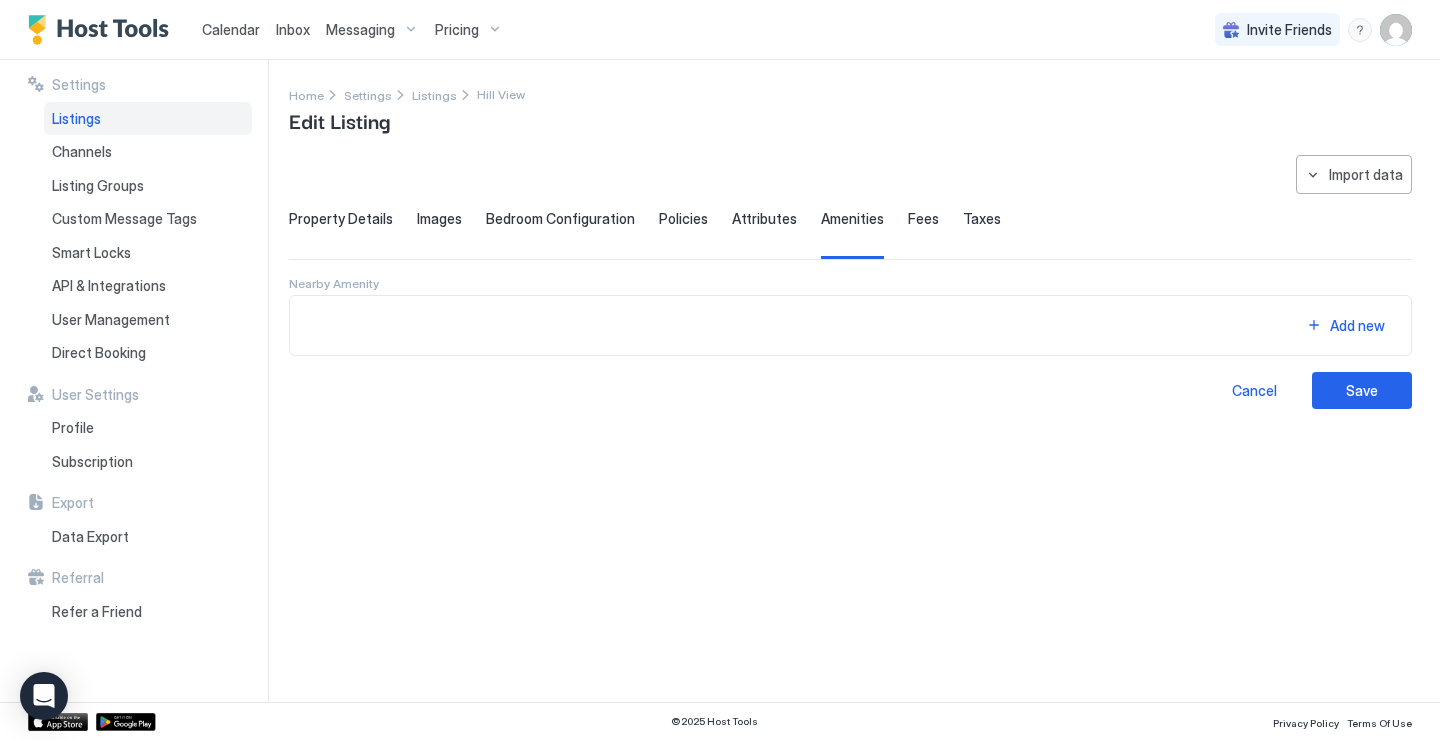 click on "Fees" at bounding box center (923, 234) 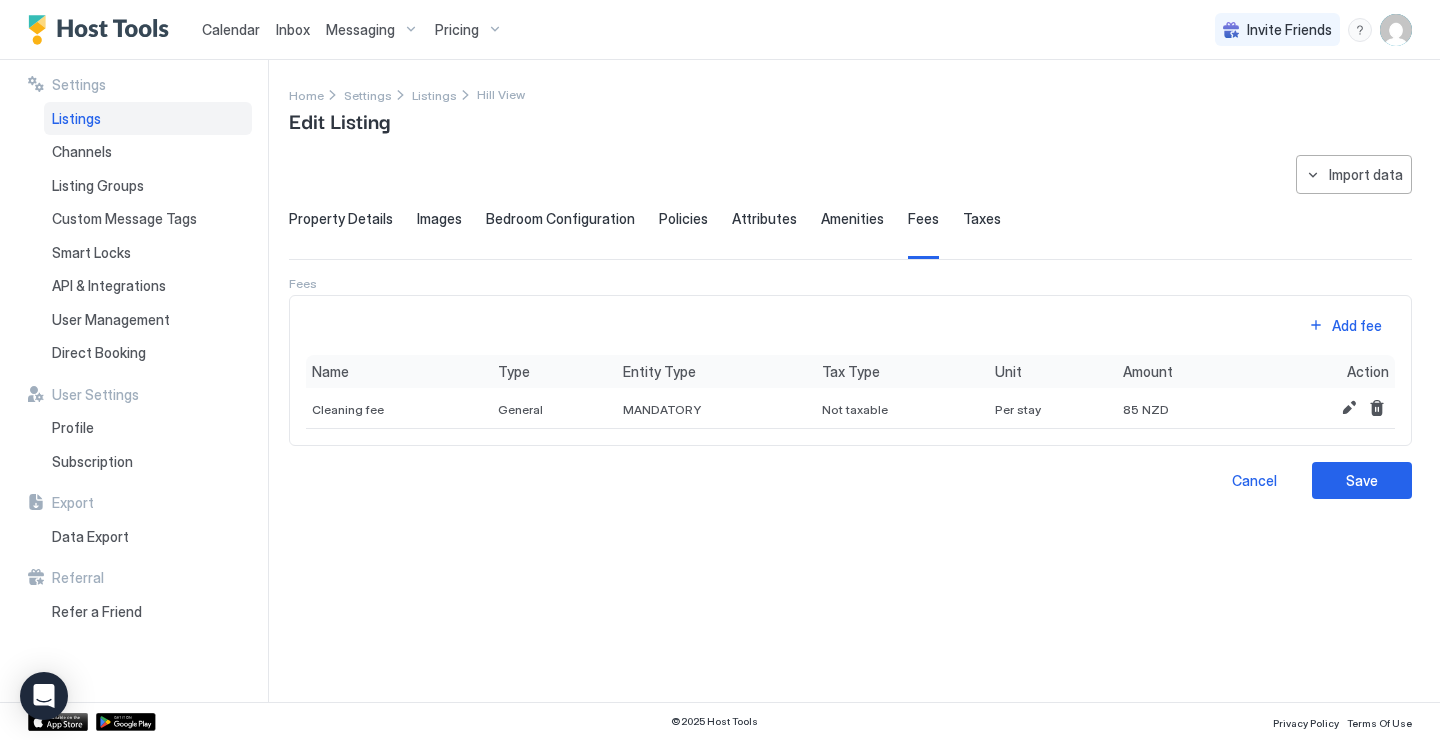 click on "Taxes" at bounding box center [982, 219] 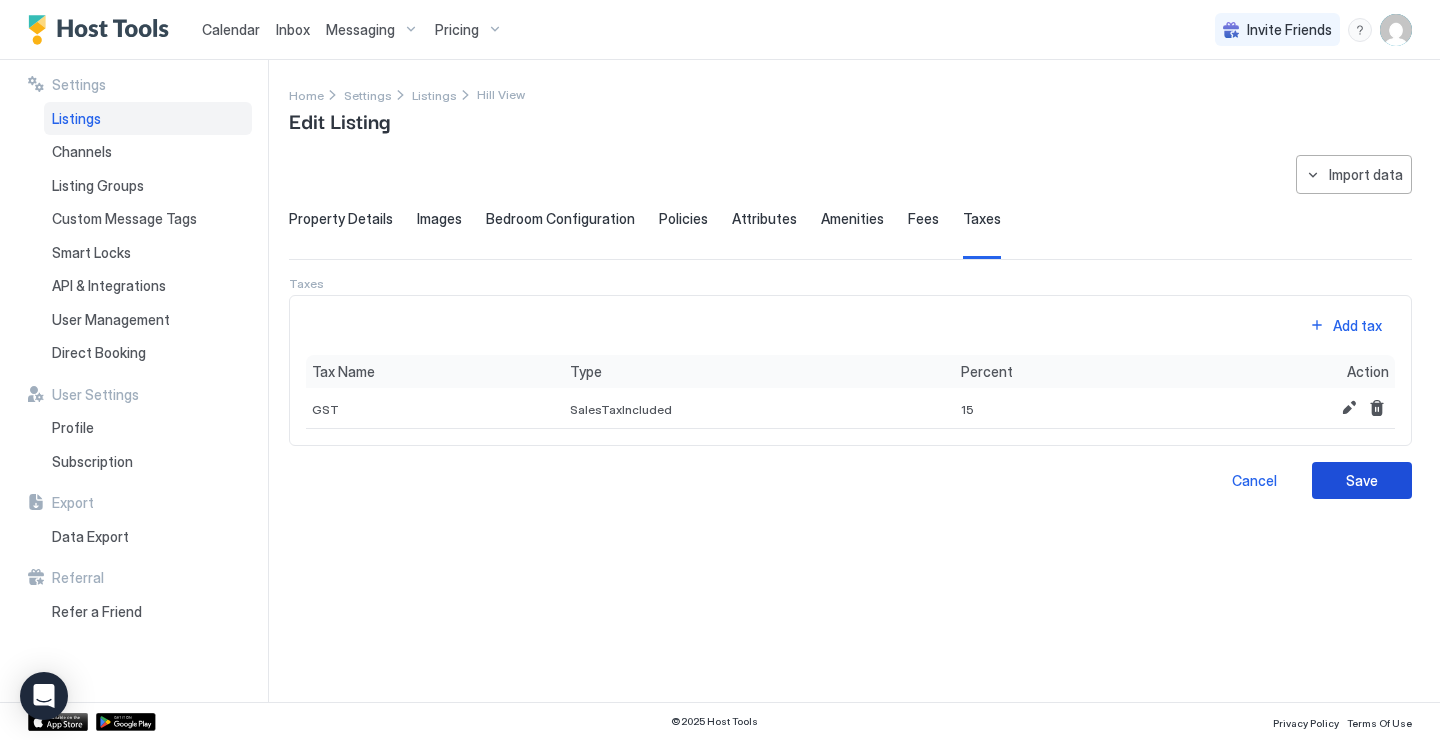click on "Save" at bounding box center [1362, 480] 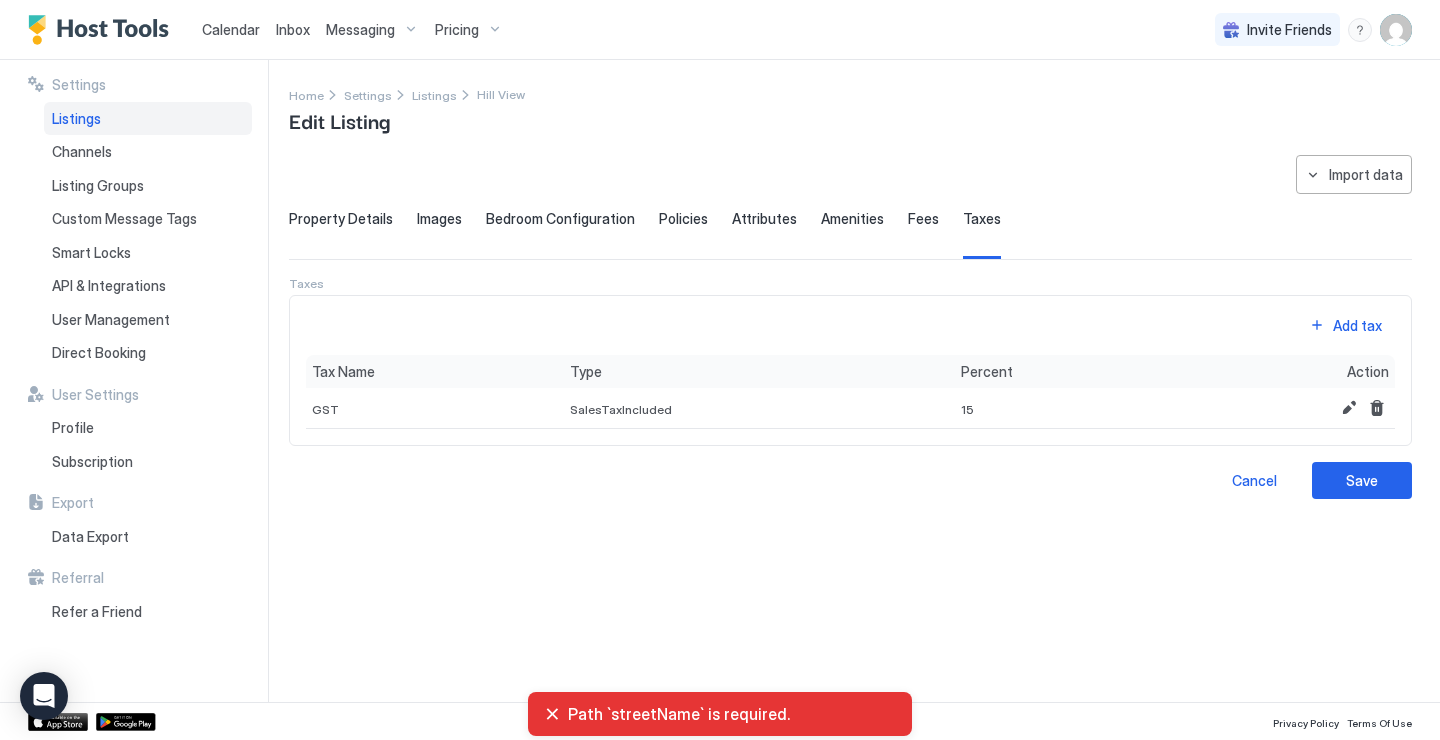 click on "Property Details" at bounding box center (341, 219) 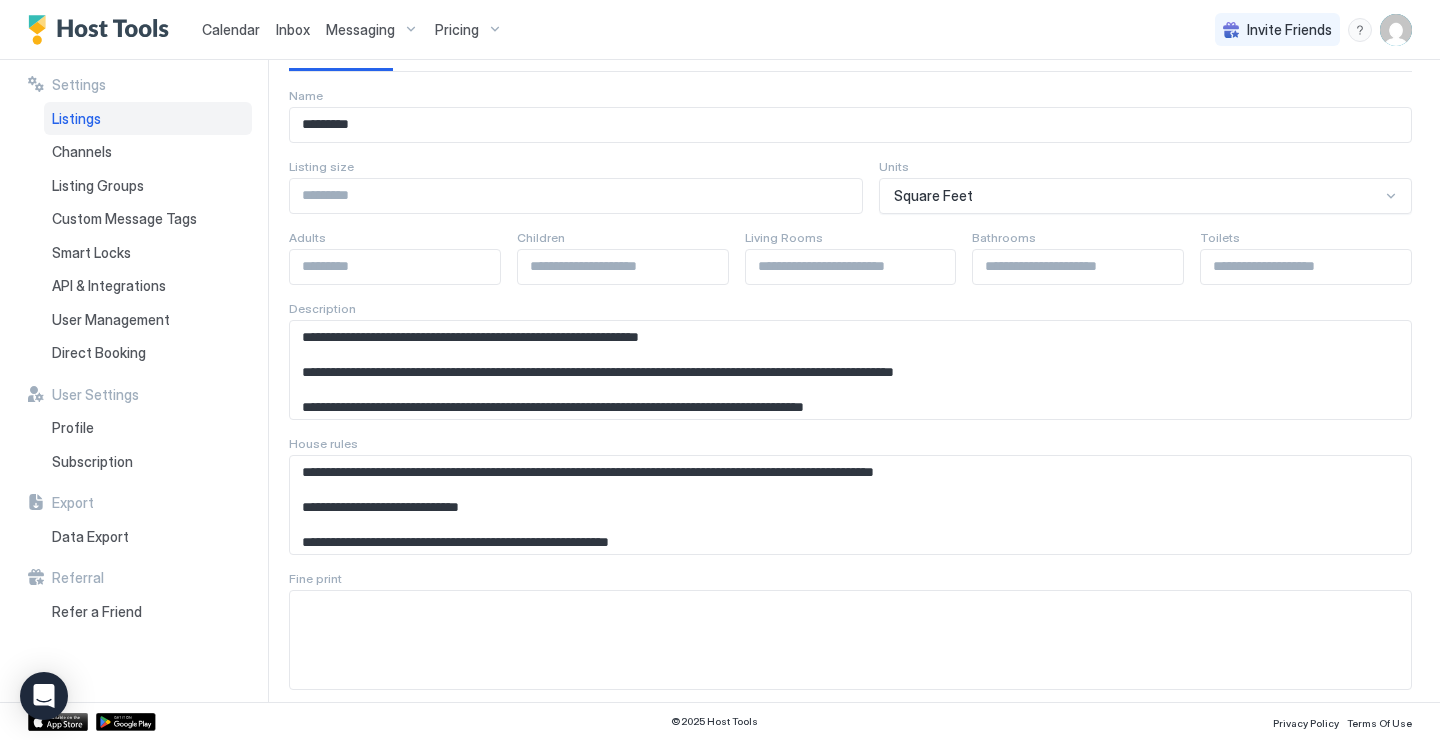 scroll, scrollTop: 192, scrollLeft: 0, axis: vertical 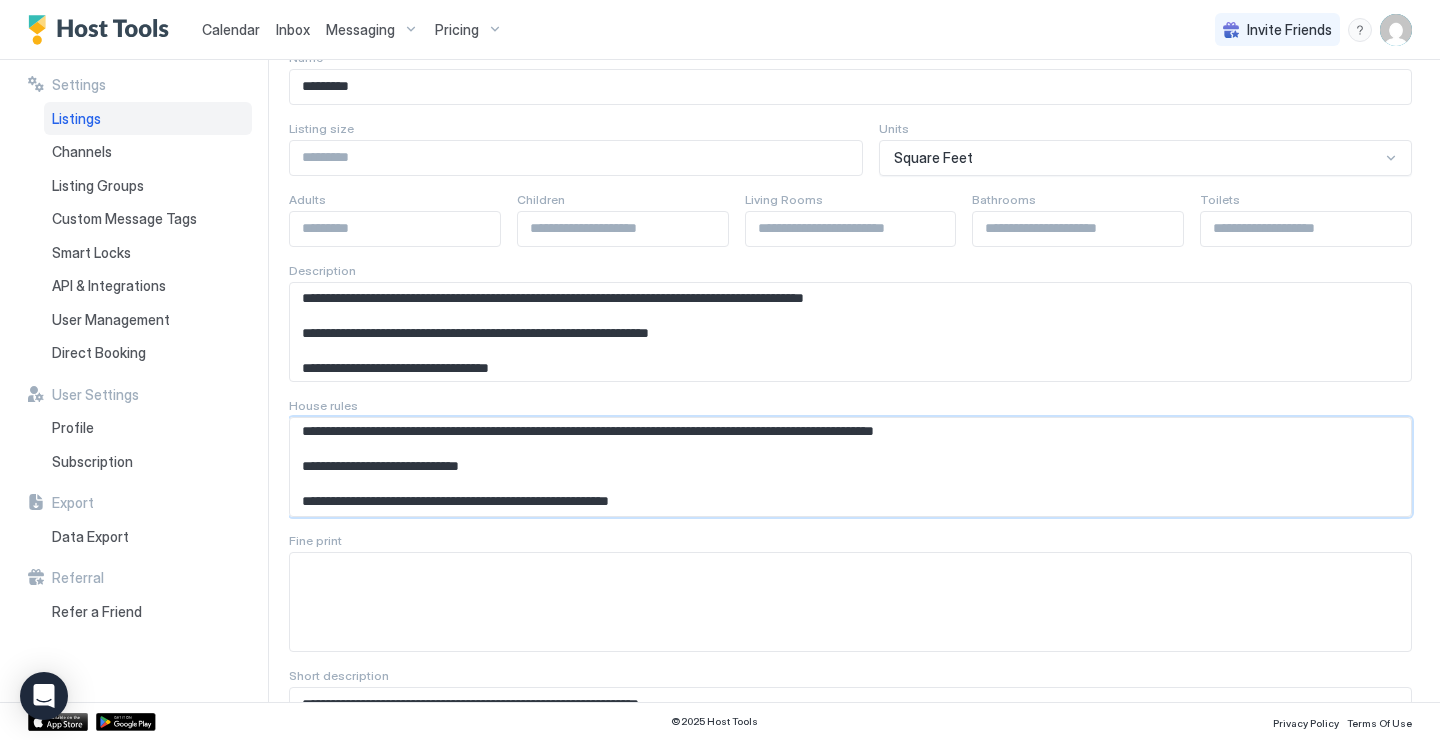 drag, startPoint x: 991, startPoint y: 432, endPoint x: 258, endPoint y: 426, distance: 733.02454 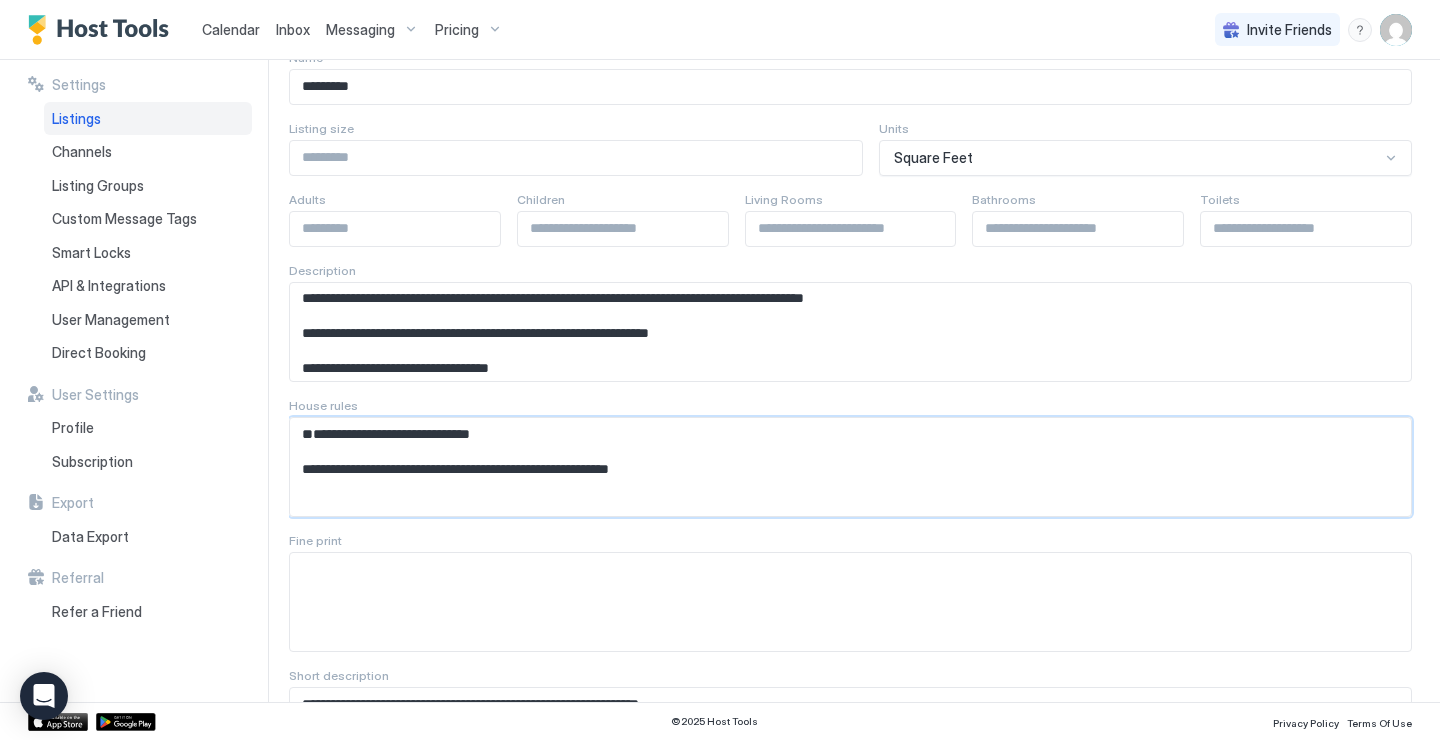 click on "**********" at bounding box center (850, 332) 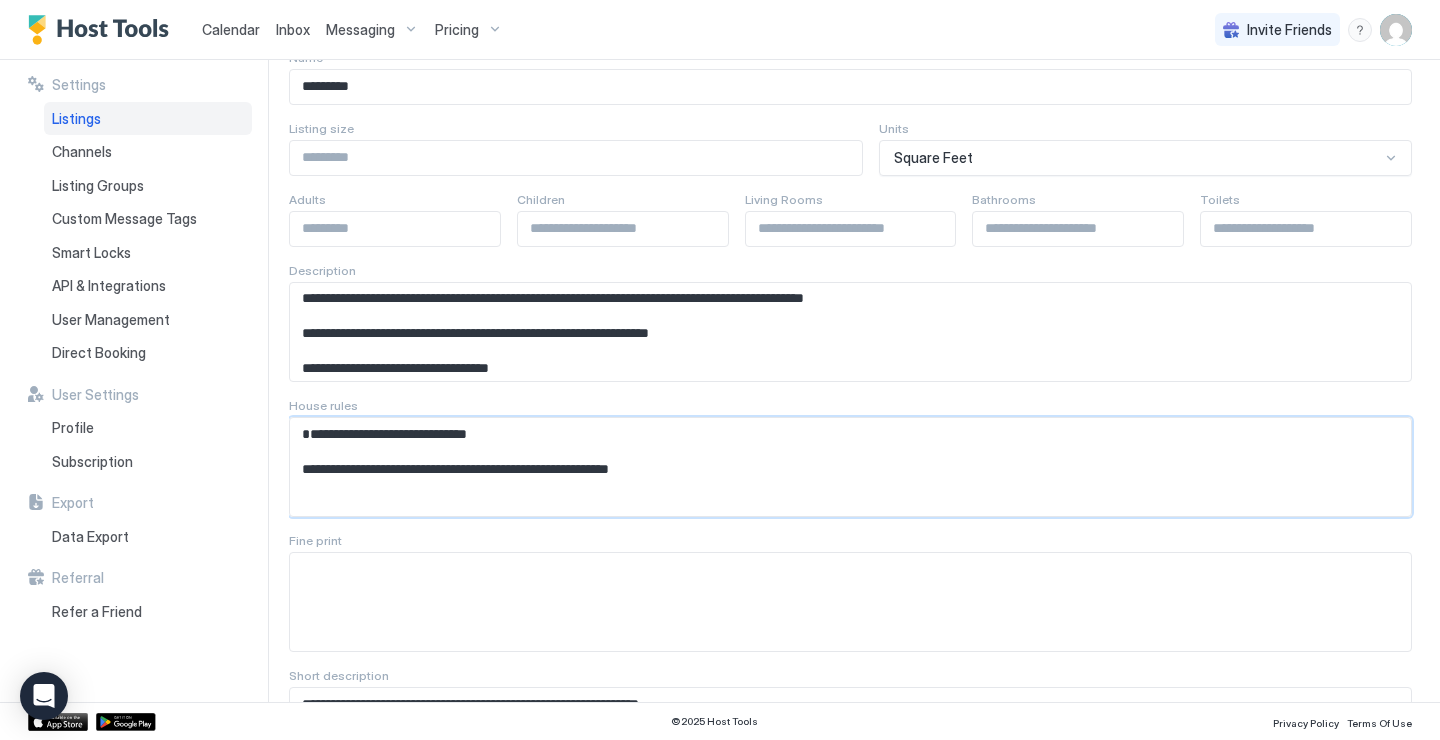 scroll, scrollTop: 0, scrollLeft: 0, axis: both 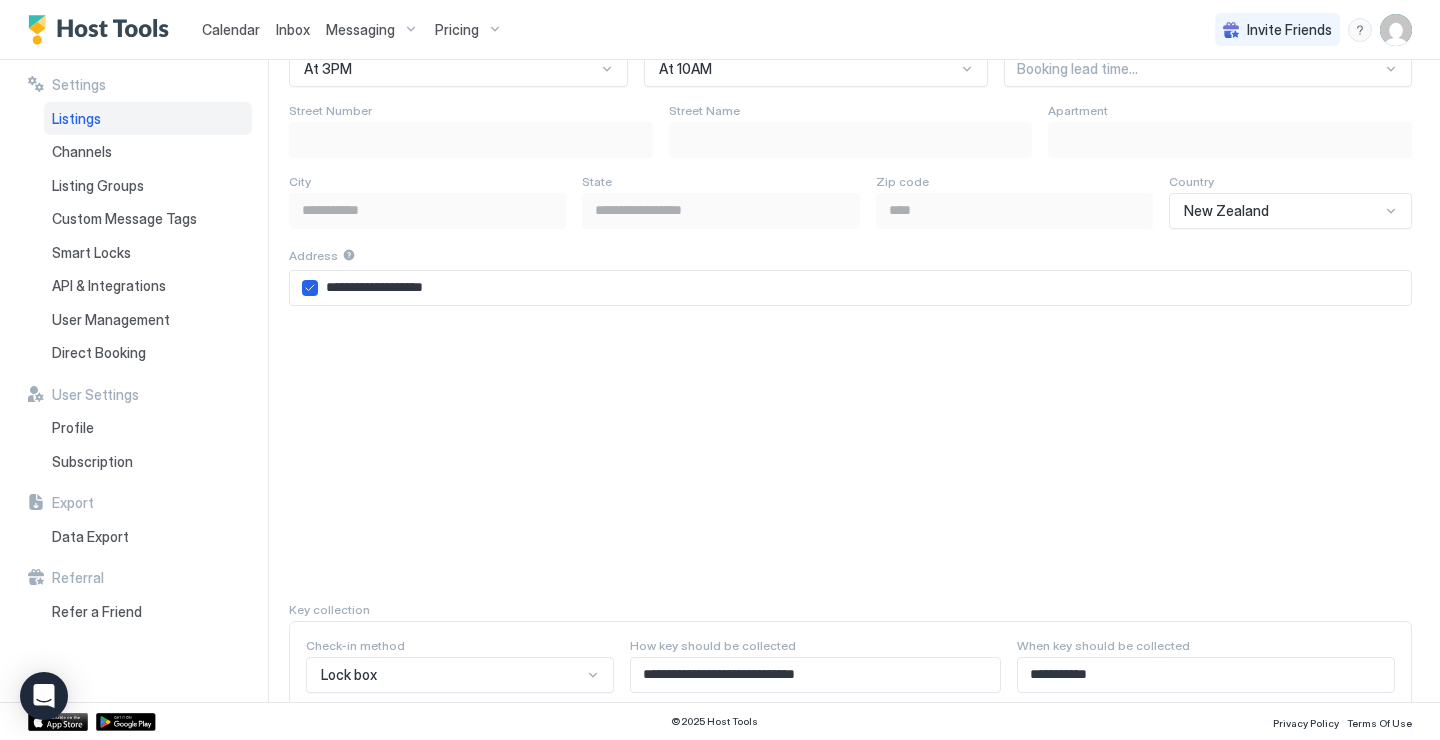 type on "**********" 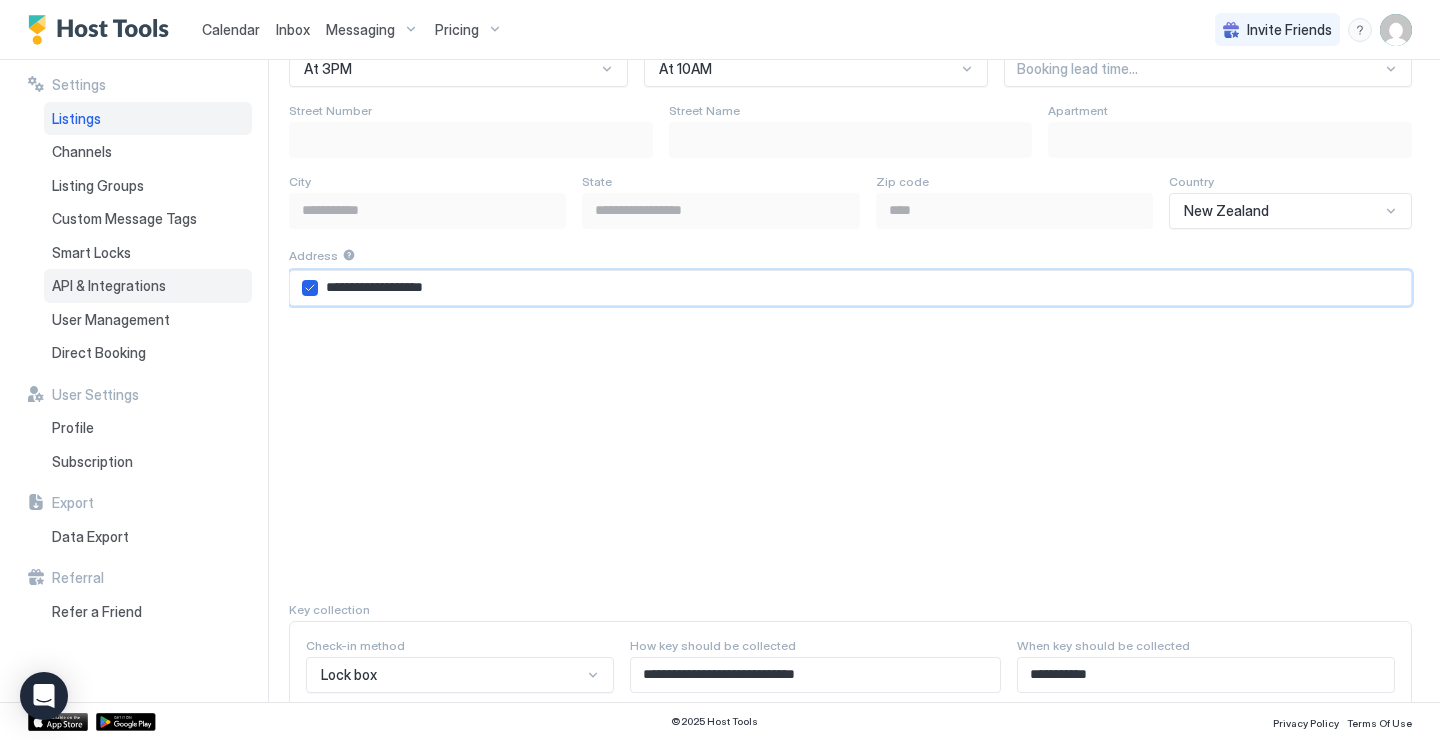 drag, startPoint x: 579, startPoint y: 284, endPoint x: 199, endPoint y: 270, distance: 380.2578 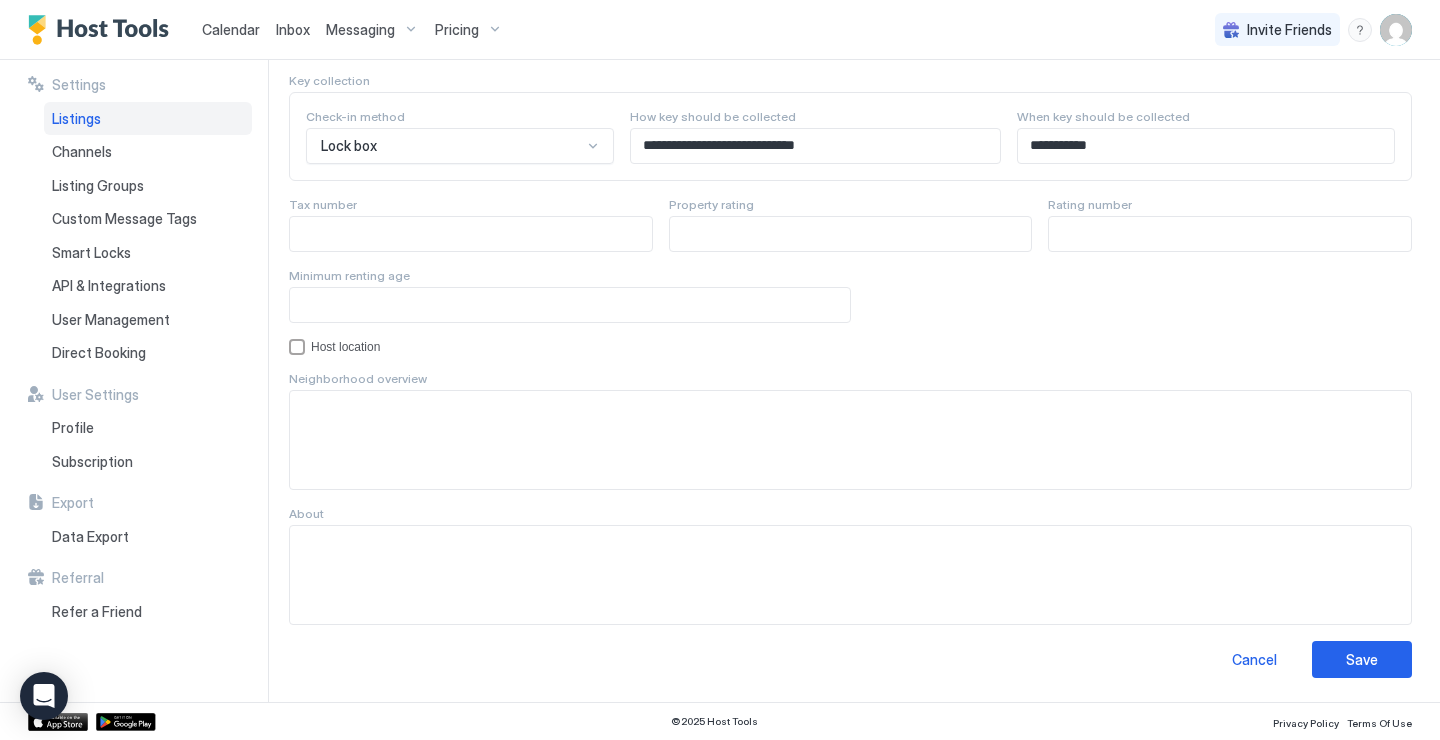 scroll, scrollTop: 1866, scrollLeft: 0, axis: vertical 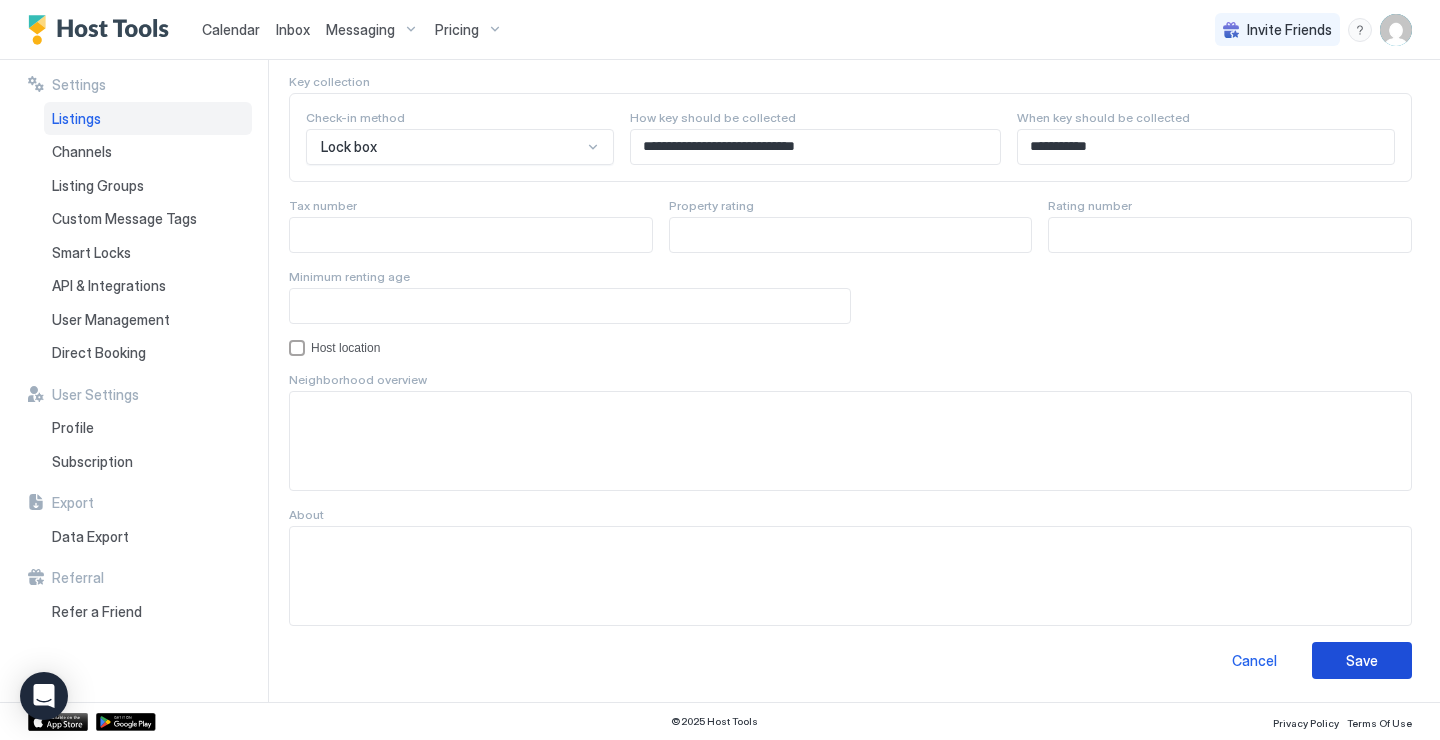 type on "**********" 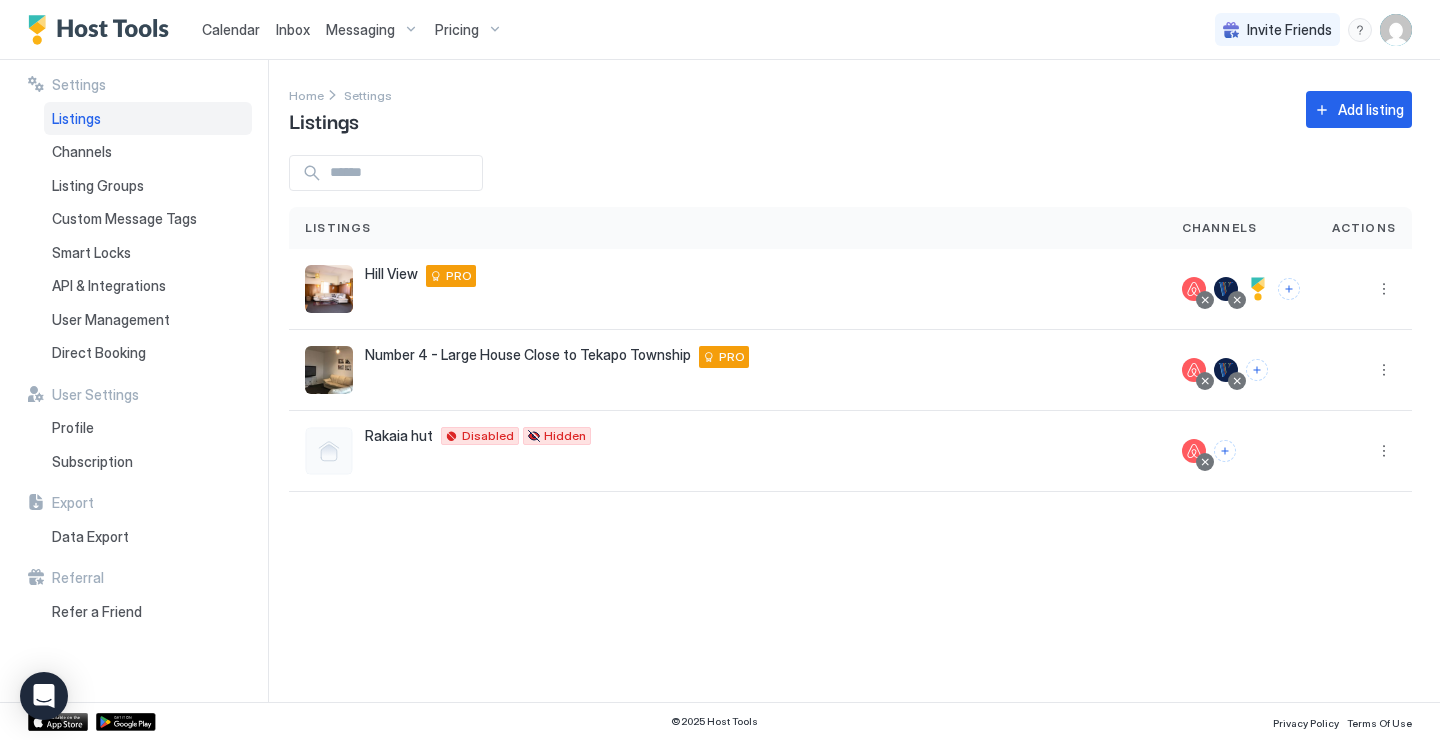scroll, scrollTop: 0, scrollLeft: 0, axis: both 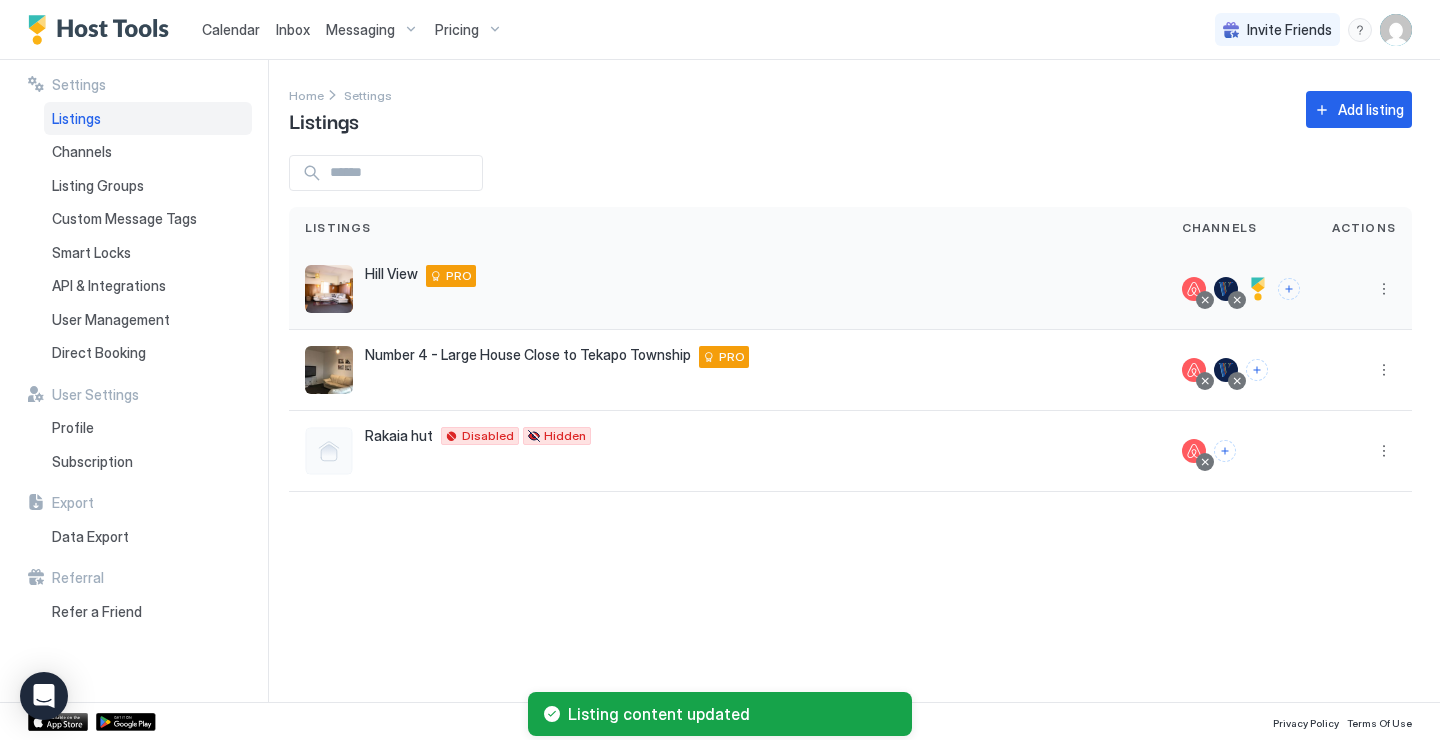 click at bounding box center (1258, 289) 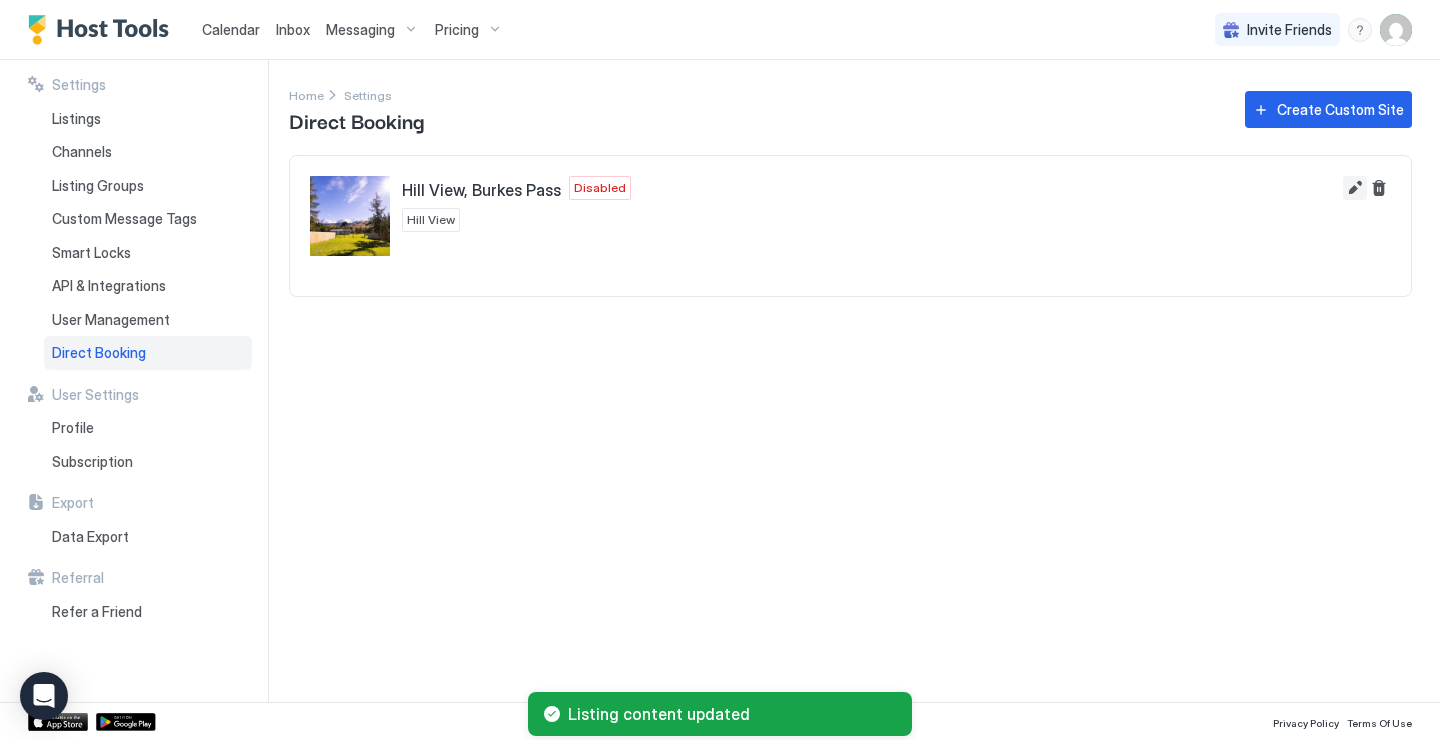 click at bounding box center [1355, 188] 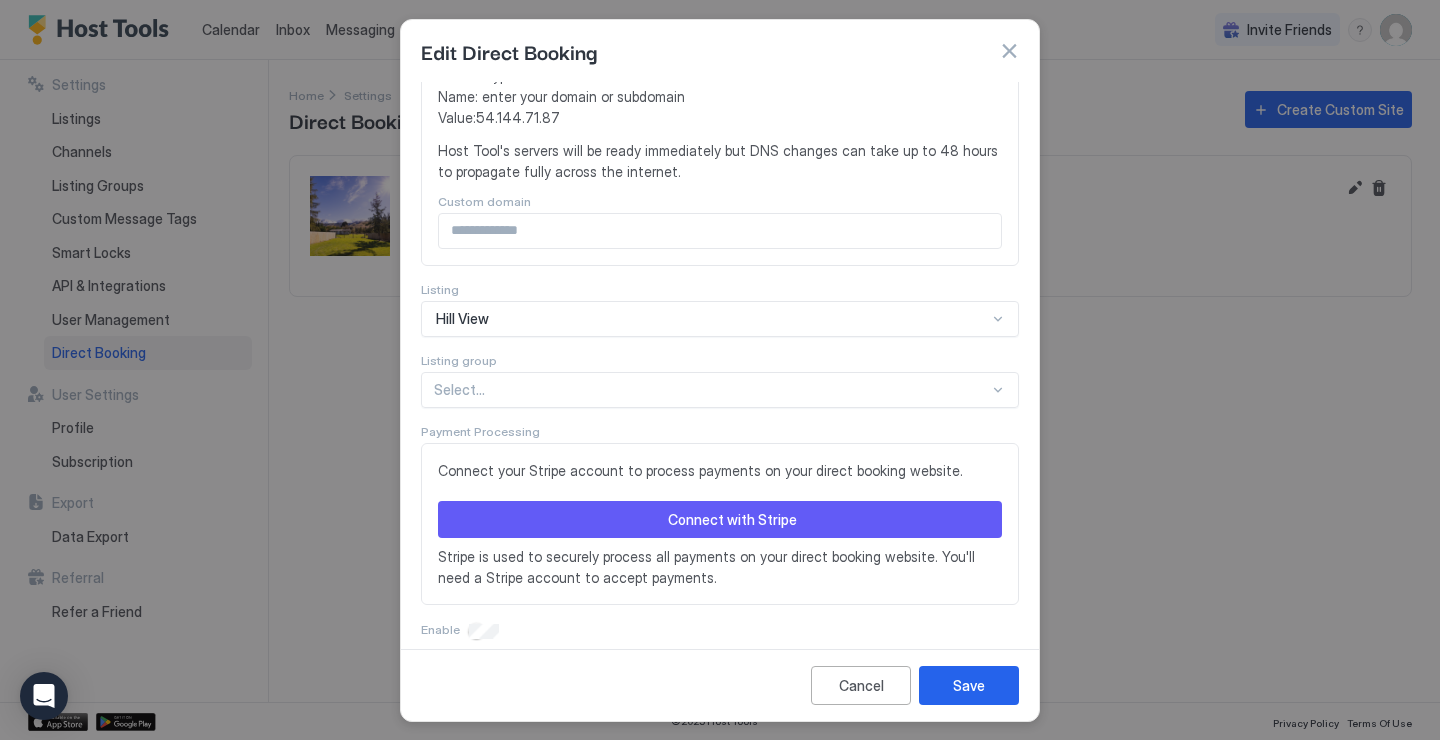 scroll, scrollTop: 535, scrollLeft: 0, axis: vertical 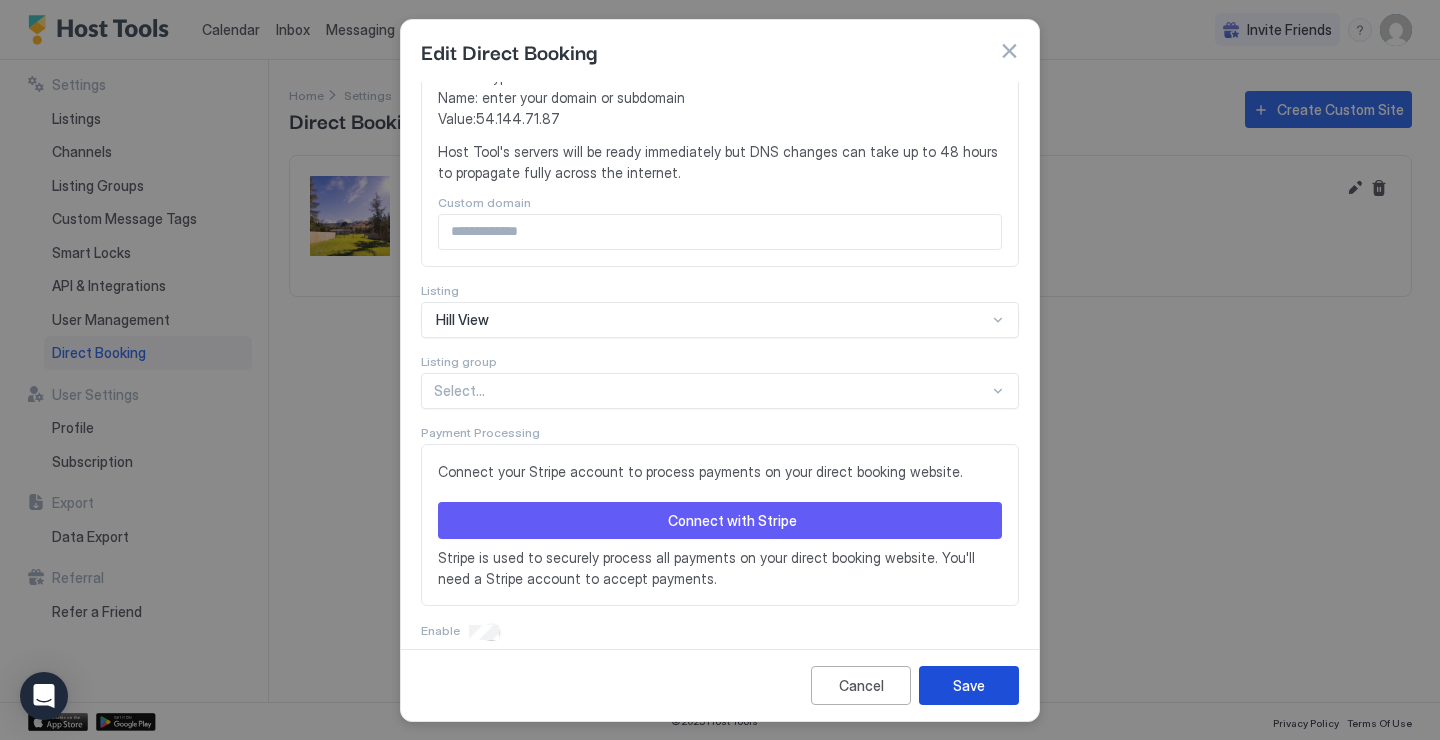 click on "Save" at bounding box center (969, 685) 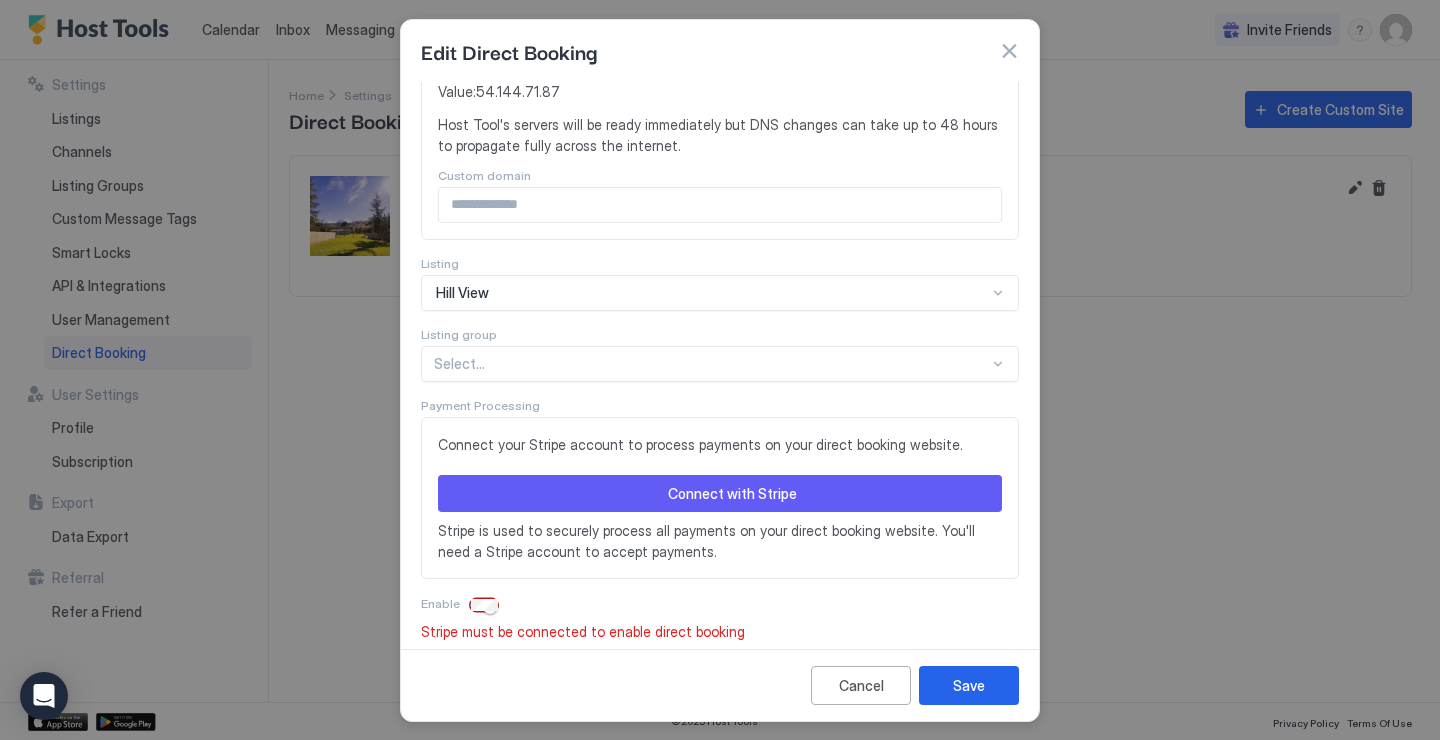 scroll, scrollTop: 560, scrollLeft: 0, axis: vertical 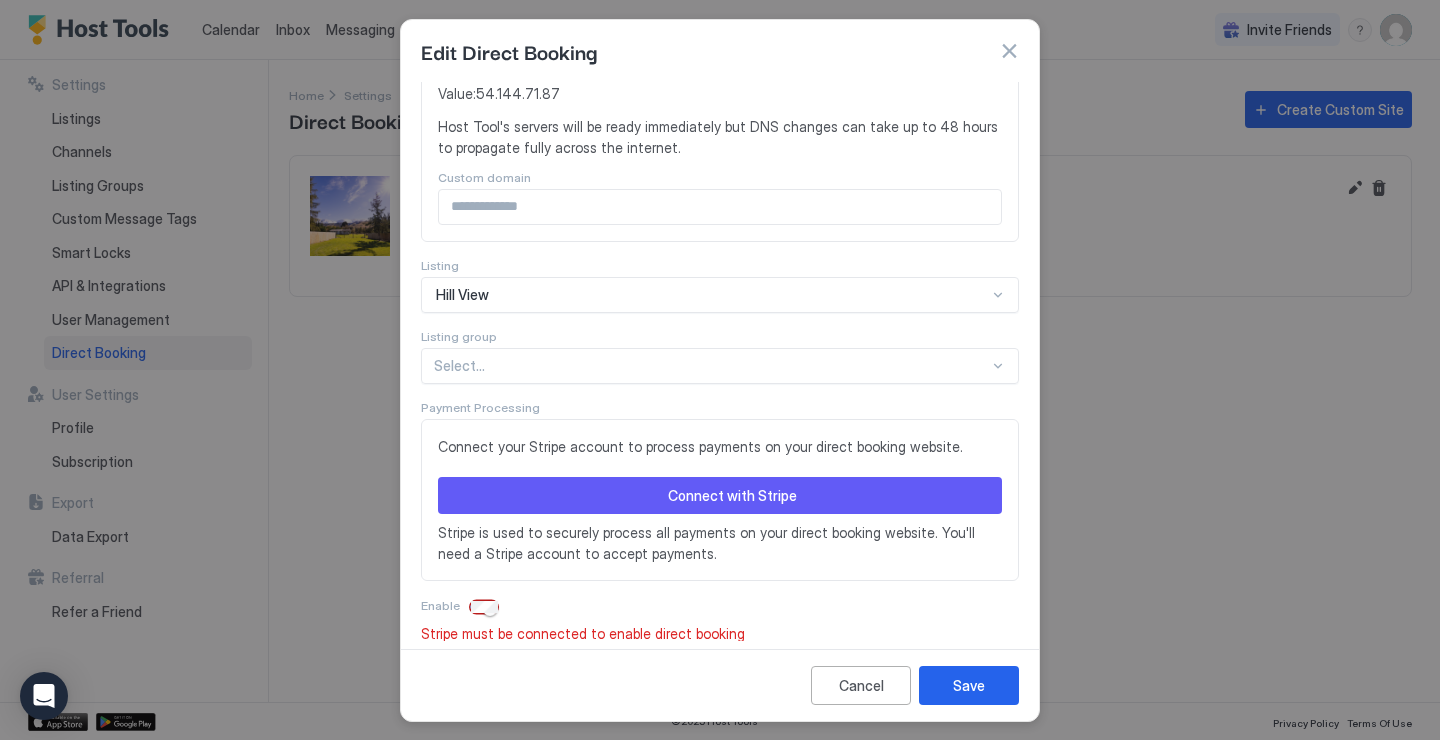 click on "Connect with Stripe" at bounding box center (732, 495) 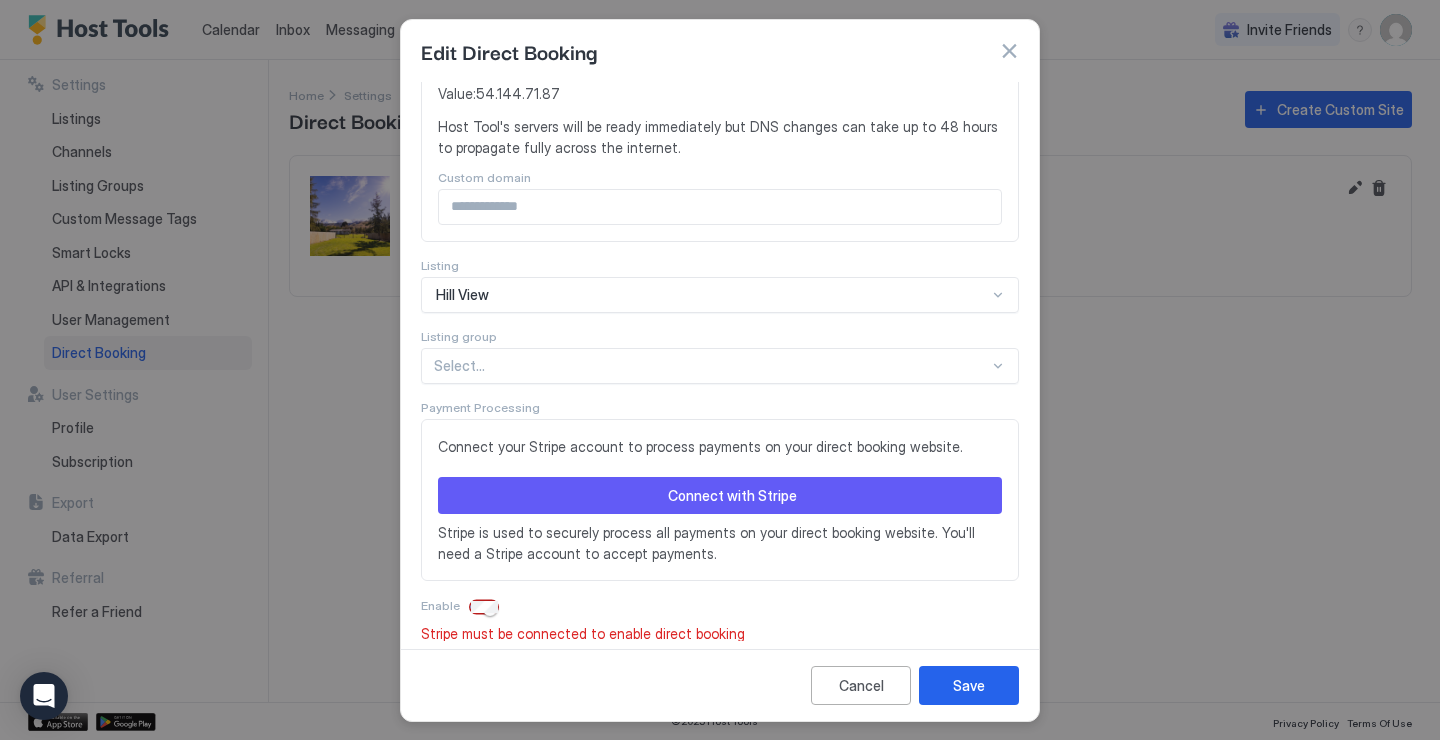 click on "Connect with Stripe" at bounding box center (732, 495) 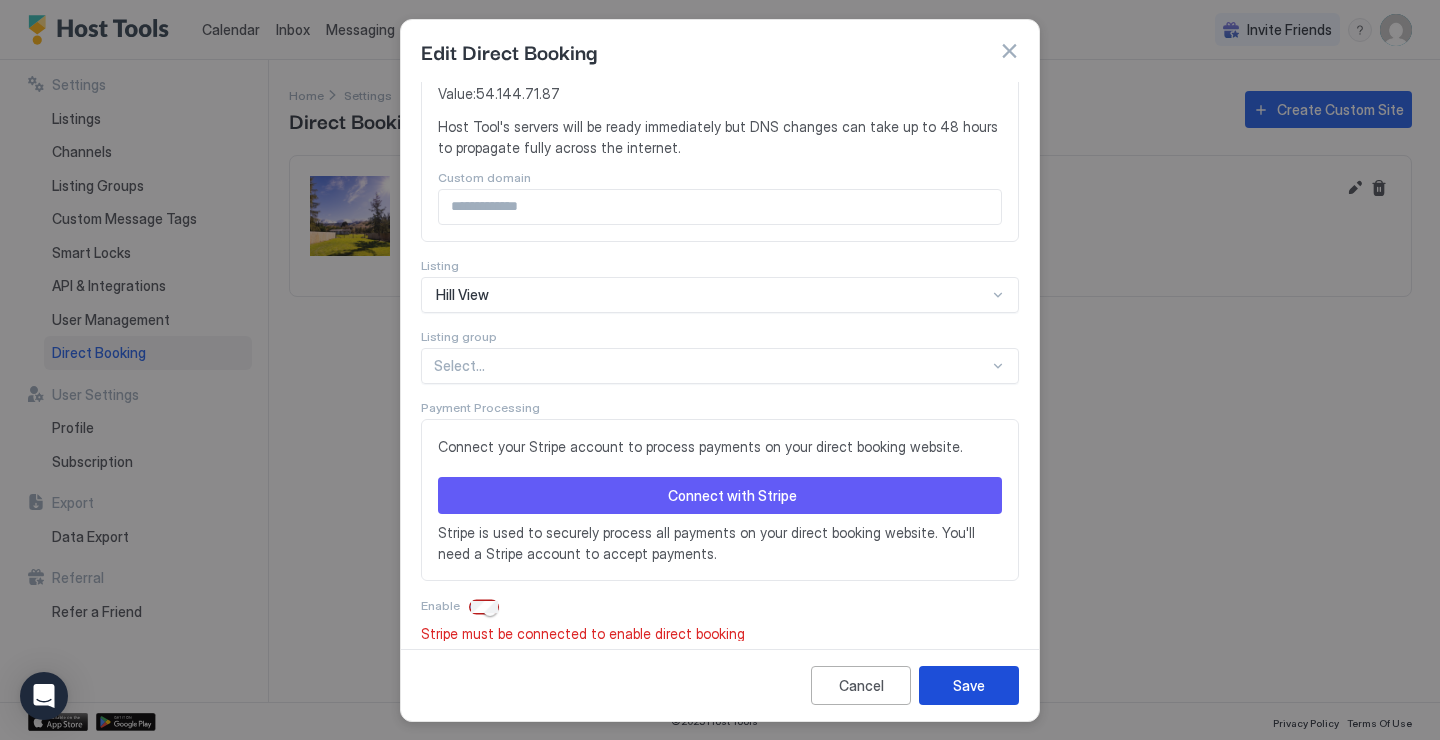 click on "Save" at bounding box center [969, 685] 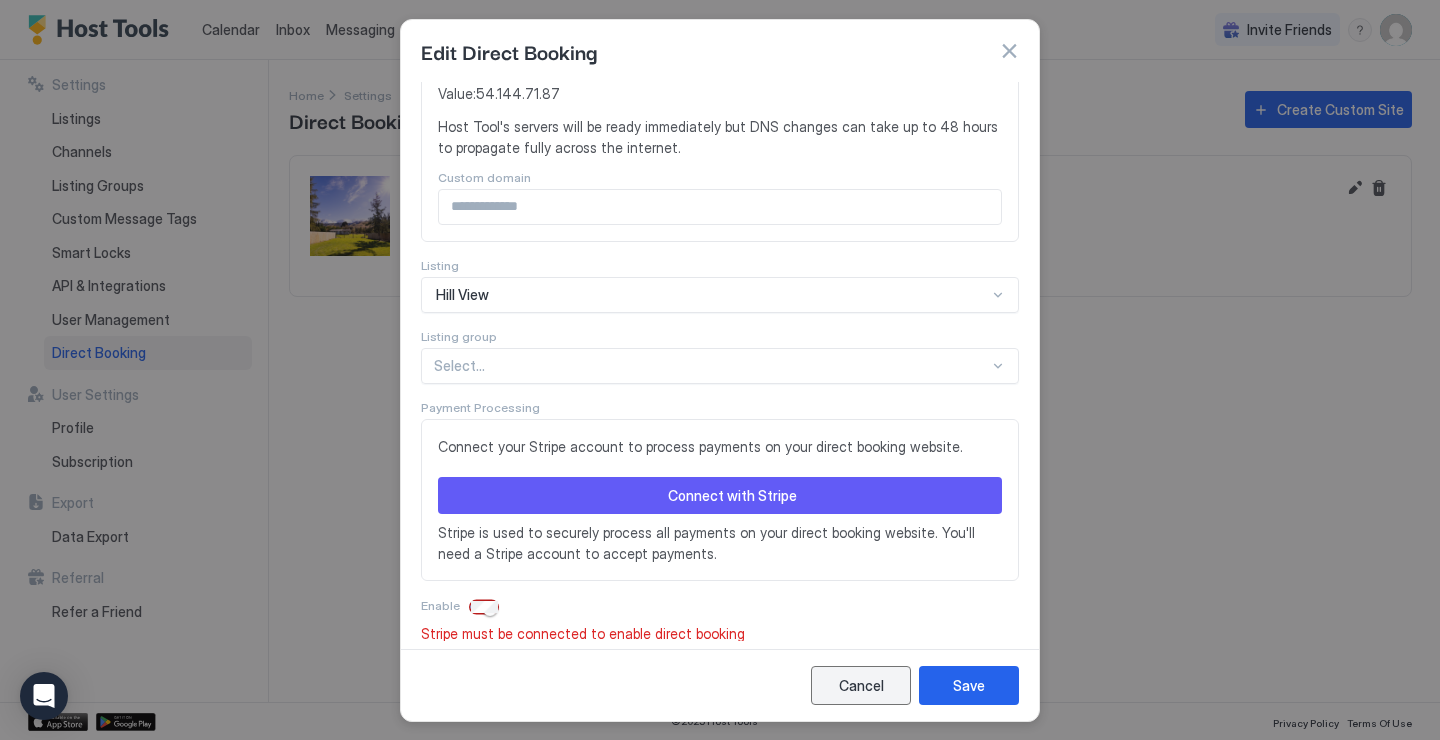 click on "Cancel" at bounding box center [861, 685] 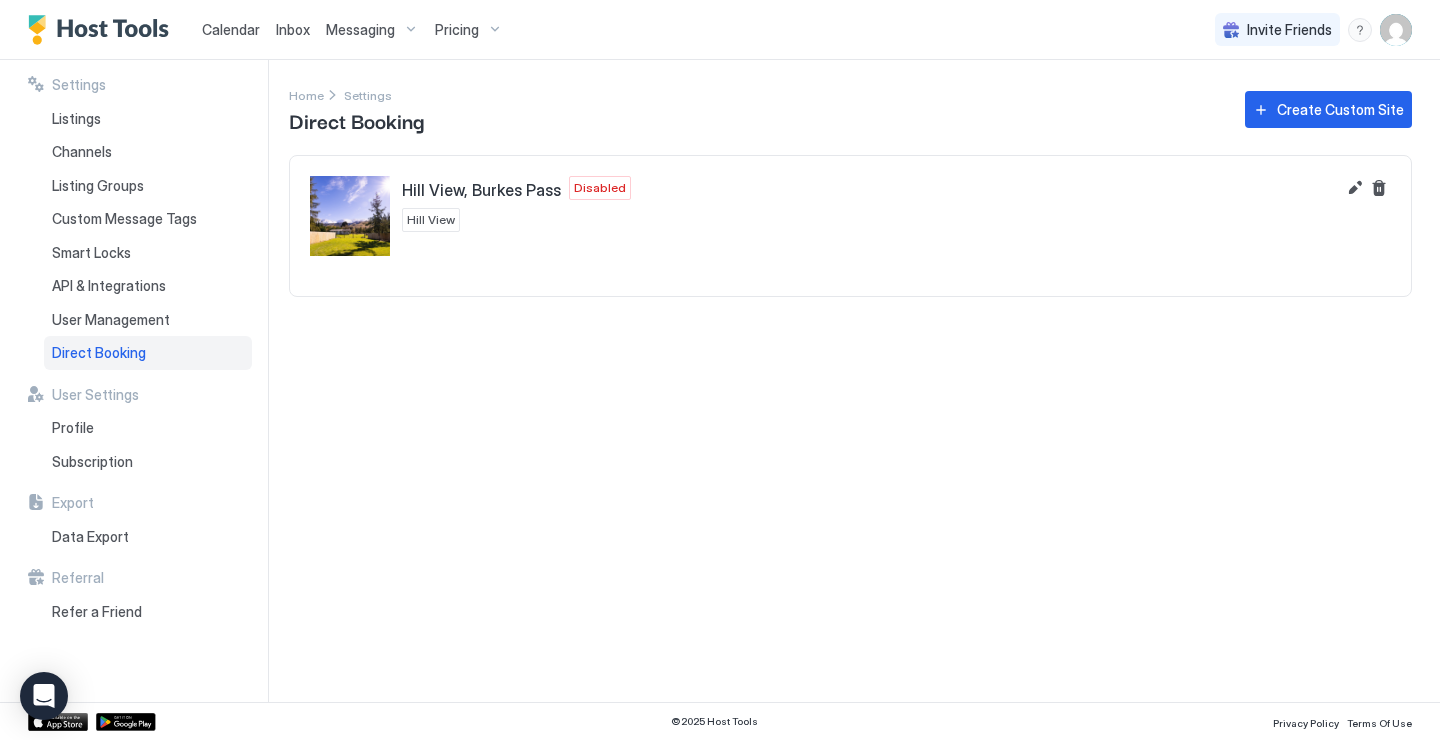 click at bounding box center (1355, 188) 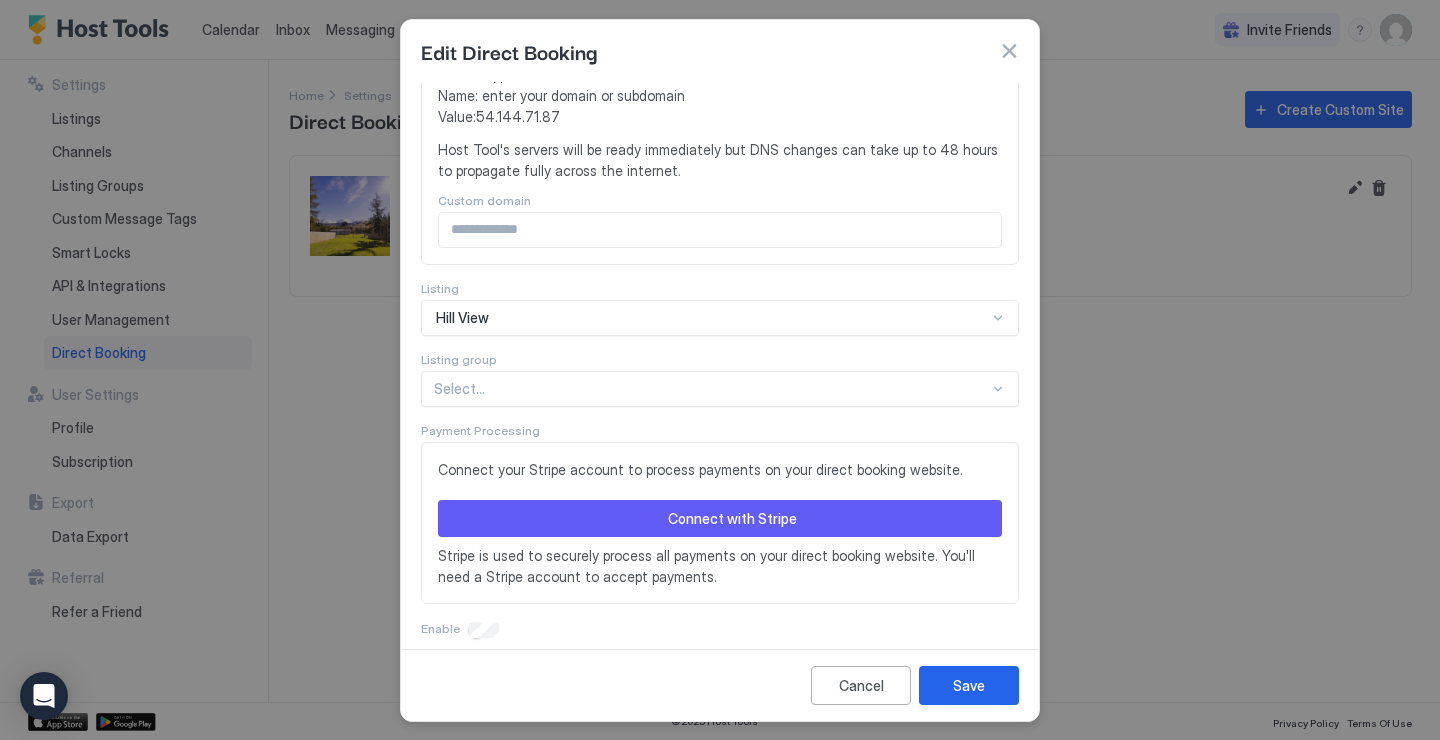 scroll, scrollTop: 535, scrollLeft: 0, axis: vertical 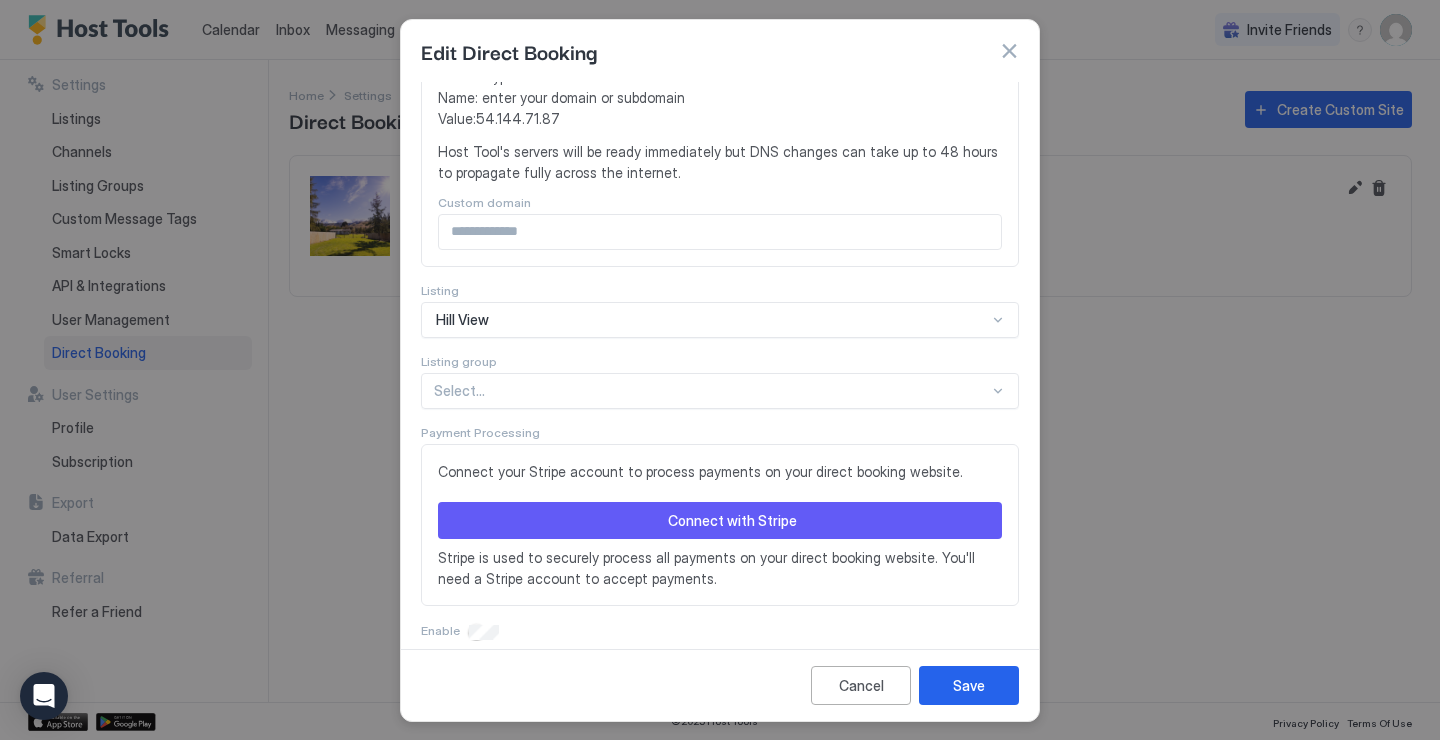 click on "Connect with Stripe" at bounding box center (732, 520) 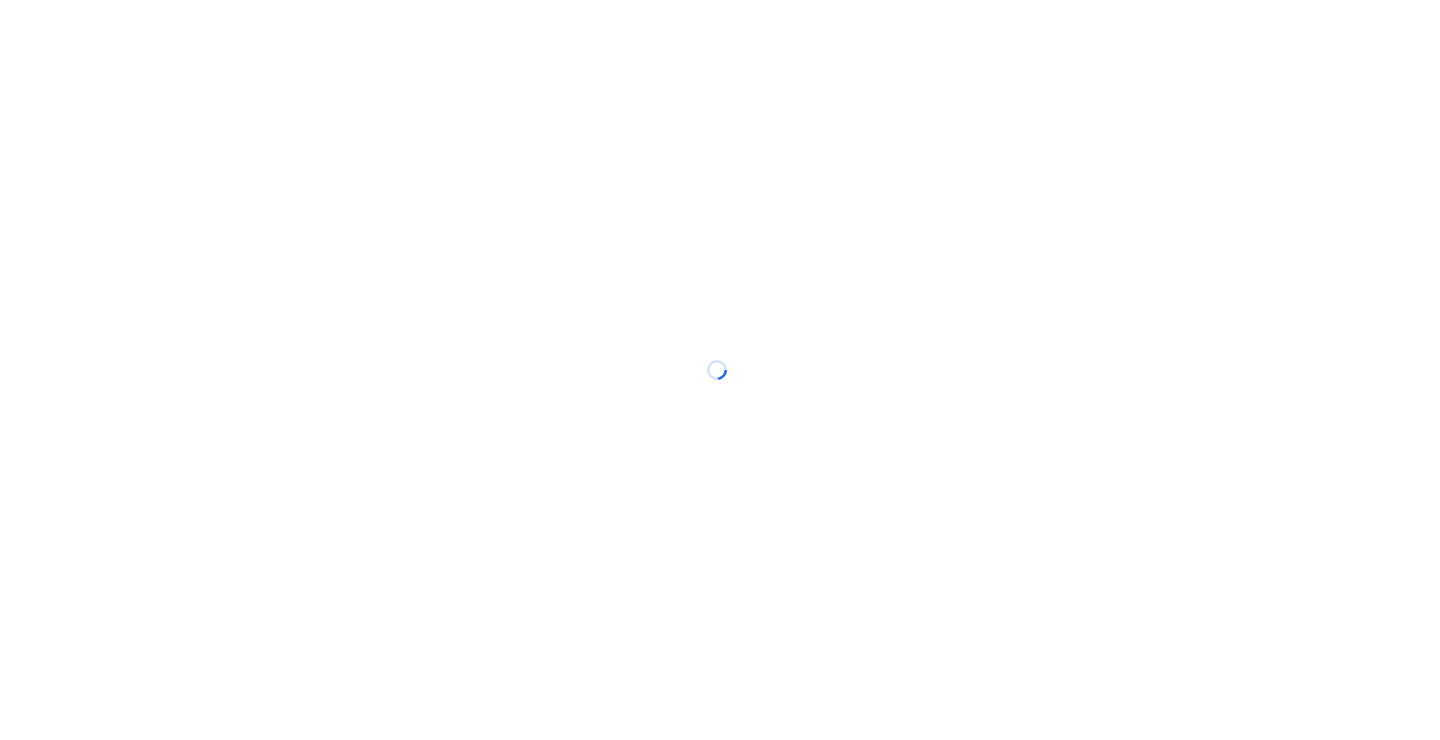 scroll, scrollTop: 0, scrollLeft: 0, axis: both 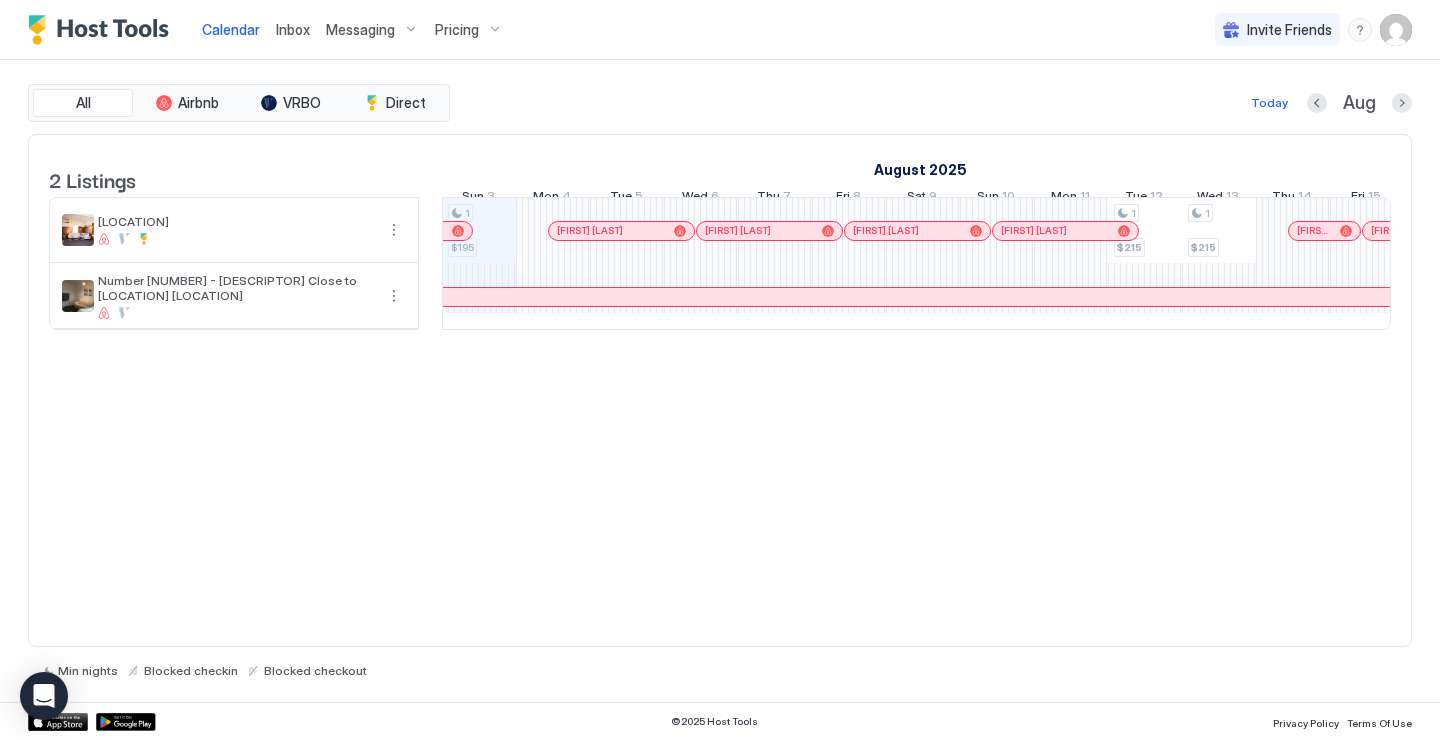 click at bounding box center [103, 30] 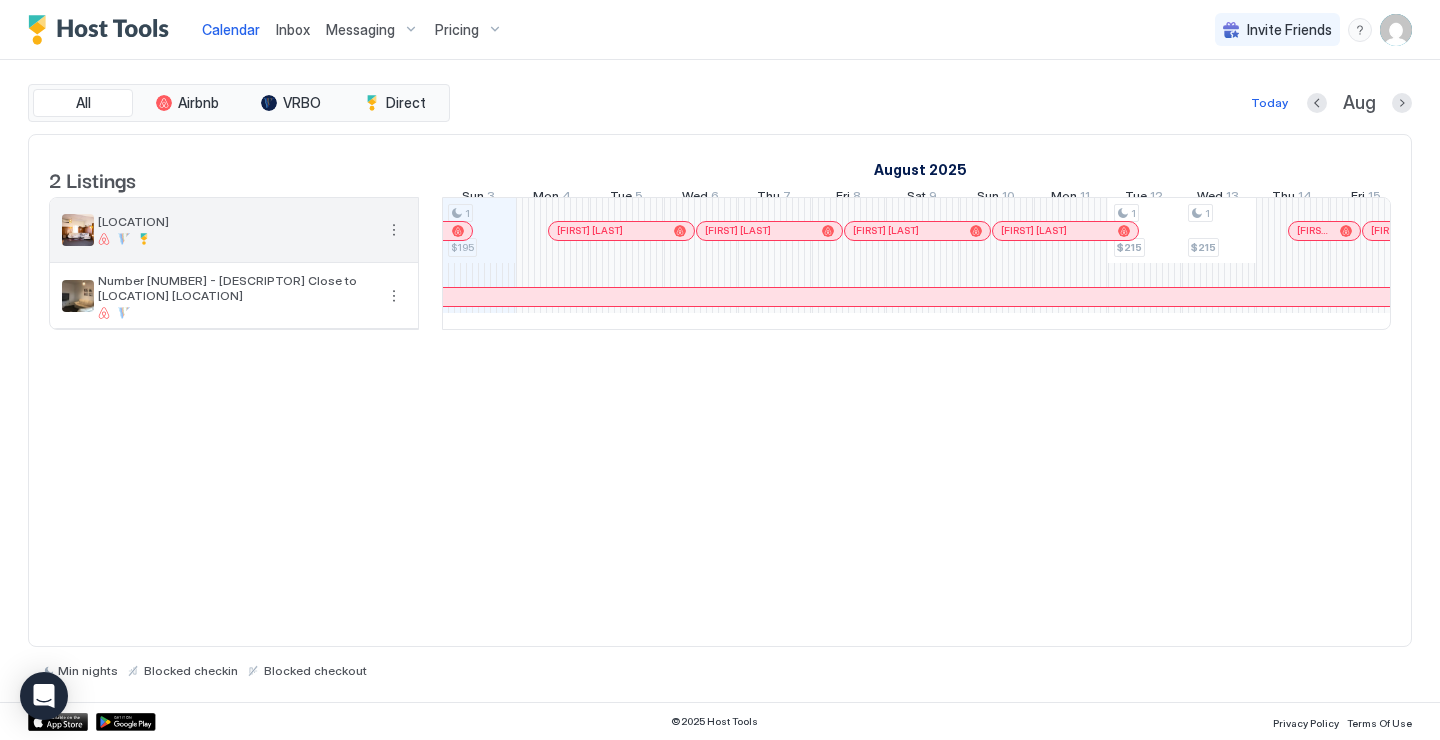 click on "Hill View" at bounding box center (234, 230) 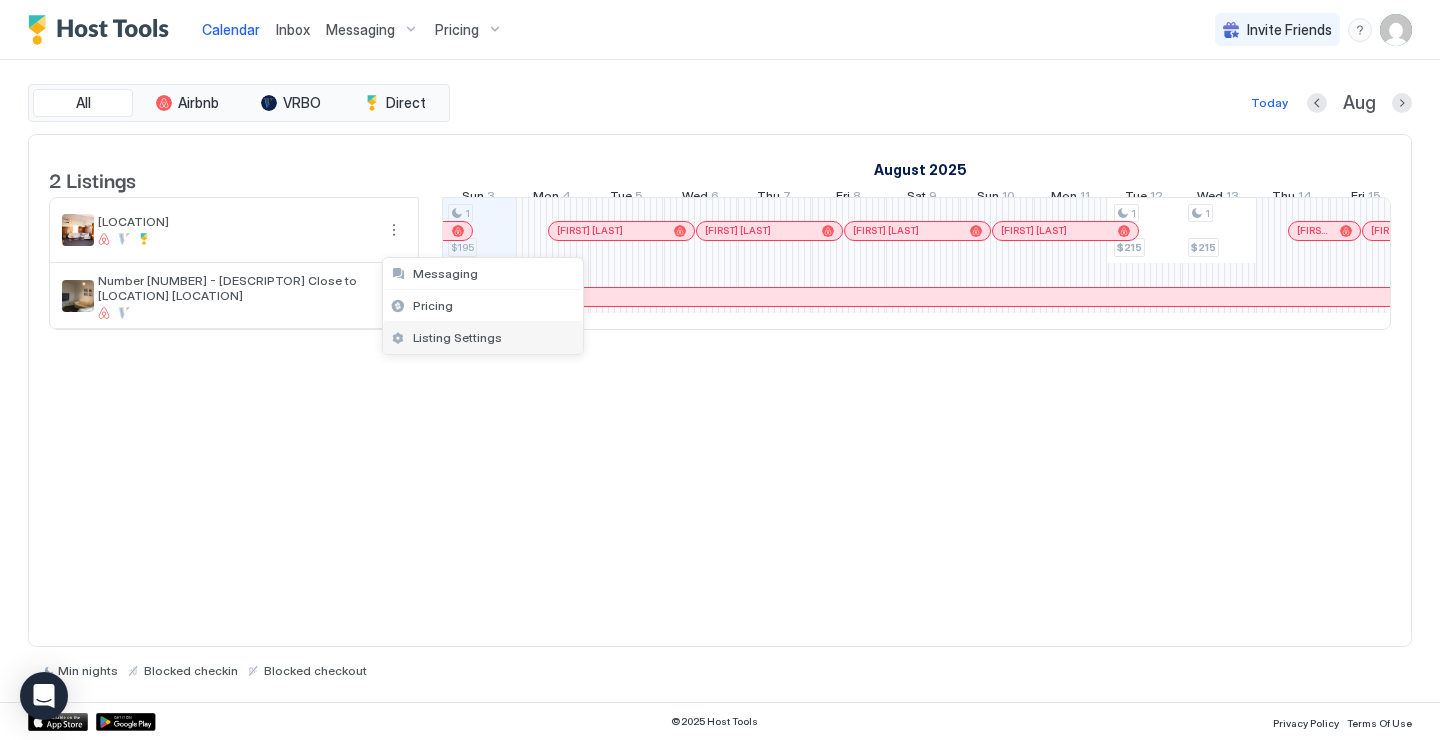 click on "Listing Settings" at bounding box center [457, 337] 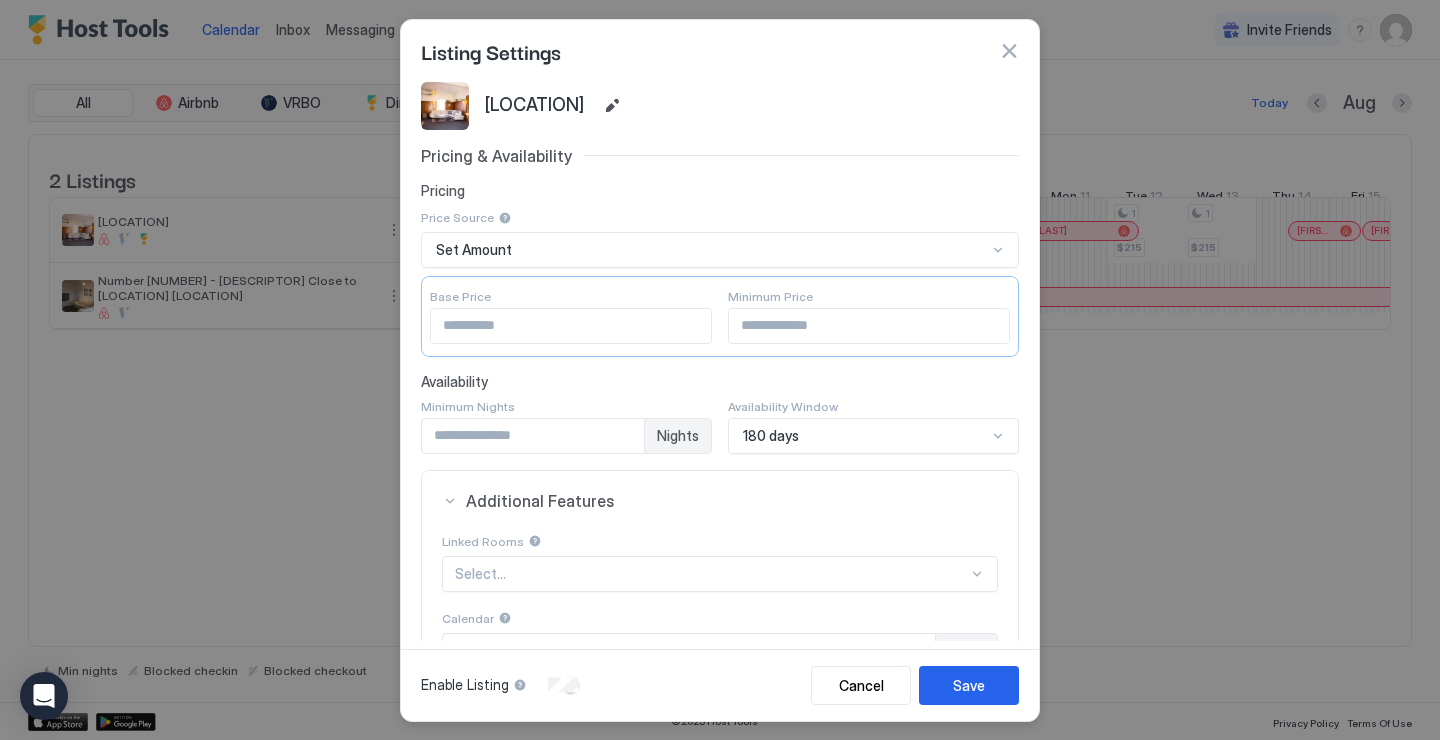 scroll, scrollTop: -1, scrollLeft: 0, axis: vertical 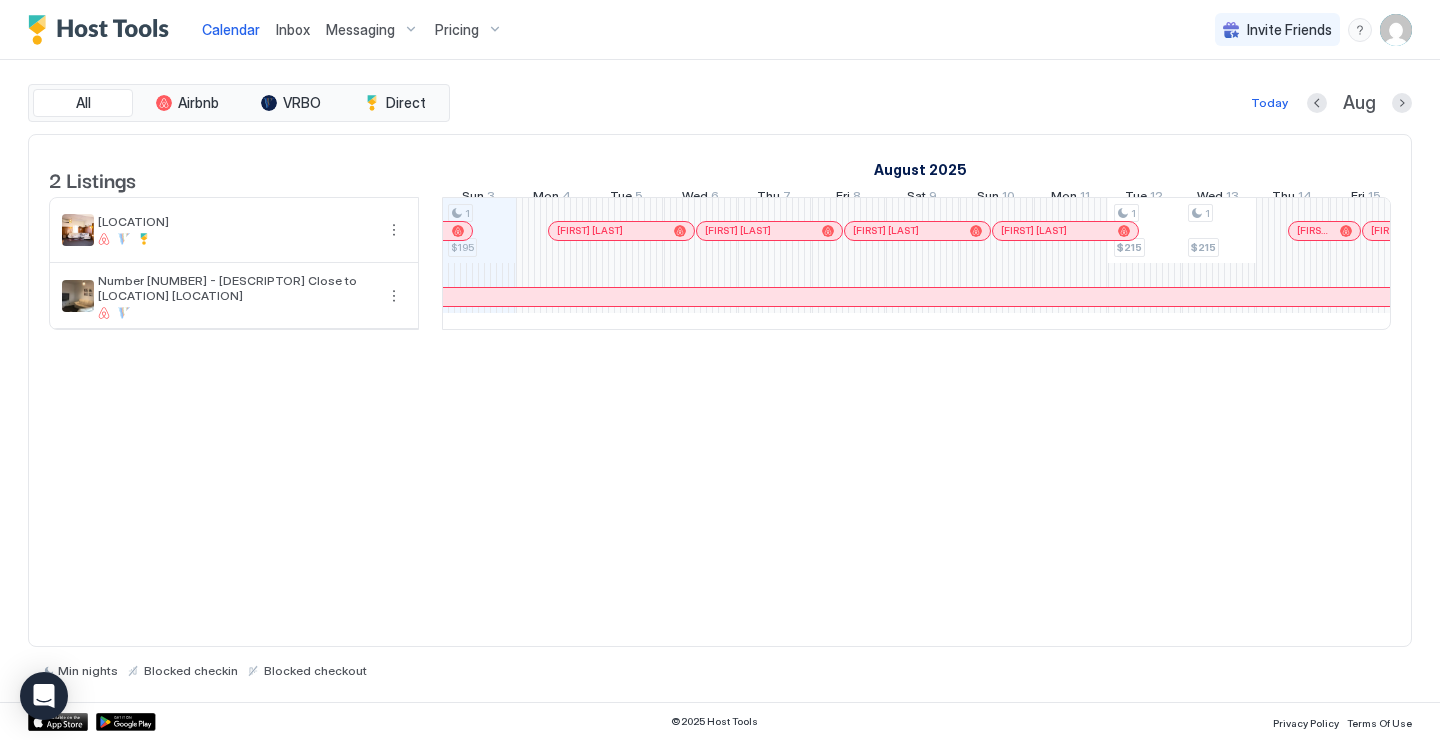 click at bounding box center [1396, 30] 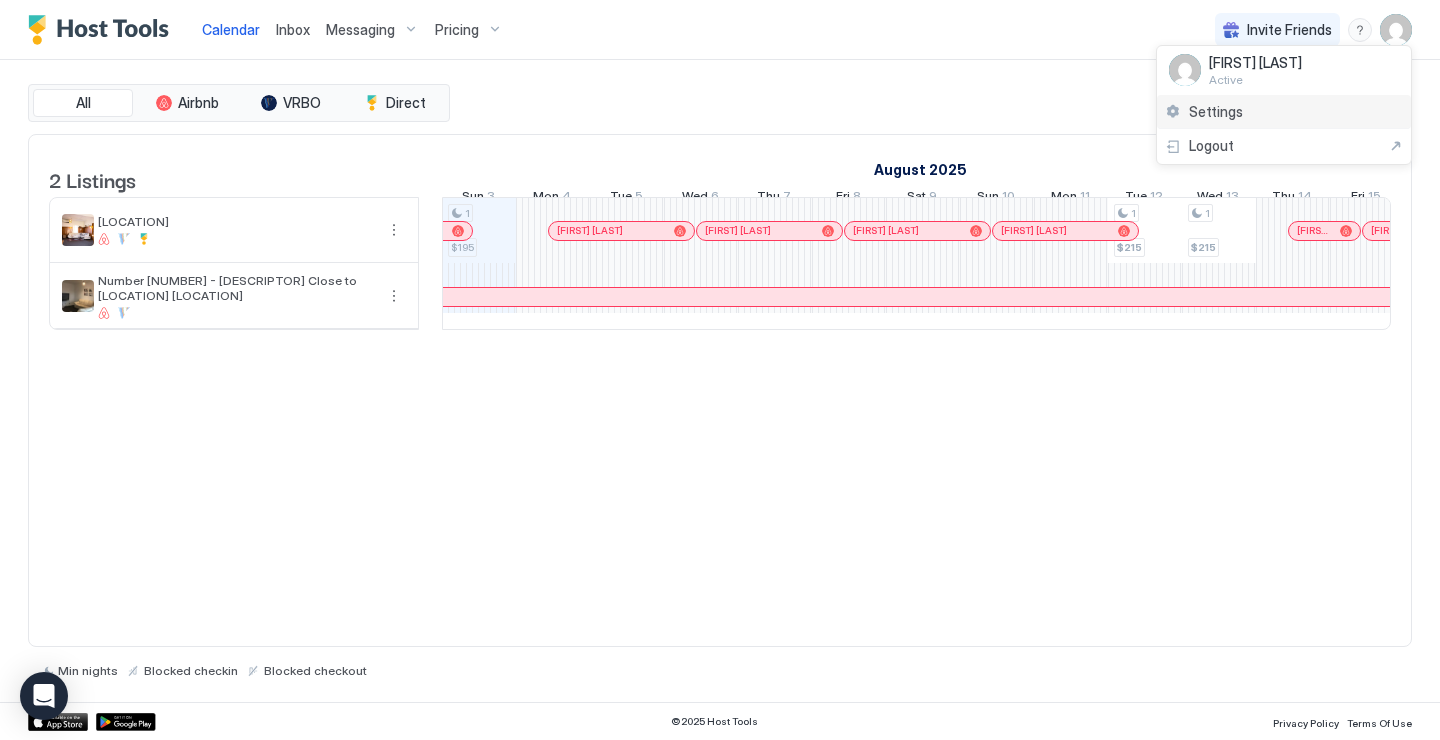 click on "Settings" at bounding box center [1216, 112] 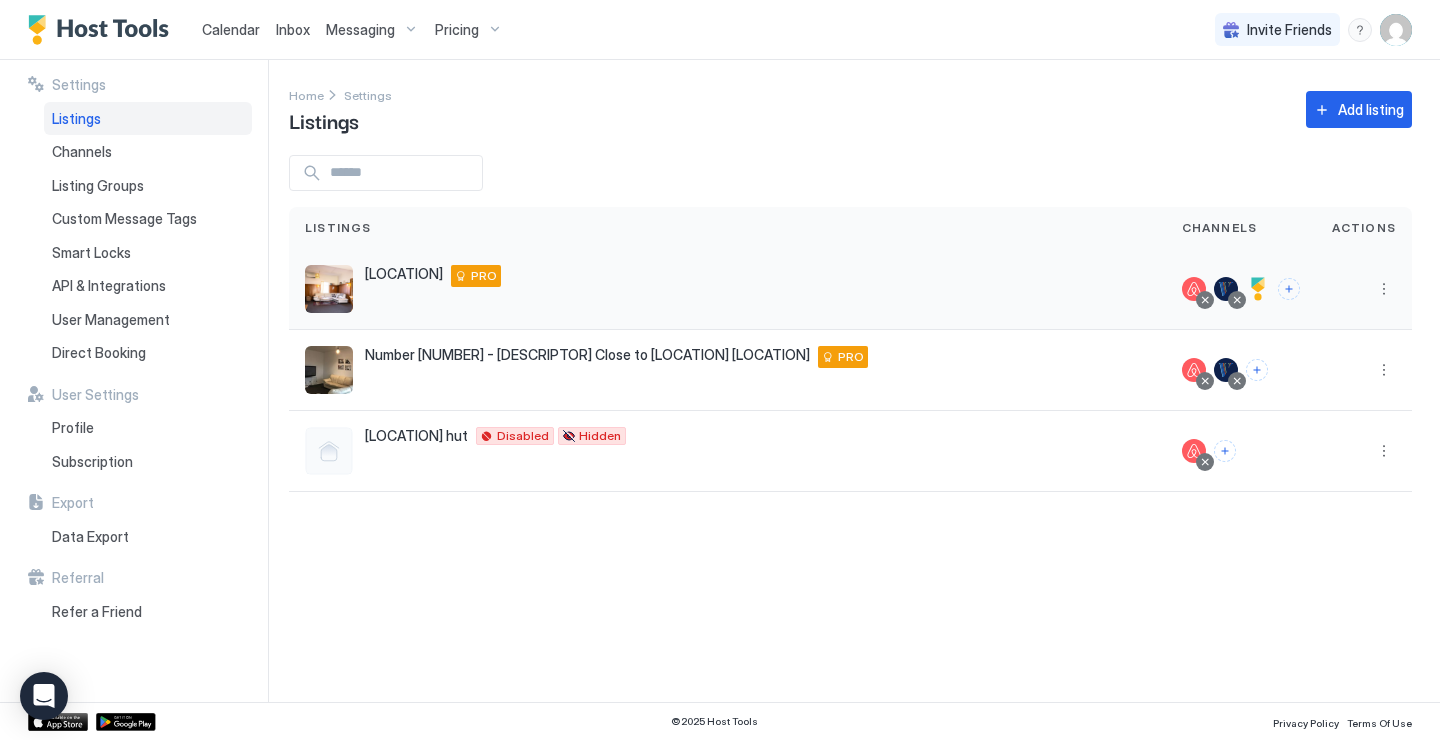 click at bounding box center [1258, 289] 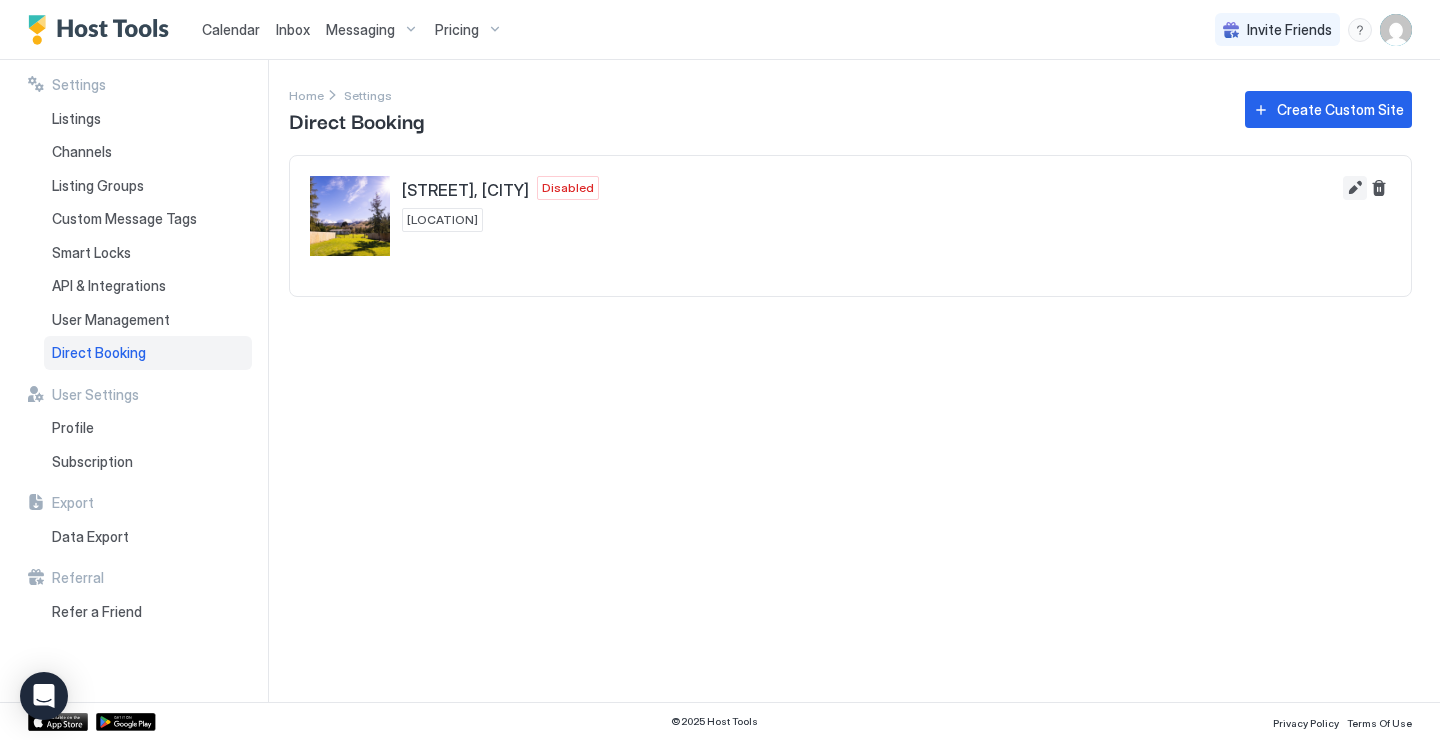 click at bounding box center (1355, 188) 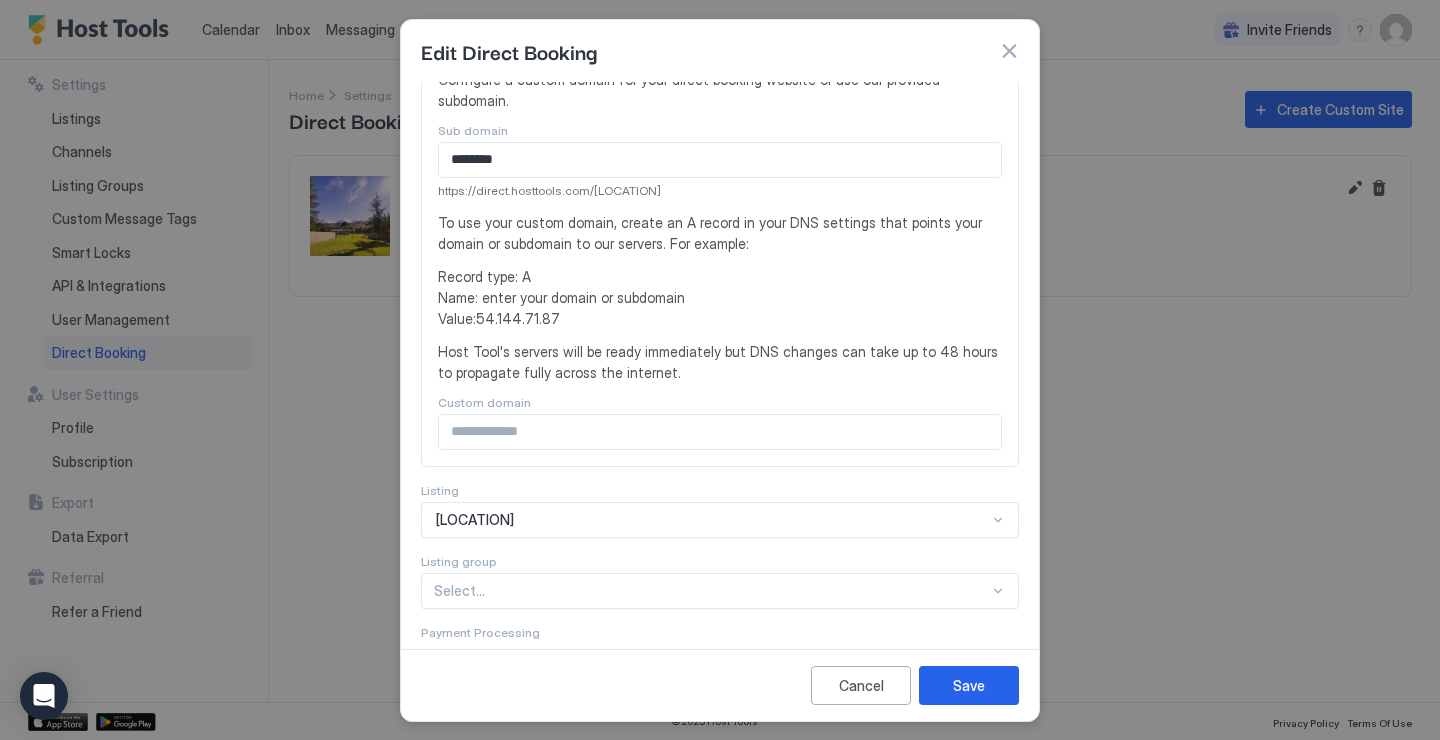 scroll, scrollTop: 324, scrollLeft: 0, axis: vertical 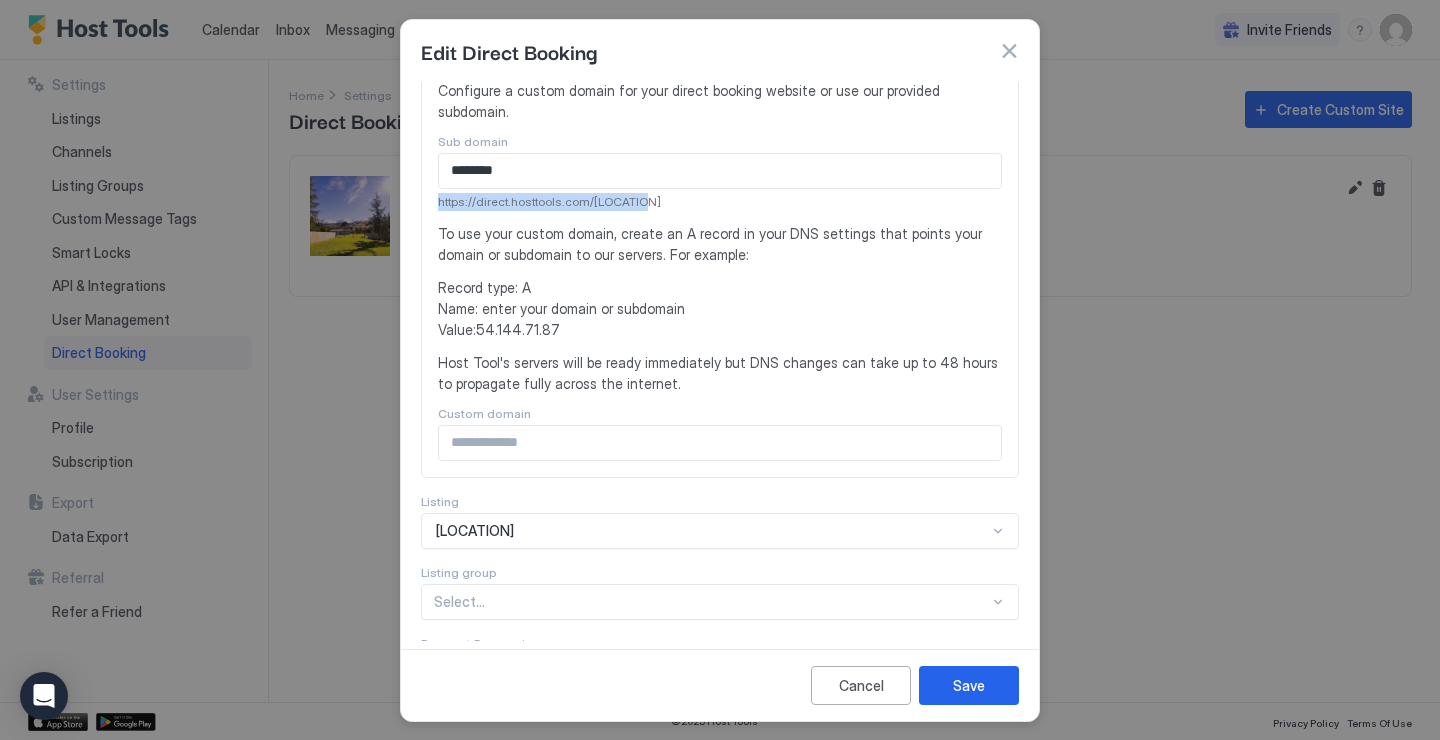 drag, startPoint x: 625, startPoint y: 171, endPoint x: 622, endPoint y: 182, distance: 11.401754 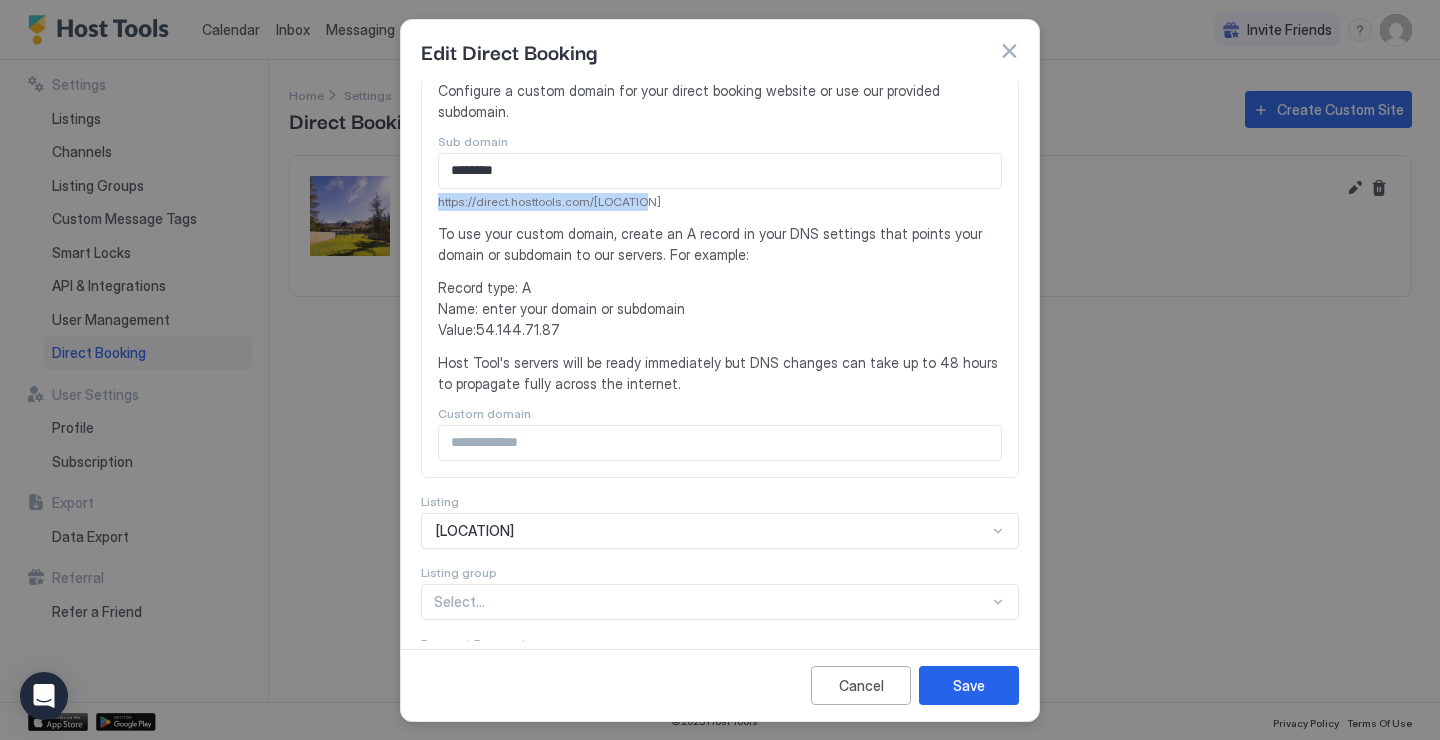 copy on "https://direct.hosttools.com/hillview" 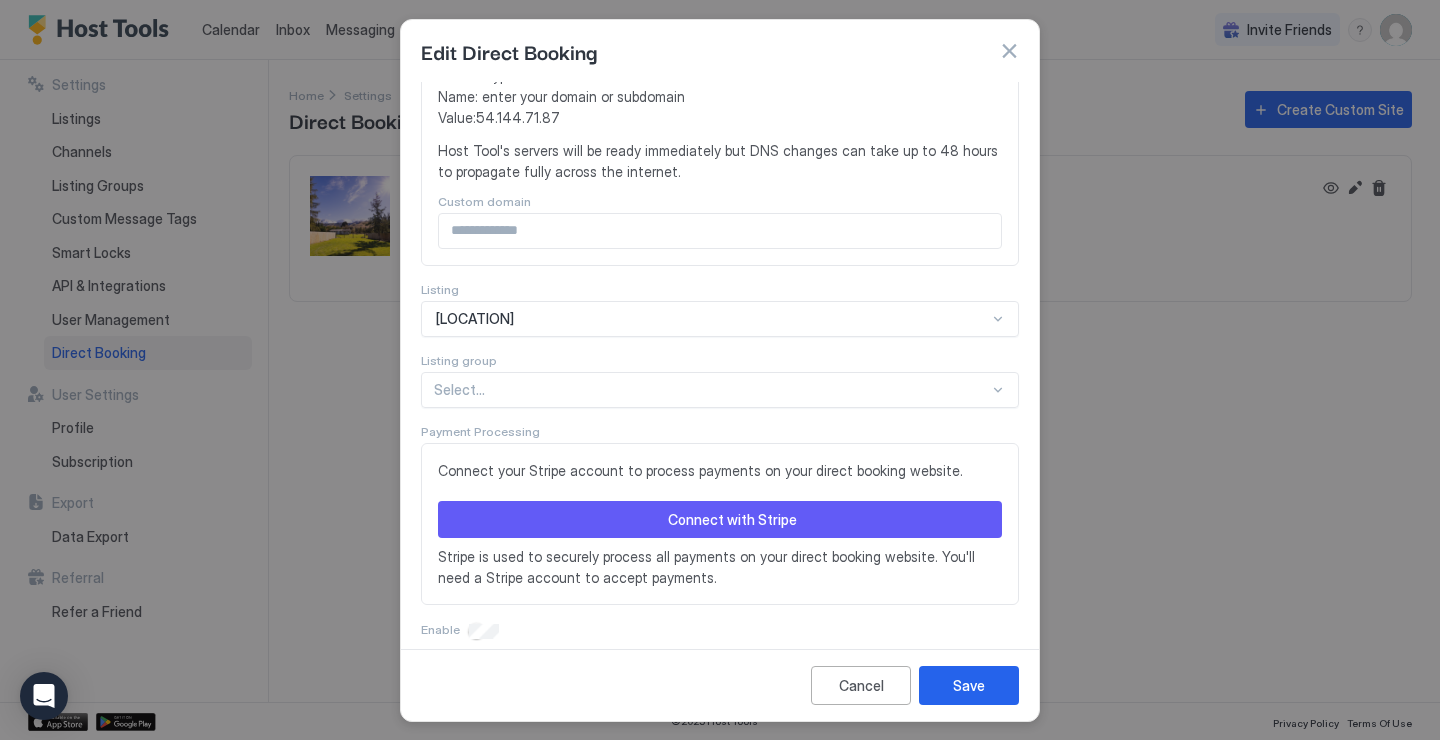scroll, scrollTop: 535, scrollLeft: 0, axis: vertical 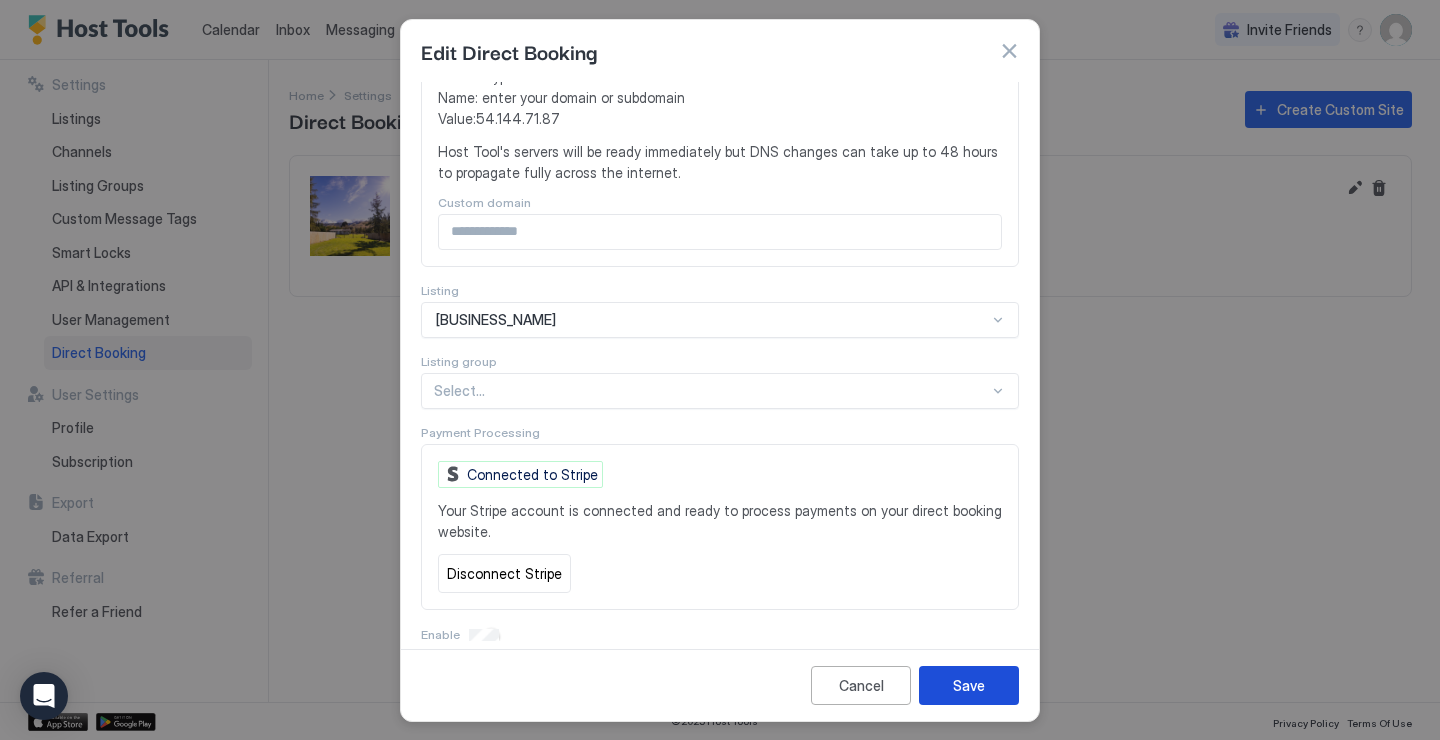 click on "Save" at bounding box center [969, 685] 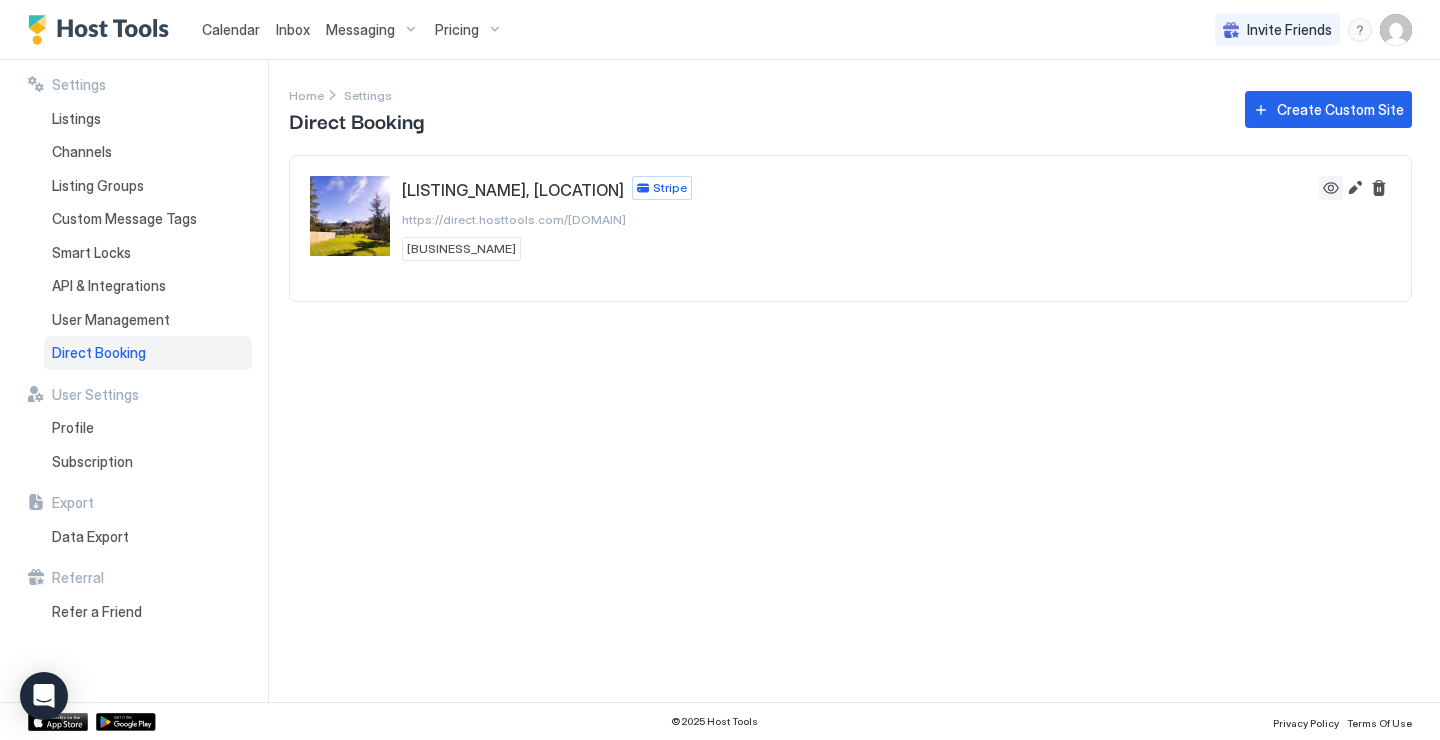 click at bounding box center (1331, 188) 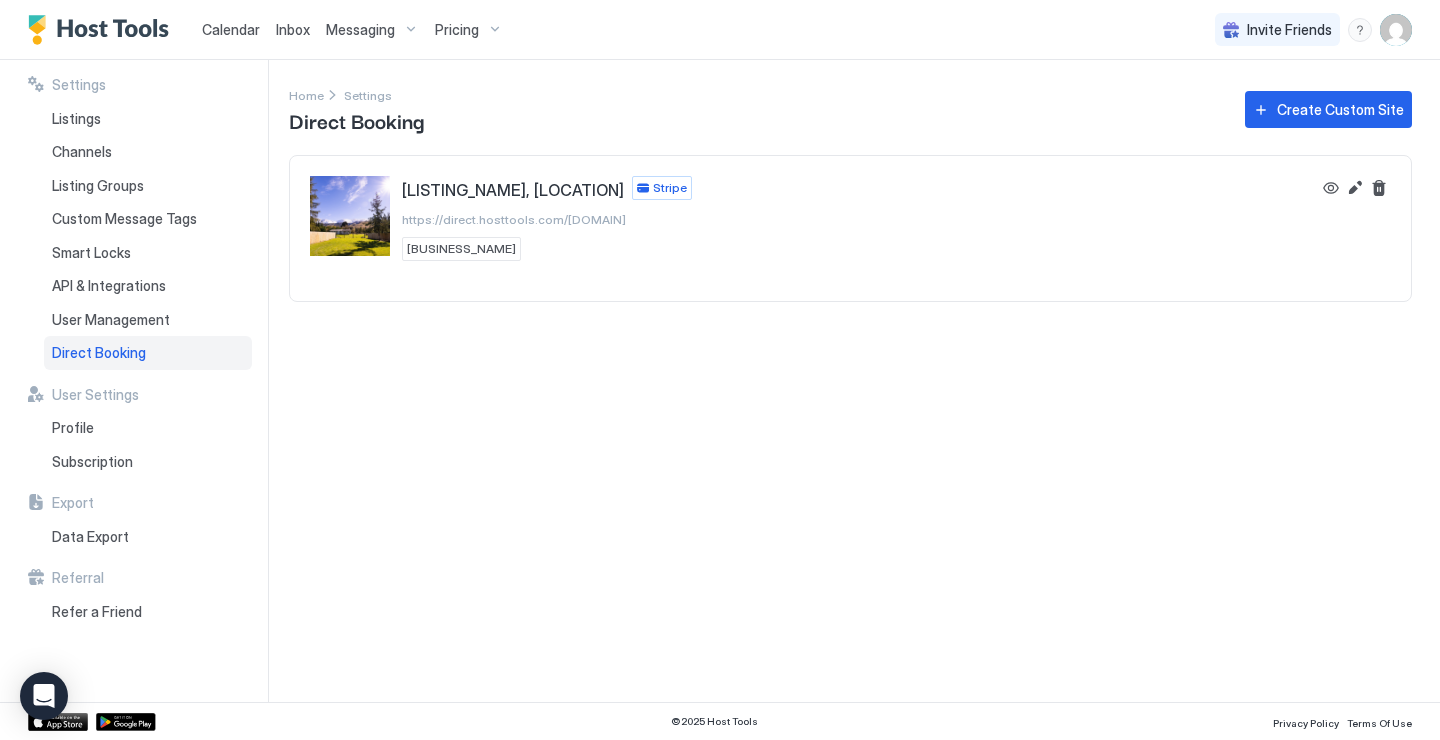 click on "https://direct.hosttools.com/[DOMAIN]" at bounding box center (514, 219) 